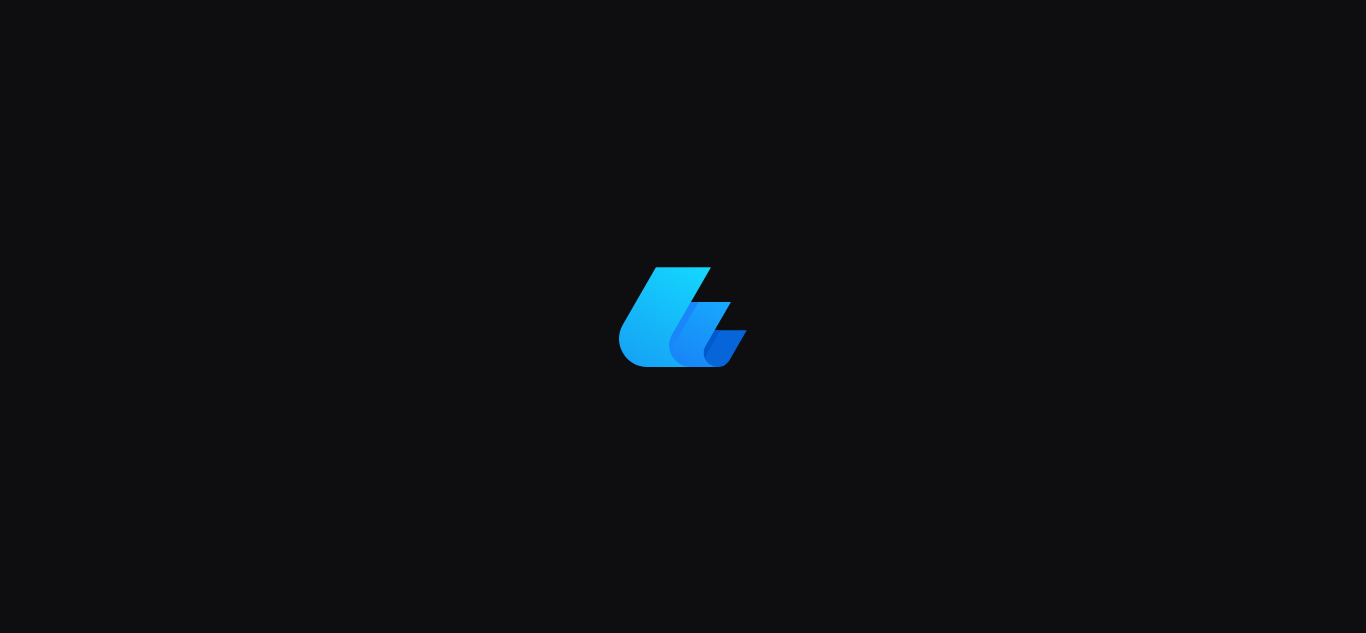 scroll, scrollTop: 0, scrollLeft: 0, axis: both 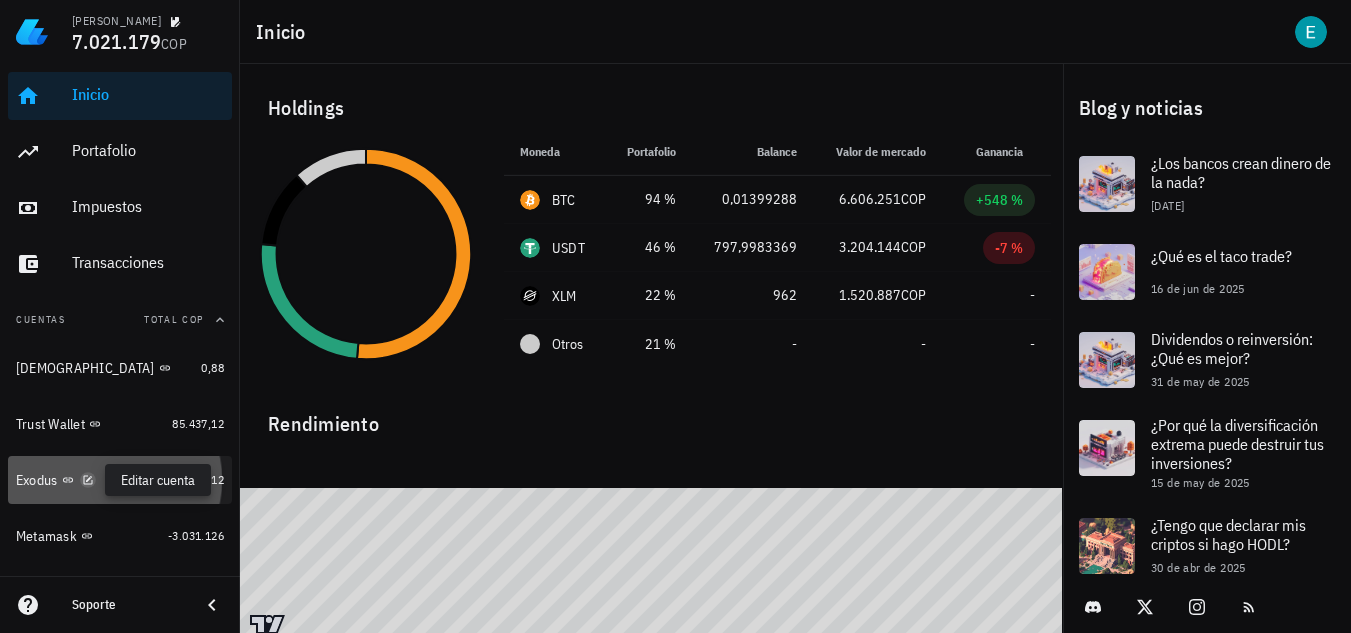 click 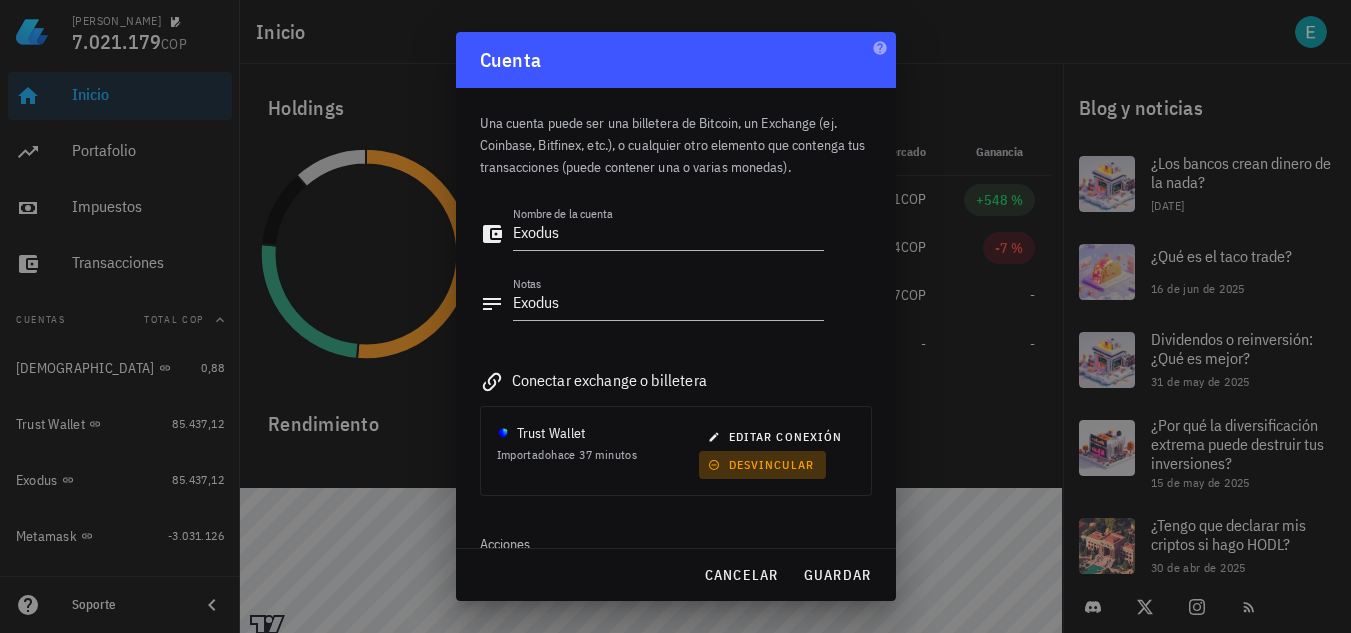 click on "desvincular" at bounding box center [763, 464] 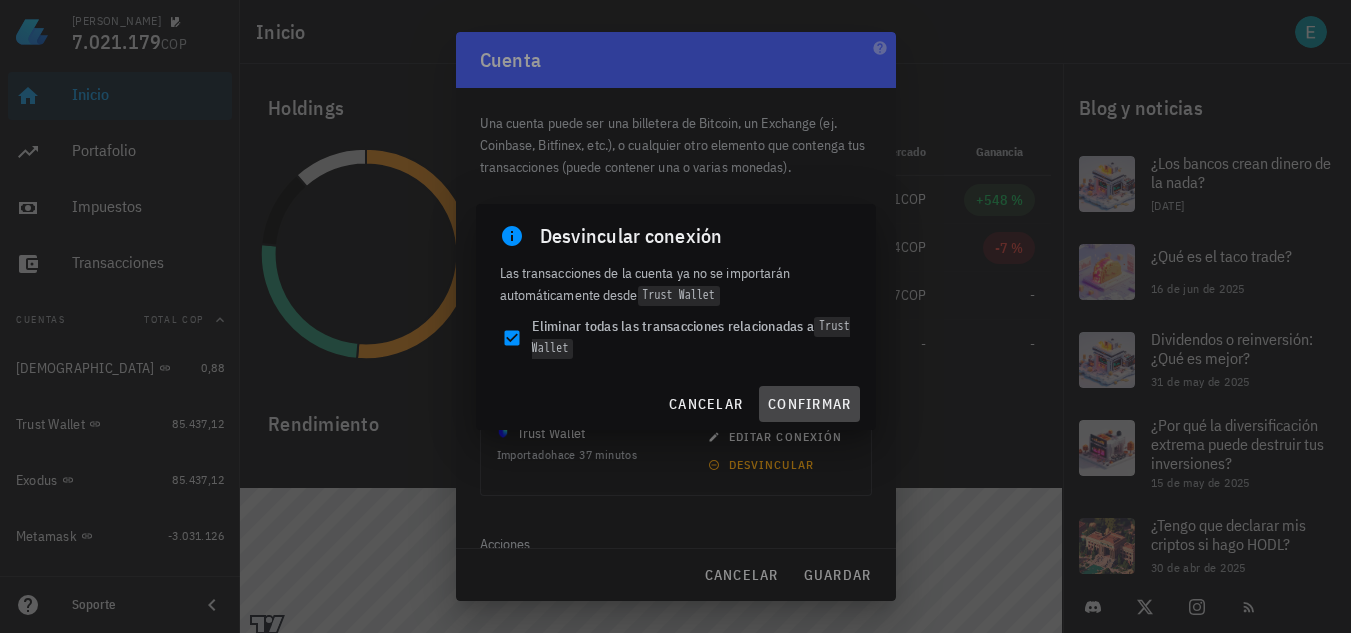 click on "confirmar" at bounding box center [809, 404] 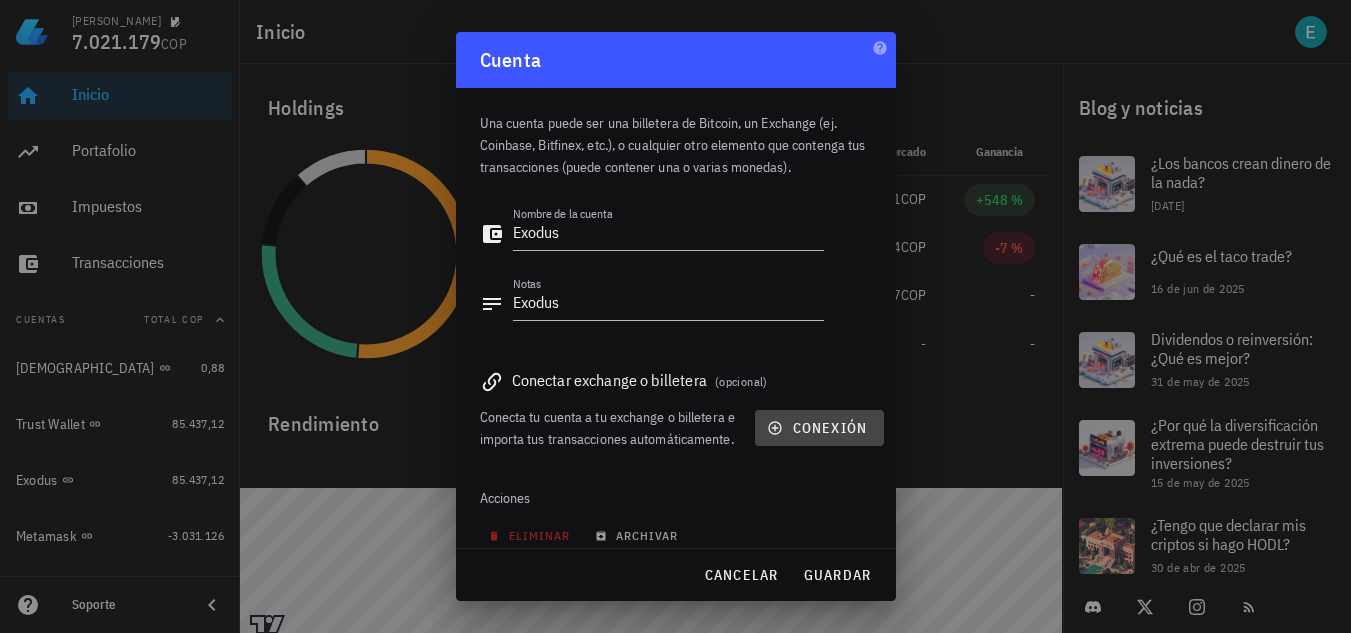 click on "conexión" at bounding box center [819, 428] 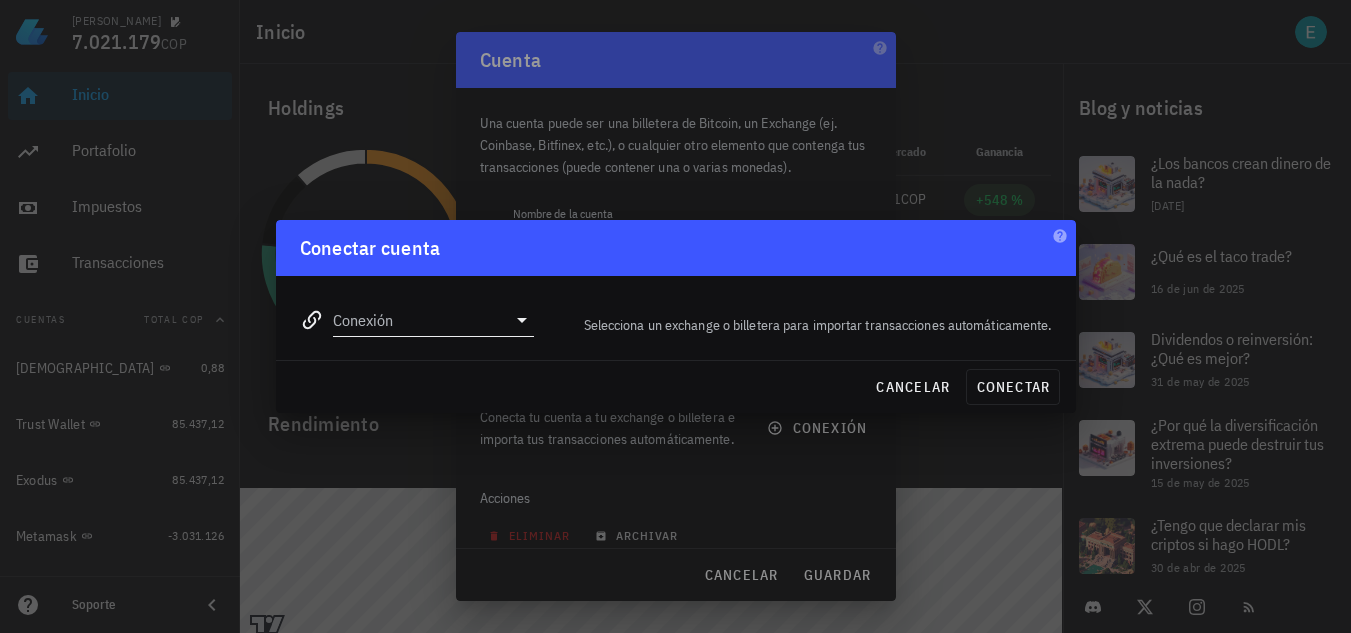 click on "Conexión" at bounding box center [420, 320] 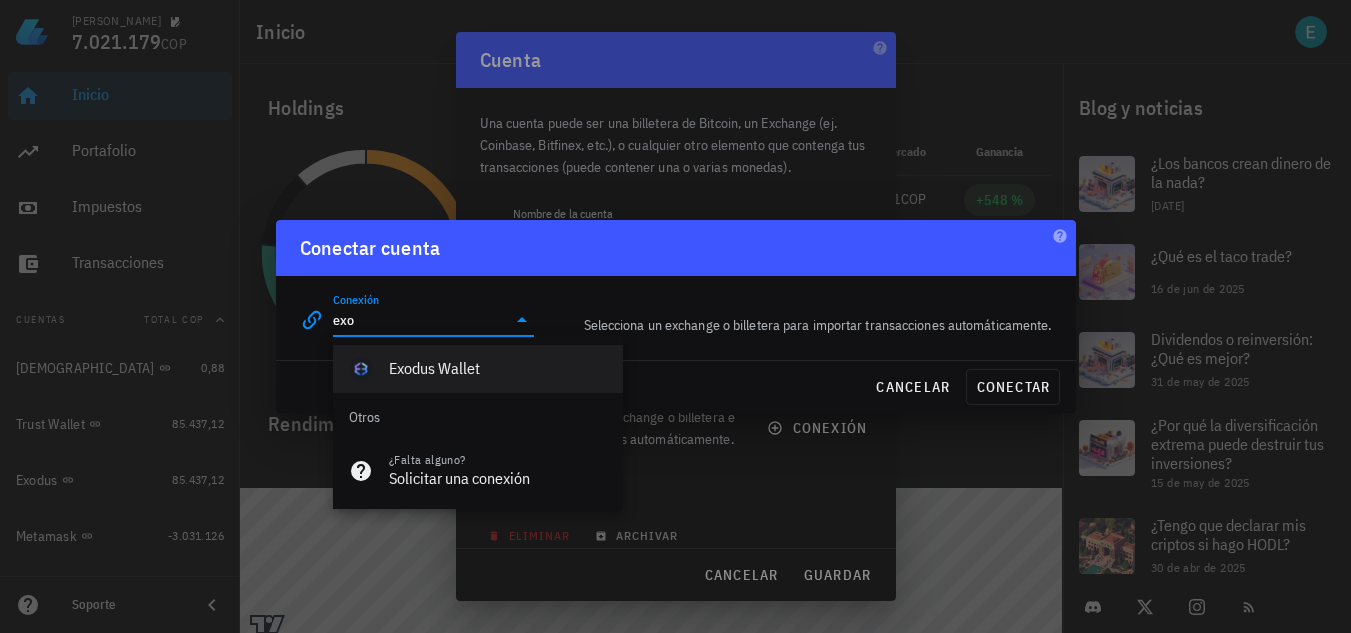 click on "Exodus Wallet" at bounding box center (498, 368) 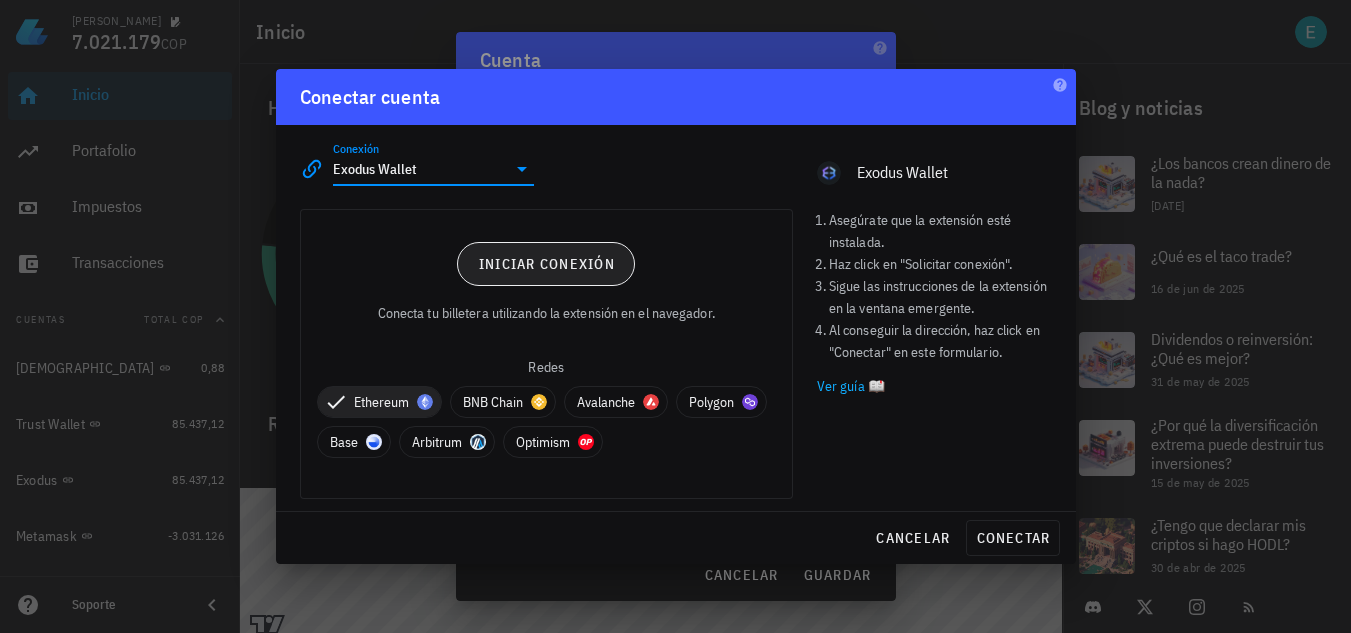 type on "Exodus Wallet" 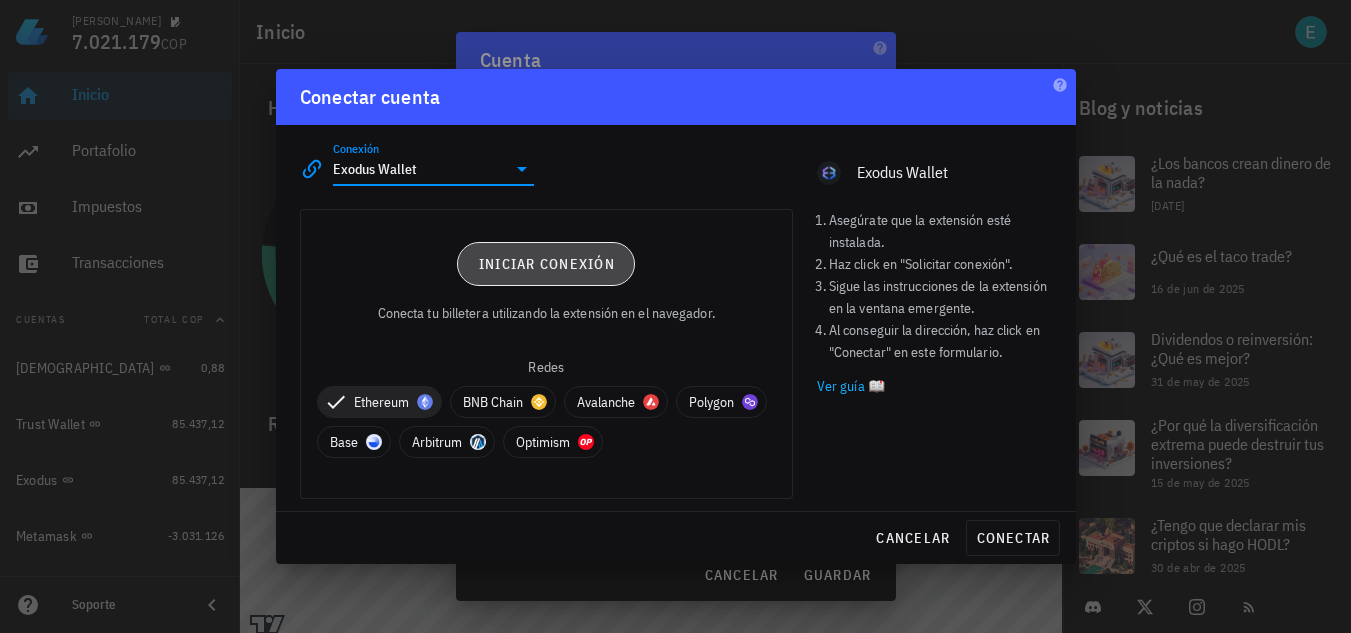 click on "Iniciar conexión" at bounding box center (546, 264) 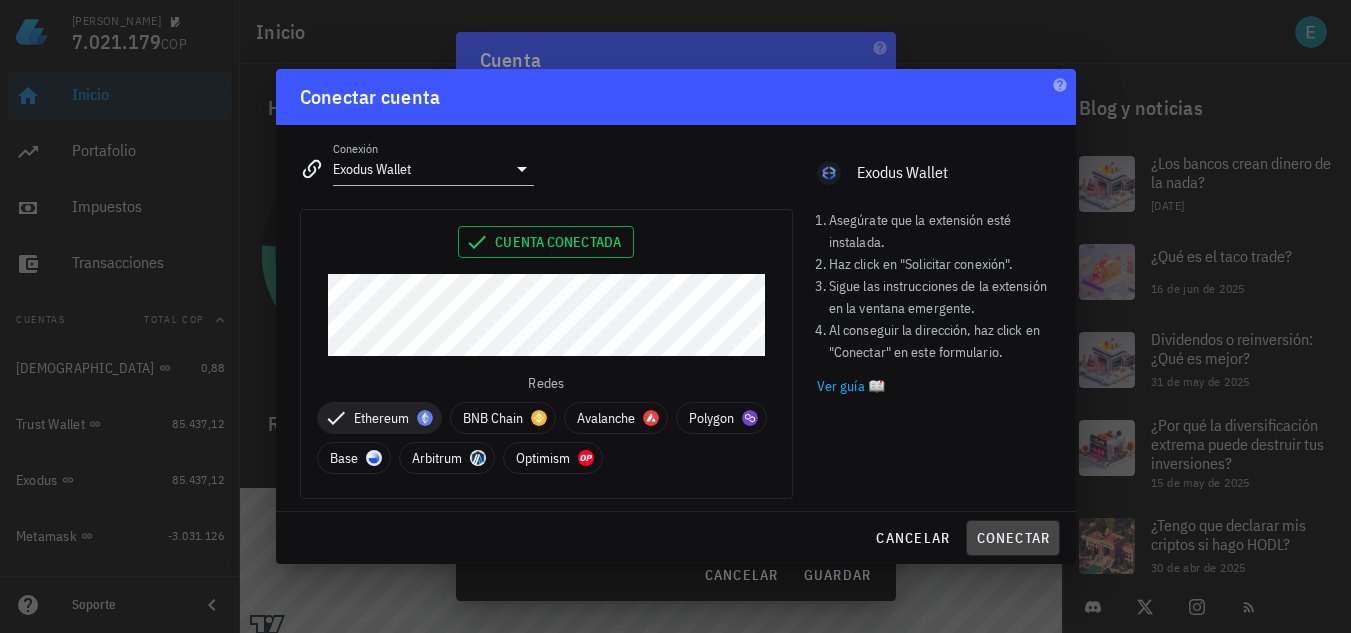 click on "conectar" at bounding box center [1012, 538] 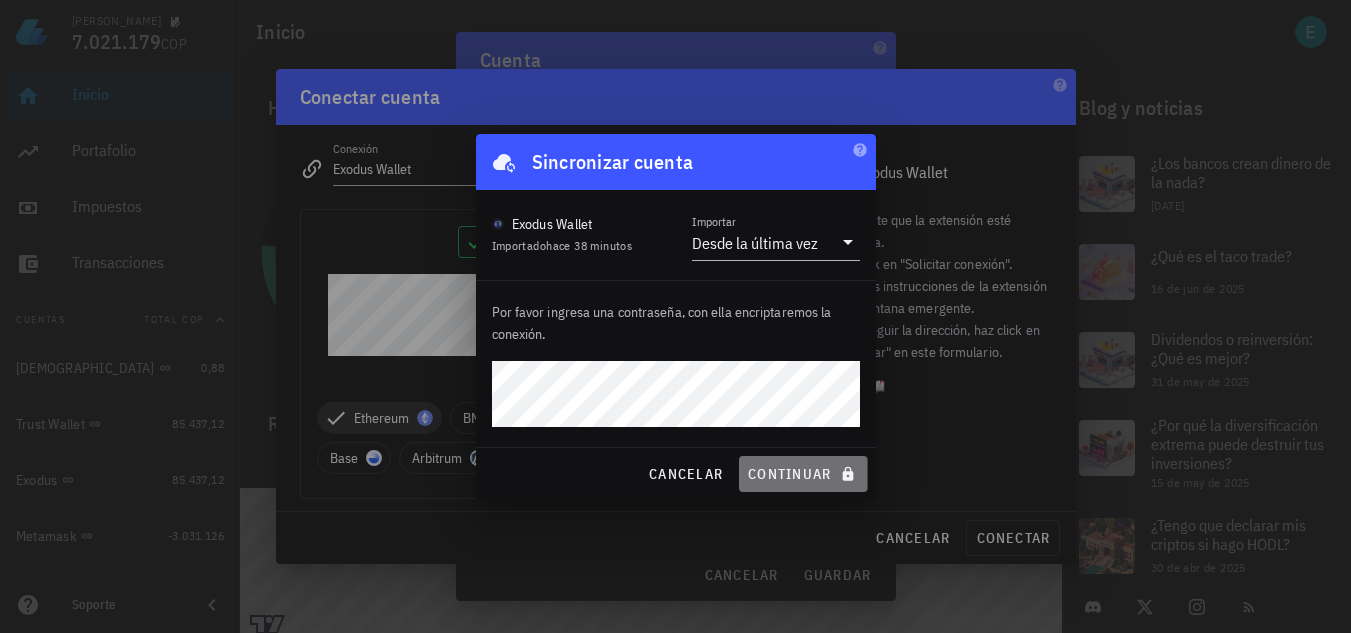 click on "continuar" at bounding box center (803, 474) 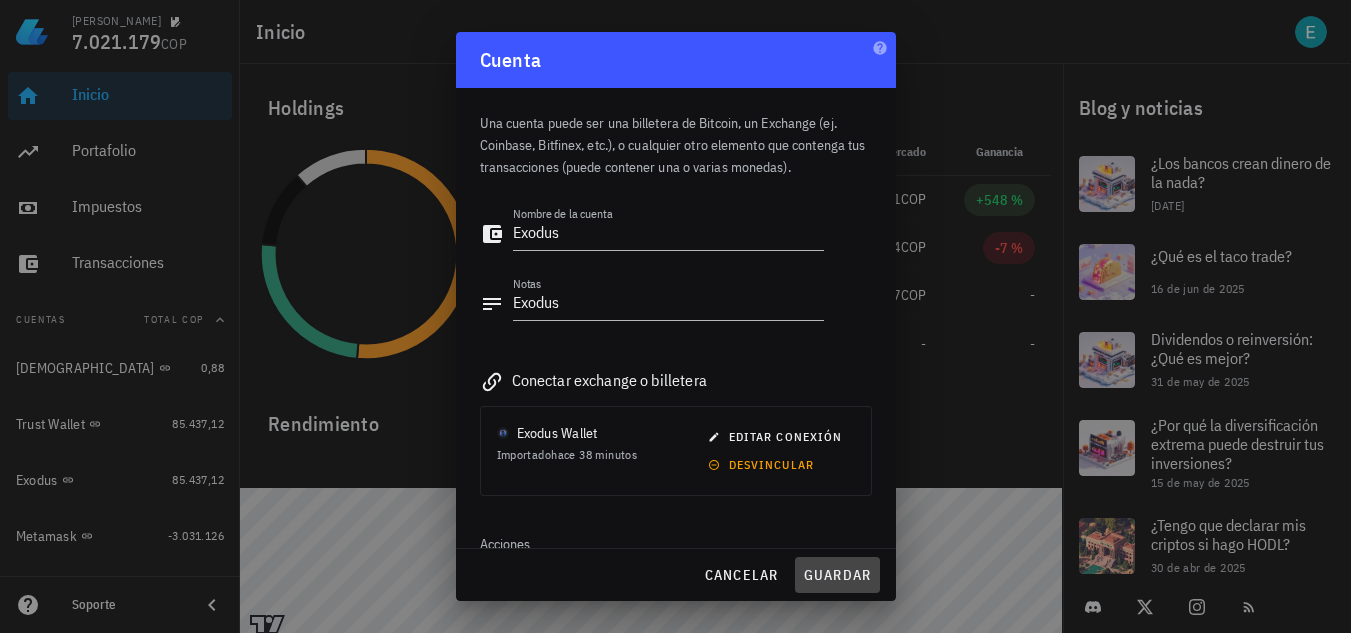 click on "guardar" at bounding box center [837, 575] 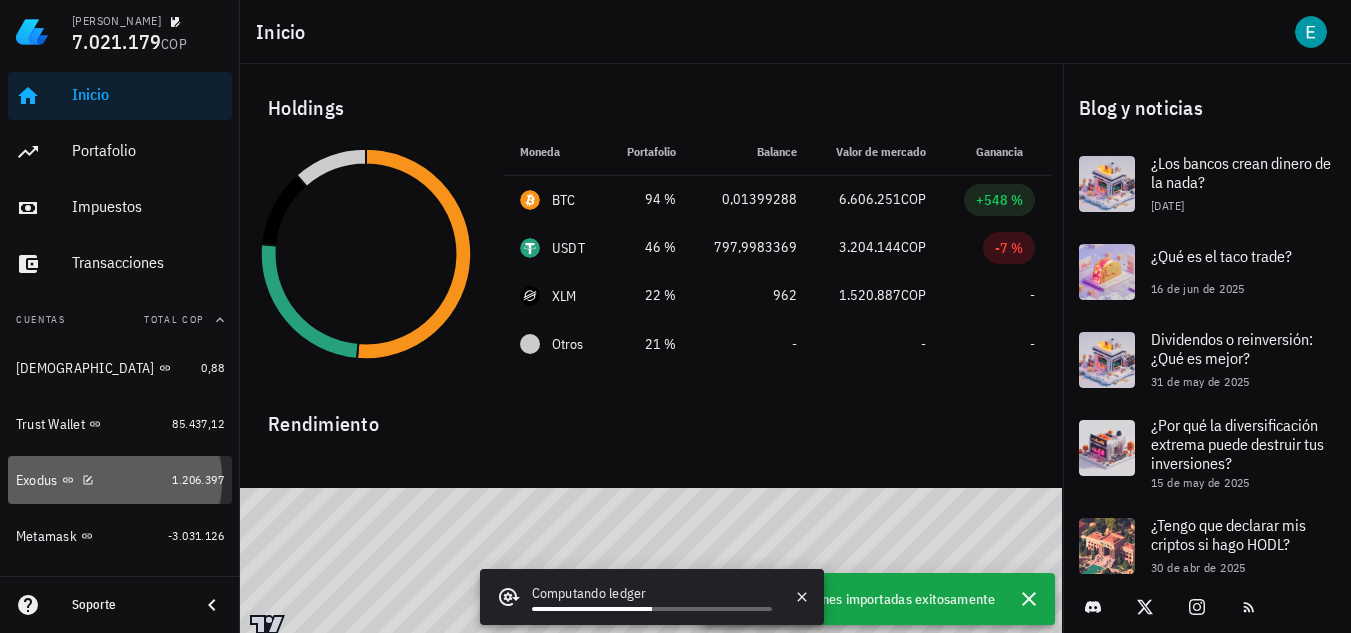 click on "Exodus" at bounding box center [37, 480] 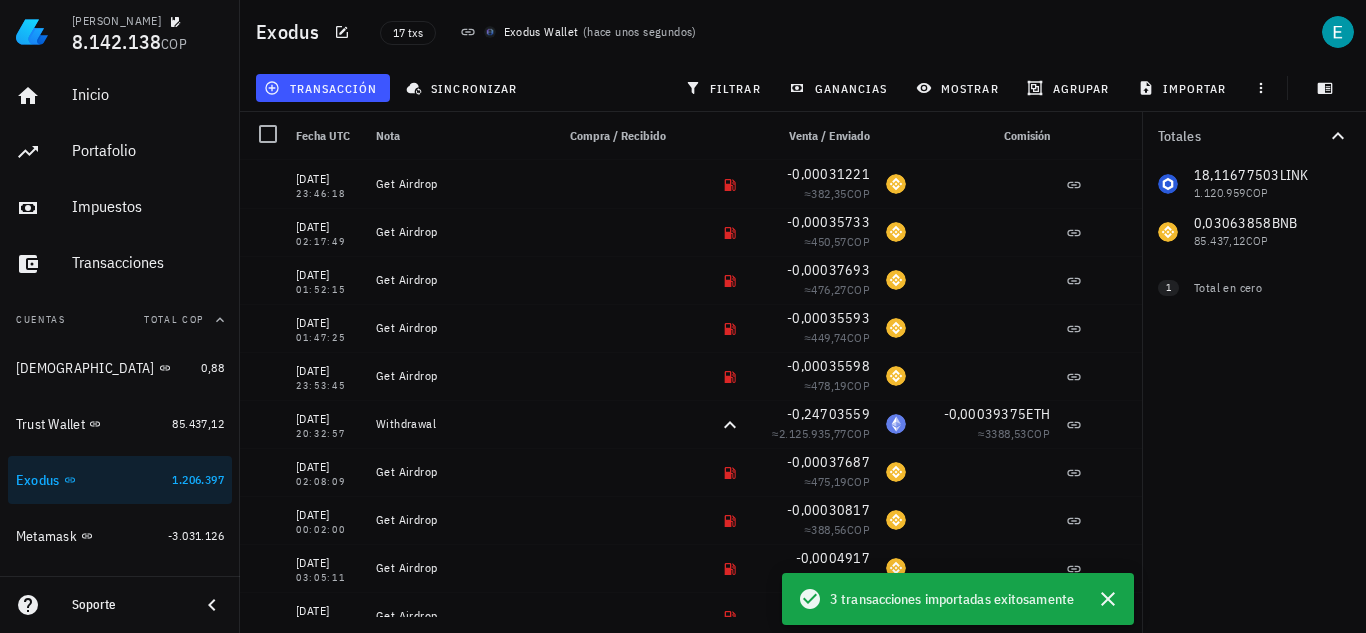 scroll, scrollTop: 359, scrollLeft: 0, axis: vertical 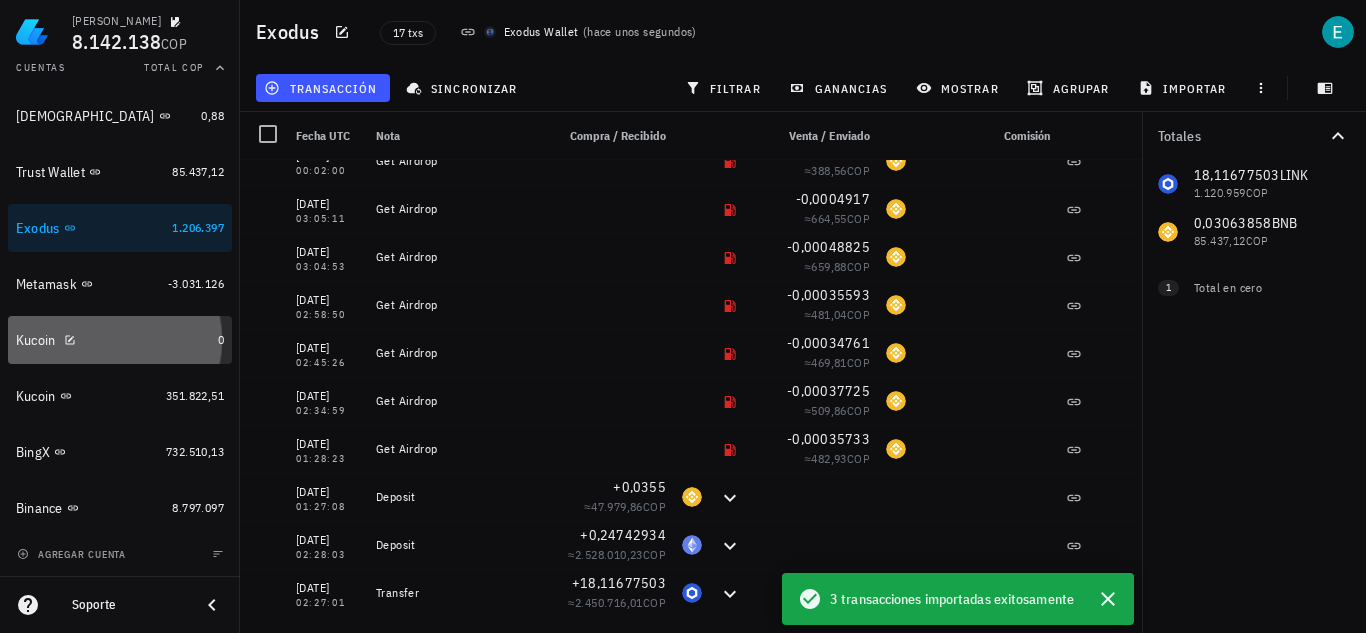 click on "Kucoin" at bounding box center [113, 340] 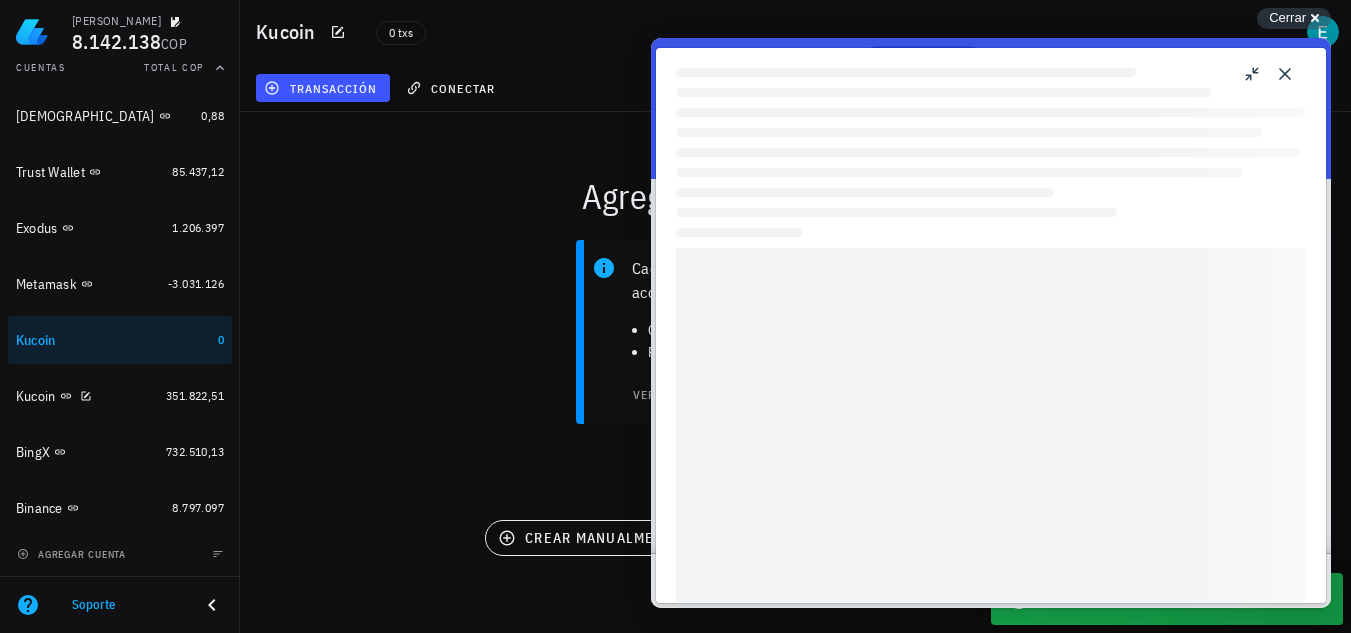 scroll, scrollTop: 0, scrollLeft: 0, axis: both 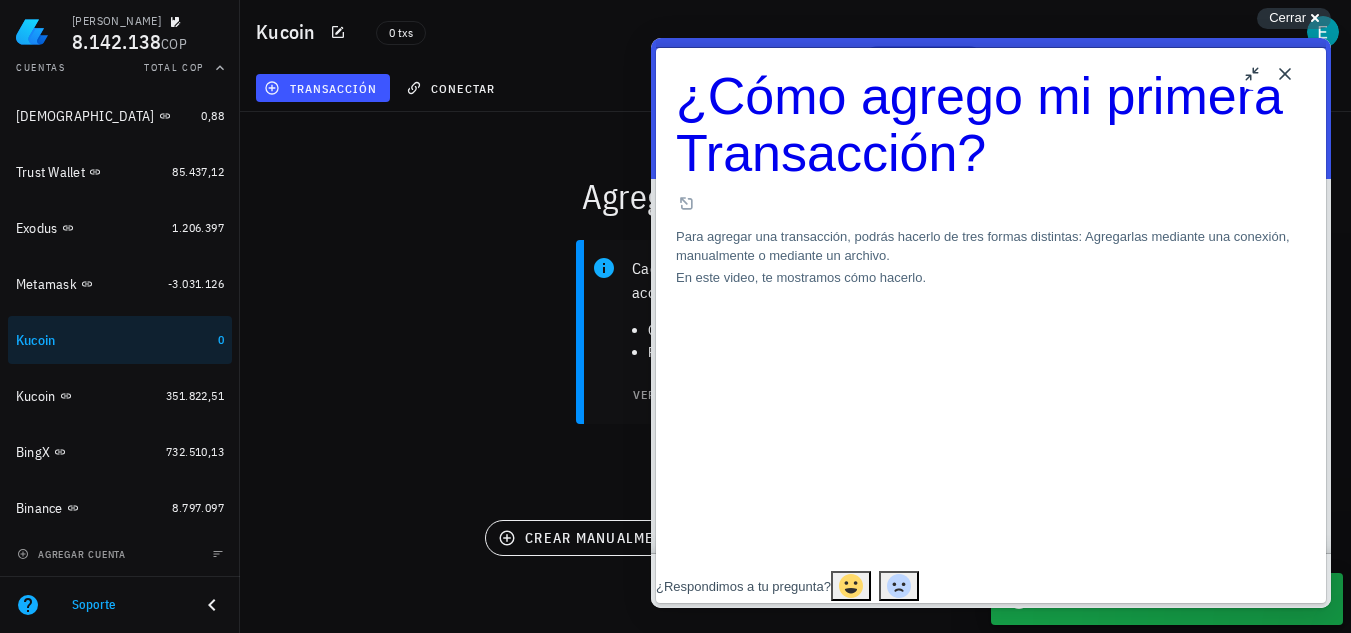 click on "Close" at bounding box center [1285, 74] 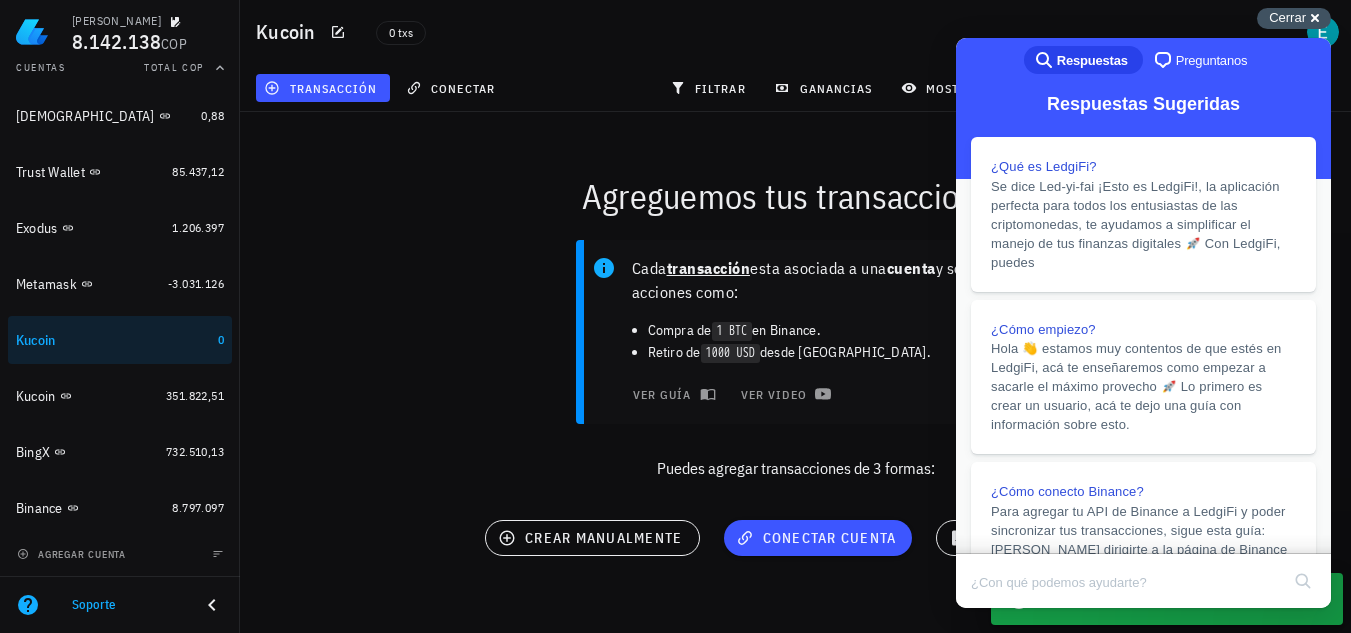 click on "Cerrar cross-small" at bounding box center (1294, 18) 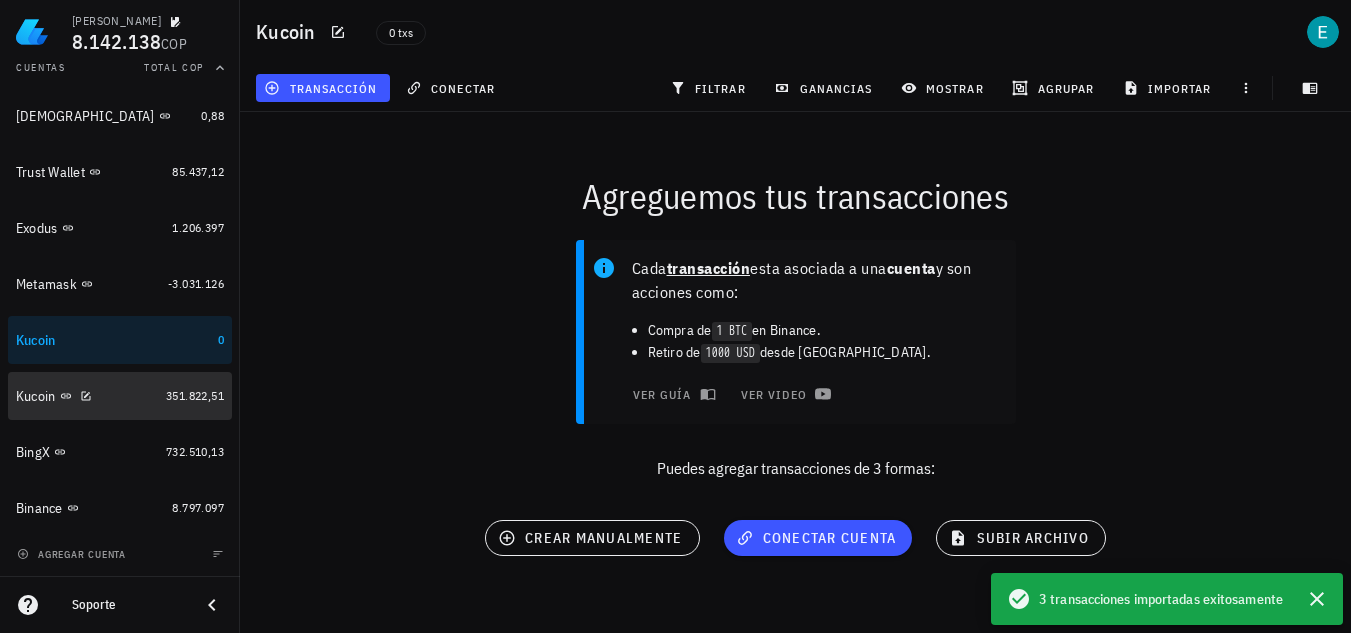 click on "Kucoin" at bounding box center (87, 396) 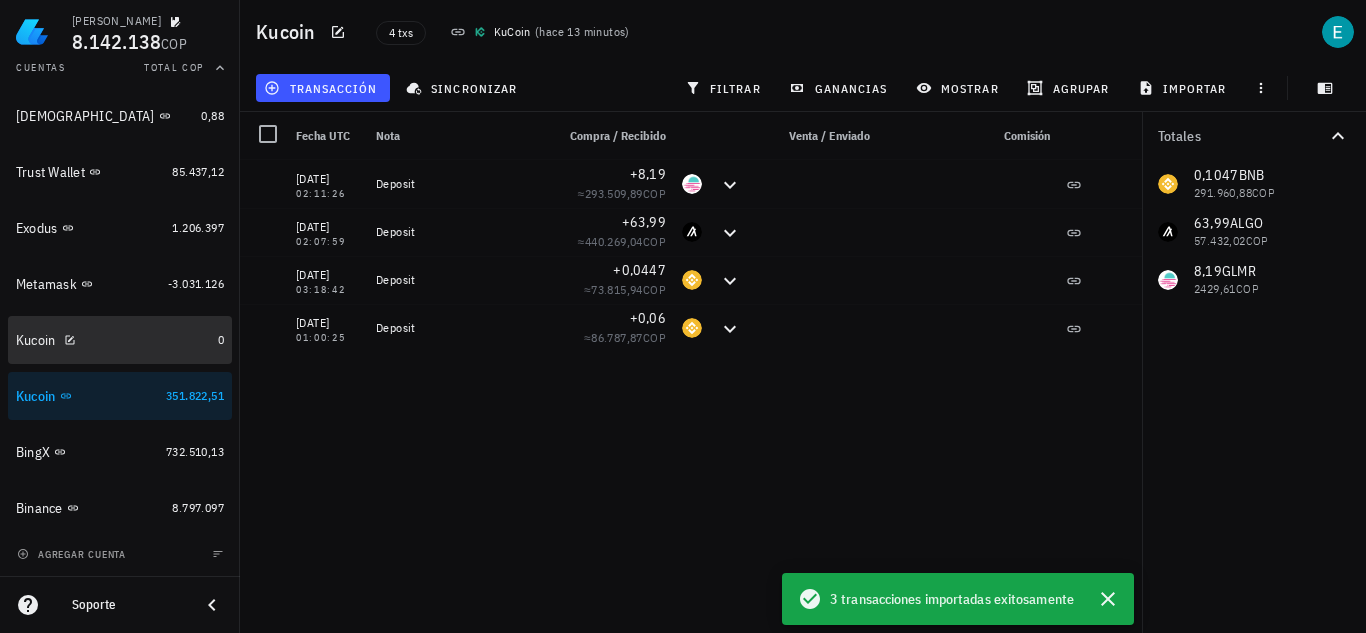 click on "Kucoin" at bounding box center [113, 340] 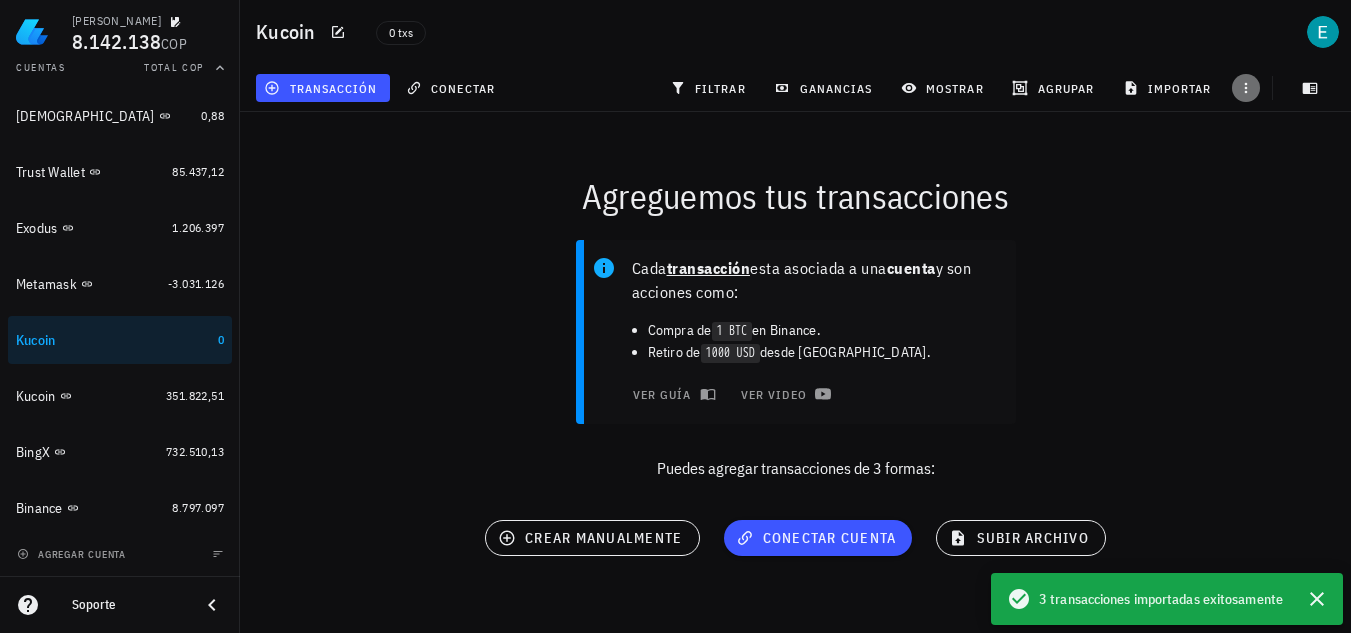 click 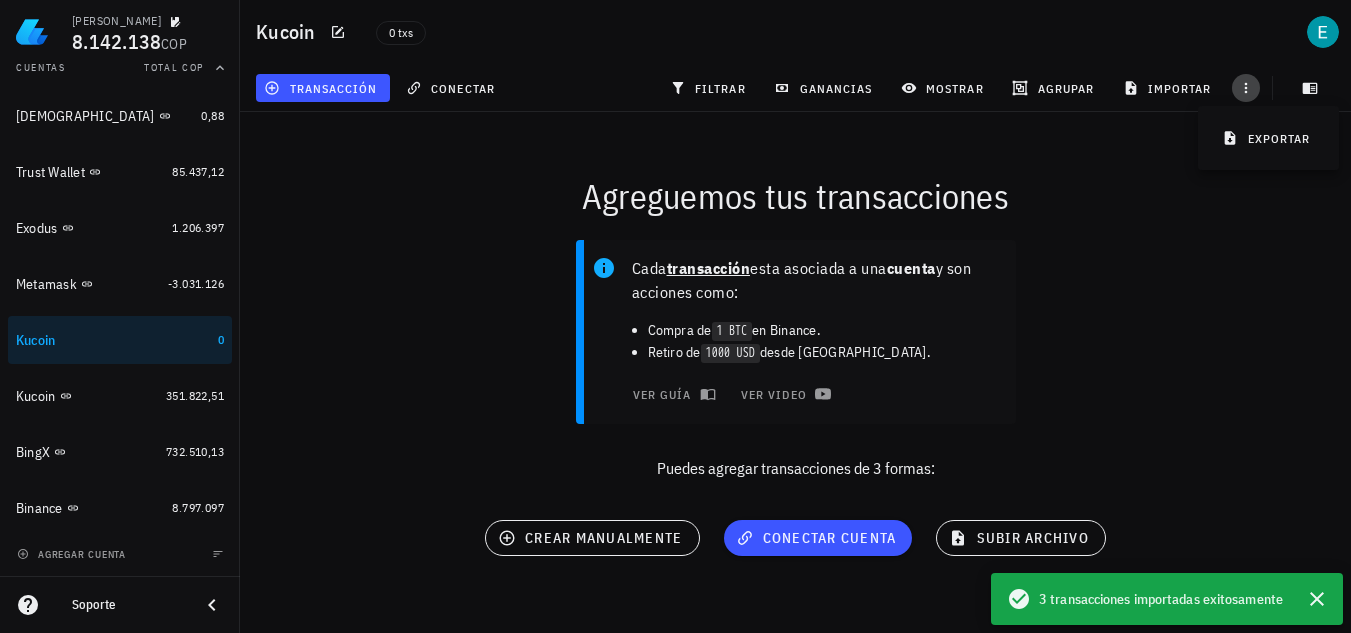 click 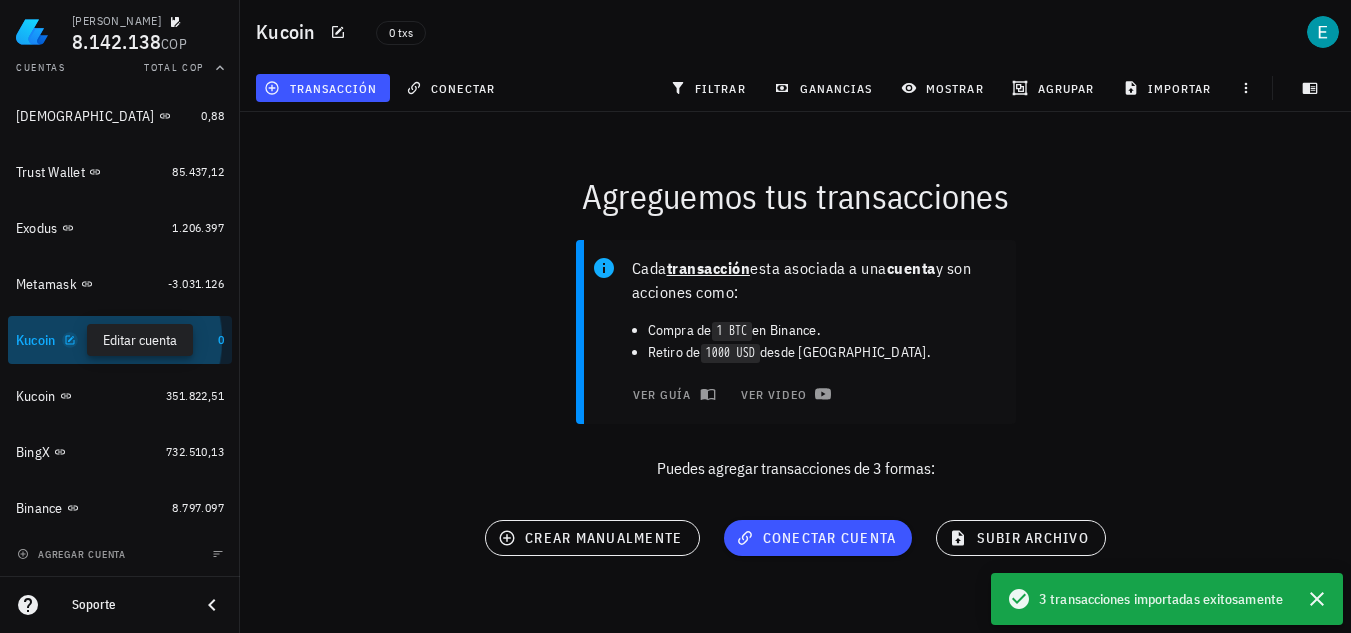 click 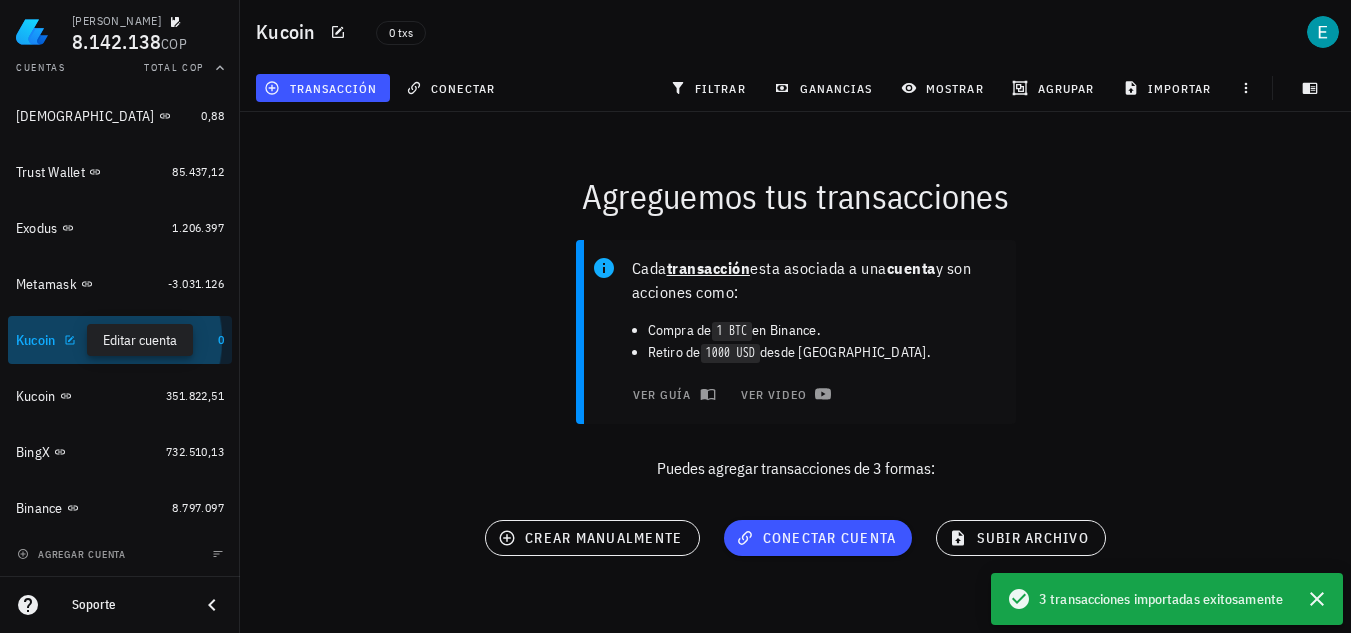 type on "Kucoin" 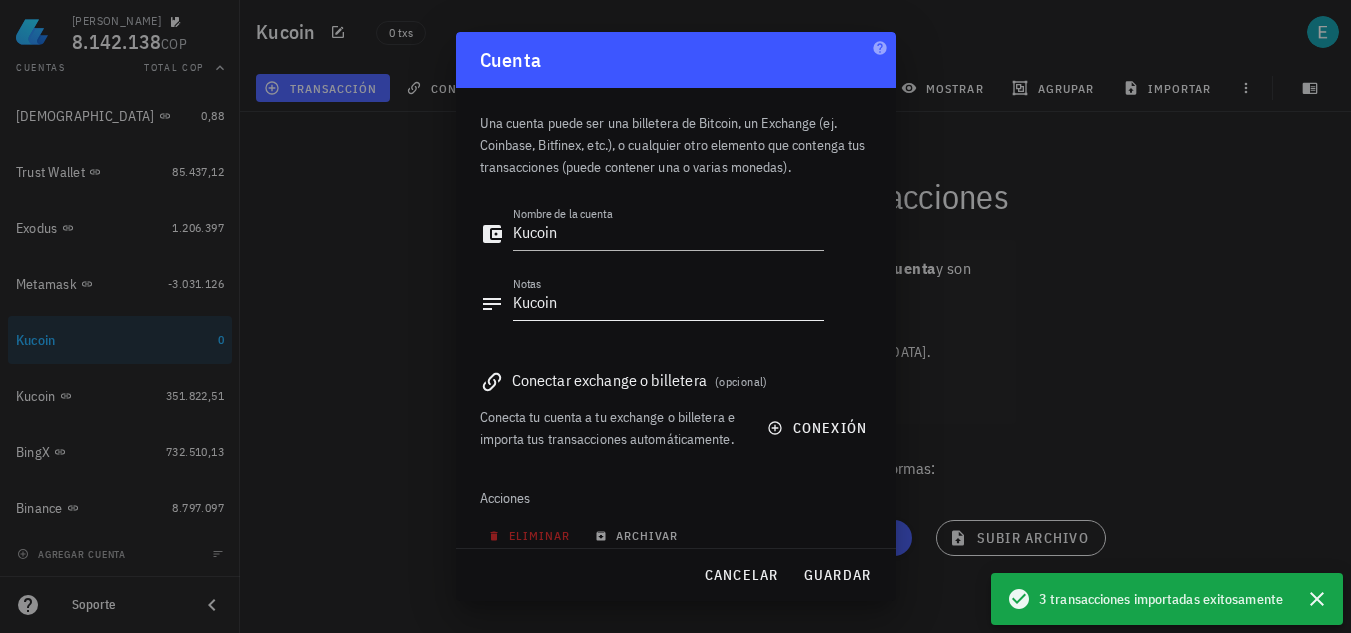 click on "Kucoin" at bounding box center (668, 304) 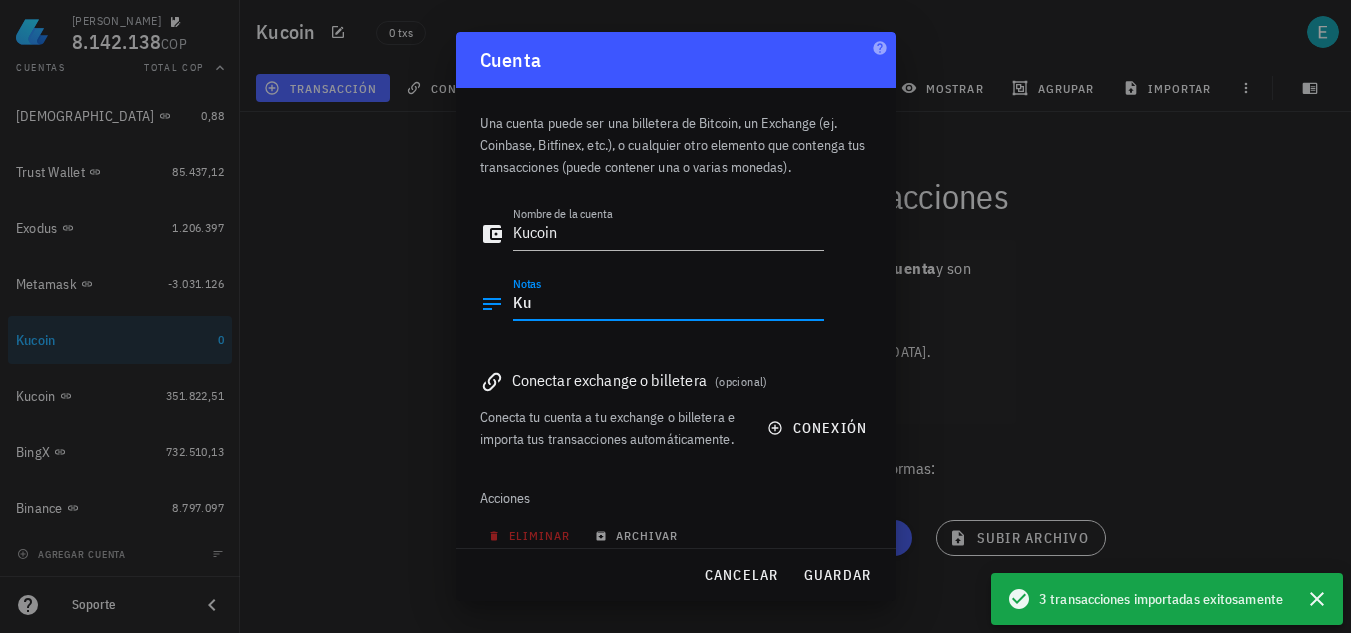 type on "K" 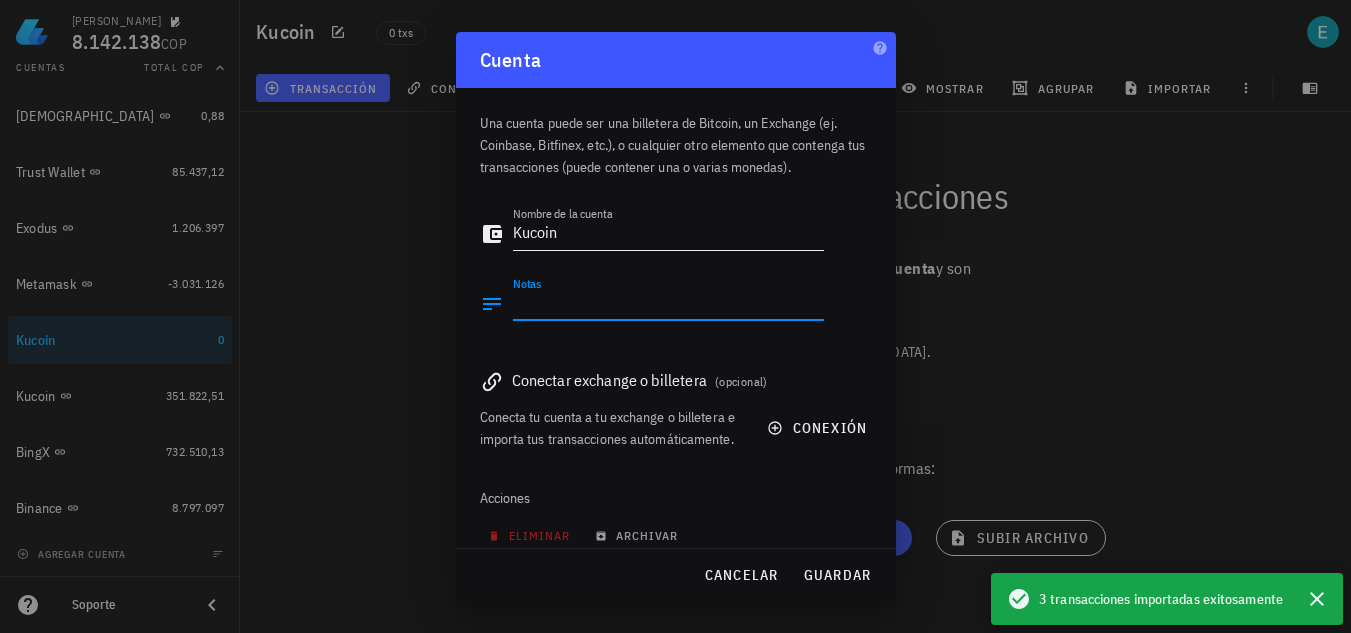 type 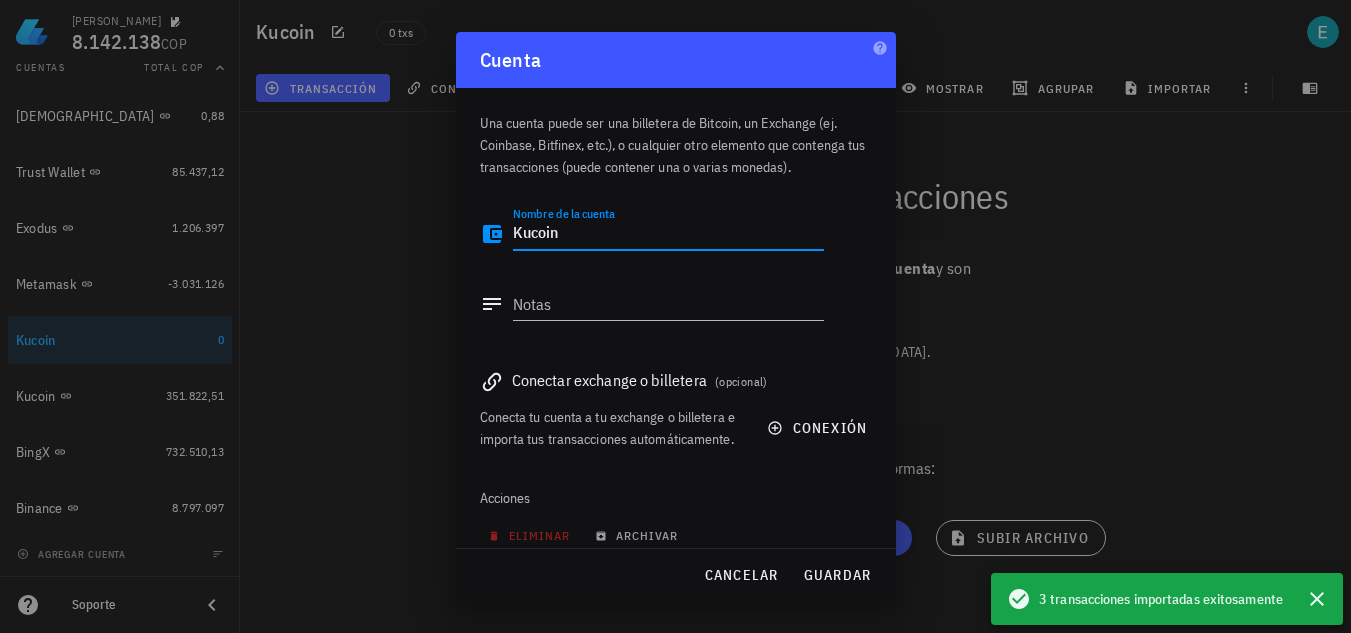 click on "Kucoin" at bounding box center (668, 234) 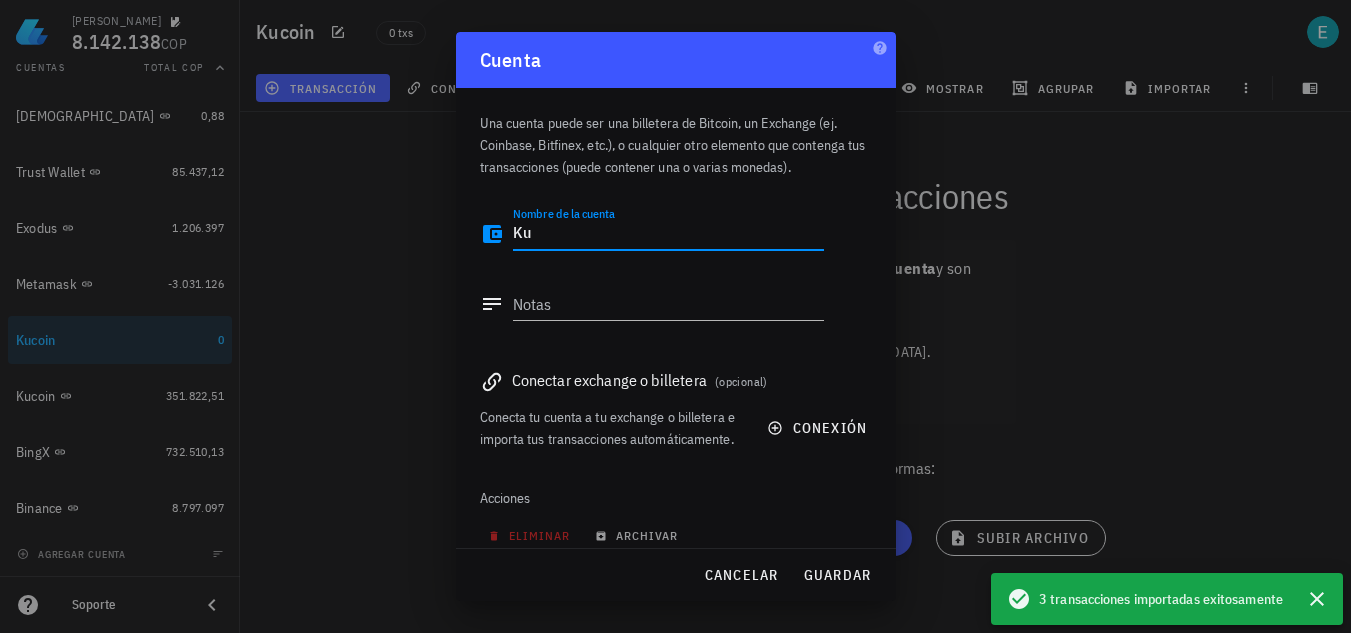type on "K" 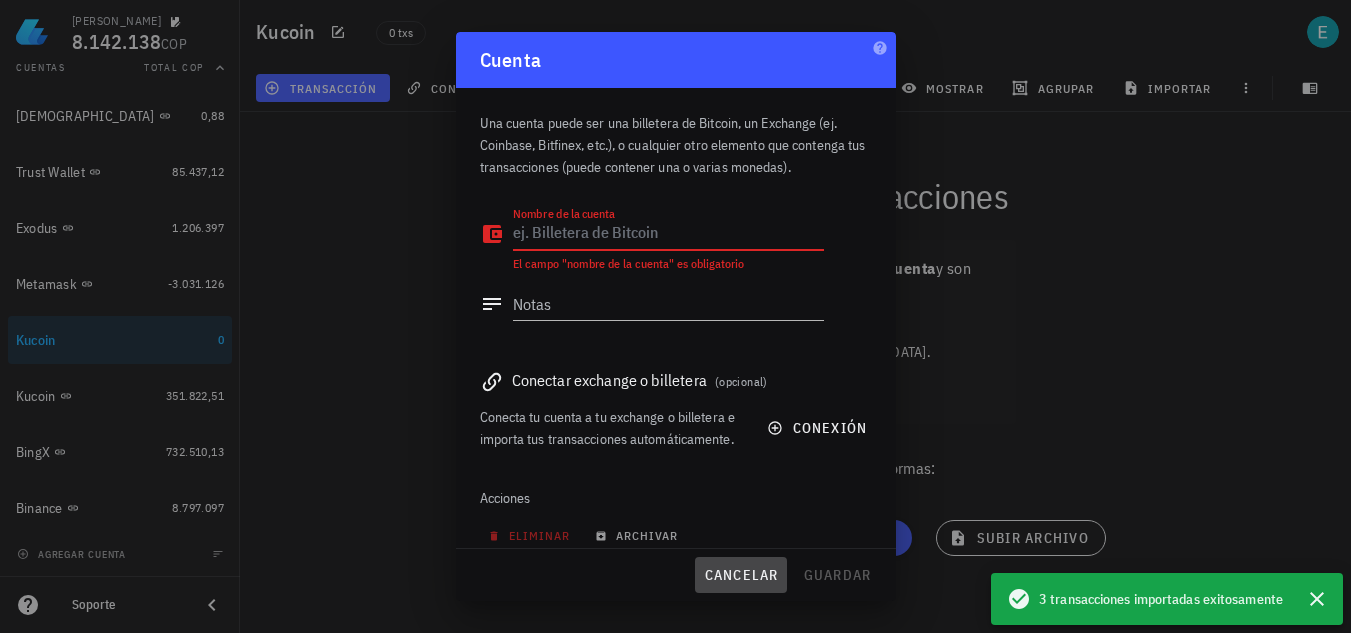 click on "cancelar" at bounding box center (740, 575) 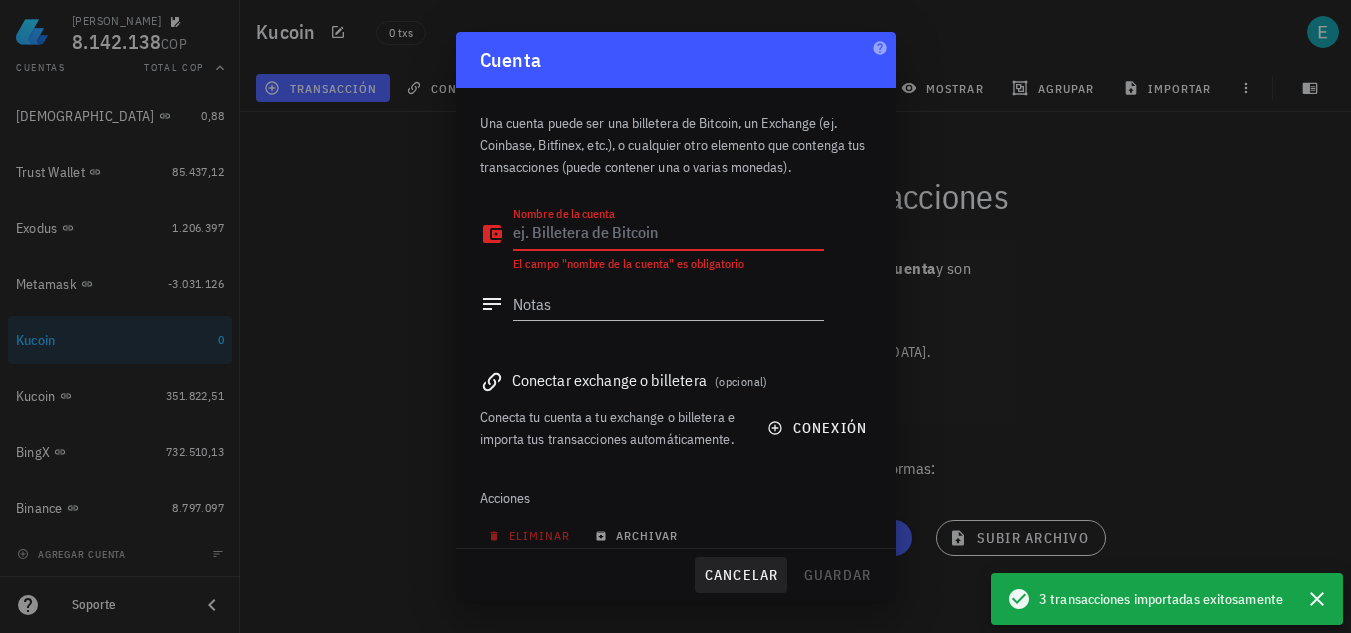 type on "Kucoin" 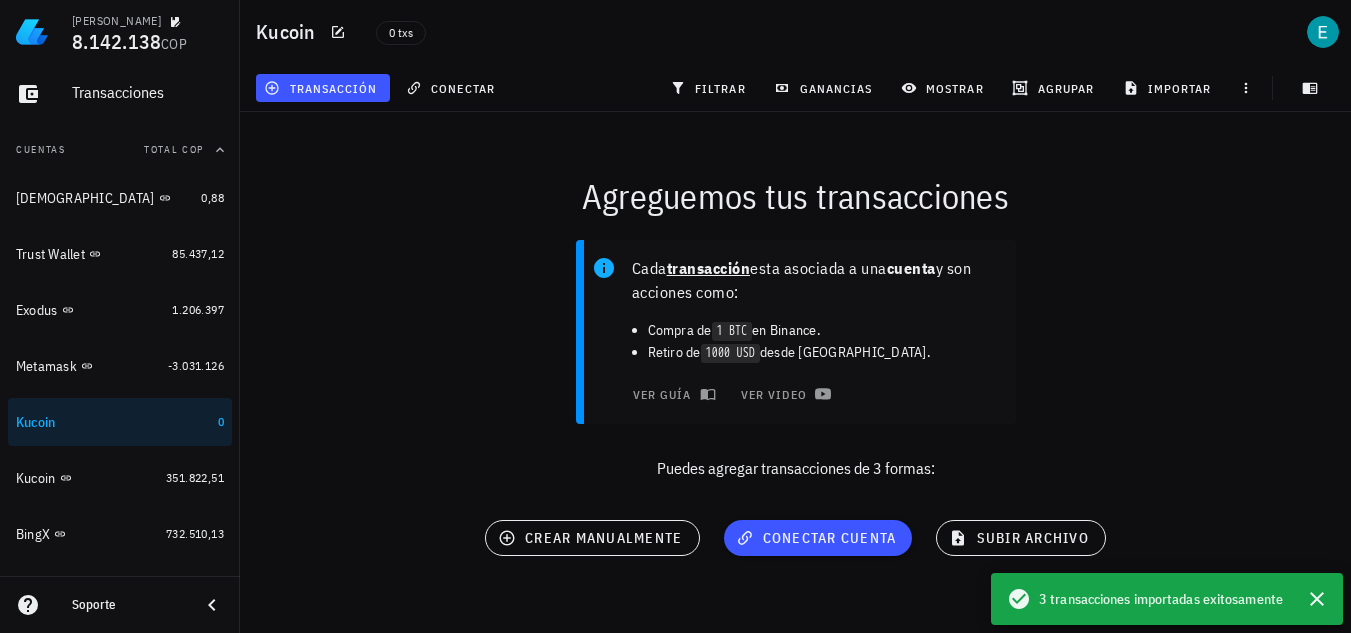 scroll, scrollTop: 252, scrollLeft: 0, axis: vertical 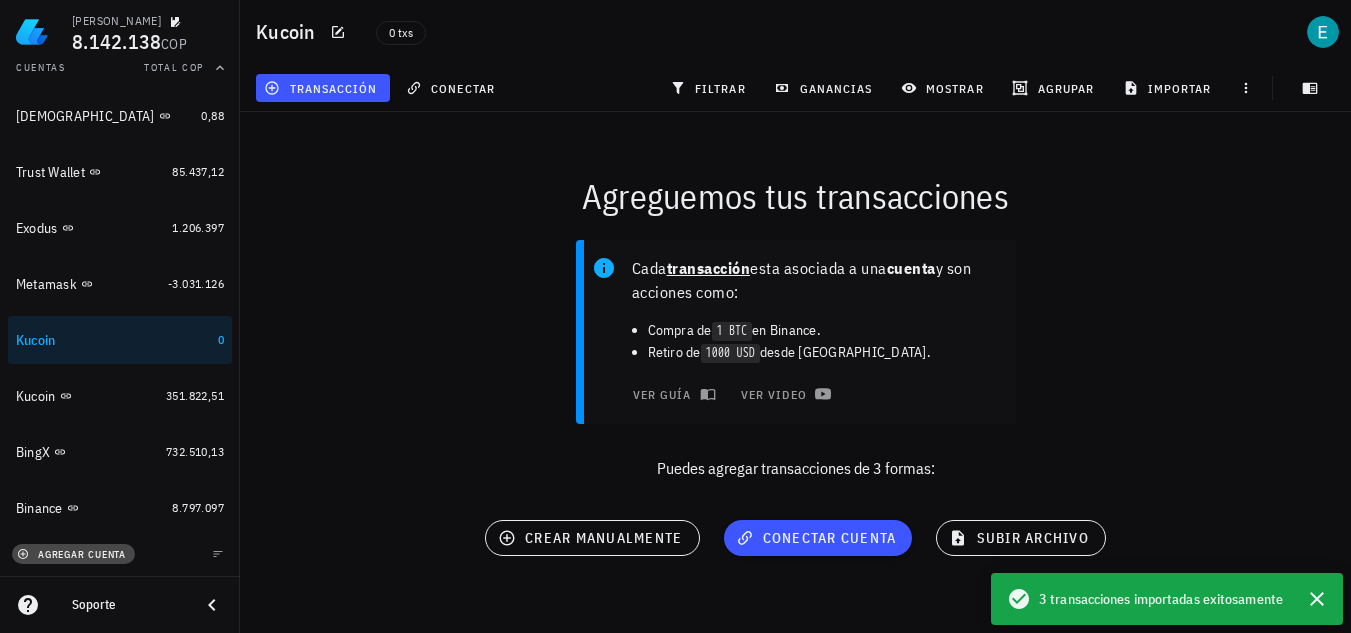 click on "agregar cuenta" at bounding box center [73, 554] 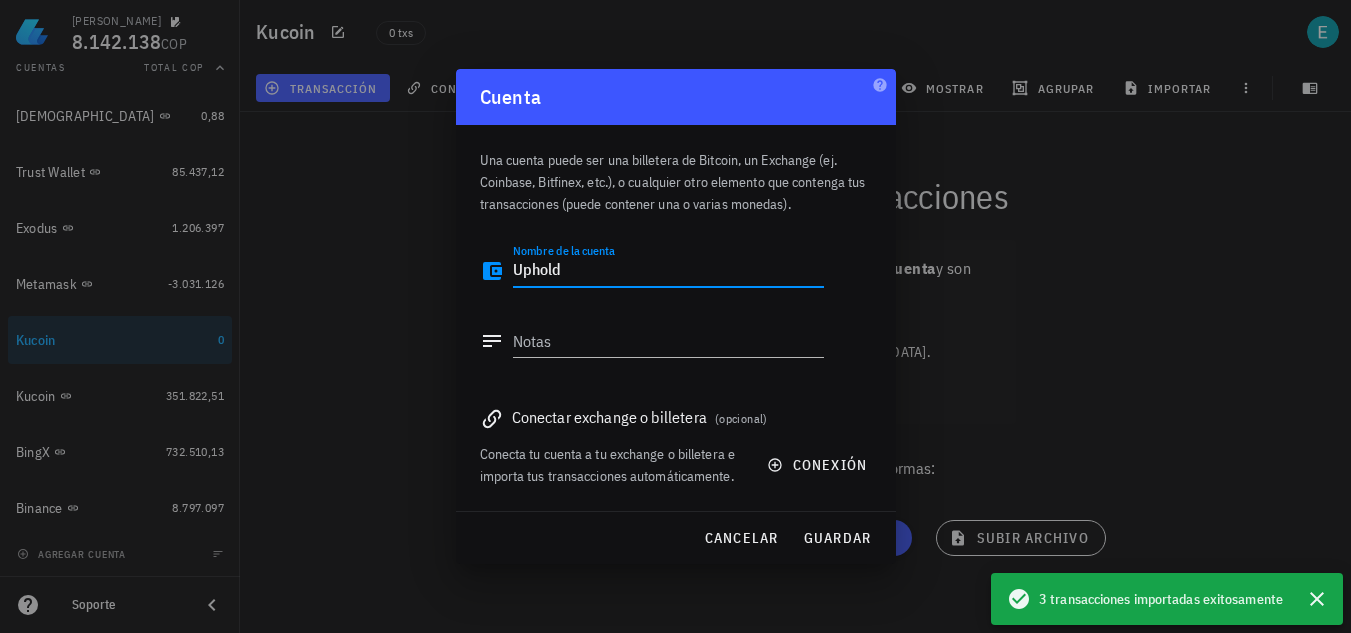 type on "Uphold" 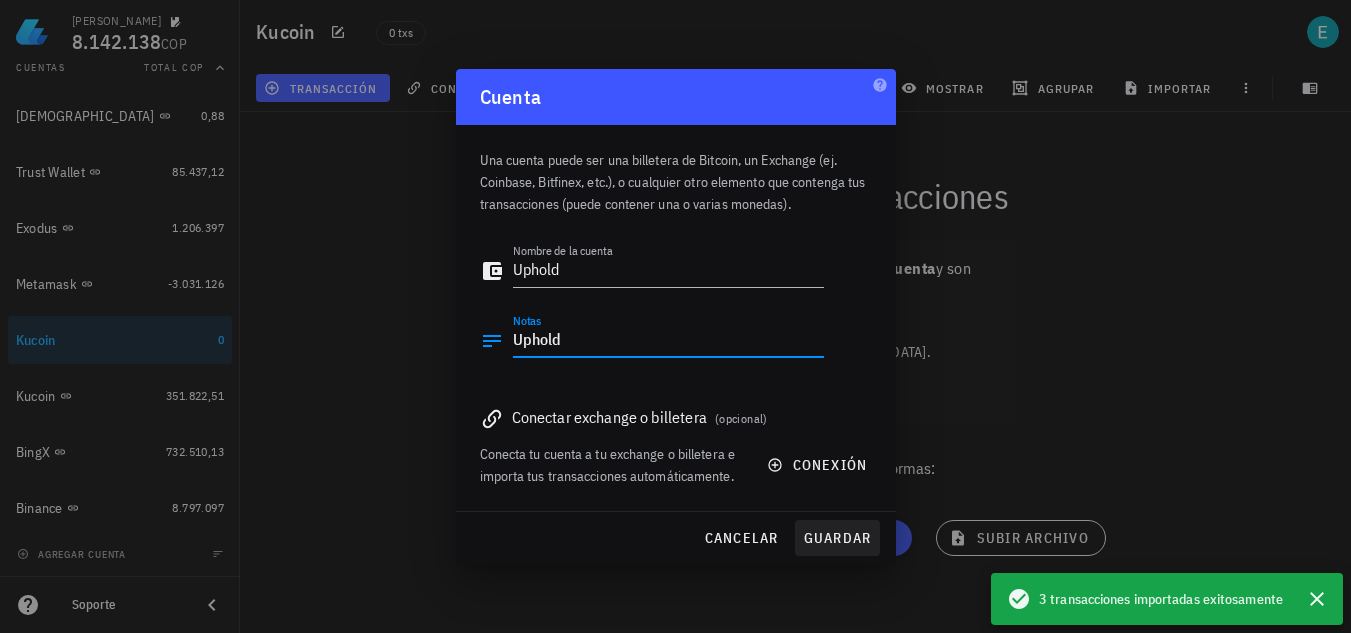 type on "Uphold" 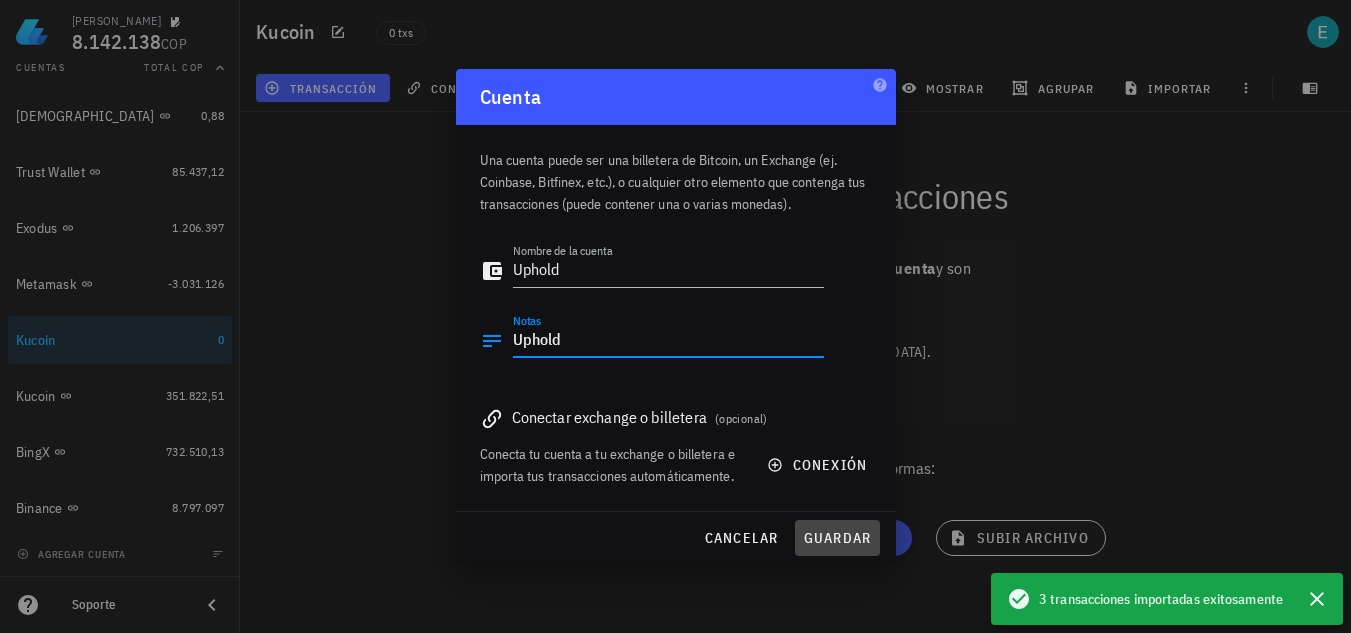 click on "guardar" at bounding box center [837, 538] 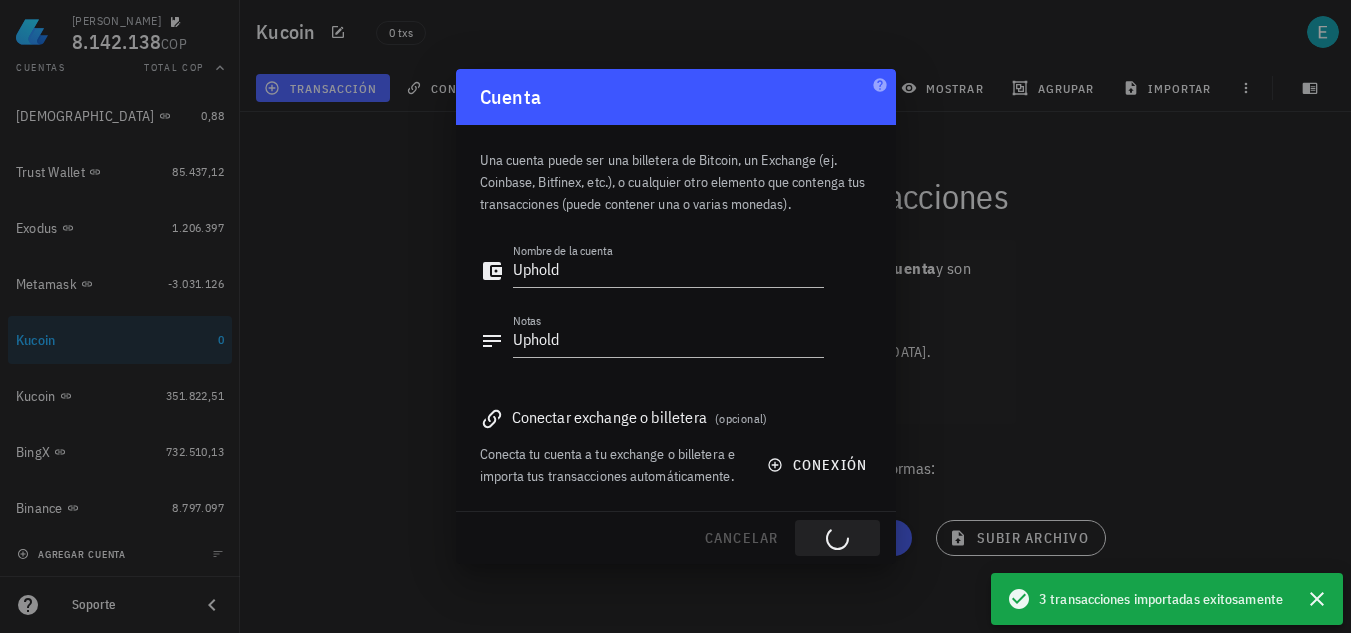 type 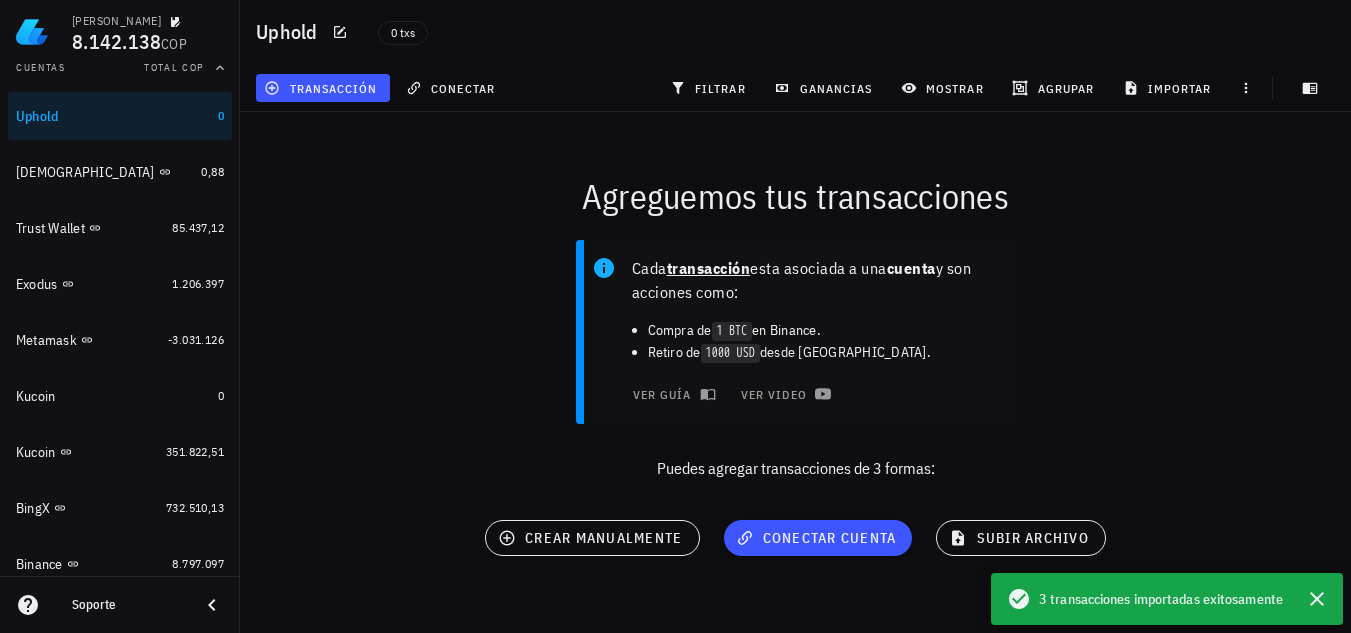 scroll, scrollTop: 308, scrollLeft: 0, axis: vertical 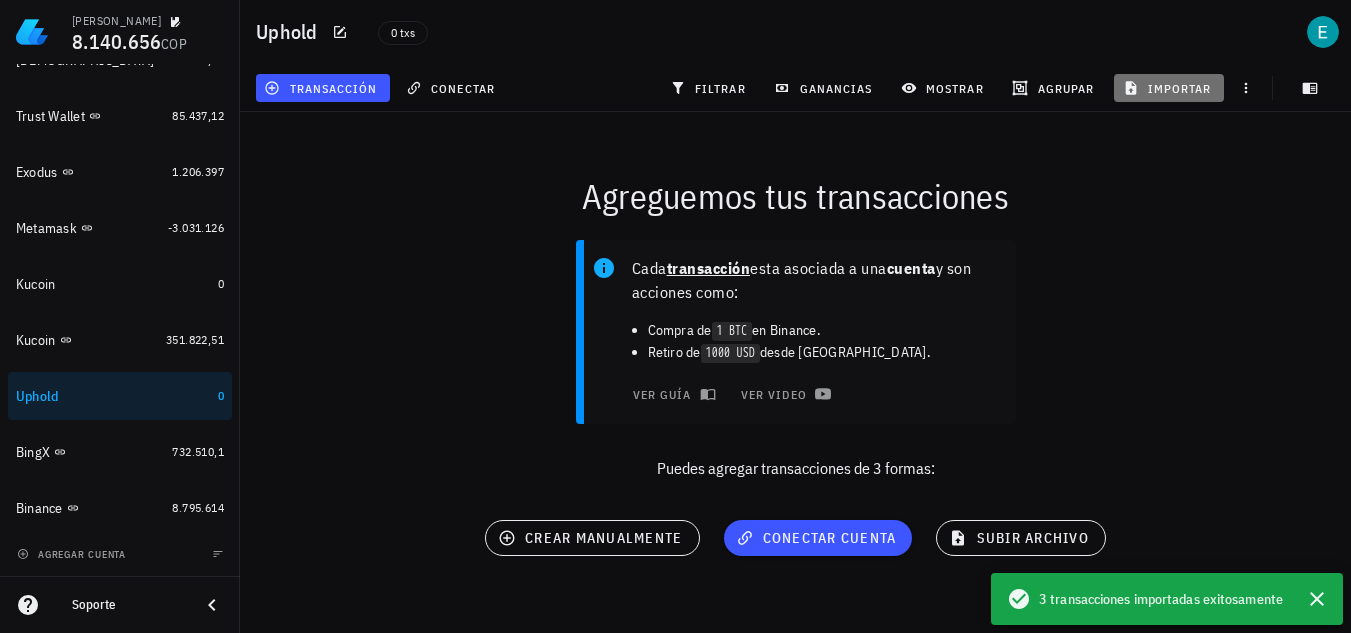 click on "importar" at bounding box center (1169, 88) 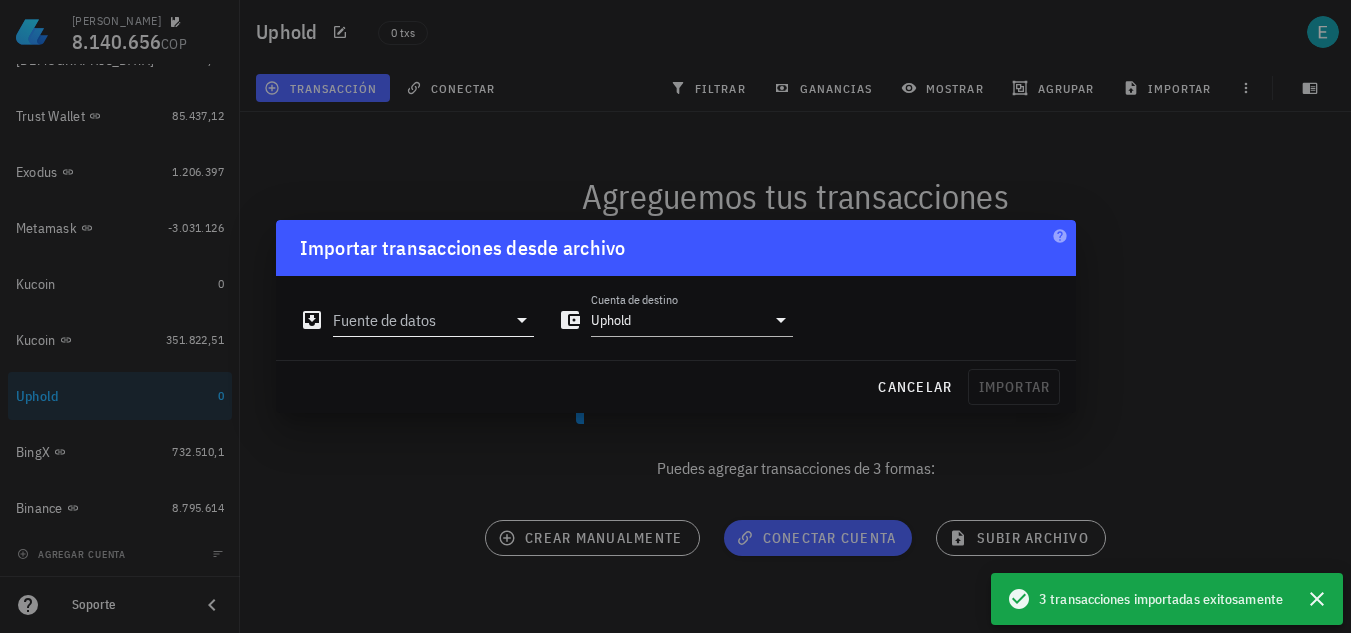 click 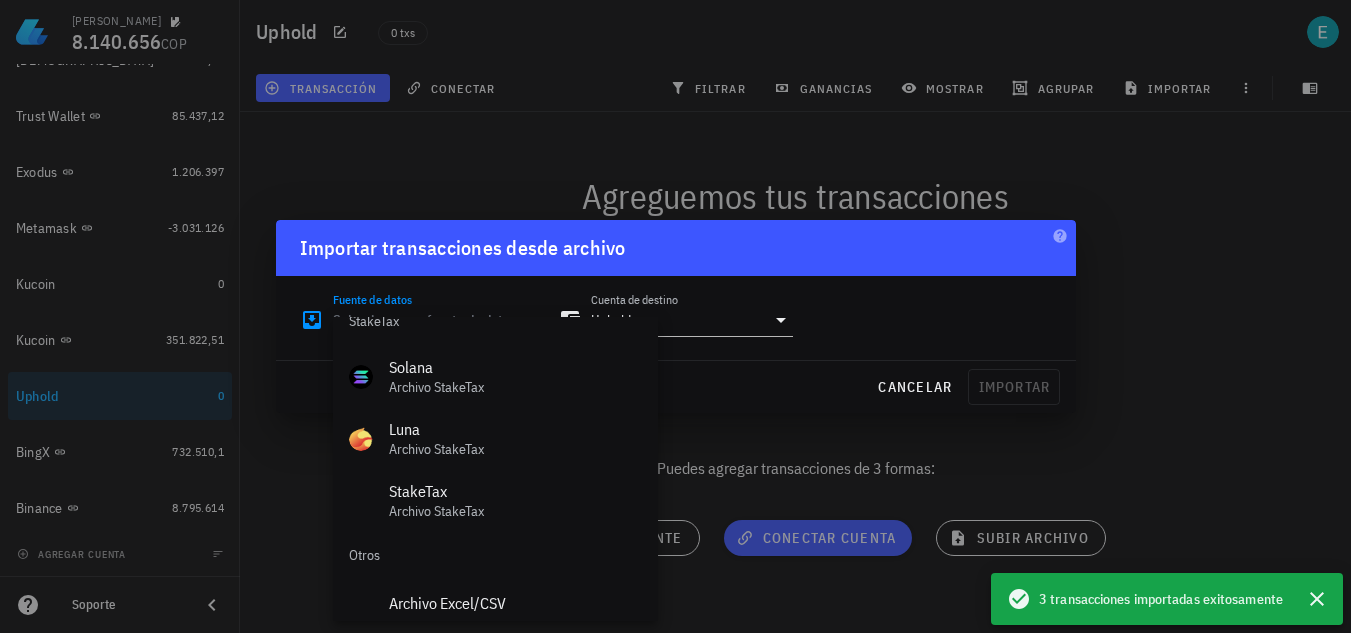 scroll, scrollTop: 834, scrollLeft: 0, axis: vertical 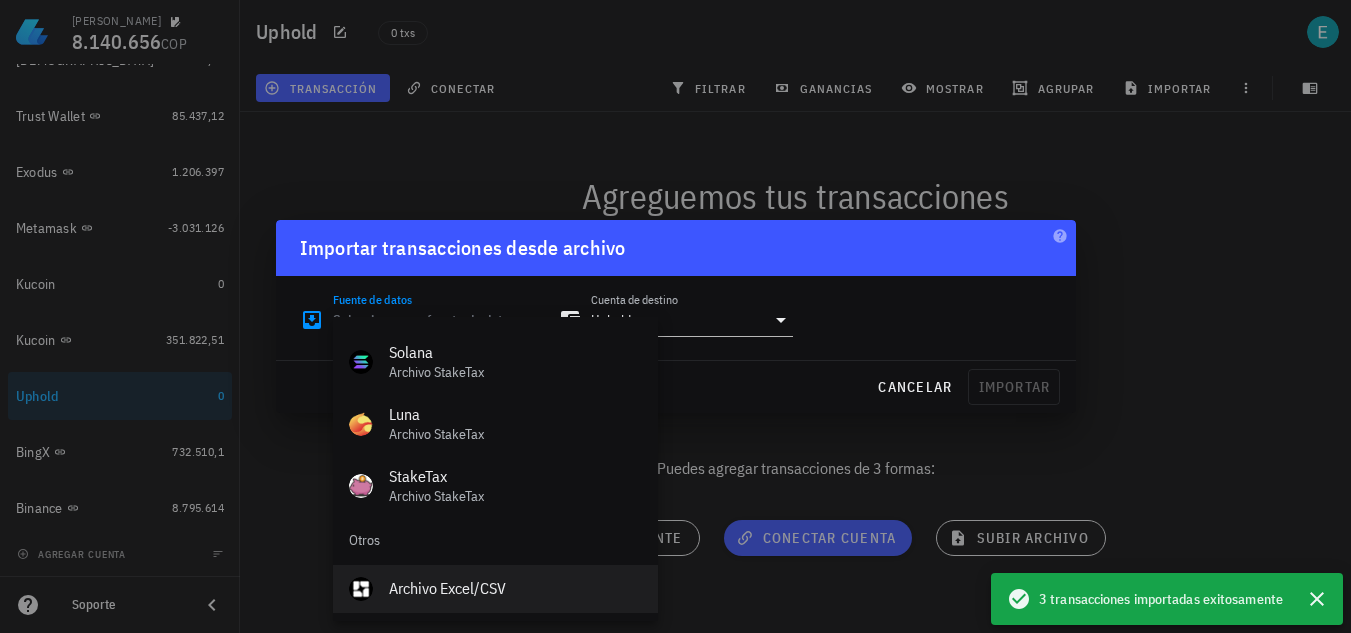 click on "Archivo Excel/CSV" at bounding box center [515, 588] 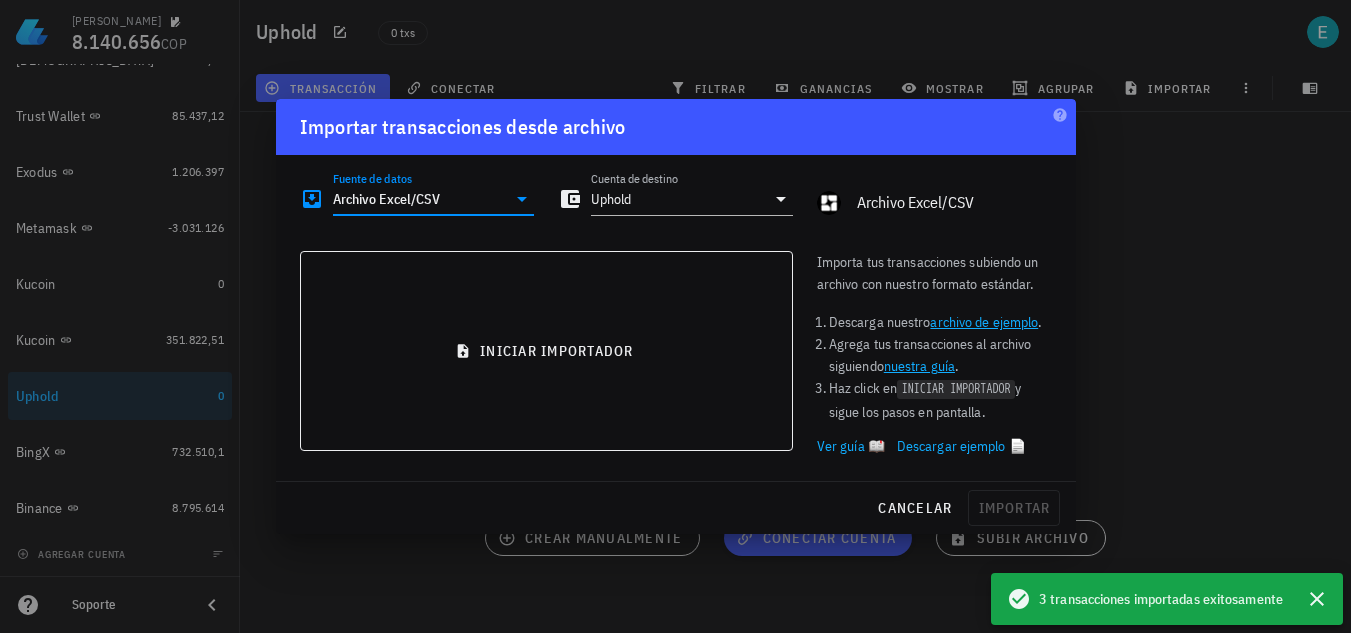 click on "archivo de ejemplo" at bounding box center (984, 322) 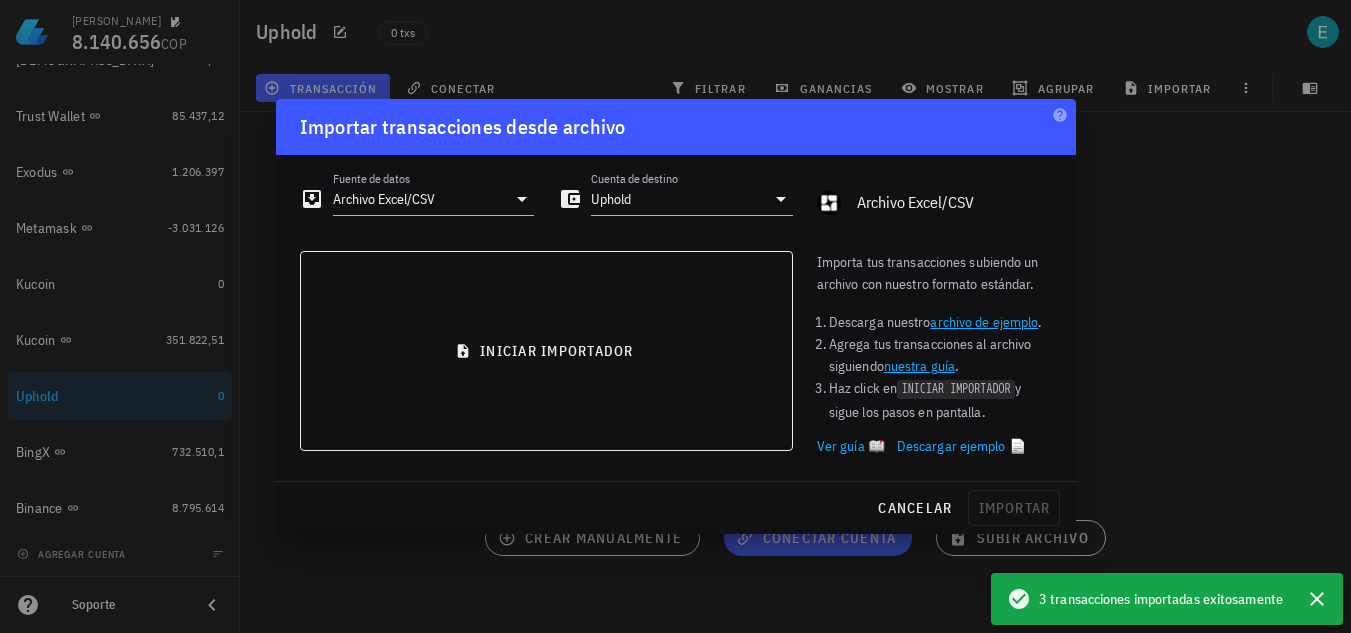 click on "nuestra guía" at bounding box center (919, 366) 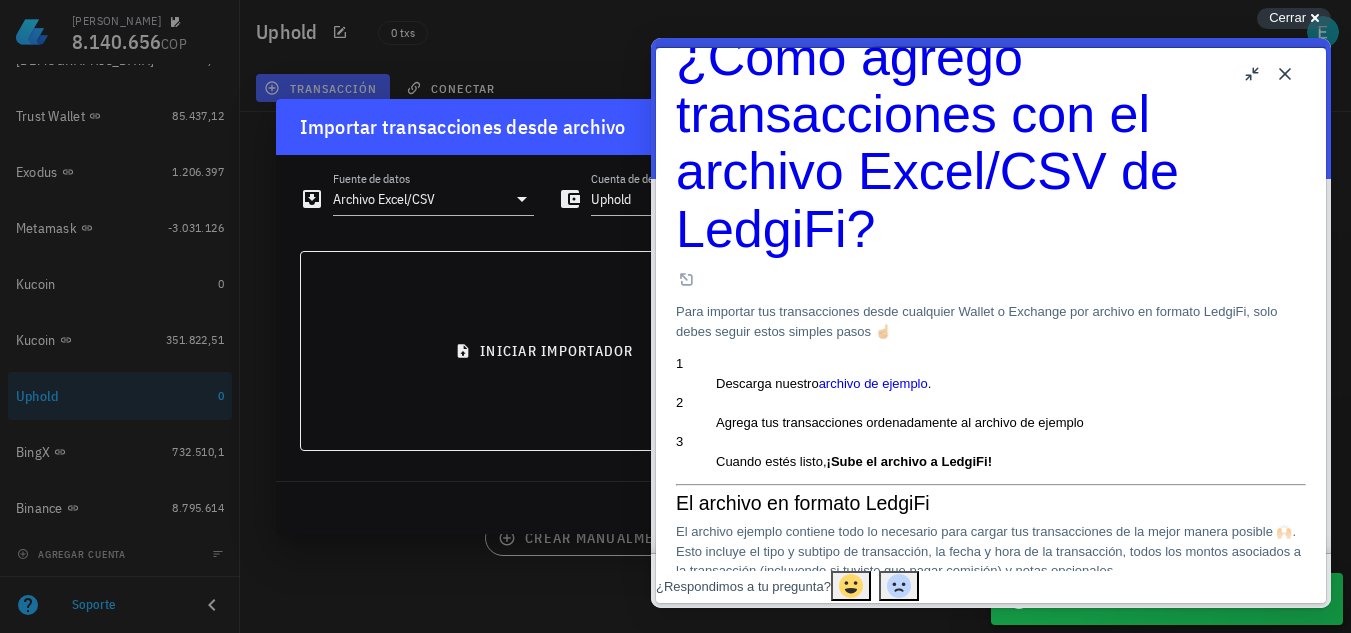 scroll, scrollTop: 0, scrollLeft: 0, axis: both 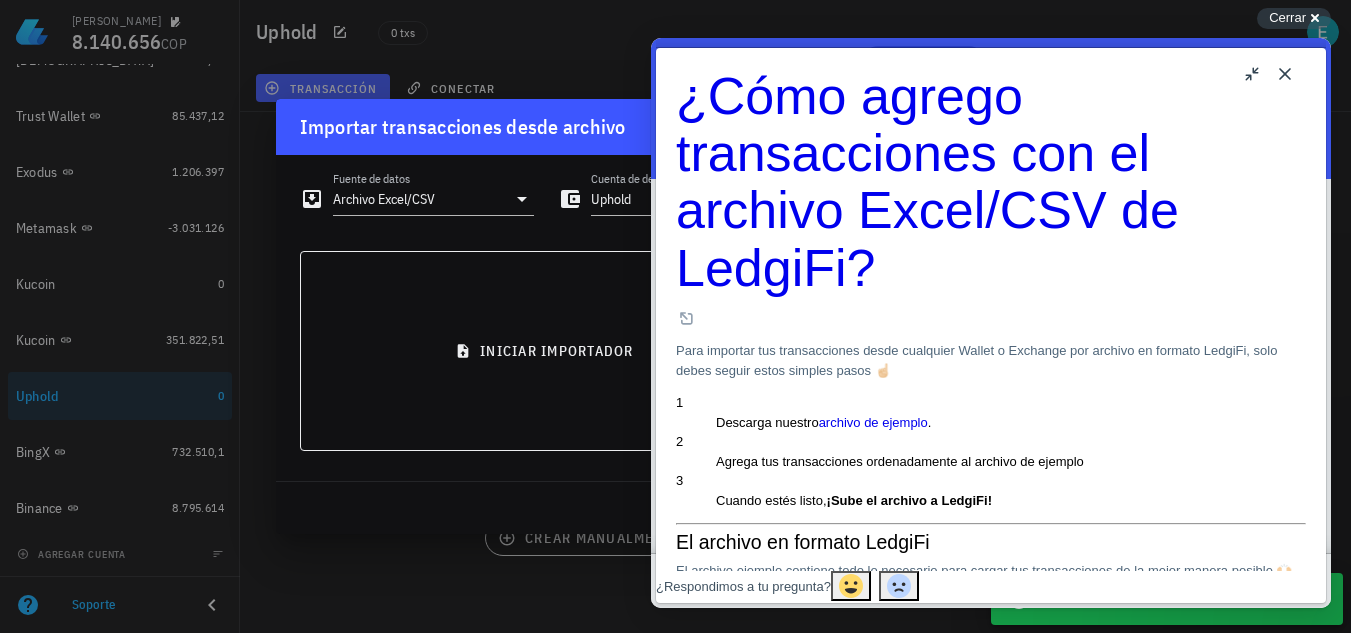 click on "Close" at bounding box center [1285, 74] 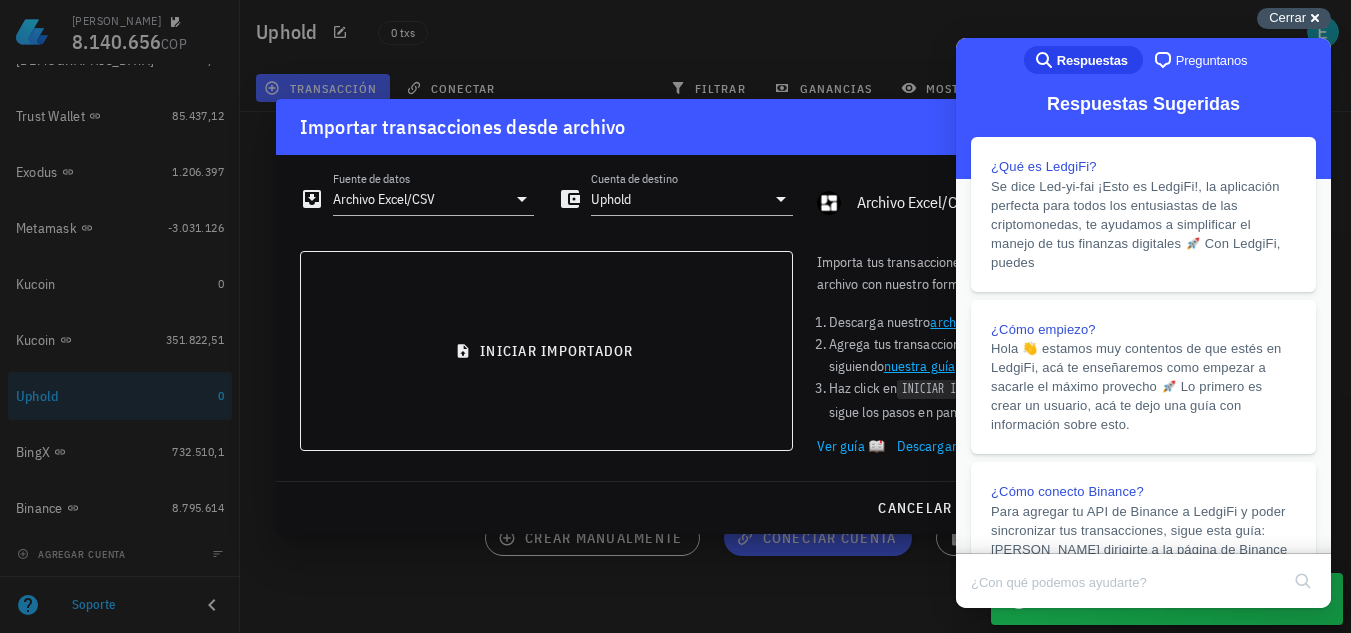 click on "Cerrar" at bounding box center [1287, 17] 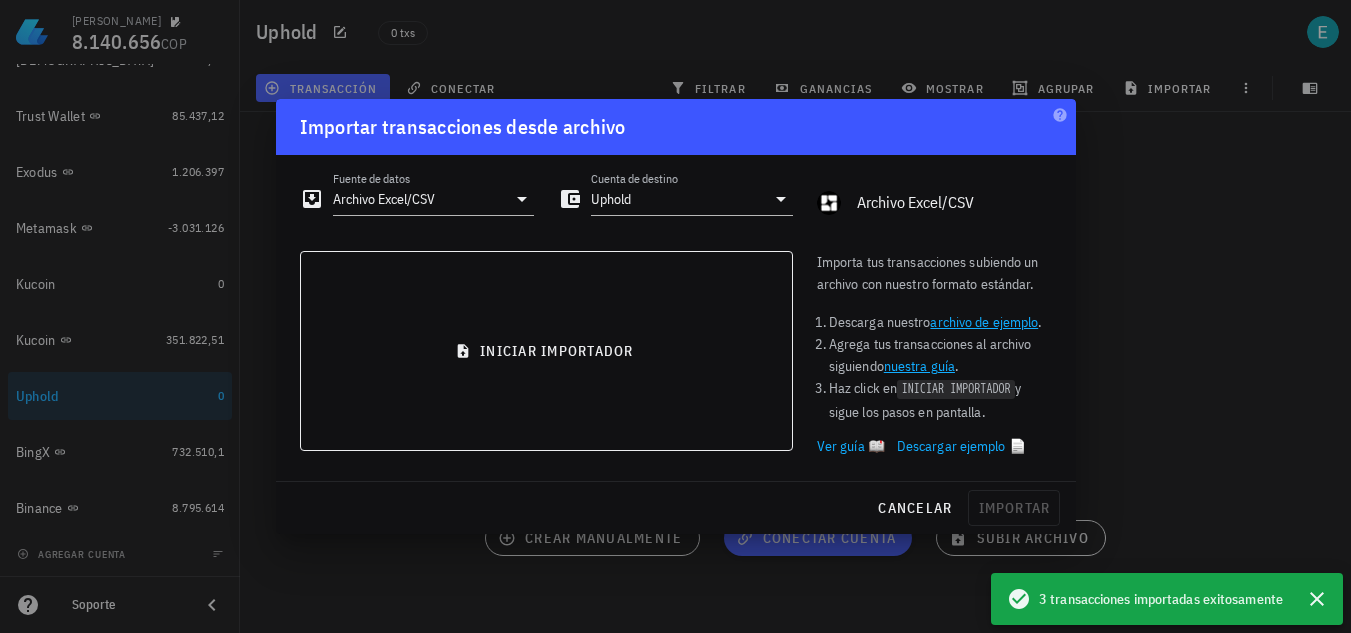 click at bounding box center [675, 316] 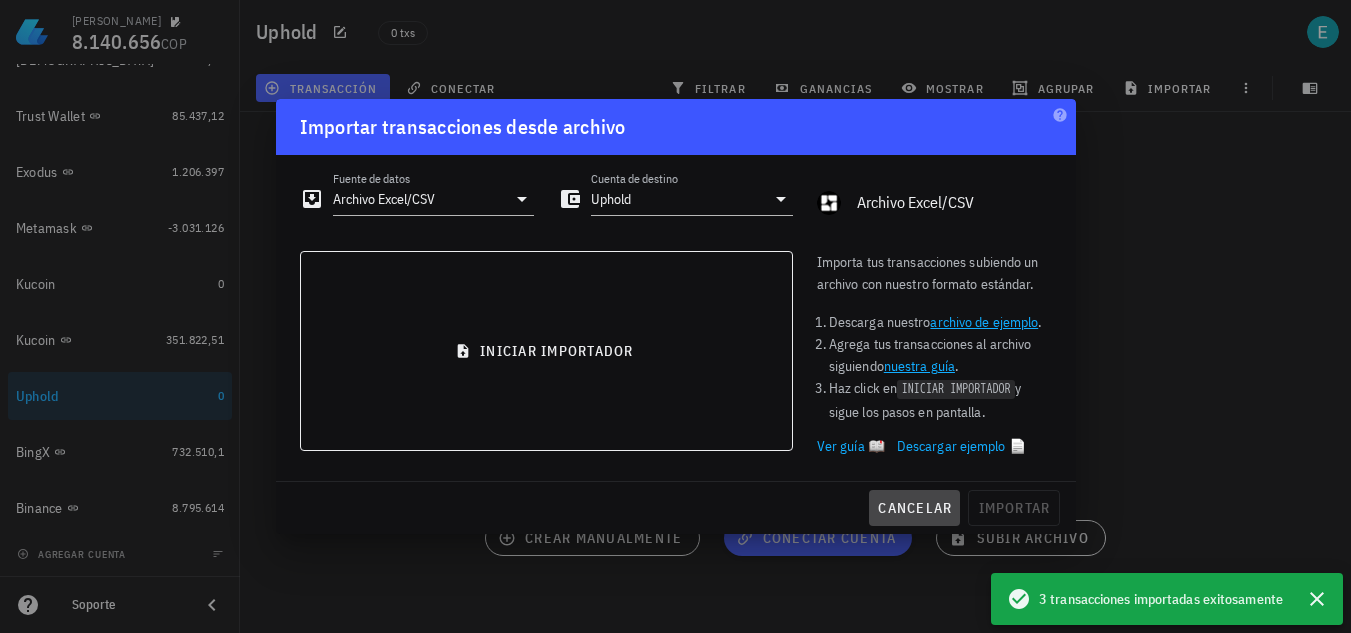 click on "cancelar" at bounding box center (914, 508) 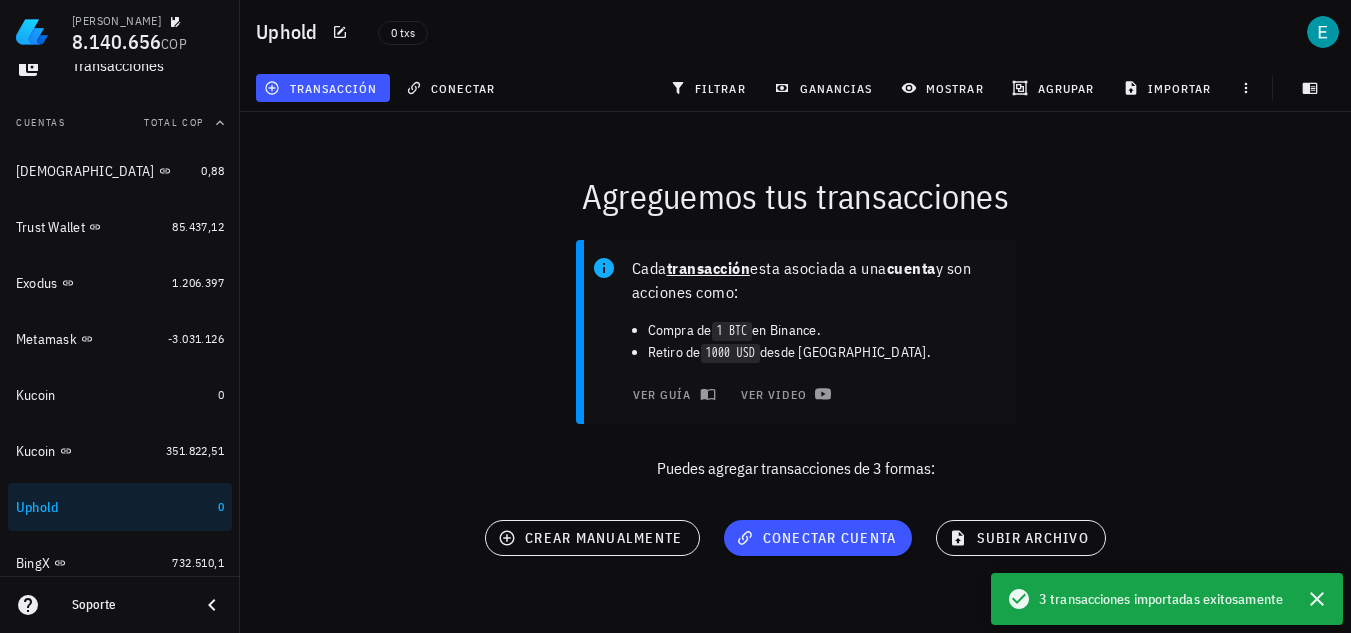 scroll, scrollTop: 308, scrollLeft: 0, axis: vertical 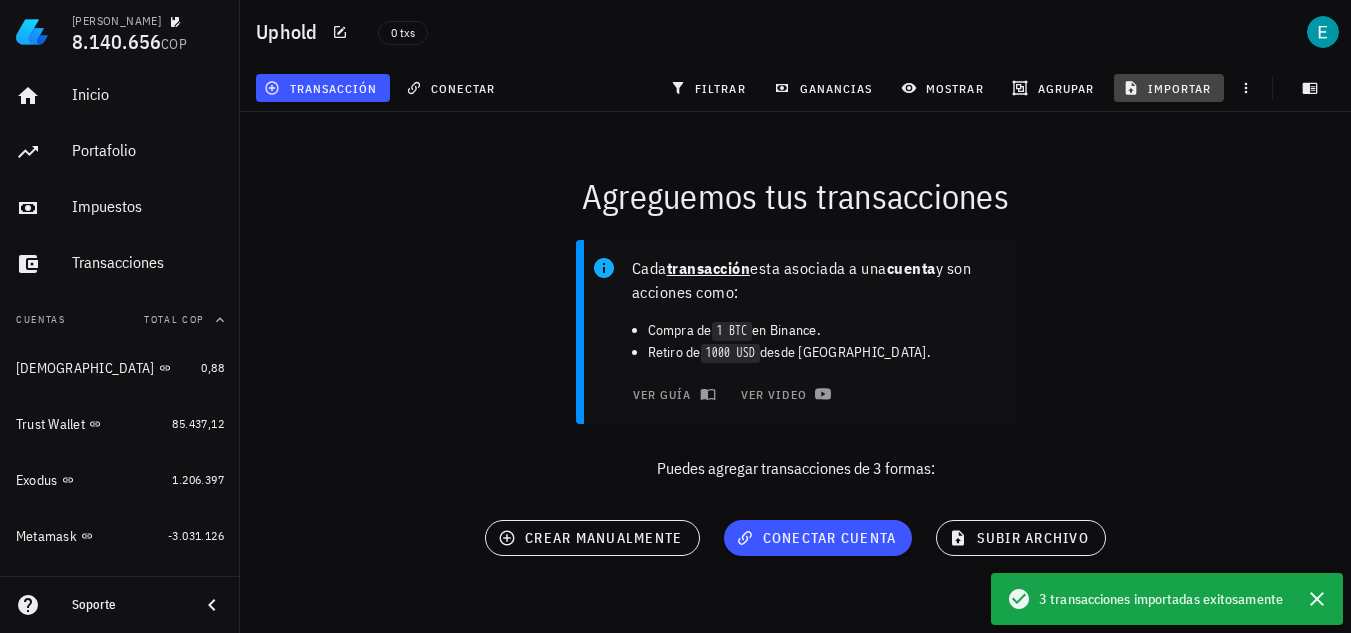 click on "importar" at bounding box center (1169, 88) 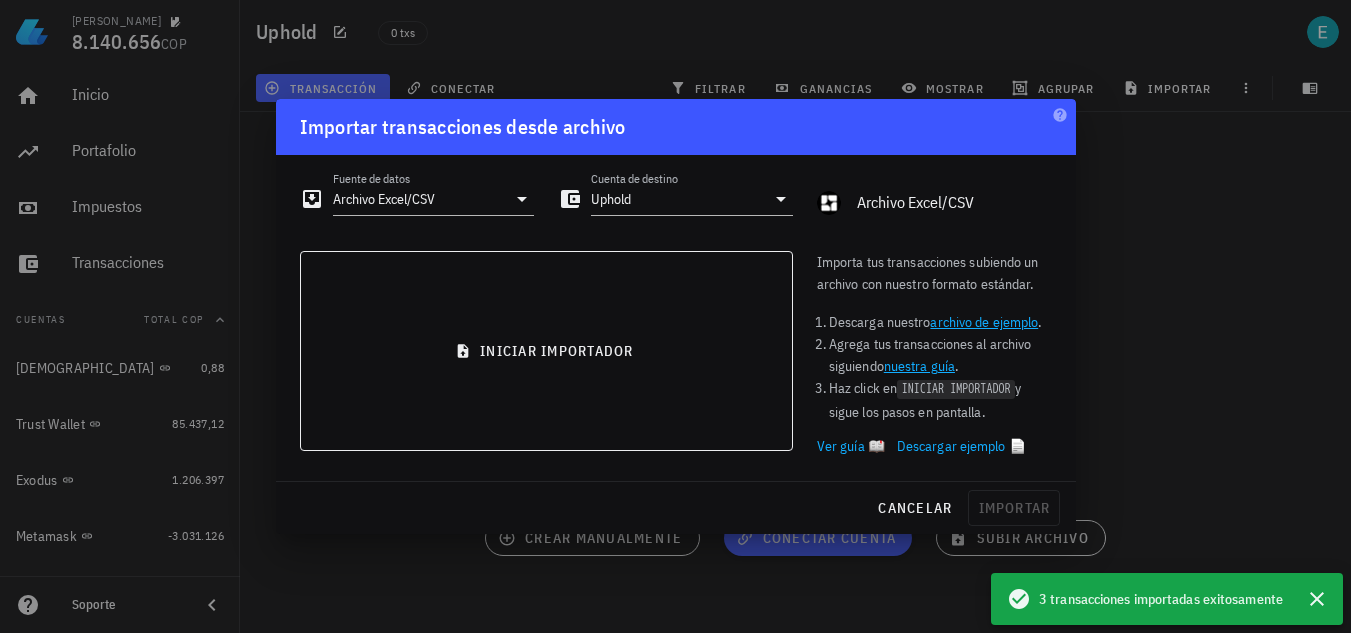 click on "nuestra guía" at bounding box center [919, 366] 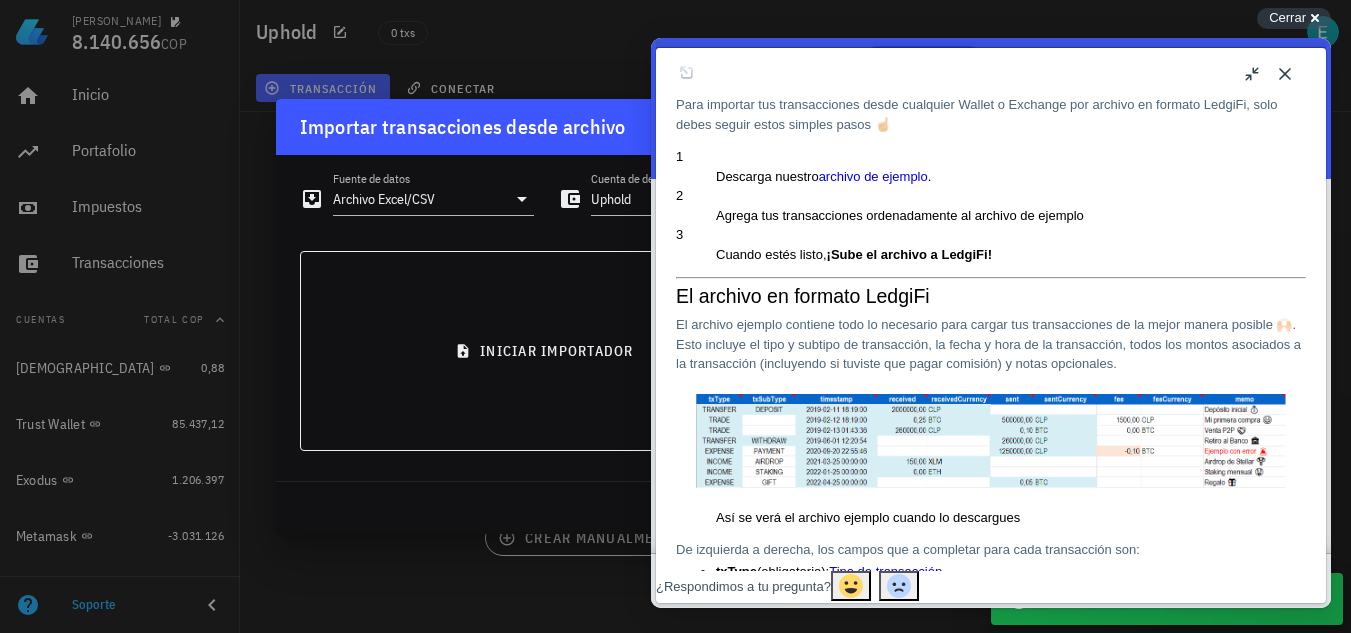 scroll, scrollTop: 236, scrollLeft: 0, axis: vertical 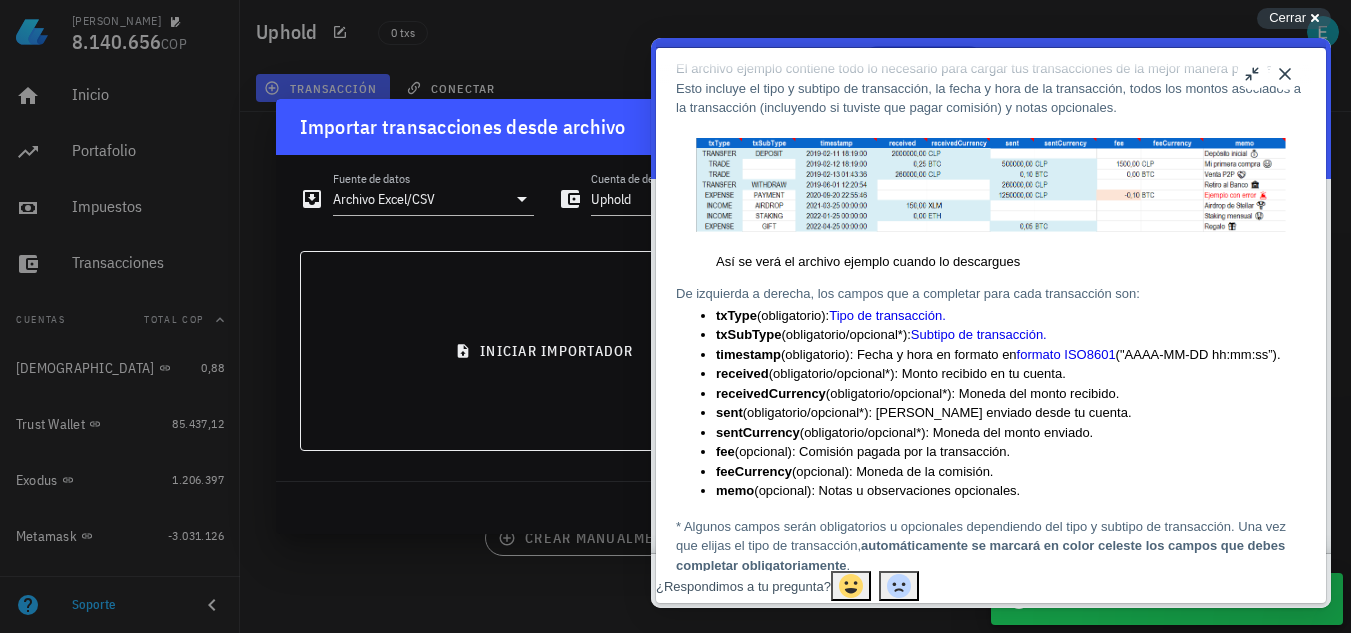 click on "Tipo de transacción." at bounding box center (887, 315) 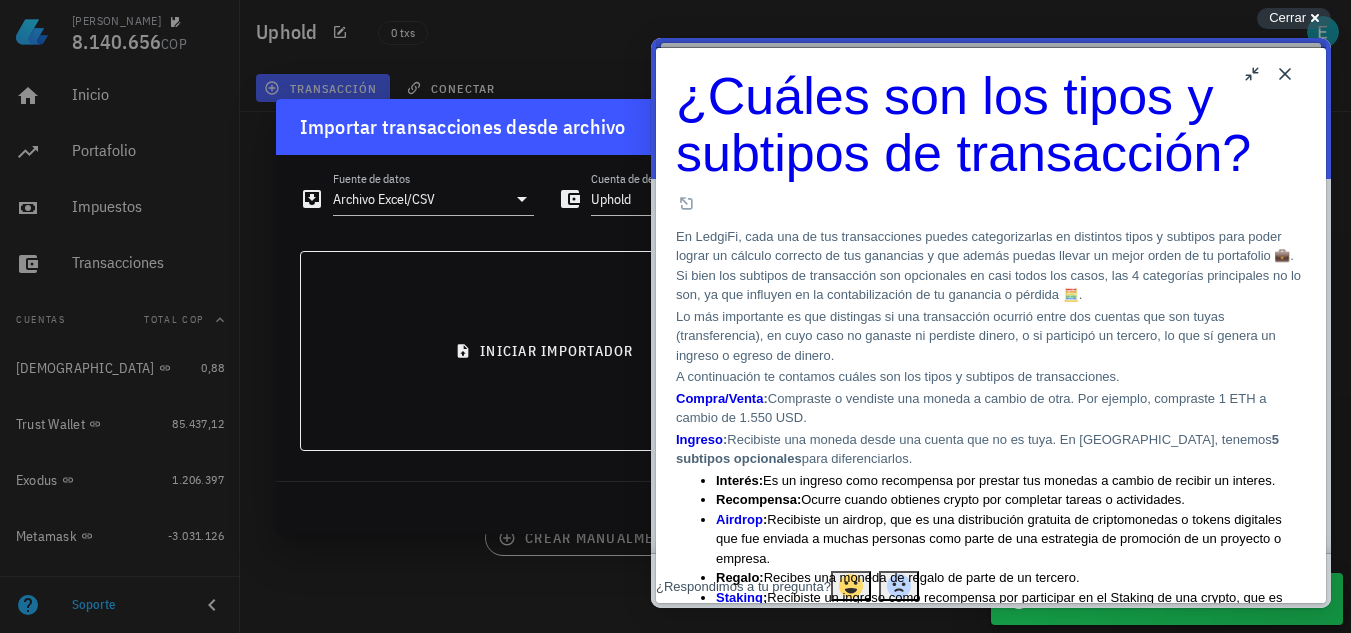 scroll, scrollTop: 1820, scrollLeft: 0, axis: vertical 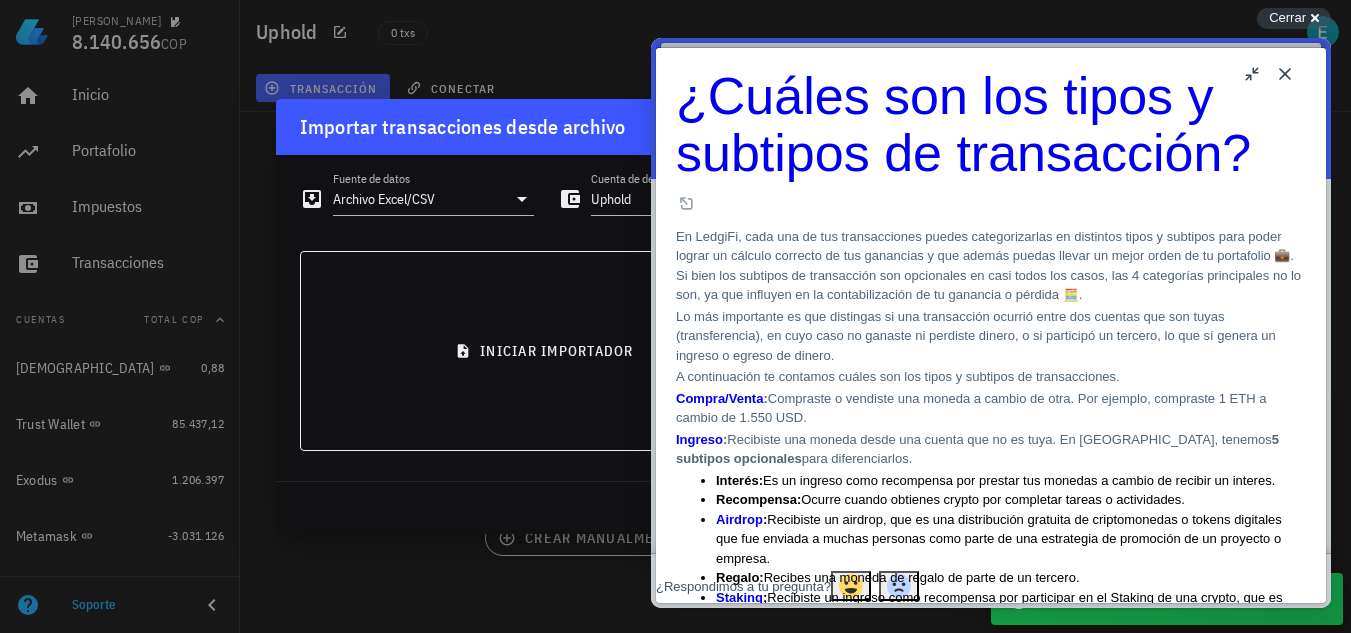 click on "Close" at bounding box center (1285, 74) 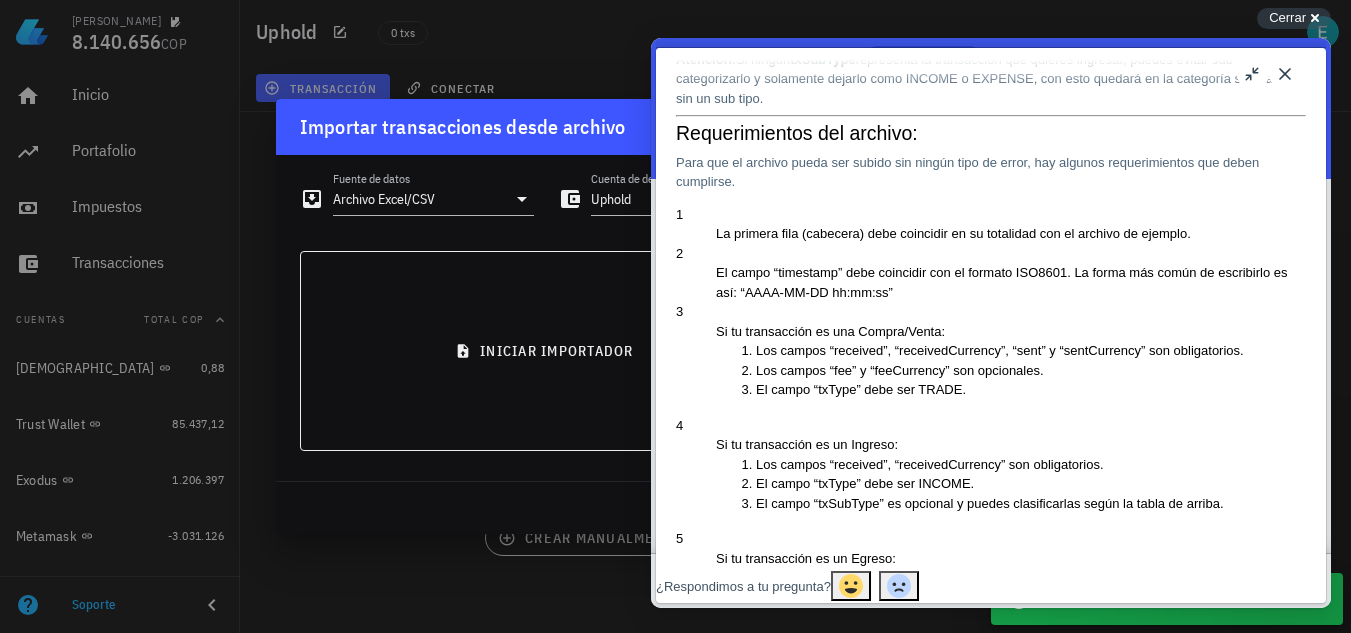 scroll, scrollTop: 1803, scrollLeft: 0, axis: vertical 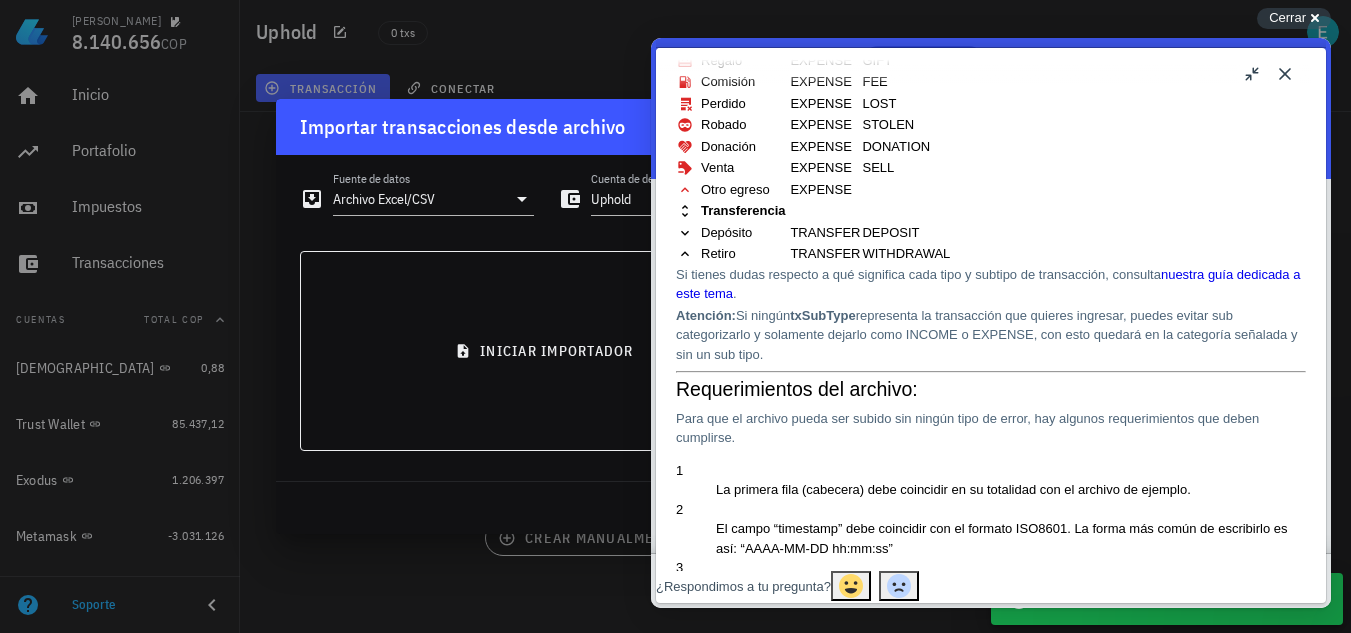 drag, startPoint x: 991, startPoint y: 318, endPoint x: 915, endPoint y: 322, distance: 76.105194 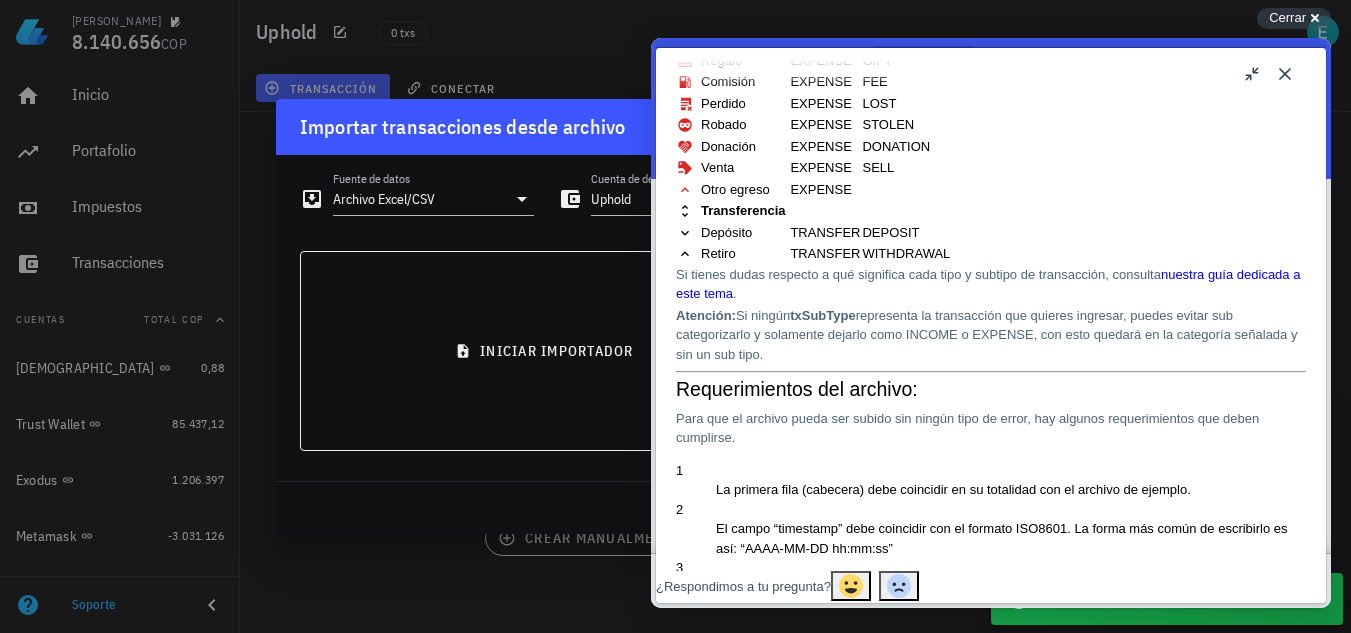 click on "Airdrop
INCOME
AIRDROP" at bounding box center [813, -176] 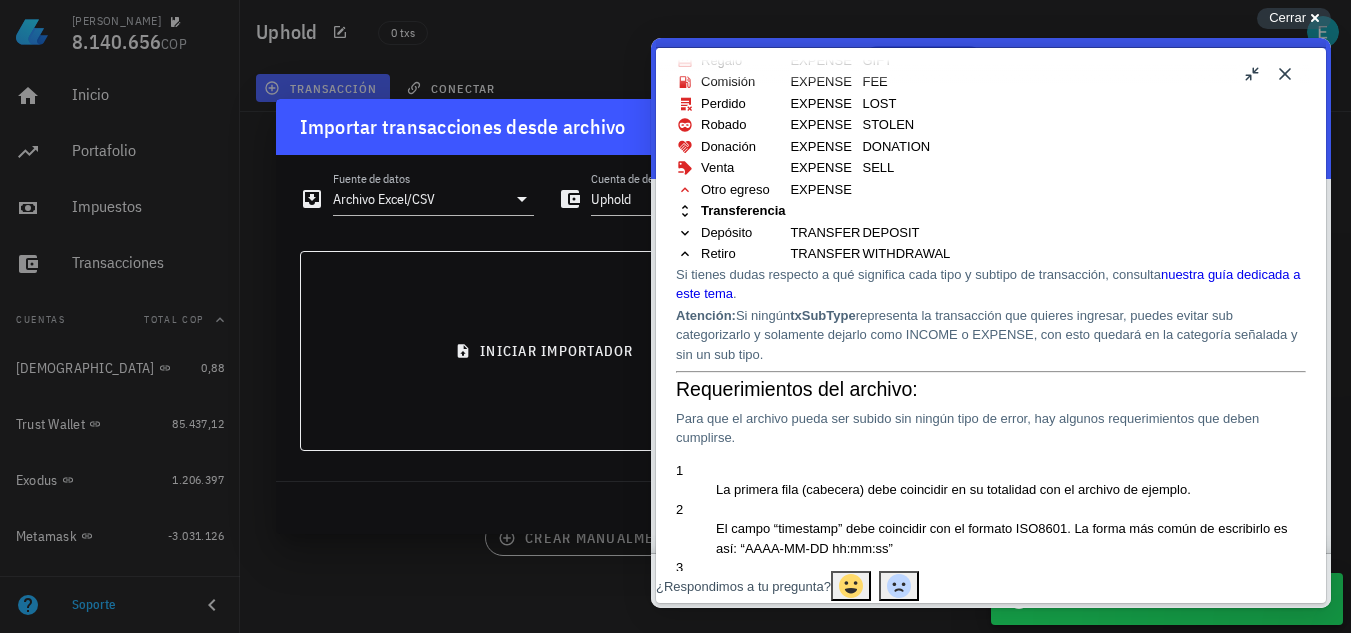 drag, startPoint x: 1184, startPoint y: 325, endPoint x: 1097, endPoint y: 326, distance: 87.005745 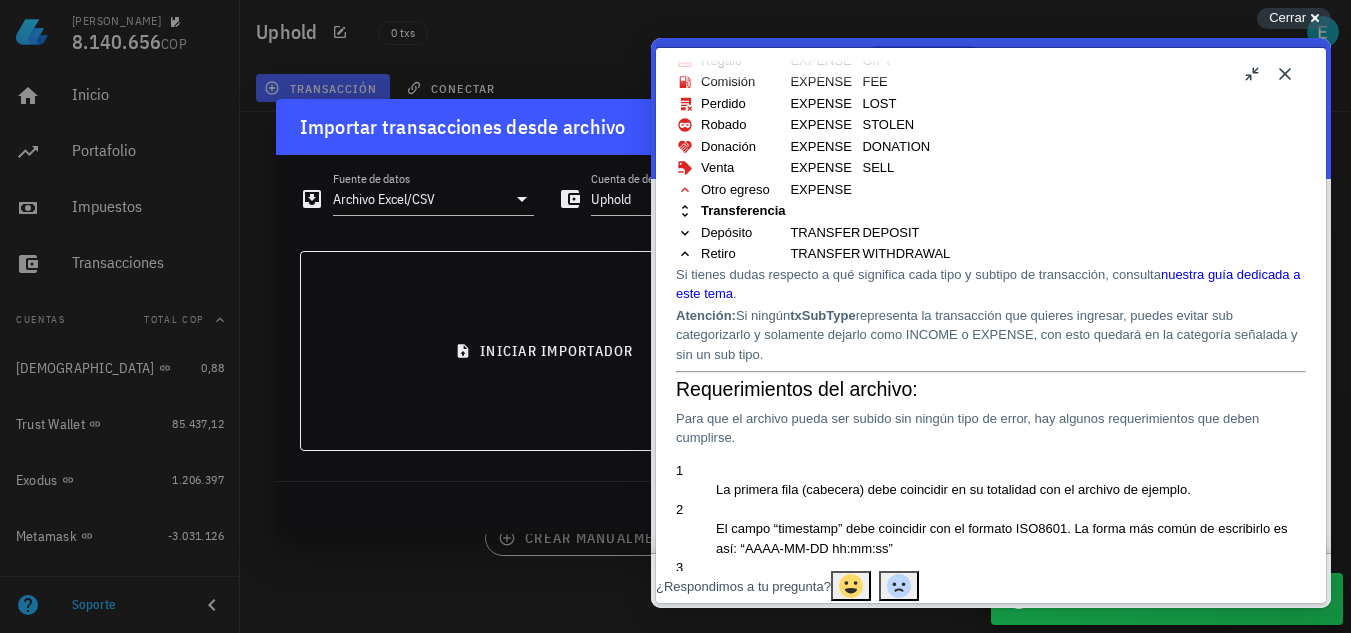 click on "AIRDROP" at bounding box center (906, -176) 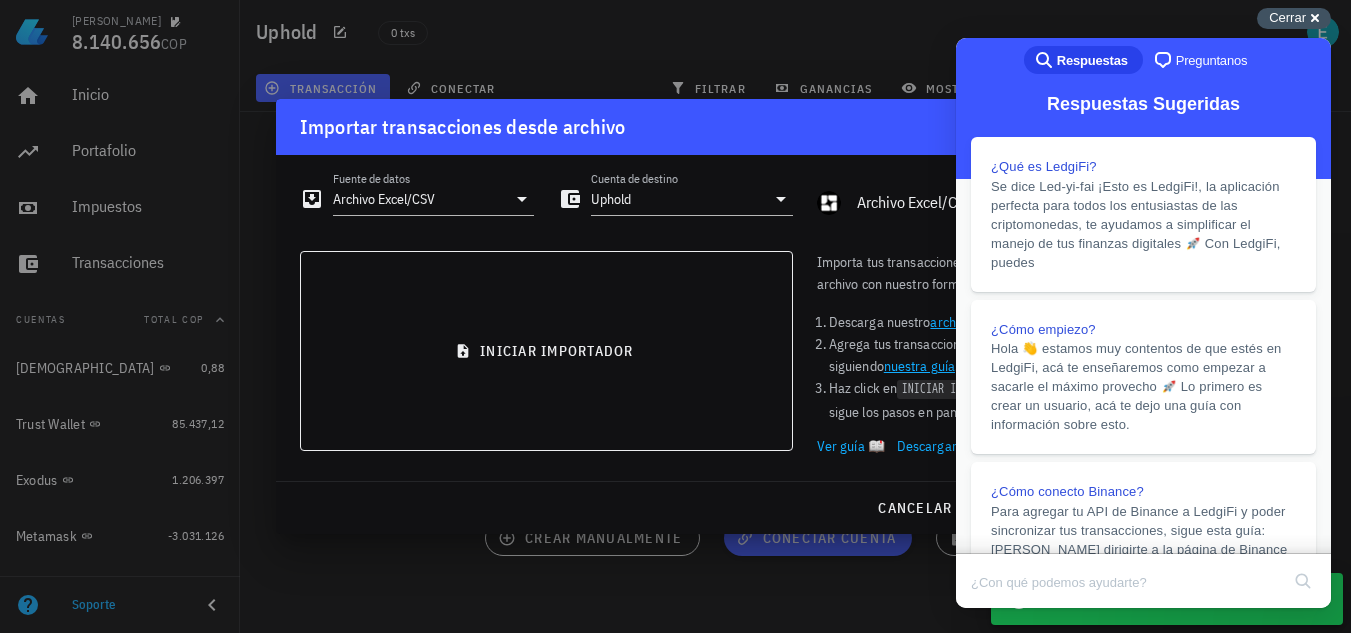 click on "Cerrar cross-small" at bounding box center [1294, 18] 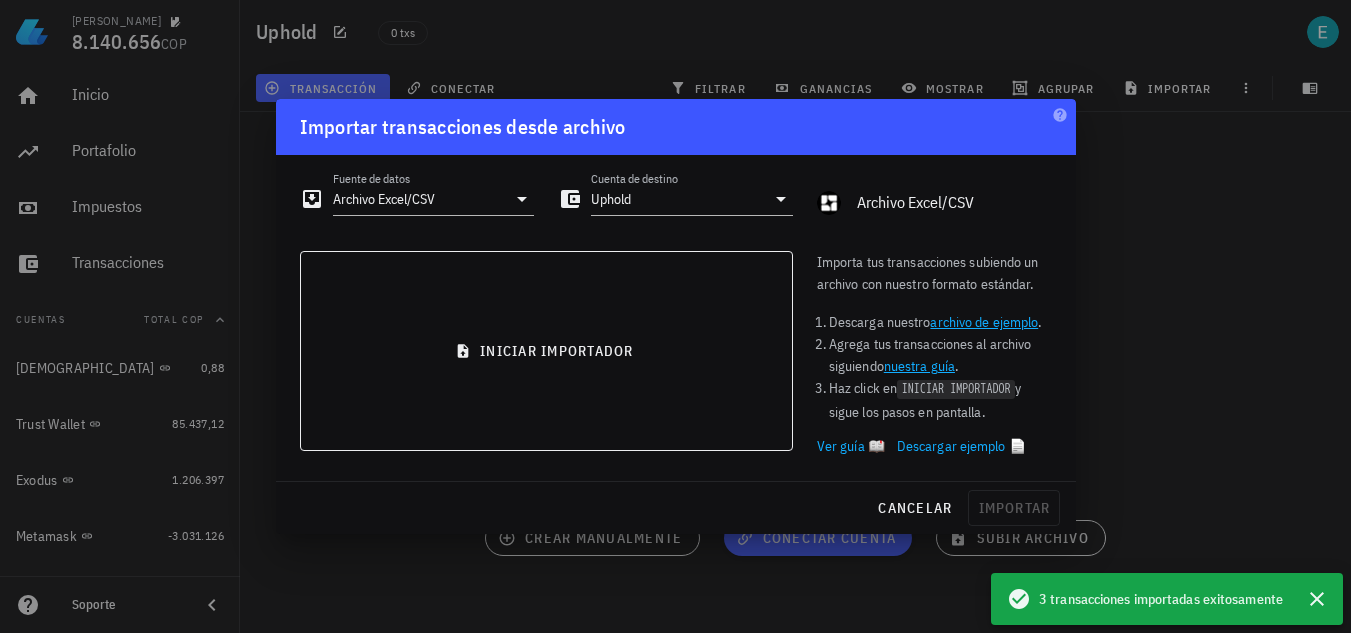 click at bounding box center (675, 316) 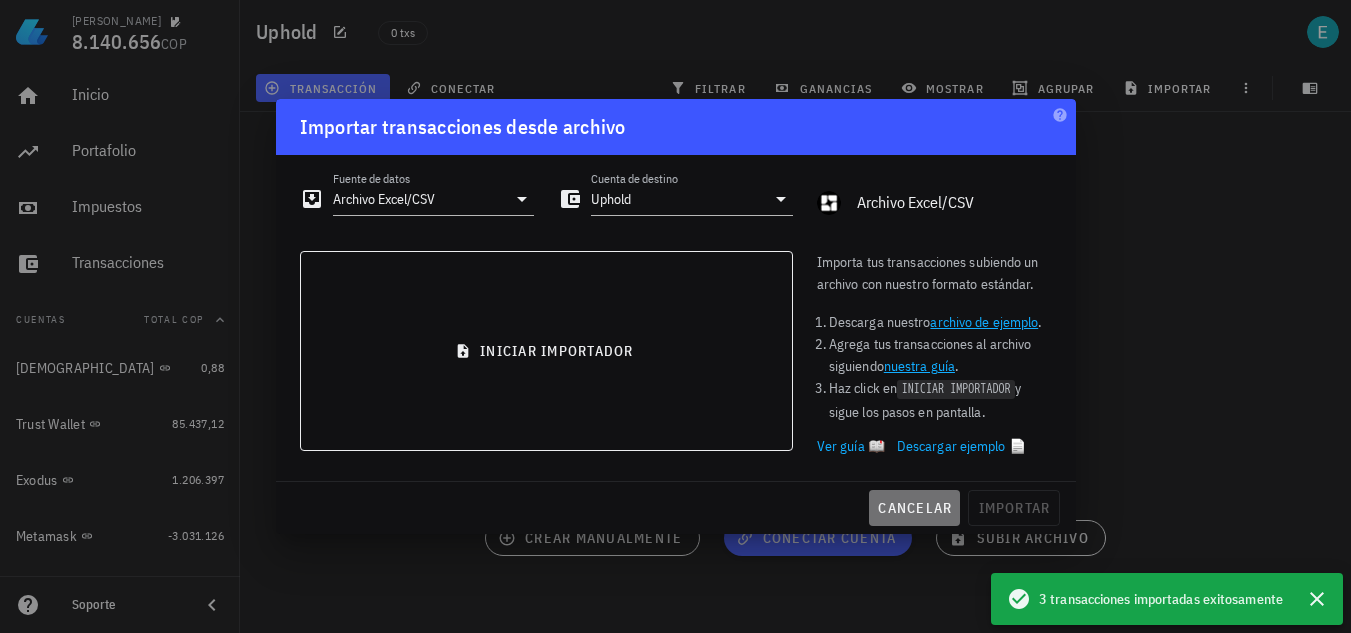 click on "cancelar" at bounding box center [914, 508] 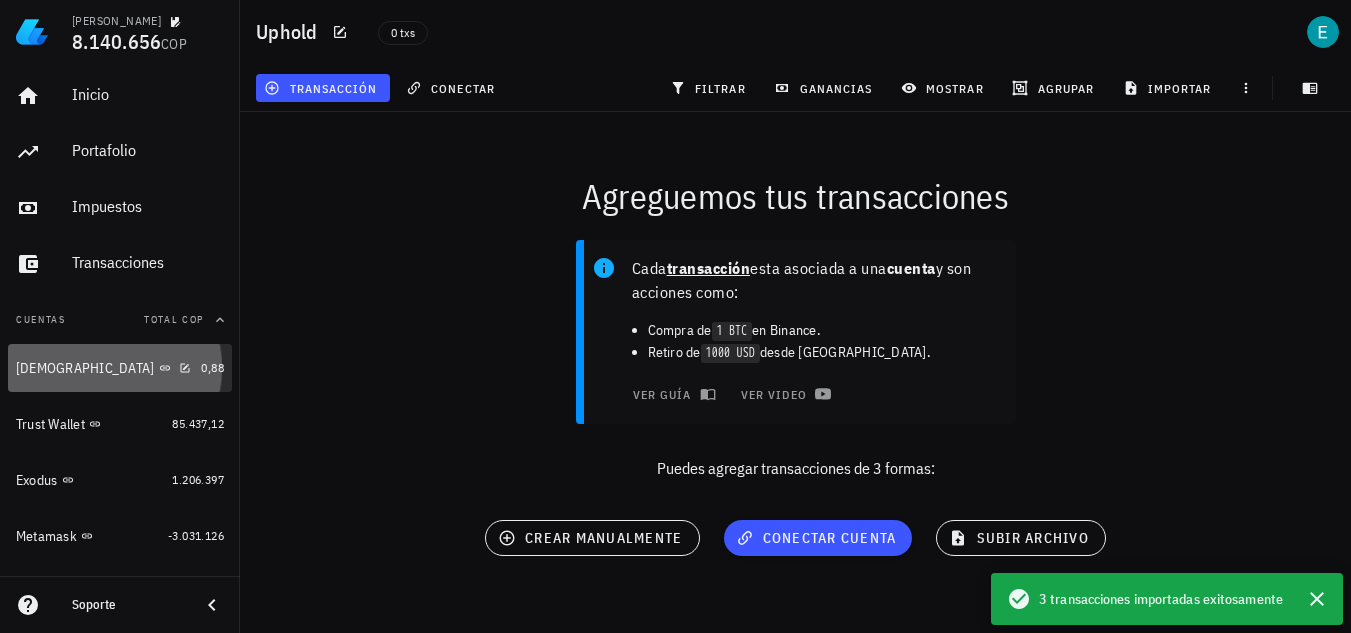 click at bounding box center [181, 367] 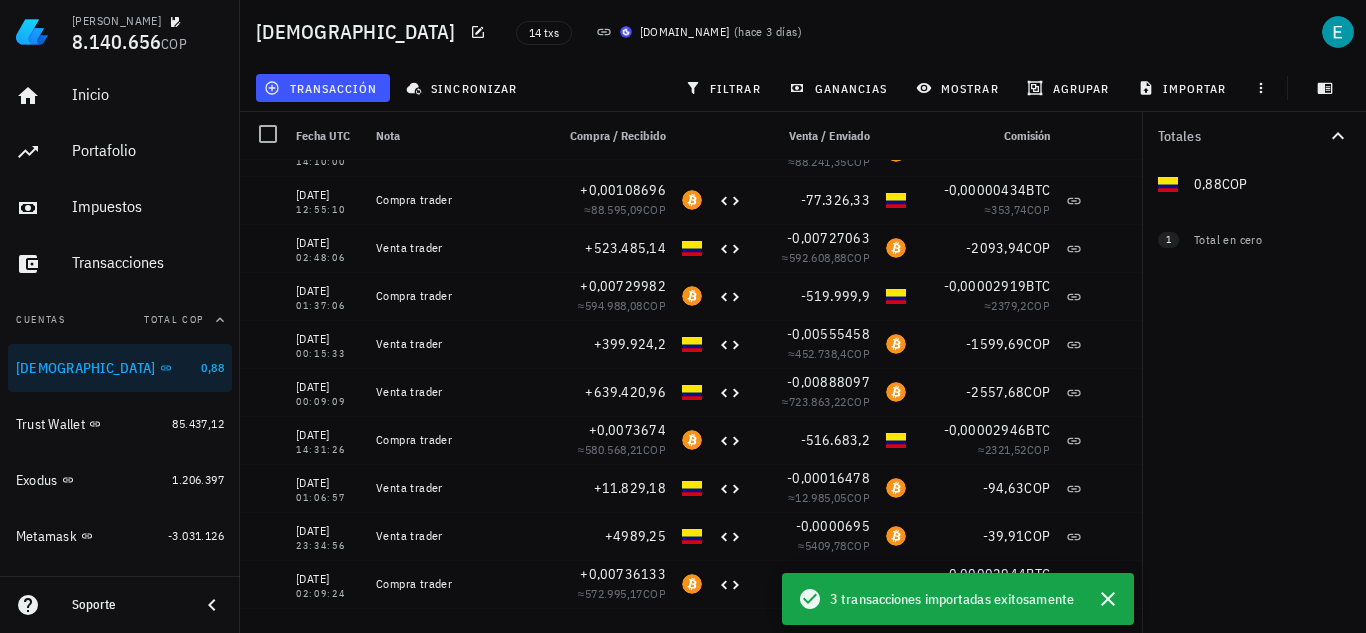scroll, scrollTop: 215, scrollLeft: 0, axis: vertical 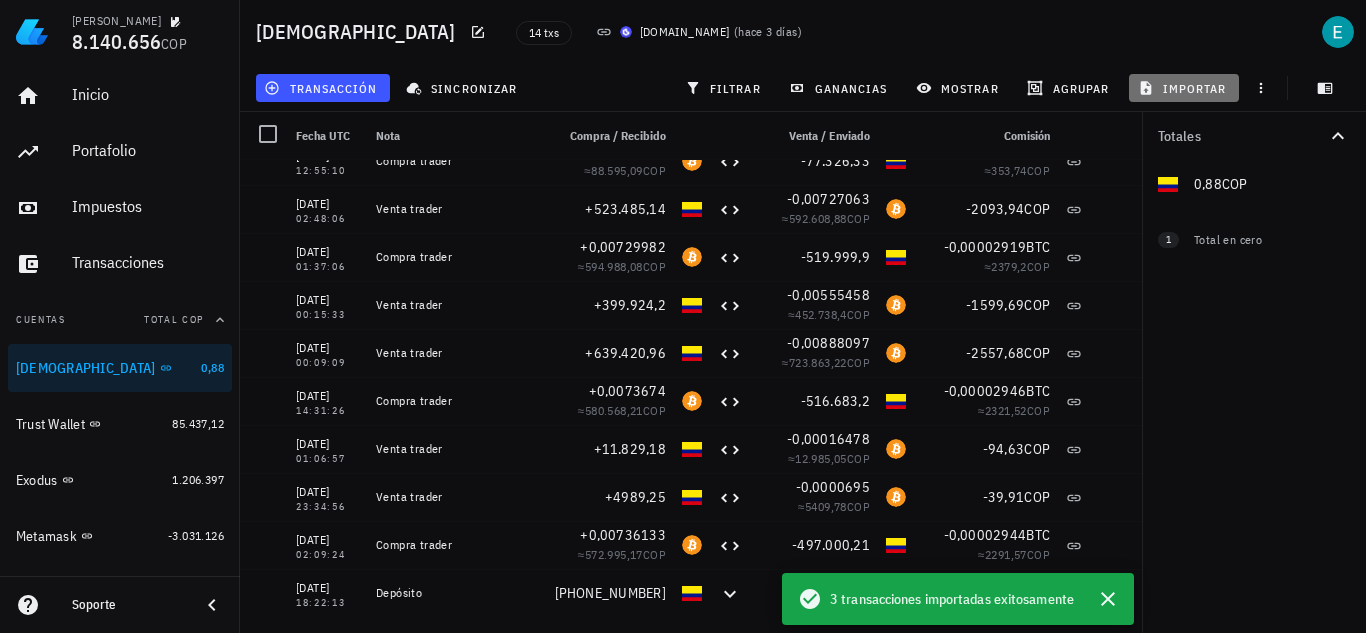 click on "importar" at bounding box center (1184, 88) 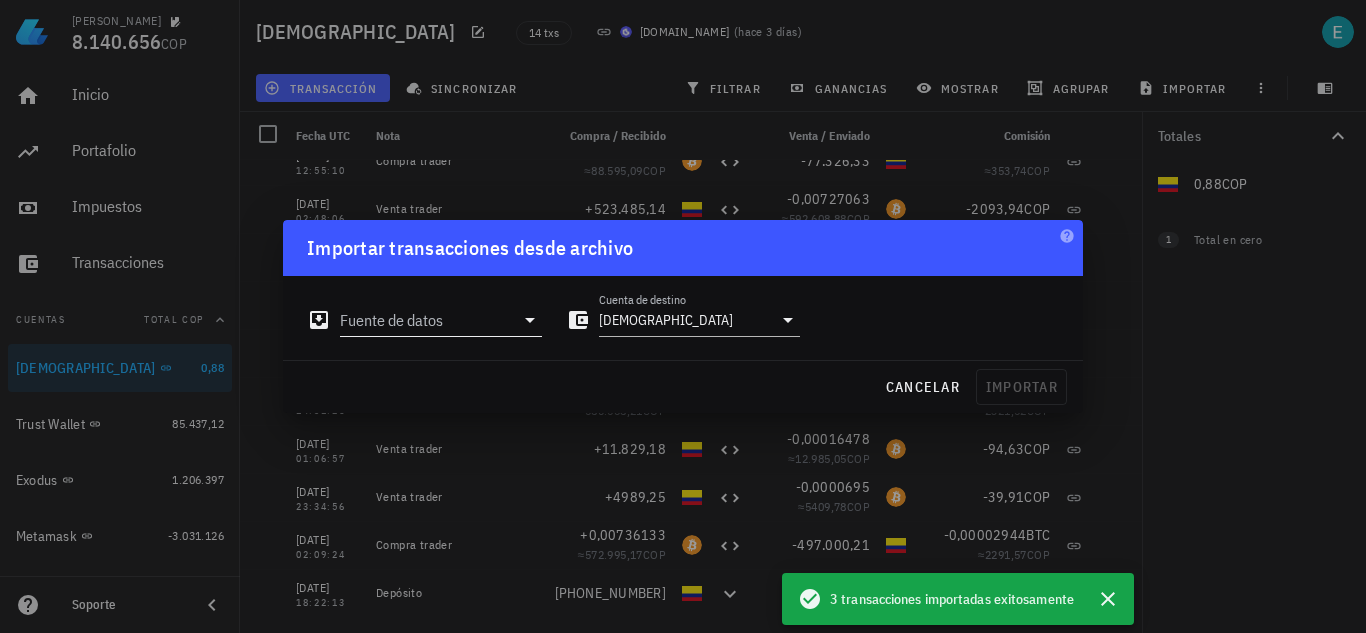 click 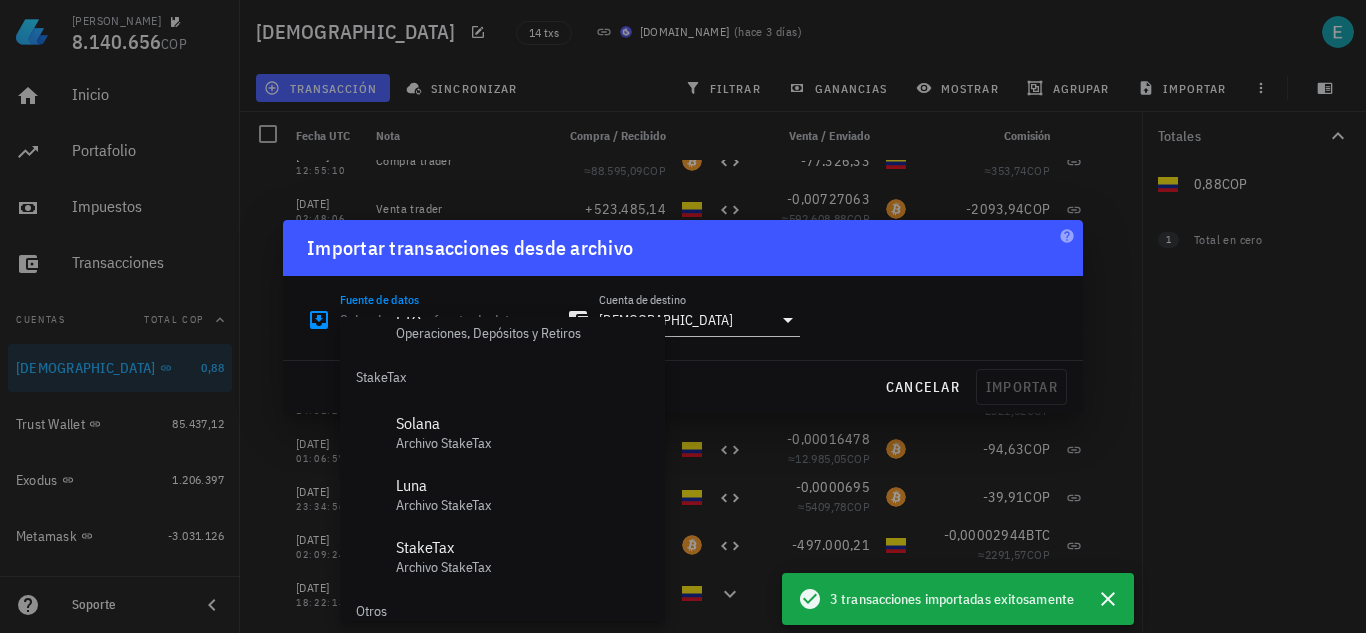 scroll, scrollTop: 834, scrollLeft: 0, axis: vertical 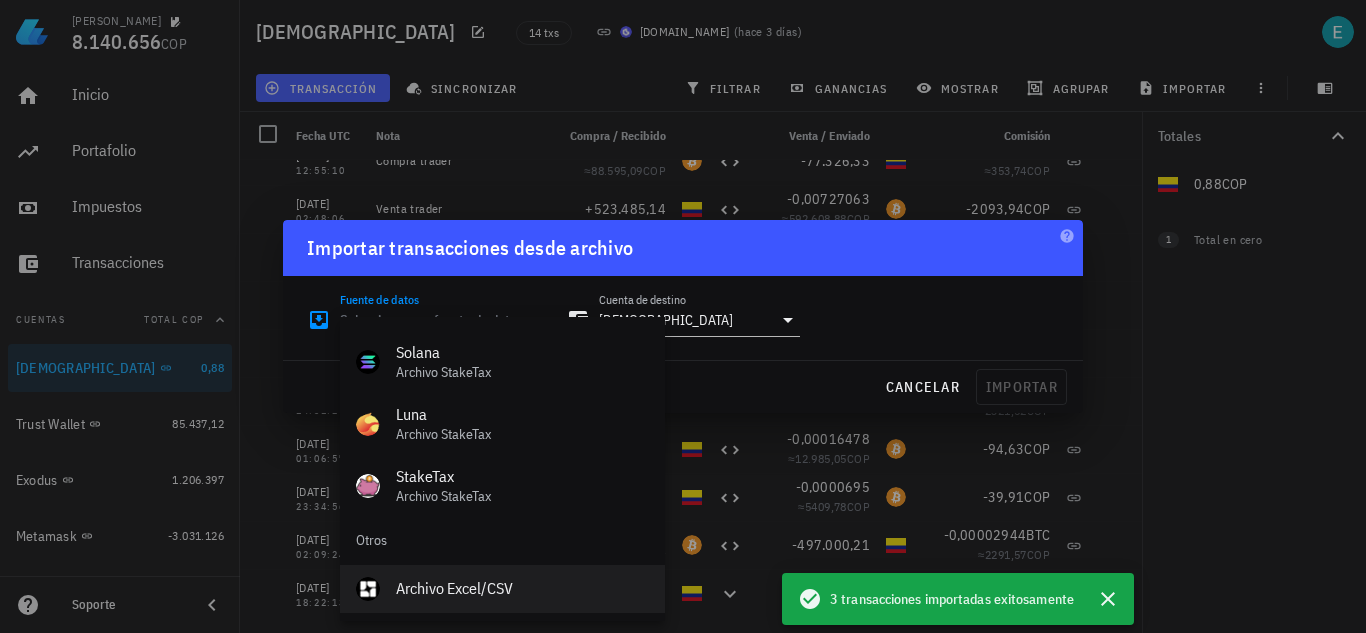 click on "Archivo Excel/CSV" at bounding box center [522, 588] 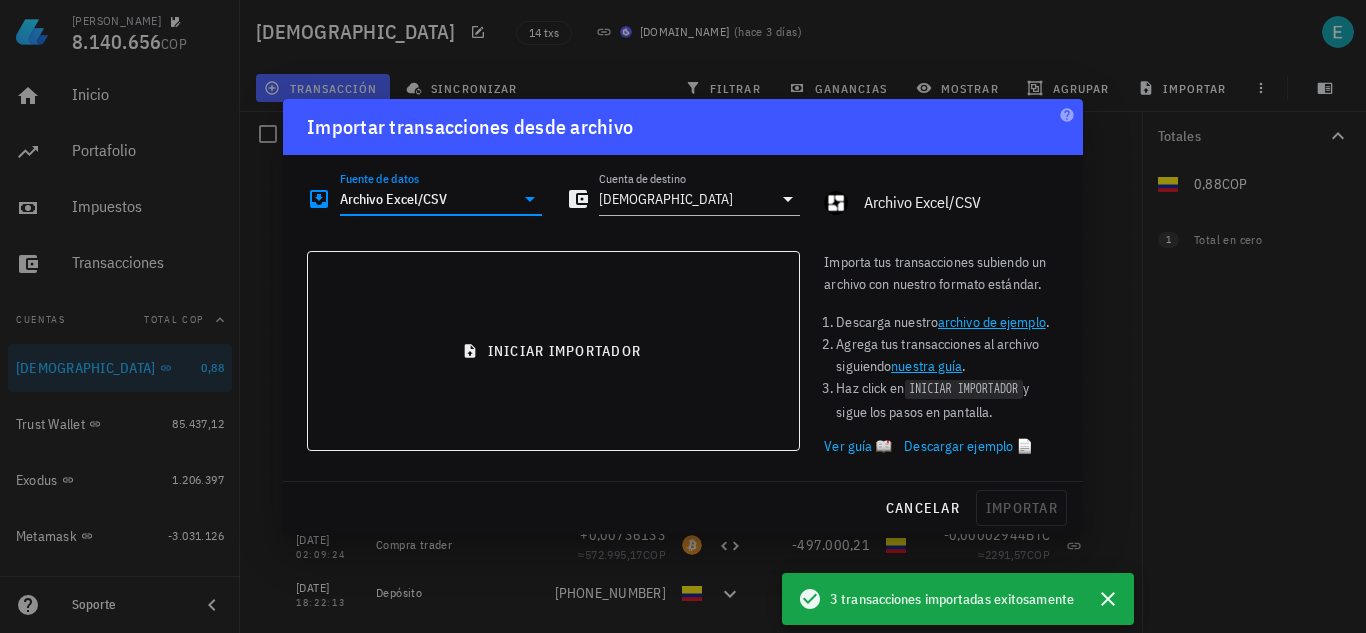 click on "Ver guía 📖" at bounding box center [858, 446] 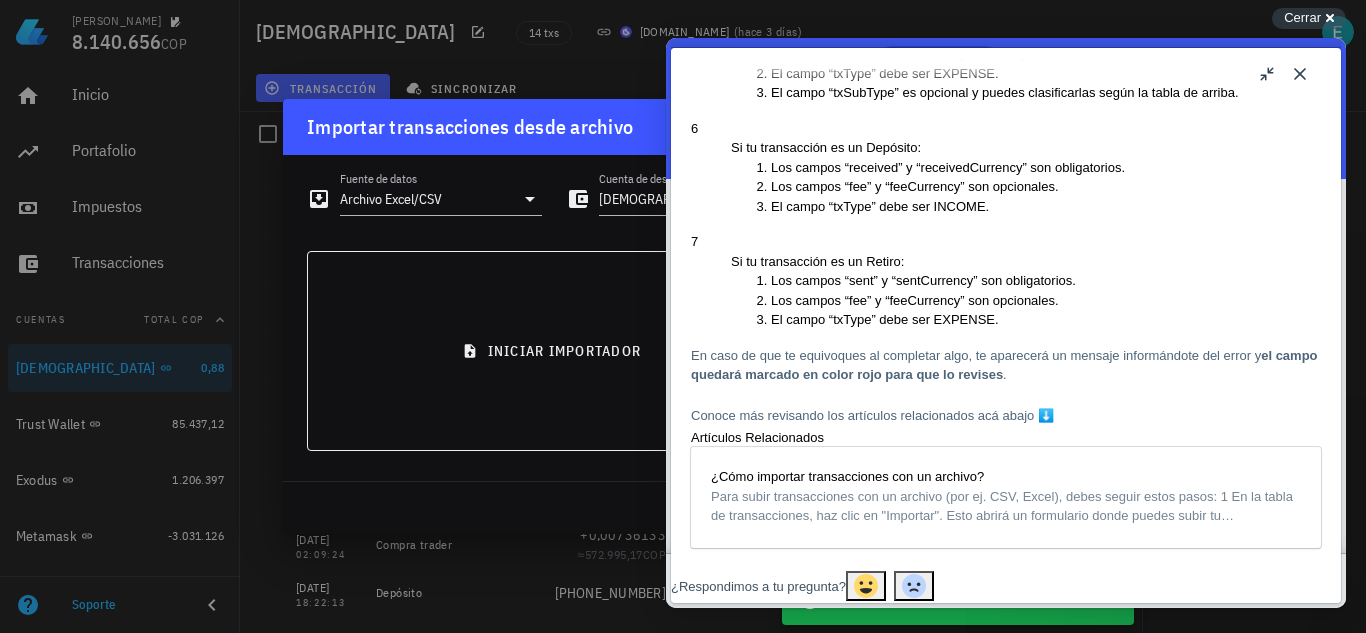 scroll, scrollTop: 2315, scrollLeft: 0, axis: vertical 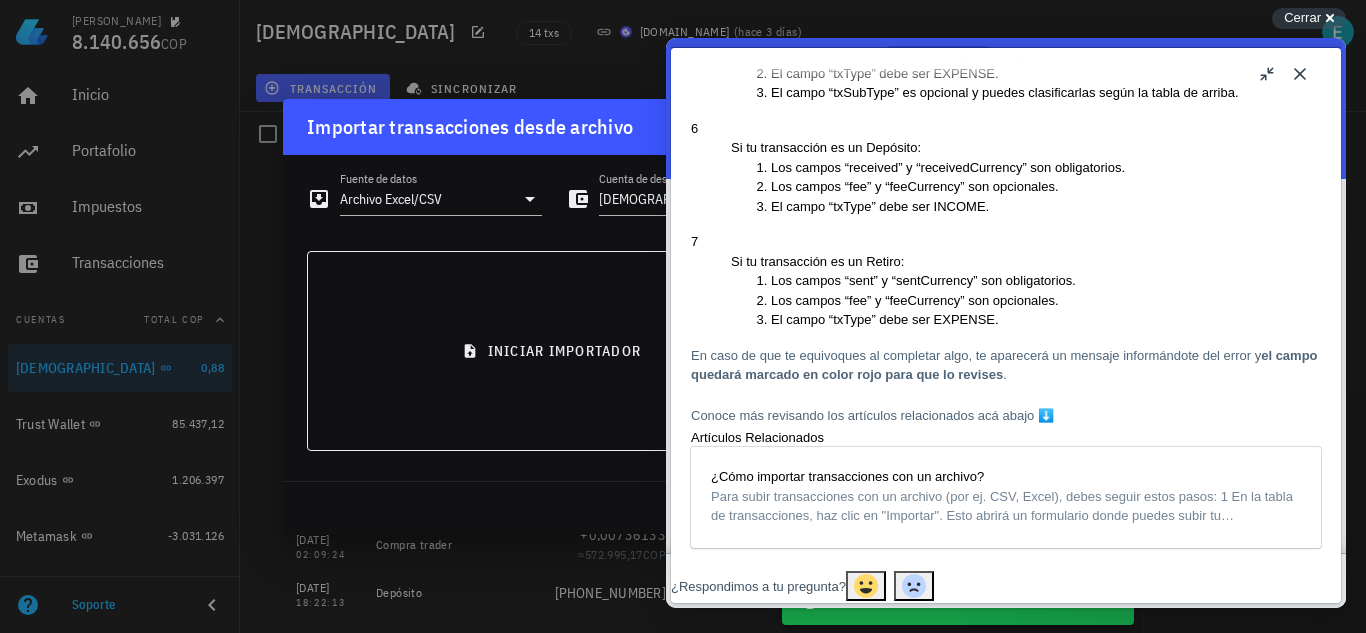 click on "Depósito
TRANSFER
DEPOSIT" at bounding box center (828, -547) 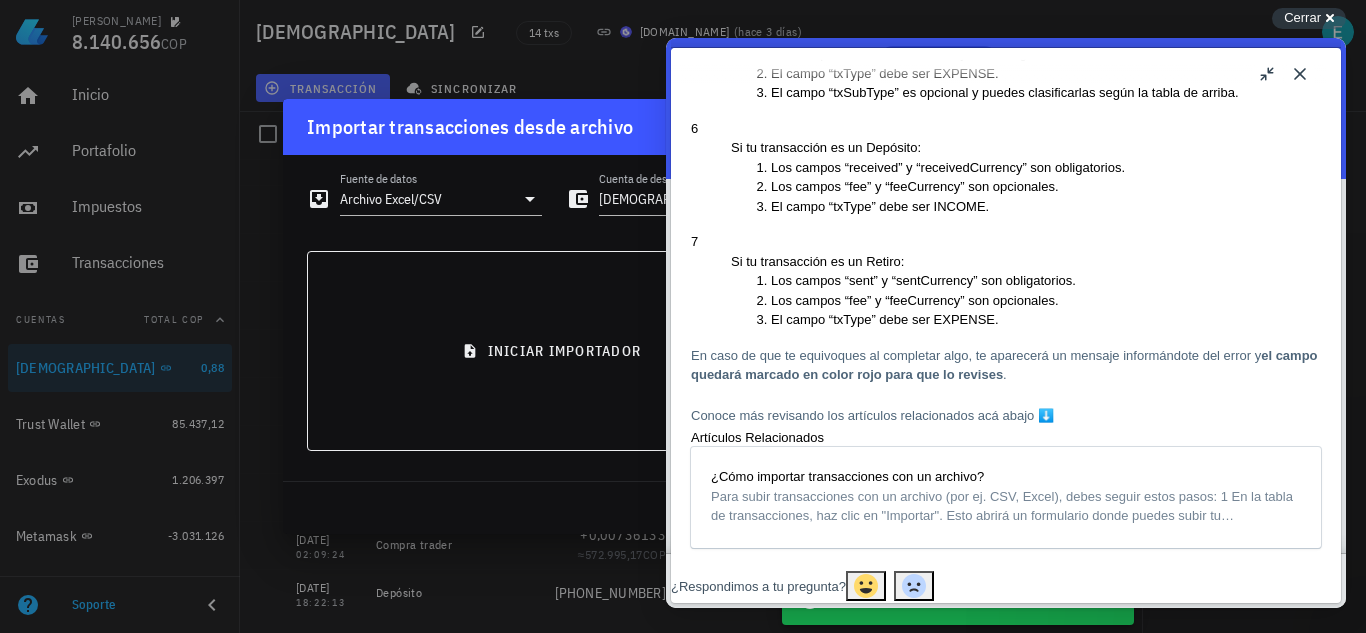 drag, startPoint x: 1035, startPoint y: 334, endPoint x: 933, endPoint y: 337, distance: 102.044106 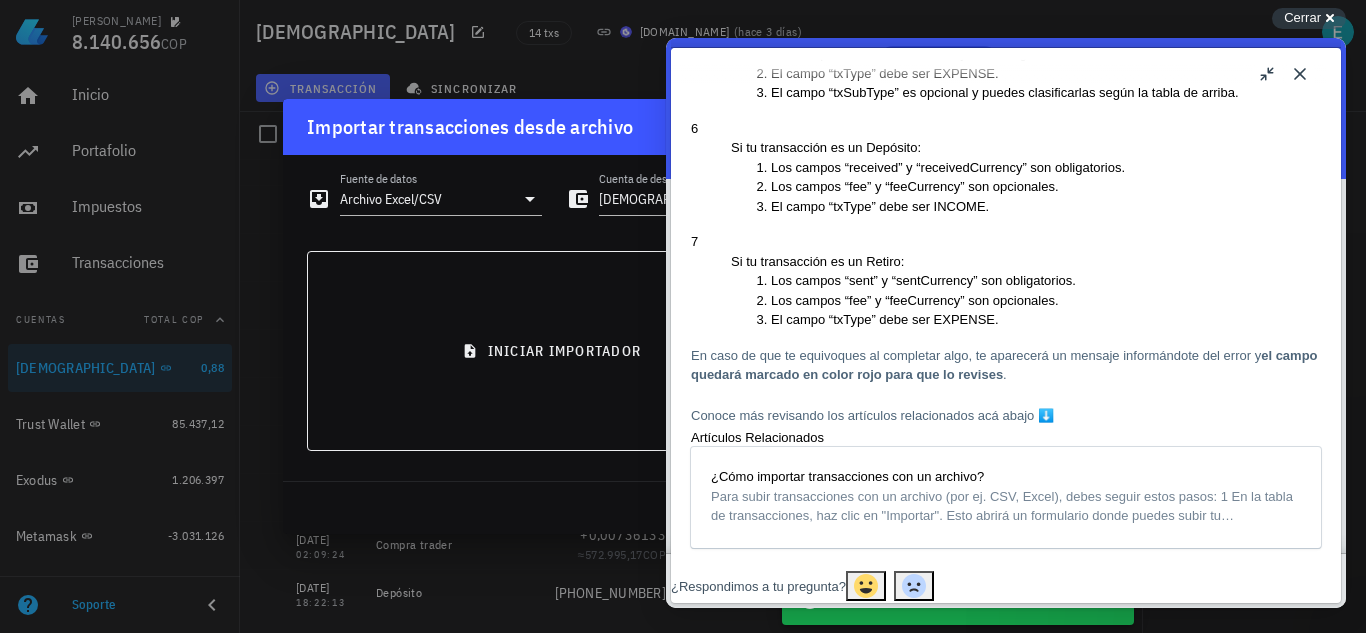 click on "TRANSFER" at bounding box center [840, -547] 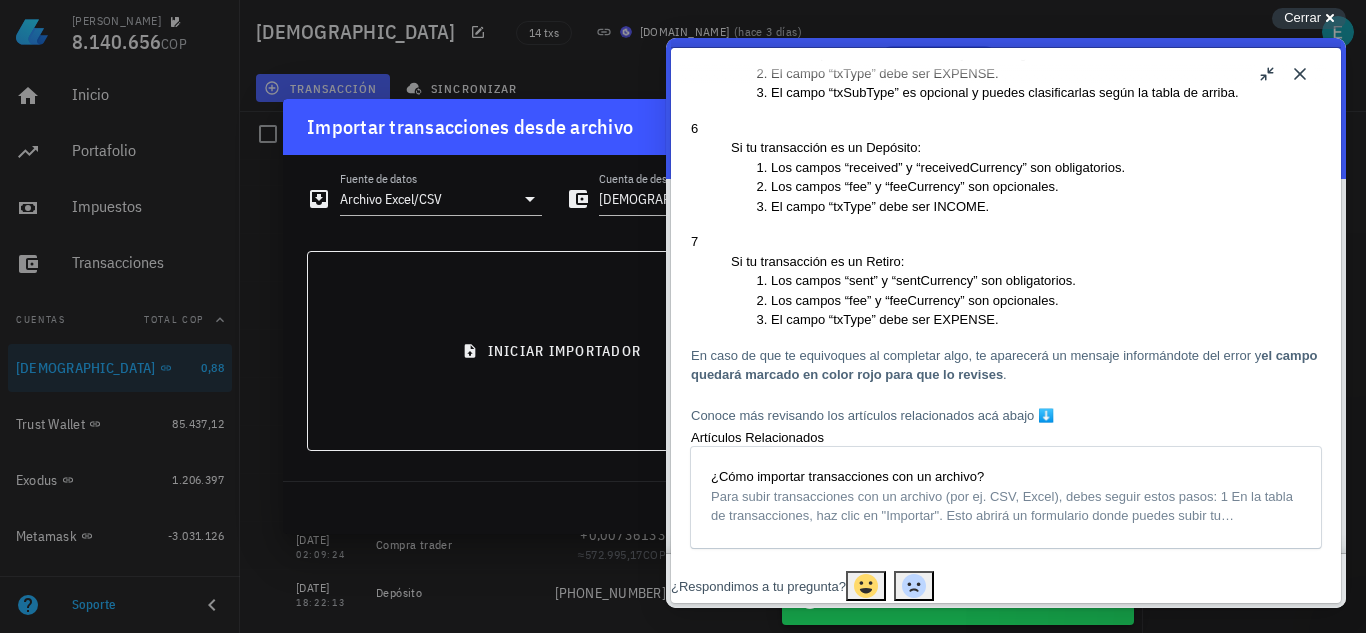 click on "Depósito
TRANSFER
DEPOSIT" at bounding box center [828, -547] 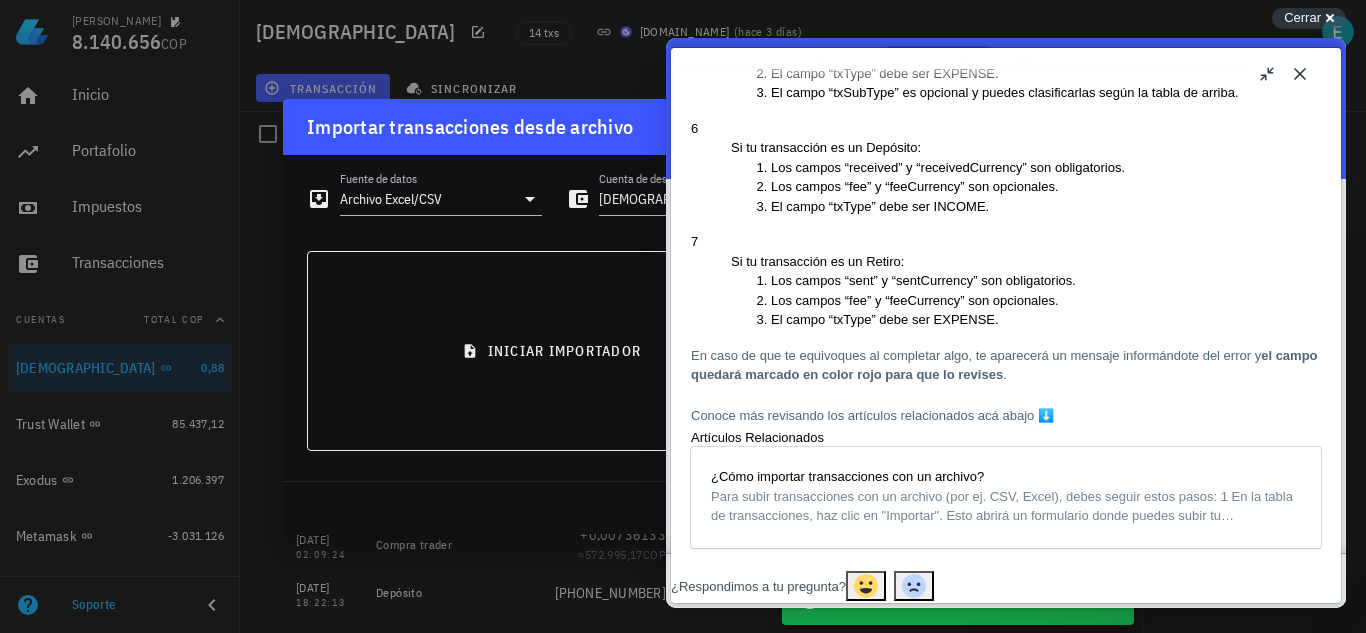 copy on "DEPOSIT" 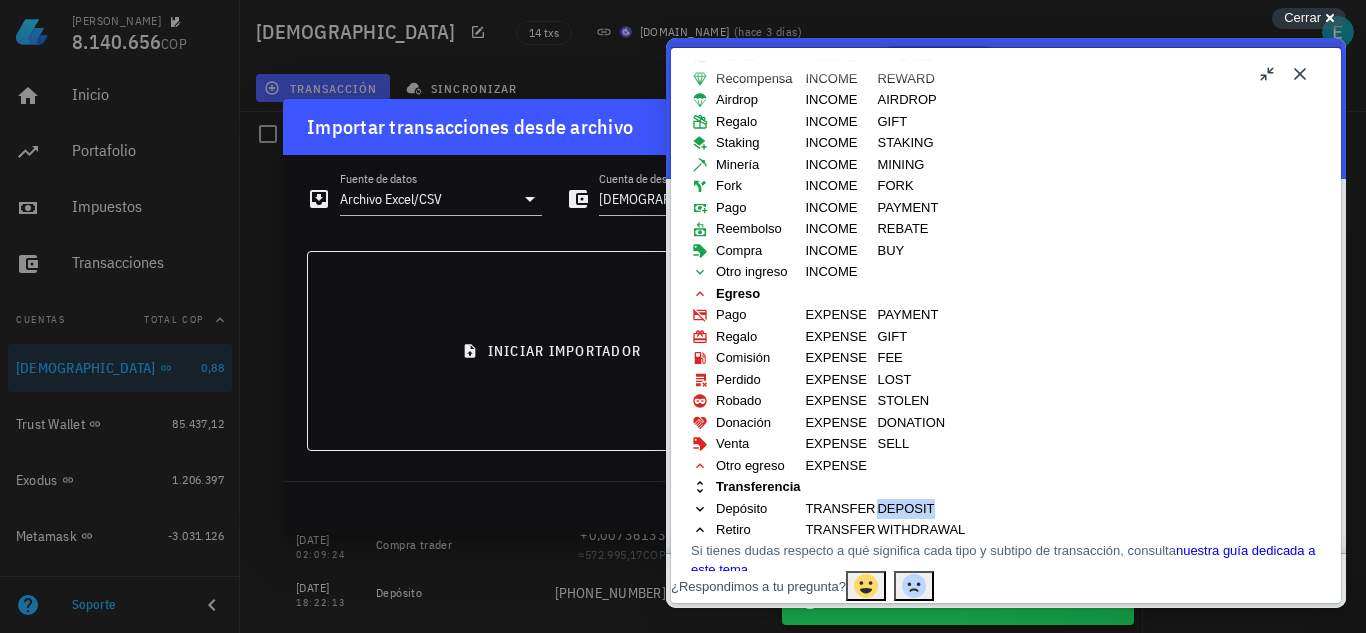 scroll, scrollTop: 1330, scrollLeft: 0, axis: vertical 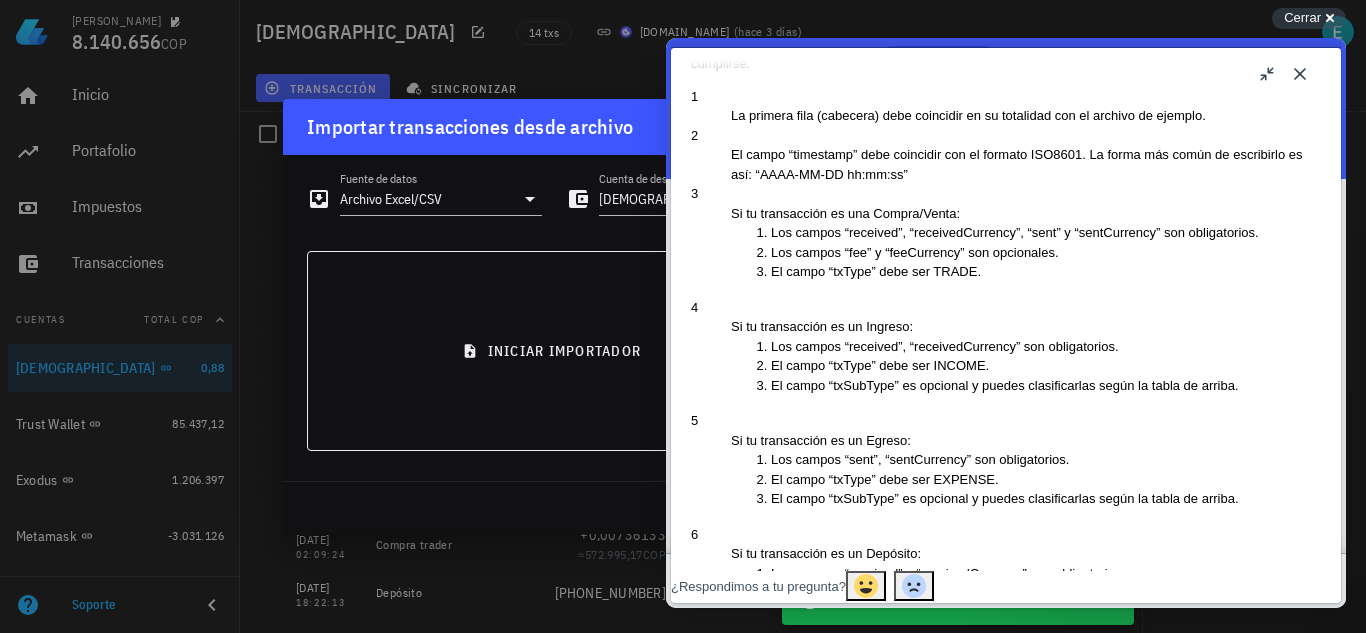 drag, startPoint x: 931, startPoint y: 394, endPoint x: 1012, endPoint y: 401, distance: 81.3019 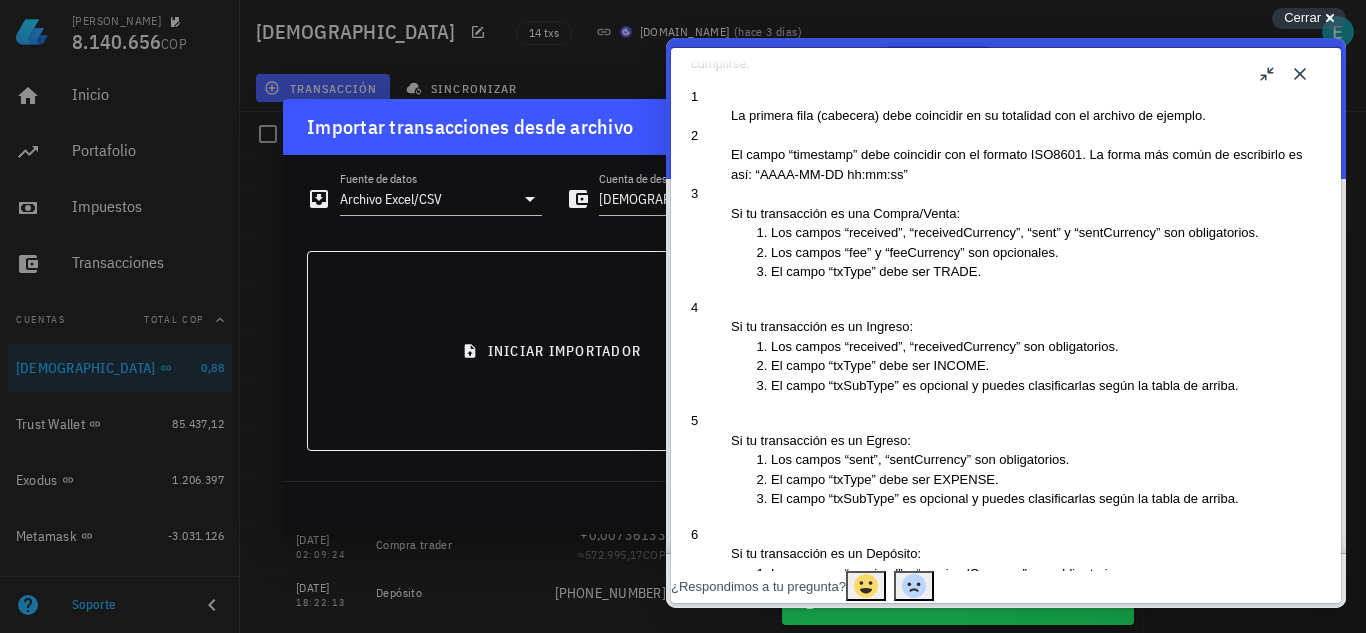 click on "Pago
EXPENSE
PAYMENT" at bounding box center (828, -335) 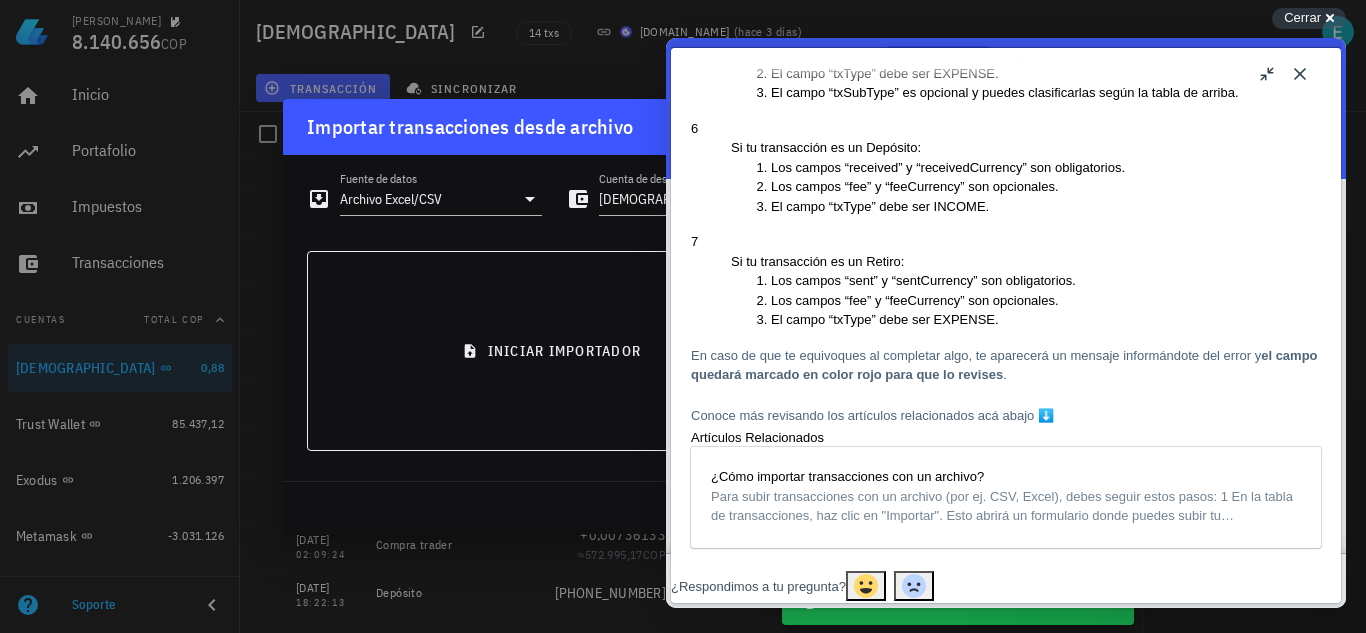 scroll, scrollTop: 2561, scrollLeft: 0, axis: vertical 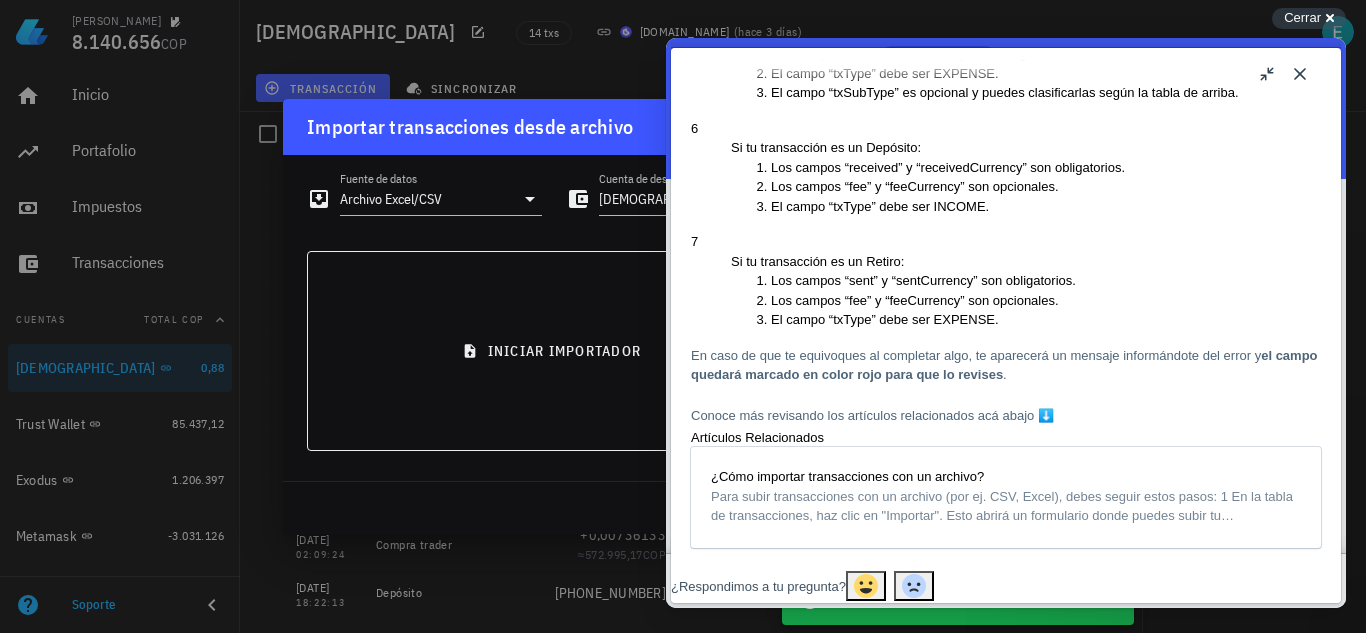 click on "Close u ¿Cómo agrego transacciones con el archivo Excel/CSV de LedgiFi? ¿Cómo agrego transacciones con el archivo Excel/CSV de LedgiFi? Open in a new window Para importar tus transacciones desde cualquier Wallet o Exchange por archivo en formato LedgiFi, solo debes seguir estos simples pasos ☝🏻
1
Descarga nuestro  archivo de ejemplo .
2
Agrega tus transacciones ordenadamente al archivo de ejemplo
3
Cuando estés listo,  ¡Sube el archivo a LedgiFi!
El archivo en formato LedgiFi
El archivo ejemplo contiene todo lo necesario para cargar tus transacciones de la mejor manera posible 🙌🏻. Esto incluye el tipo y subtipo de transacción, la fecha y hora de la transacción, todos los montos asociados a la transacción (incluyendo si tuviste que pagar comisión) y notas opcionales.
Así se verá el archivo ejemplo cuando lo descargues" at bounding box center (1006, 323) 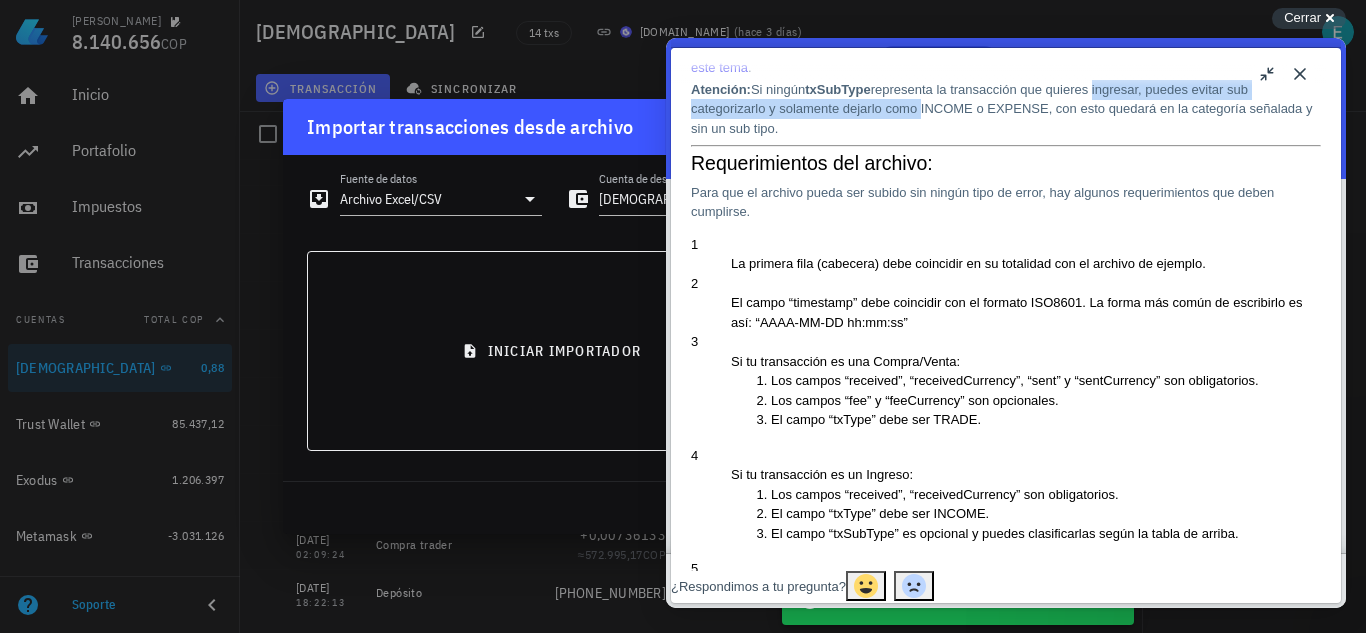 scroll, scrollTop: 1753, scrollLeft: 0, axis: vertical 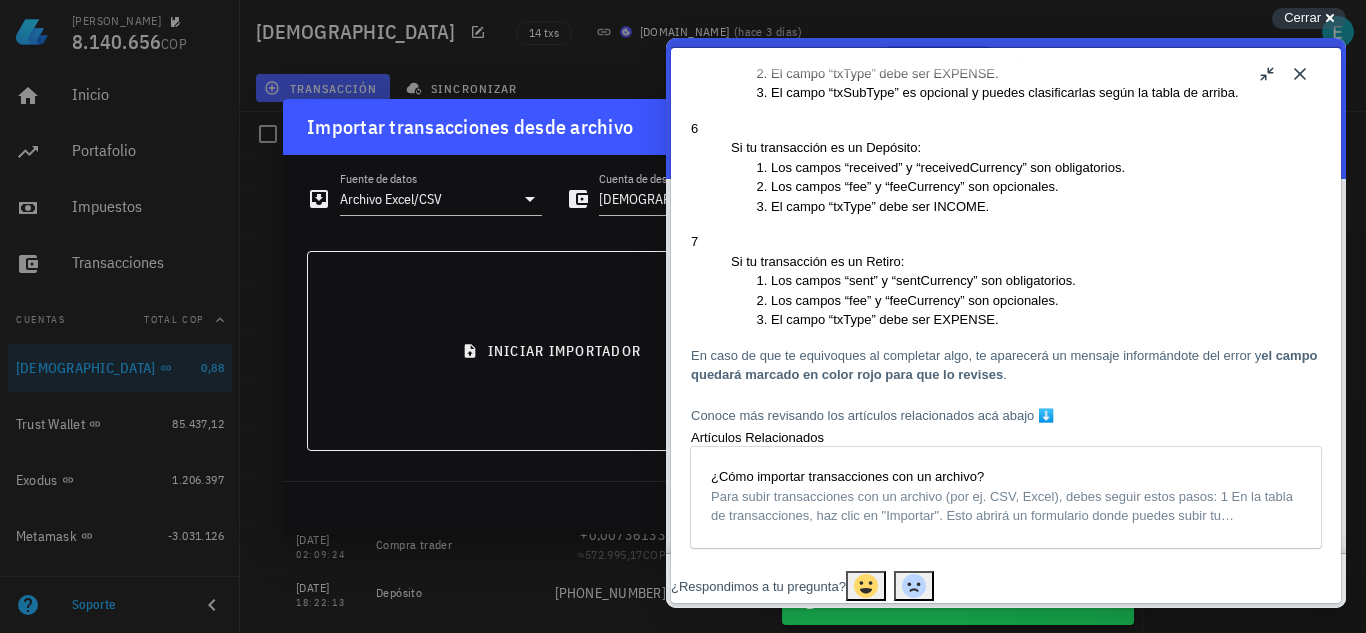 drag, startPoint x: 1100, startPoint y: 424, endPoint x: 1217, endPoint y: 422, distance: 117.01709 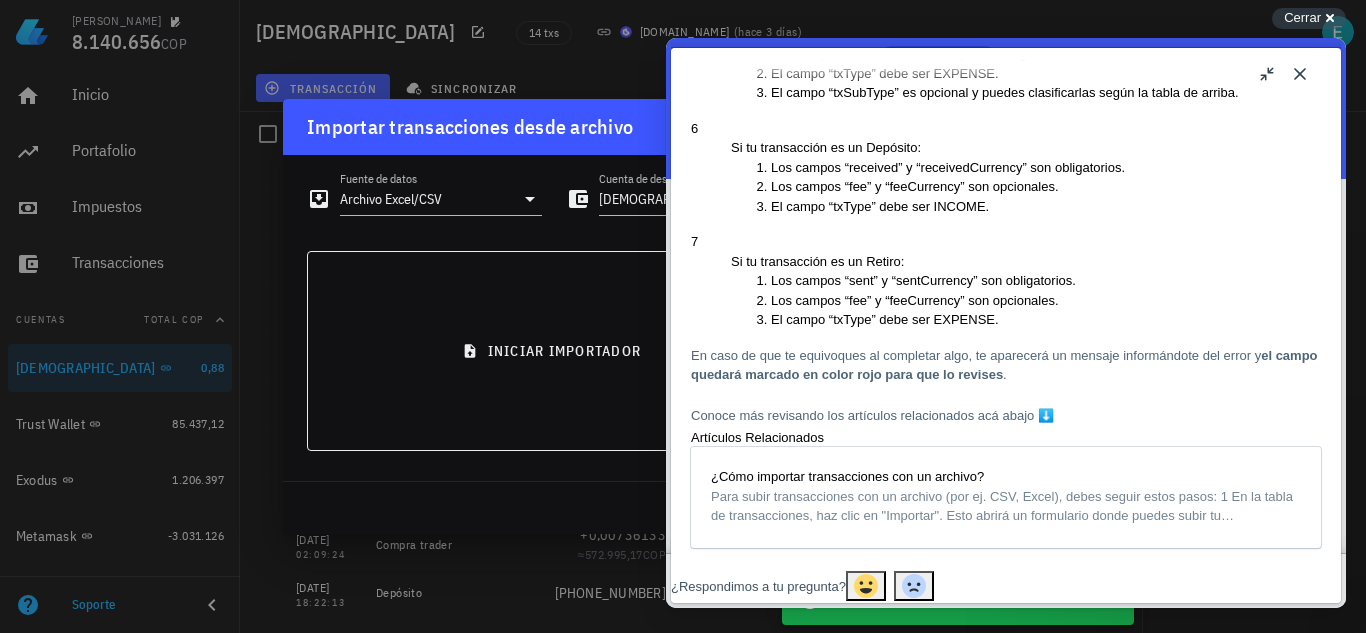 copy on "WITHDRAWAL" 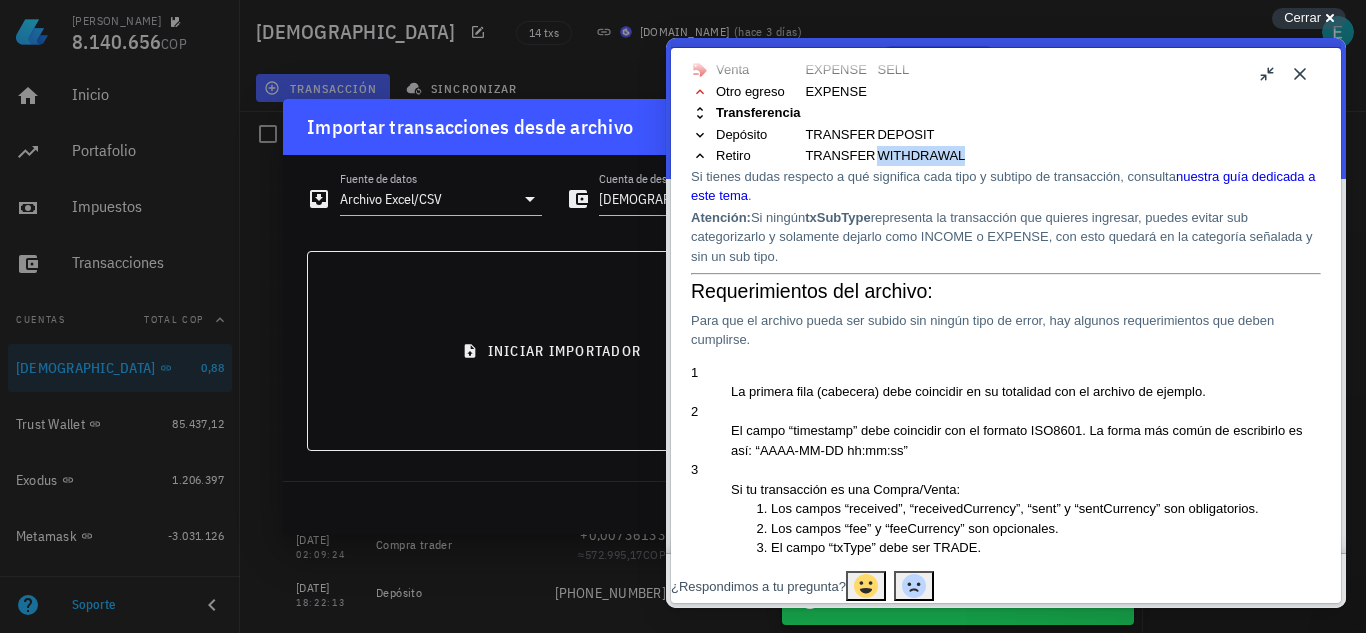 scroll, scrollTop: 1625, scrollLeft: 0, axis: vertical 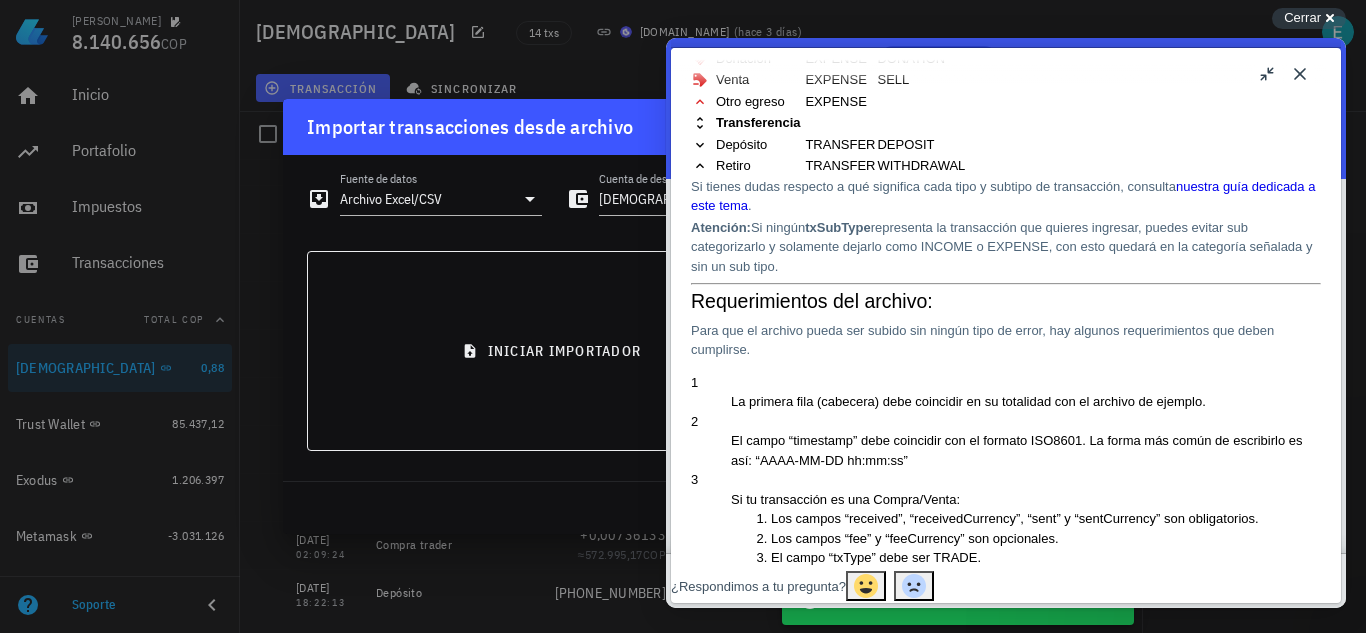 drag, startPoint x: 1186, startPoint y: 213, endPoint x: 1101, endPoint y: 233, distance: 87.32124 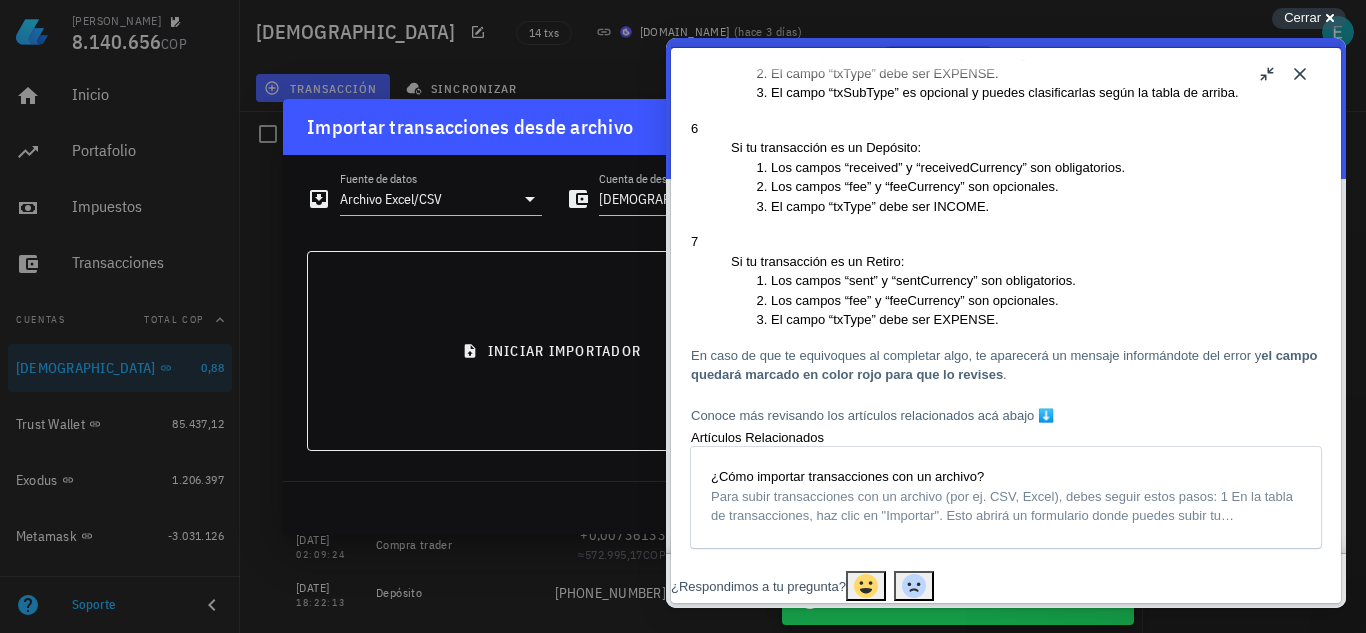 scroll, scrollTop: 2522, scrollLeft: 0, axis: vertical 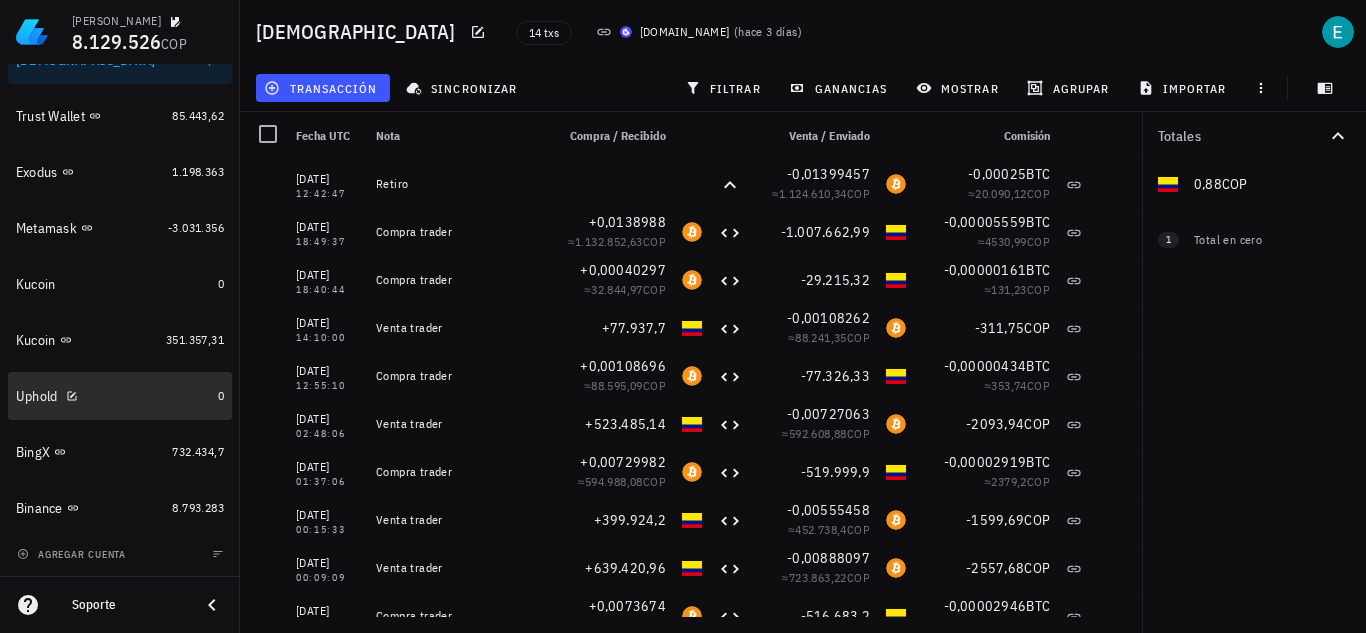 click on "Uphold" at bounding box center [113, 396] 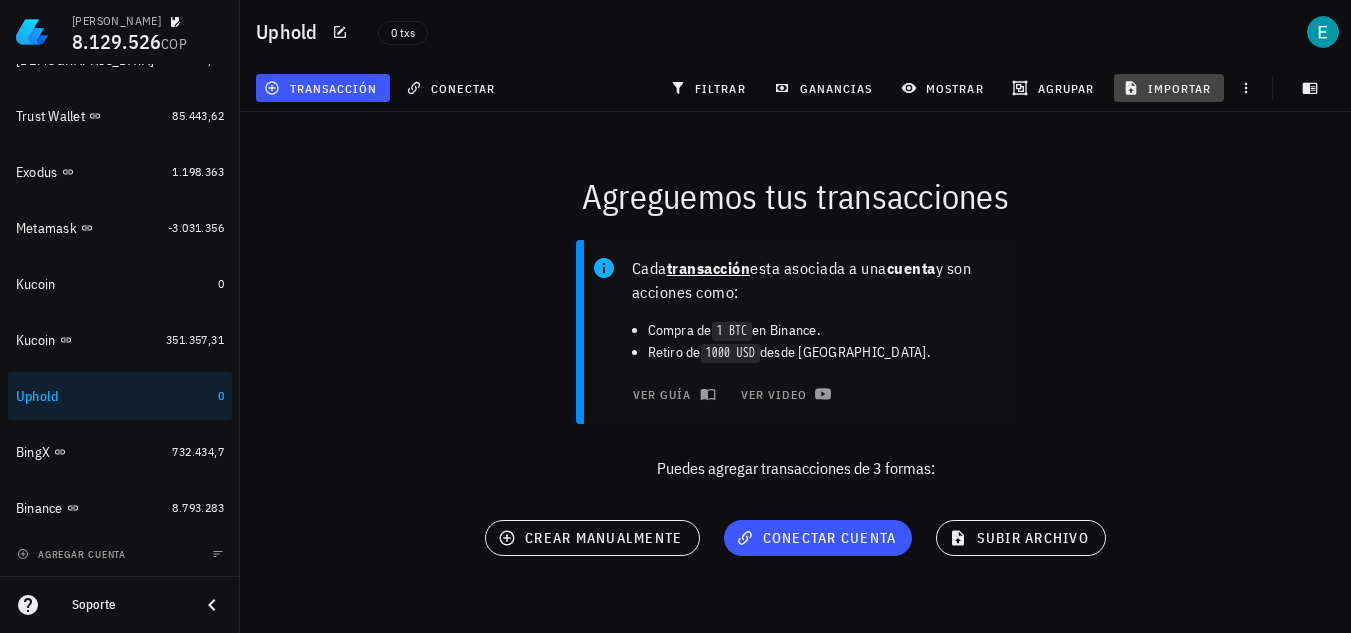 click on "importar" at bounding box center (1169, 88) 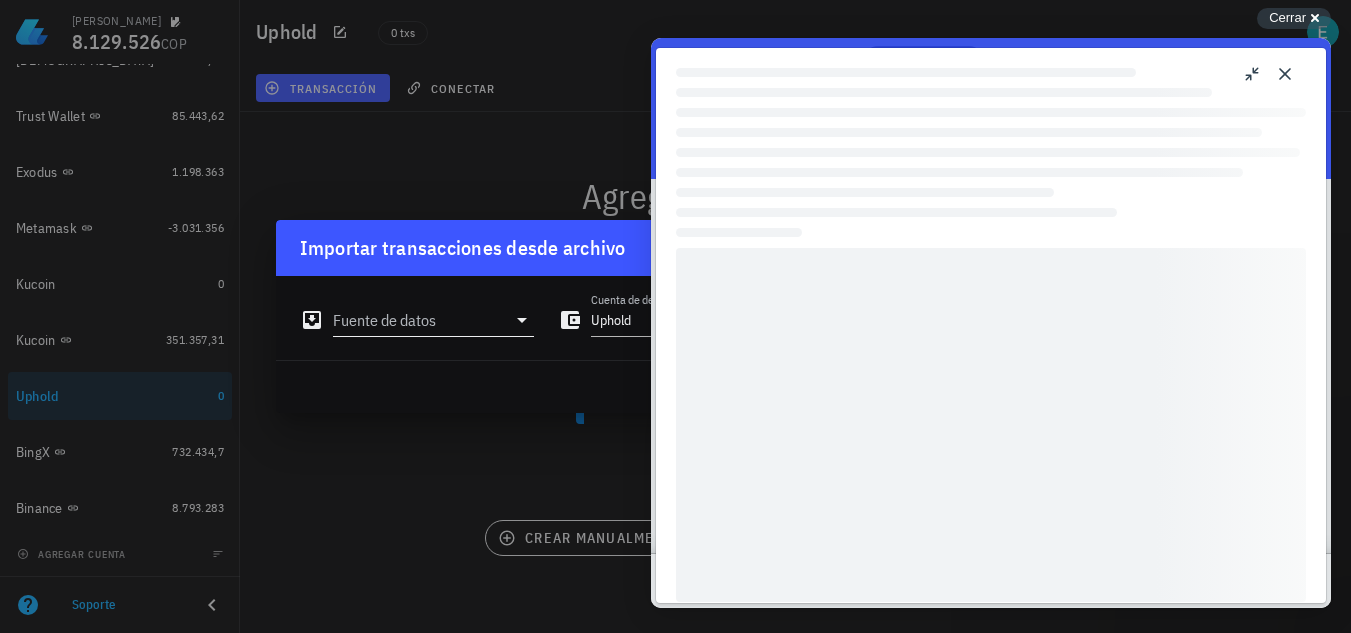 scroll, scrollTop: 0, scrollLeft: 0, axis: both 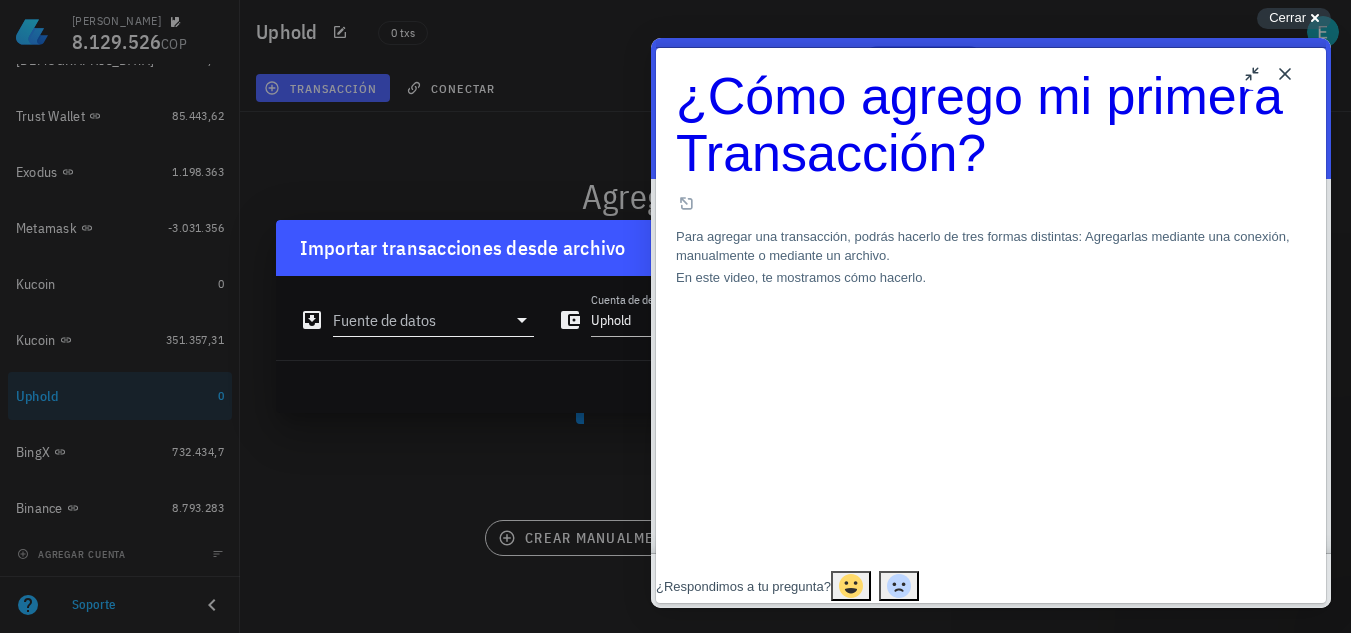 click 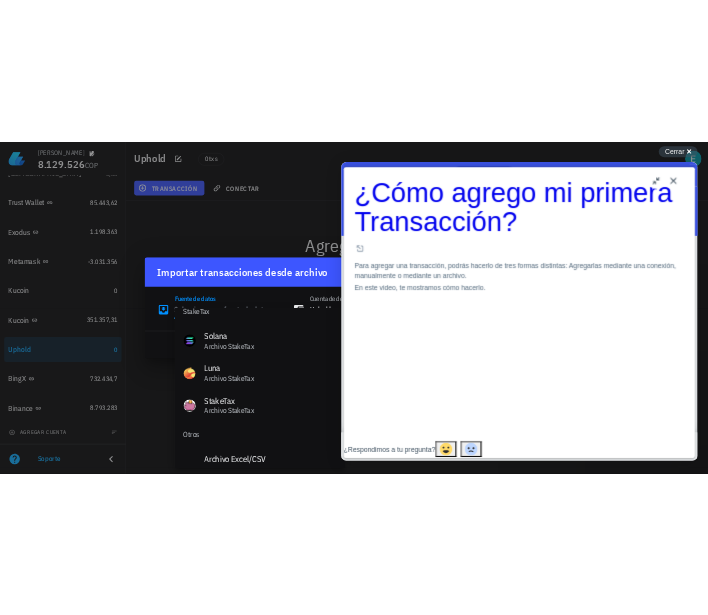 scroll, scrollTop: 834, scrollLeft: 0, axis: vertical 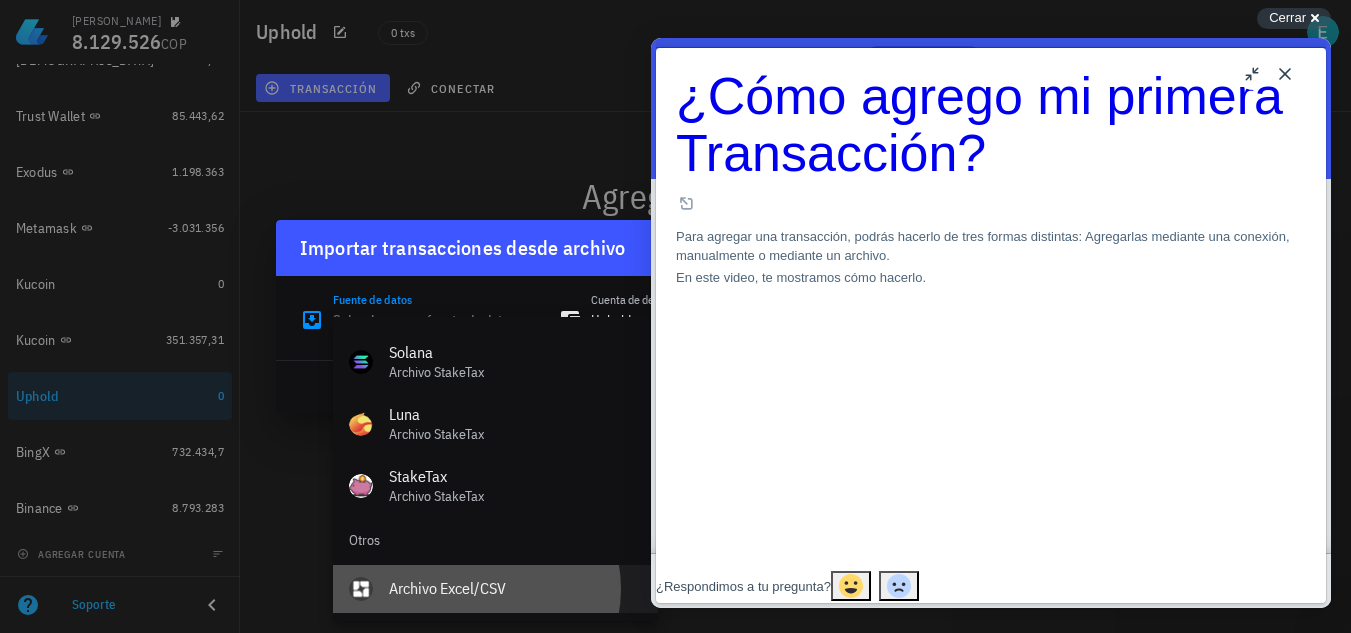 click on "Archivo Excel/CSV" at bounding box center (515, 588) 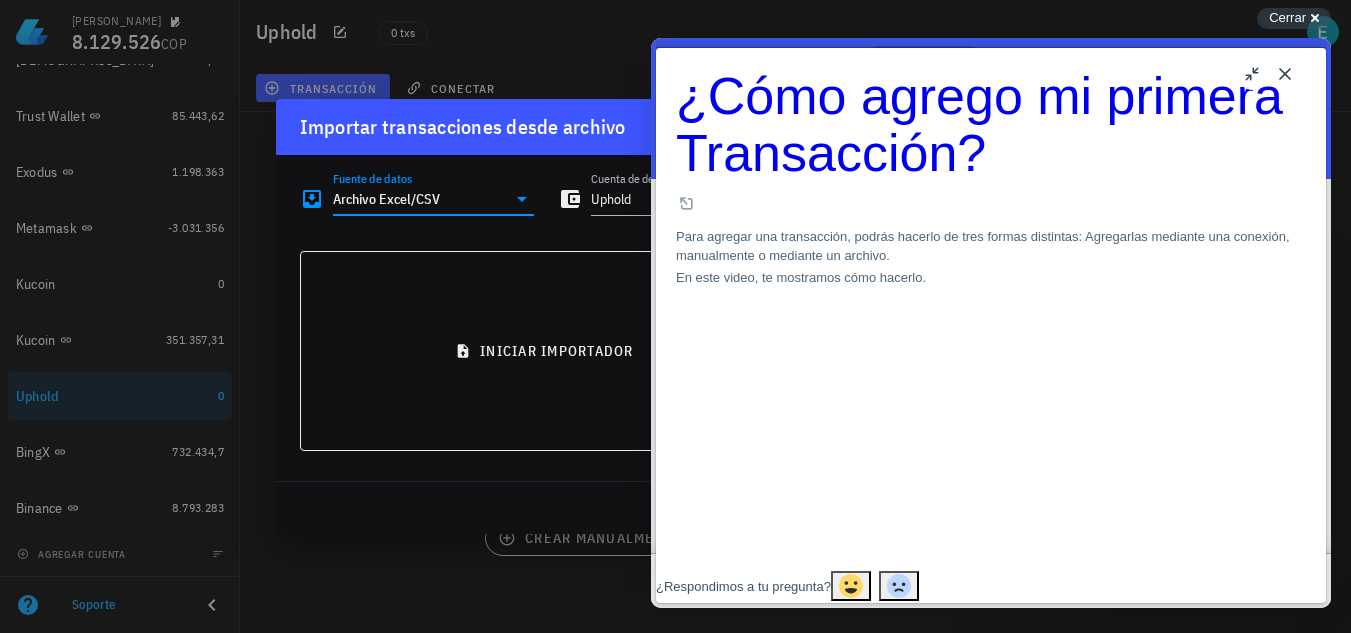 click on "Close" at bounding box center (1285, 74) 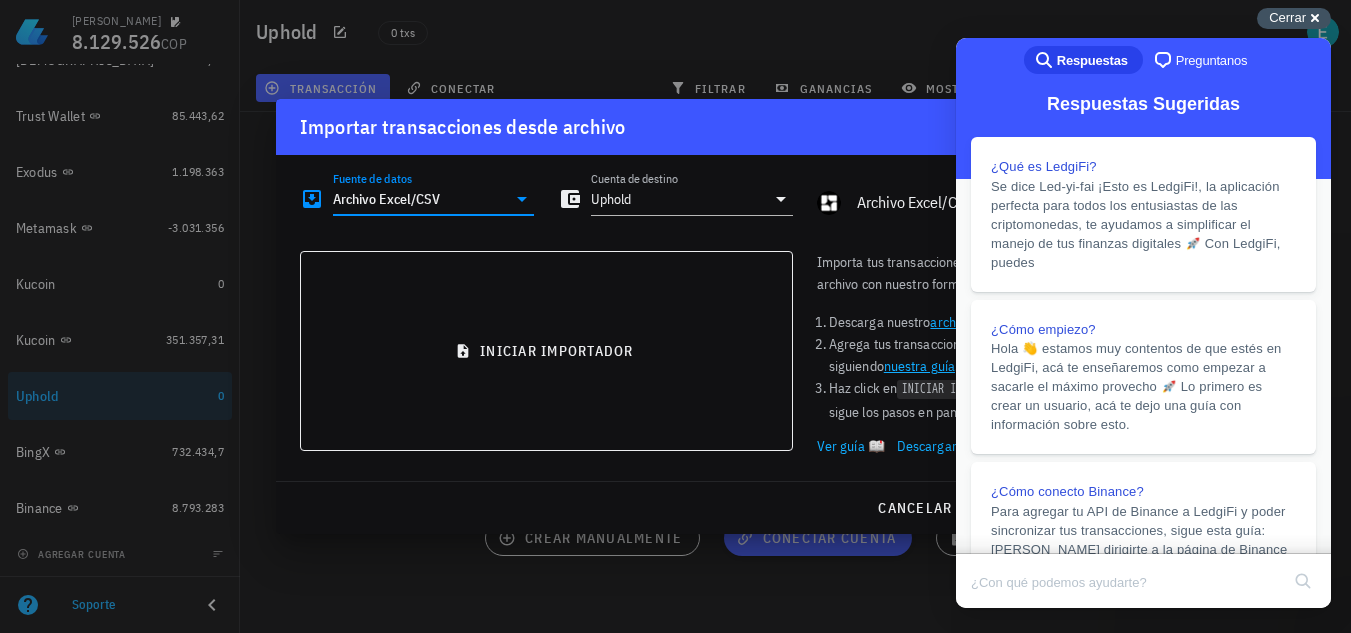click on "Cerrar" at bounding box center [1287, 17] 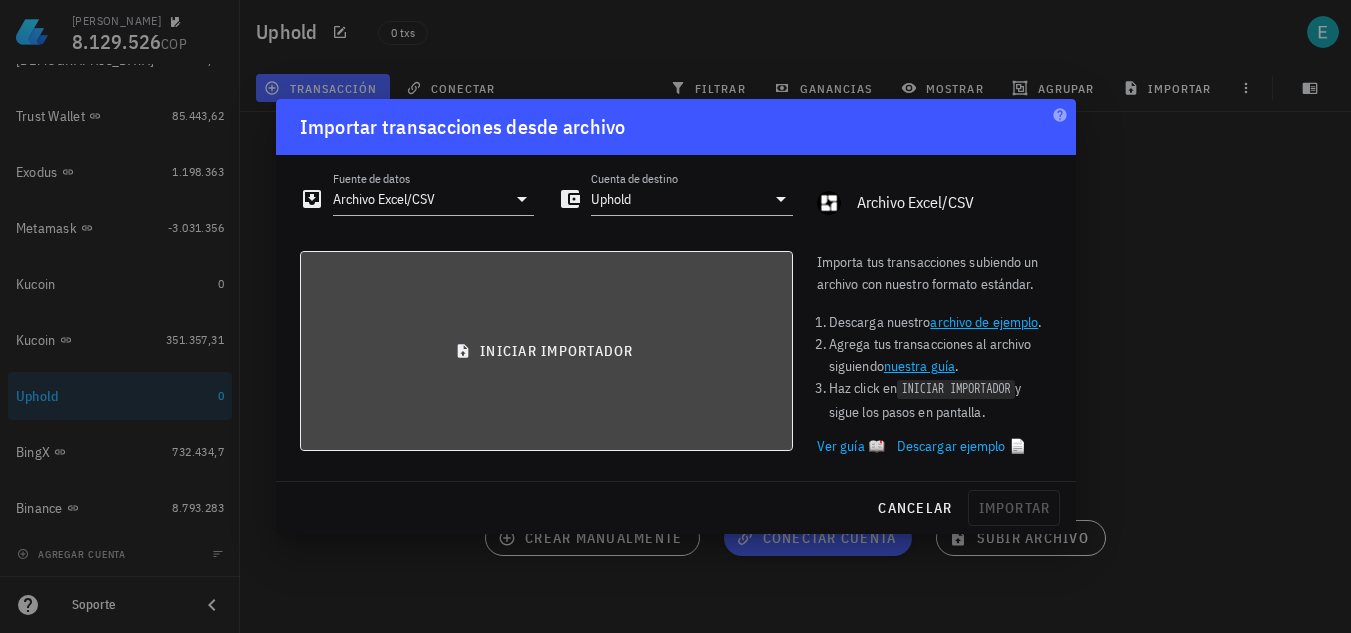 click on "iniciar importador" at bounding box center [546, 351] 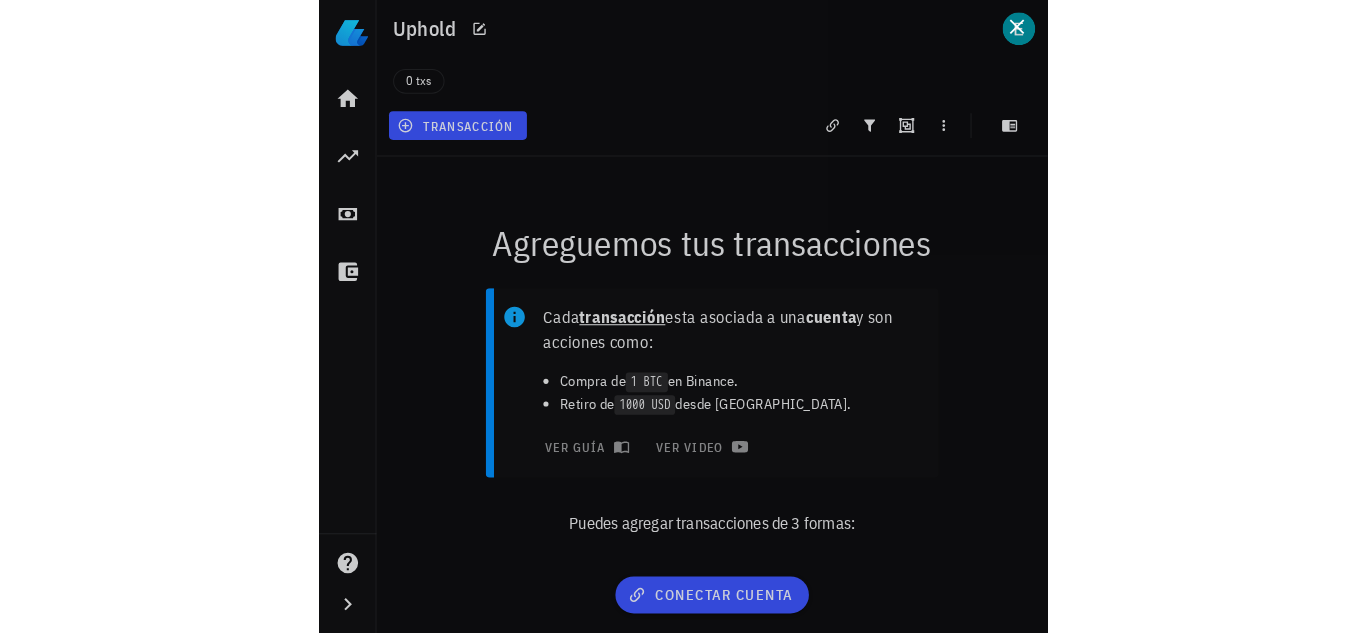 scroll, scrollTop: 0, scrollLeft: 0, axis: both 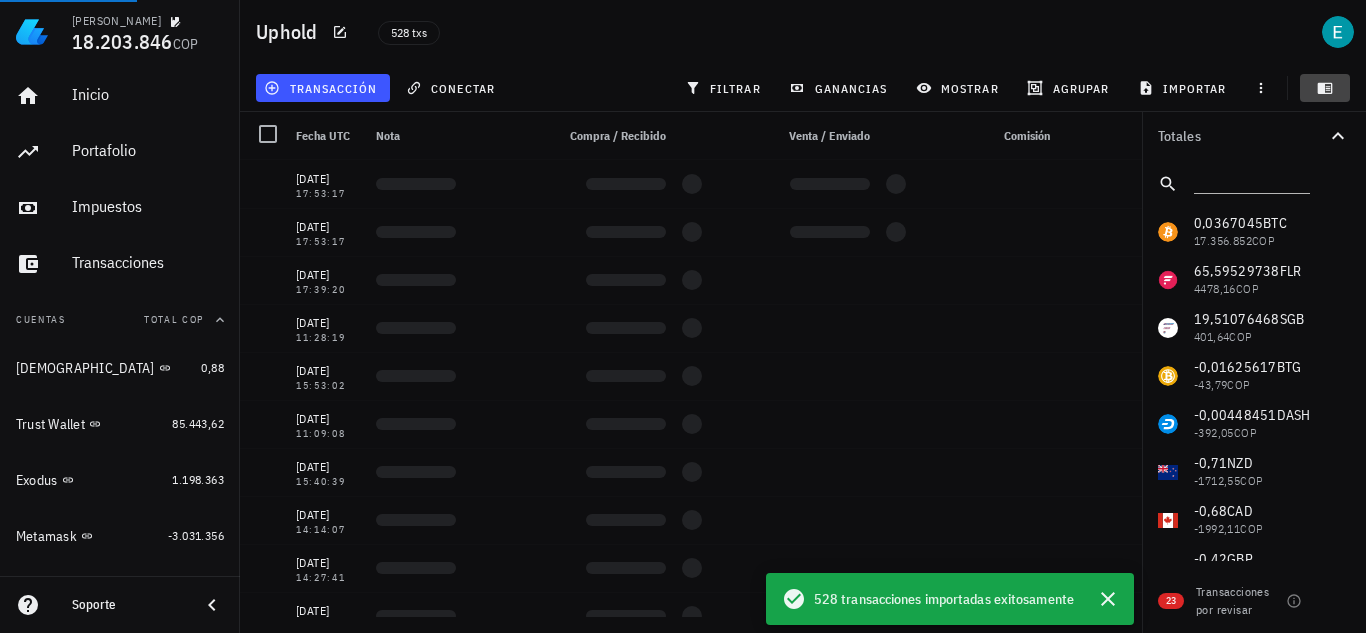 click 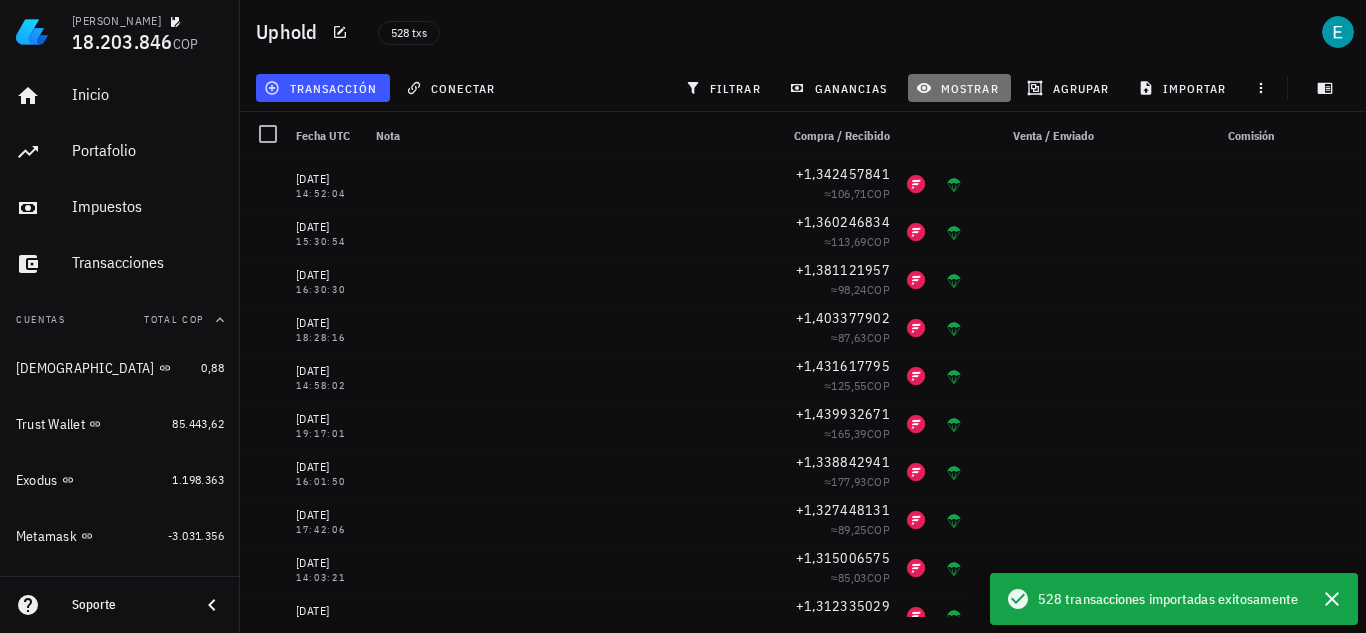 click on "mostrar" at bounding box center (959, 88) 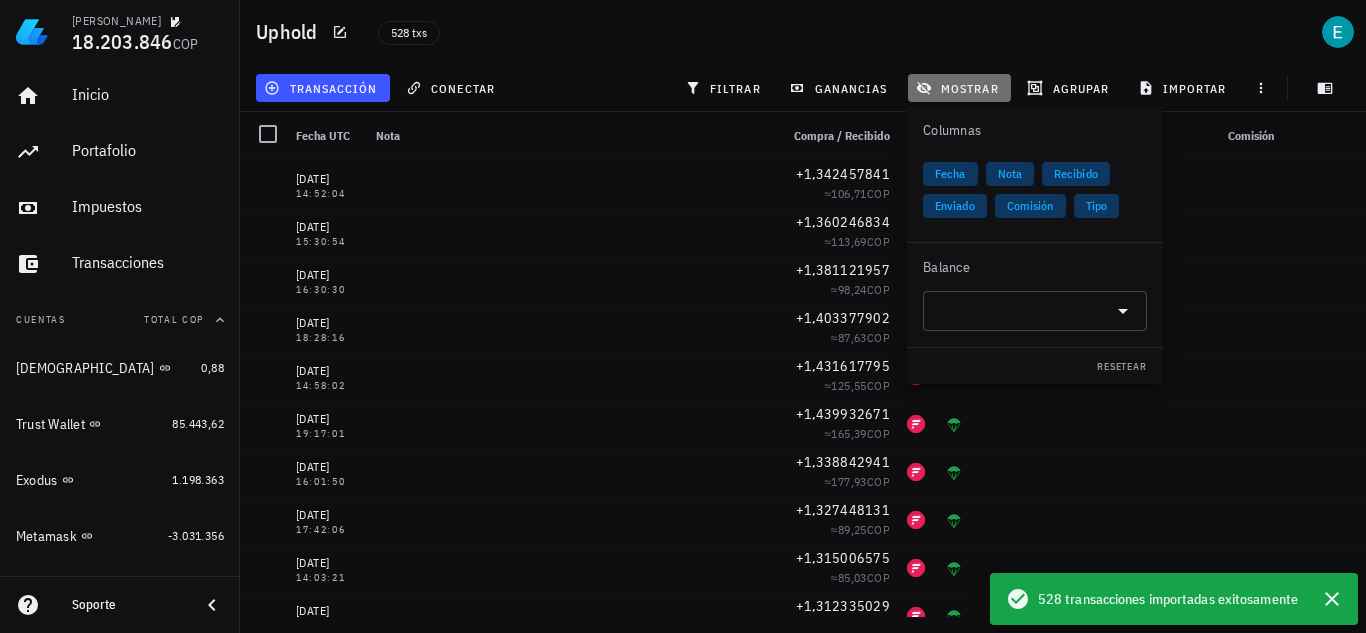 click on "mostrar" at bounding box center (959, 88) 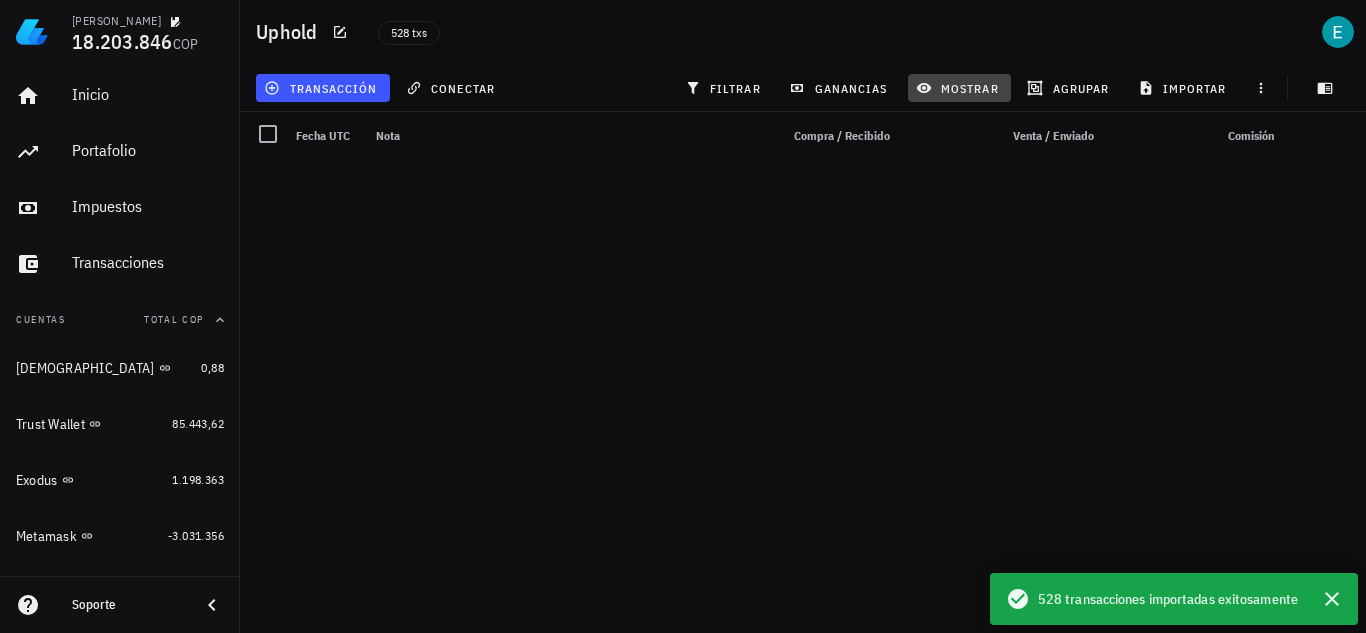 scroll, scrollTop: 24887, scrollLeft: 0, axis: vertical 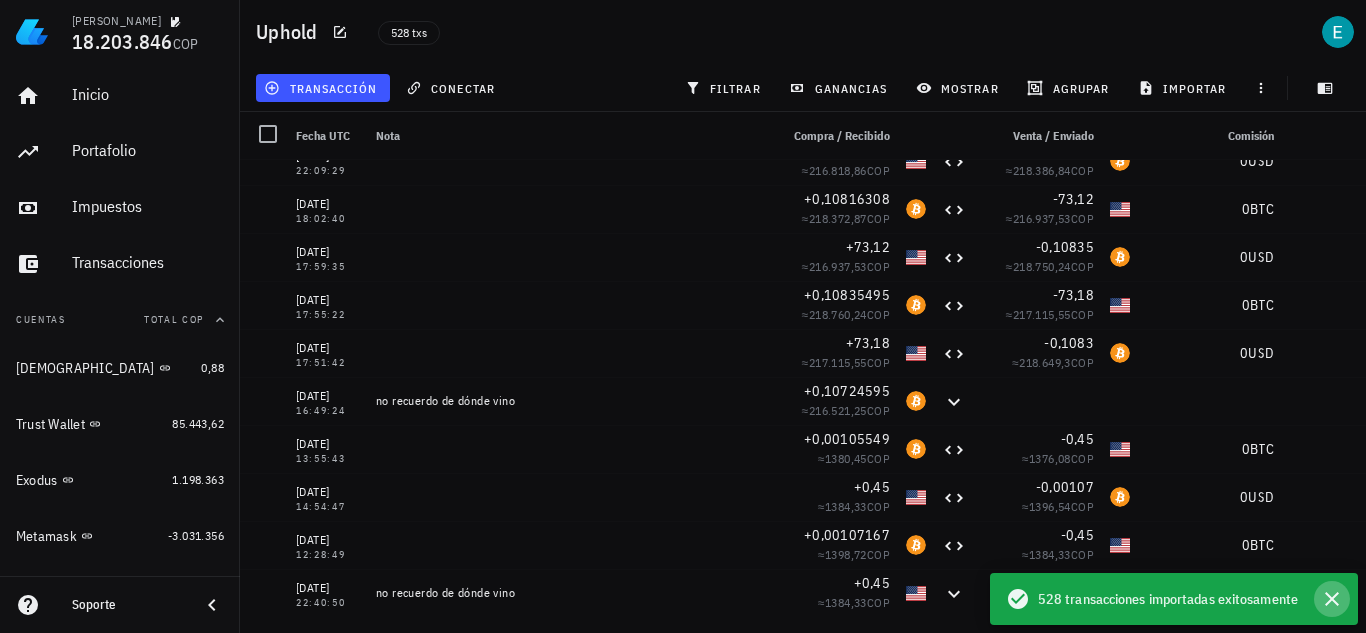 click 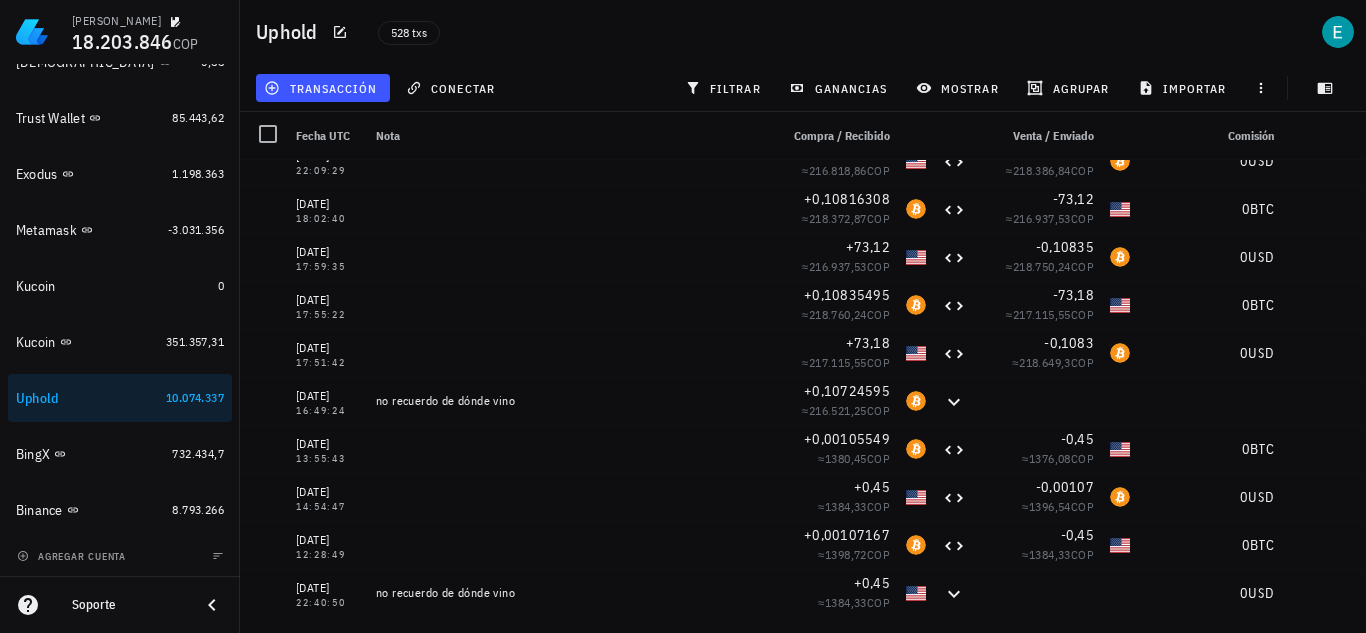 scroll, scrollTop: 308, scrollLeft: 0, axis: vertical 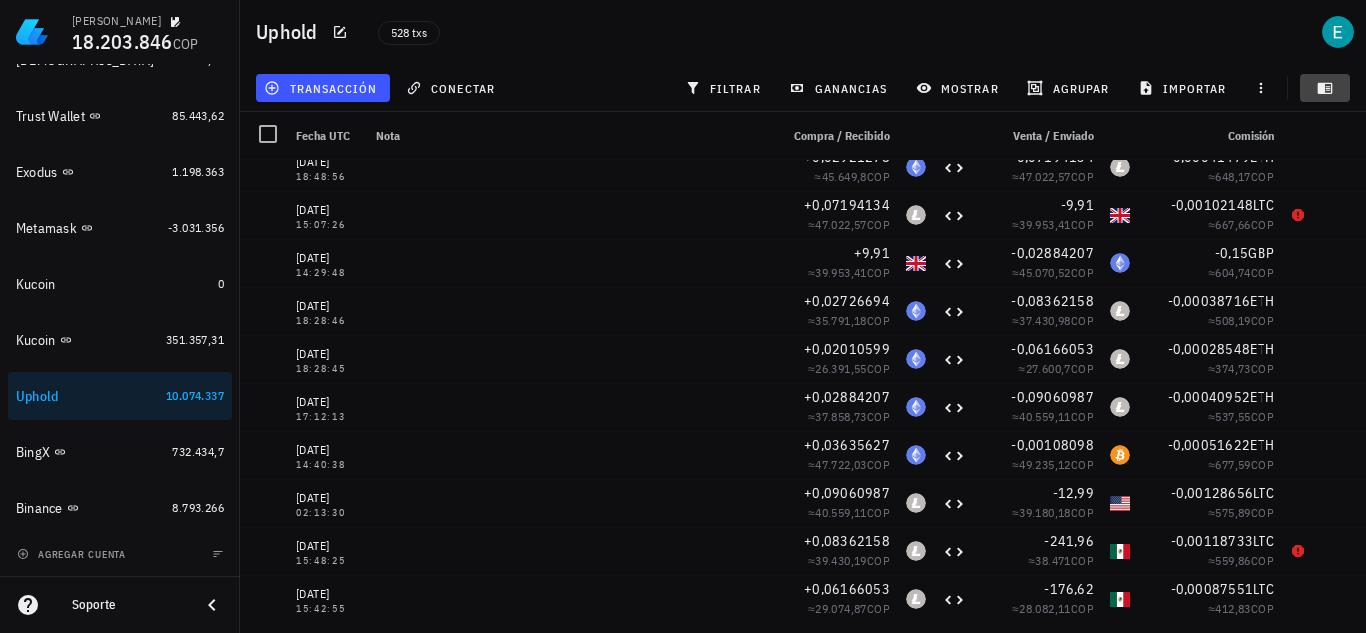click at bounding box center (1325, 88) 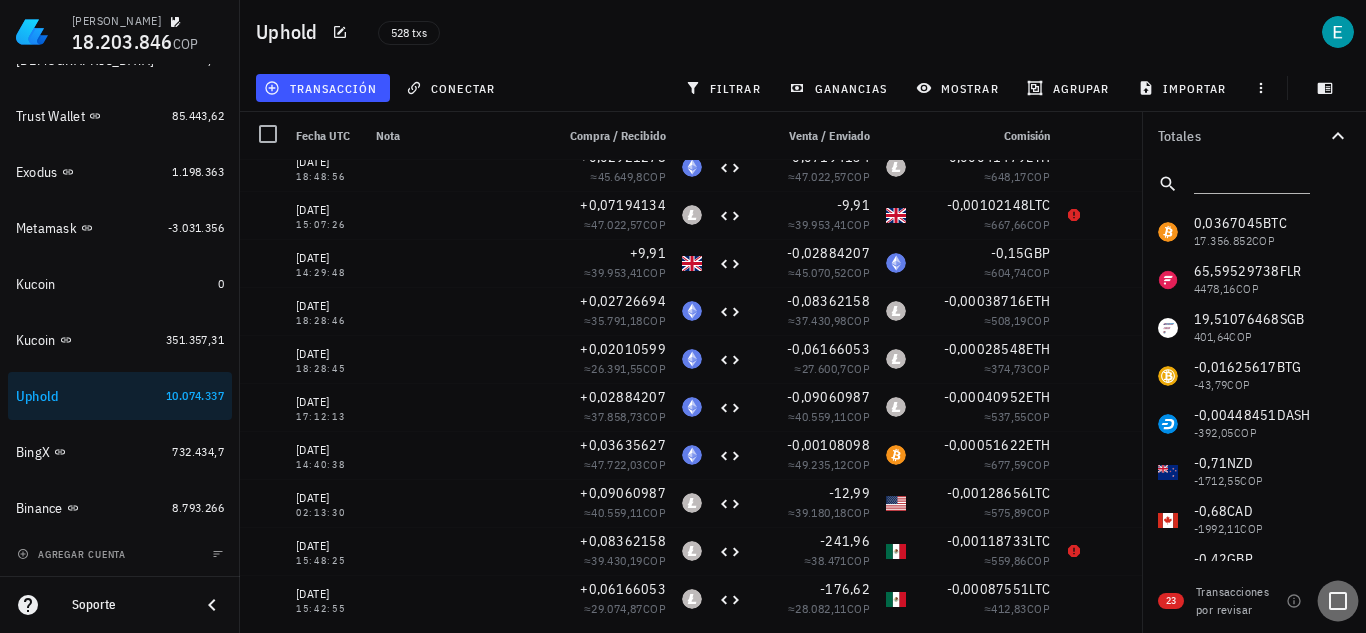 click at bounding box center (1338, 601) 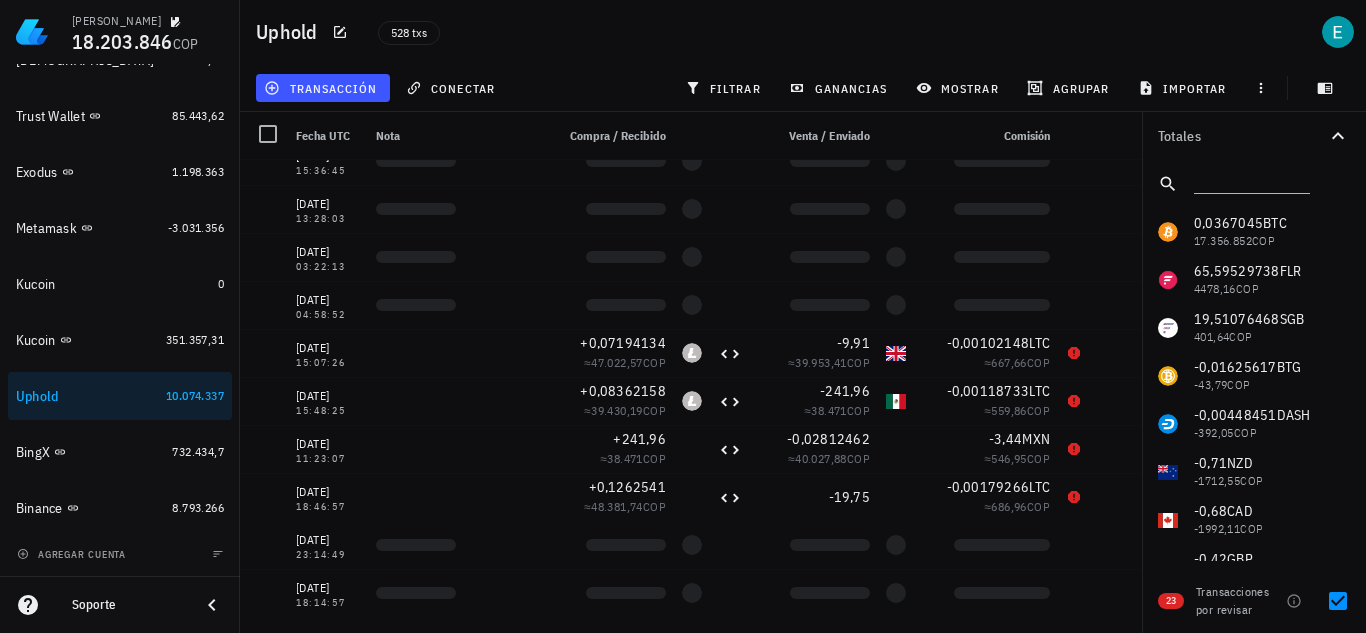 scroll, scrollTop: 647, scrollLeft: 0, axis: vertical 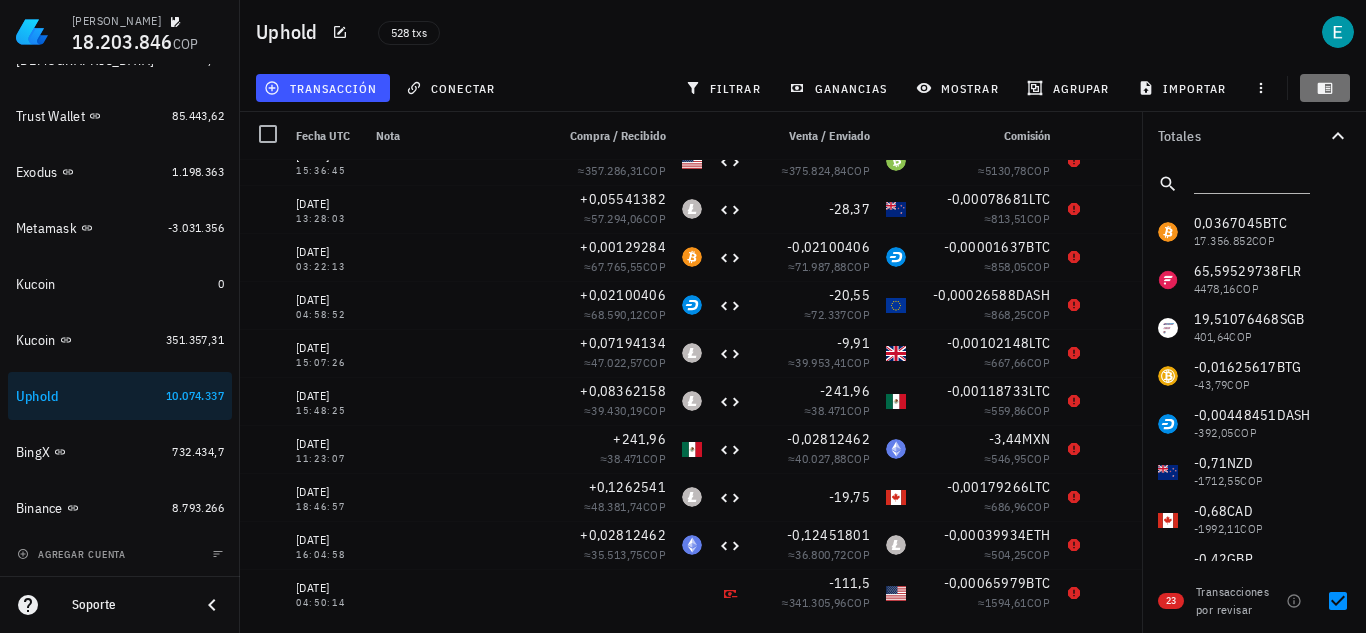 click 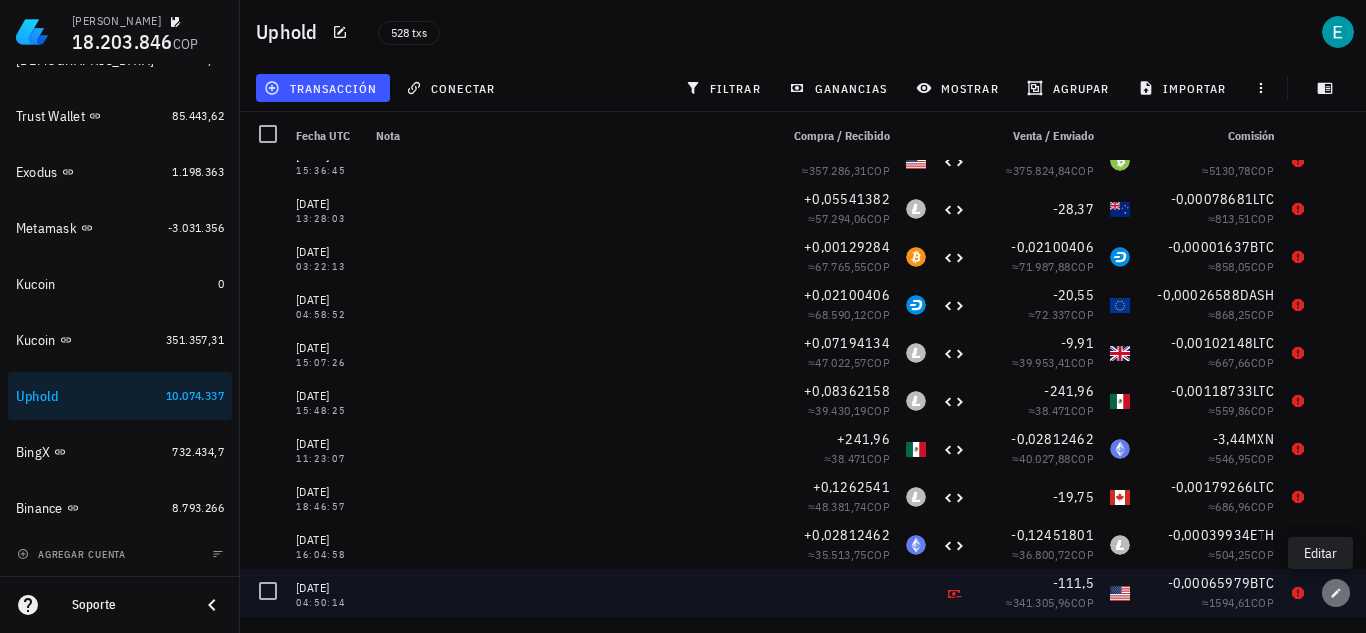 click 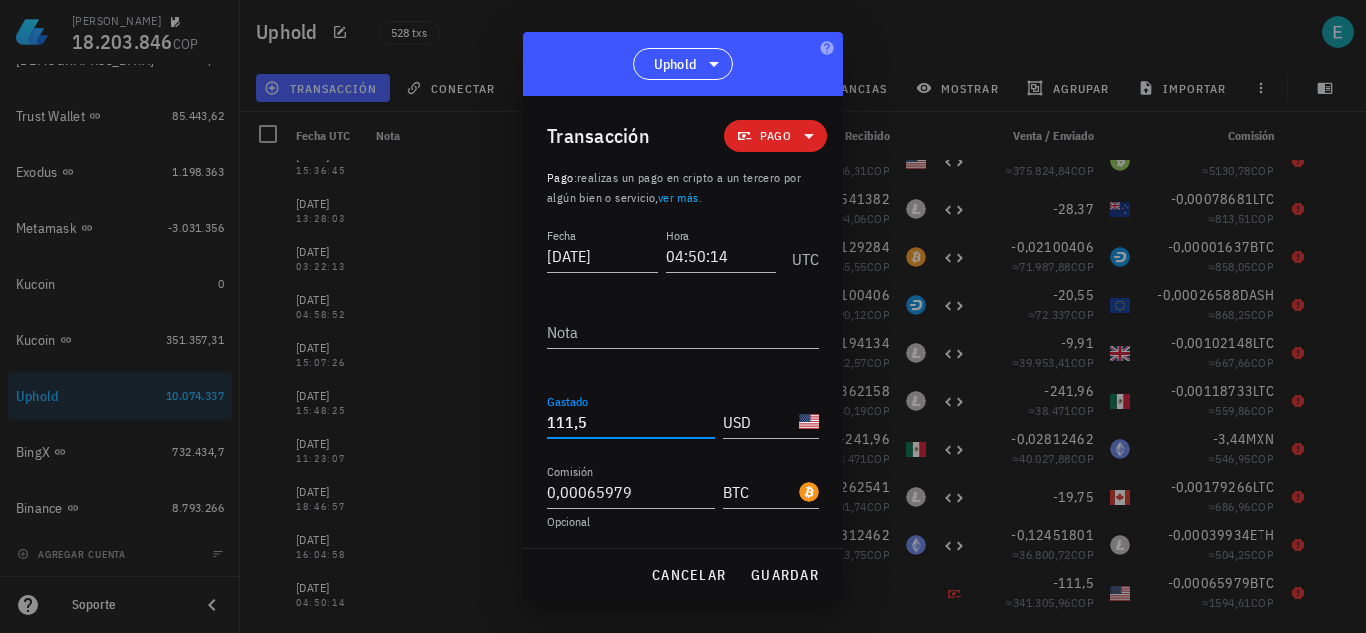 drag, startPoint x: 624, startPoint y: 430, endPoint x: 455, endPoint y: 435, distance: 169.07394 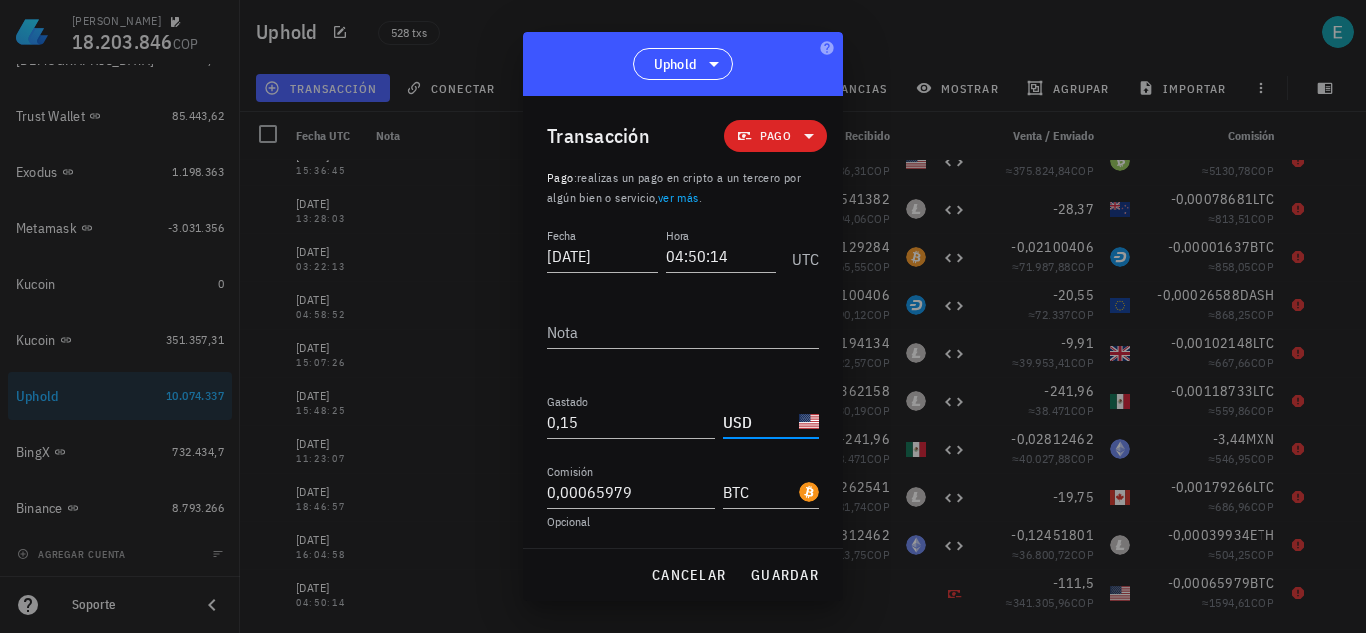click on "USD" at bounding box center [759, 422] 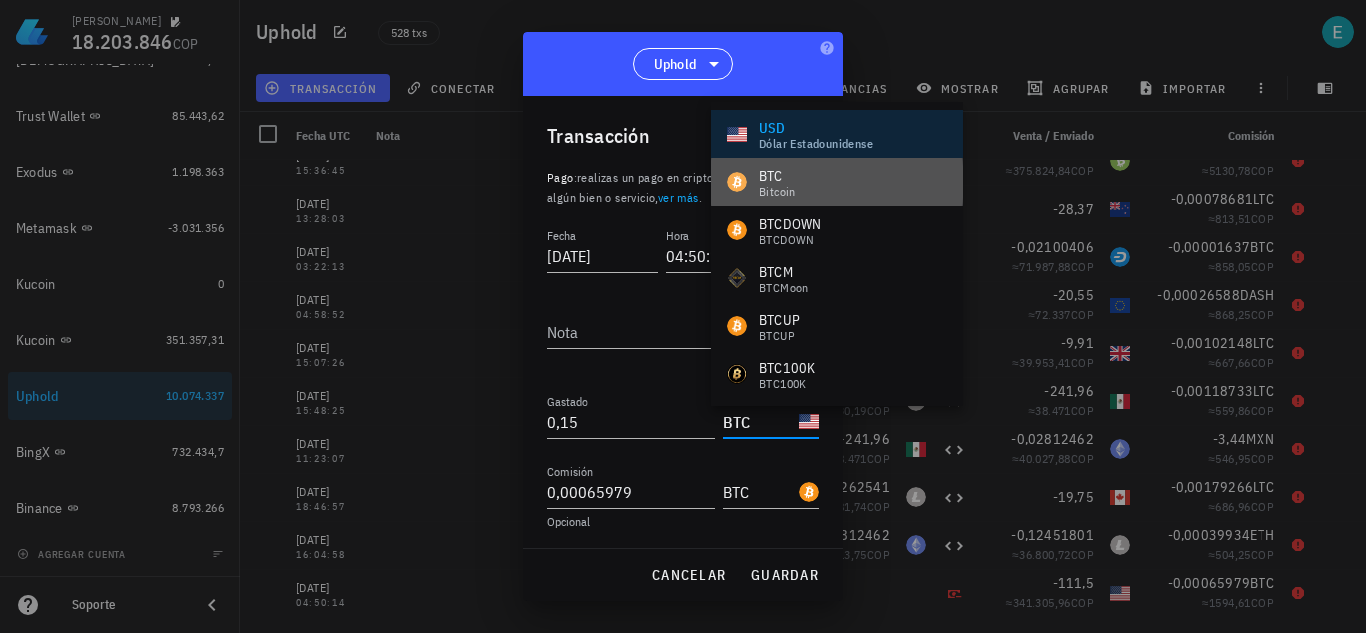 click on "BTC   Bitcoin" at bounding box center [837, 182] 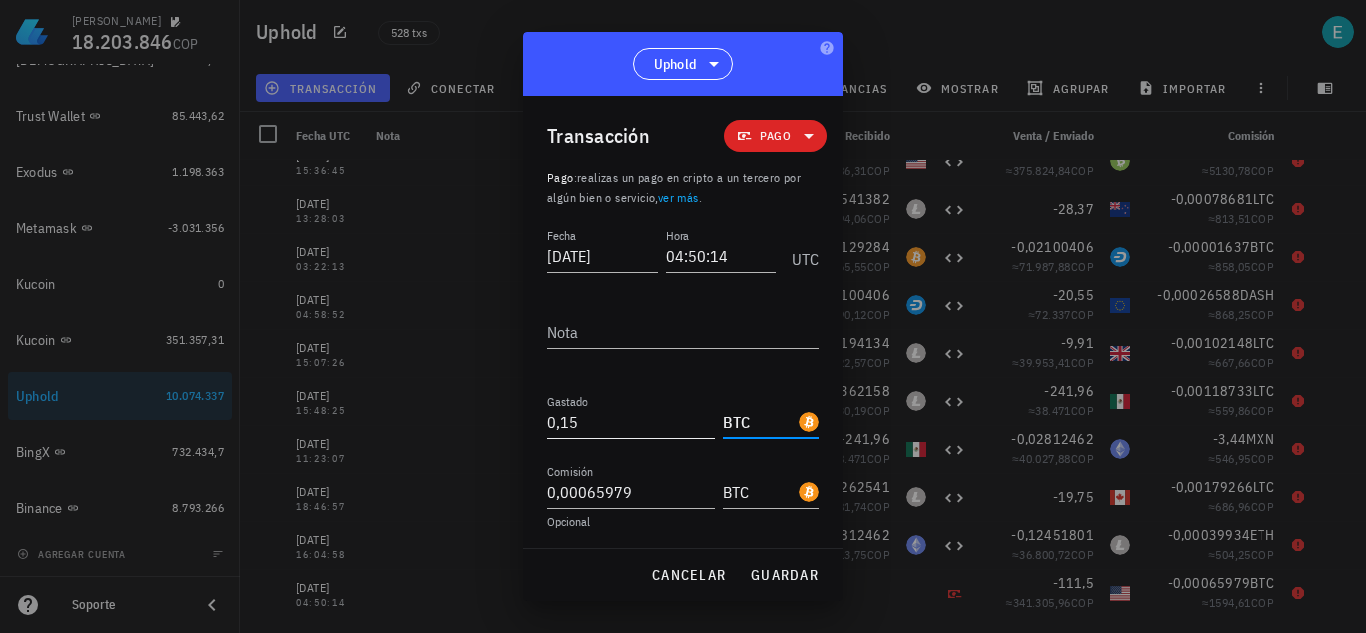 type on "BTC" 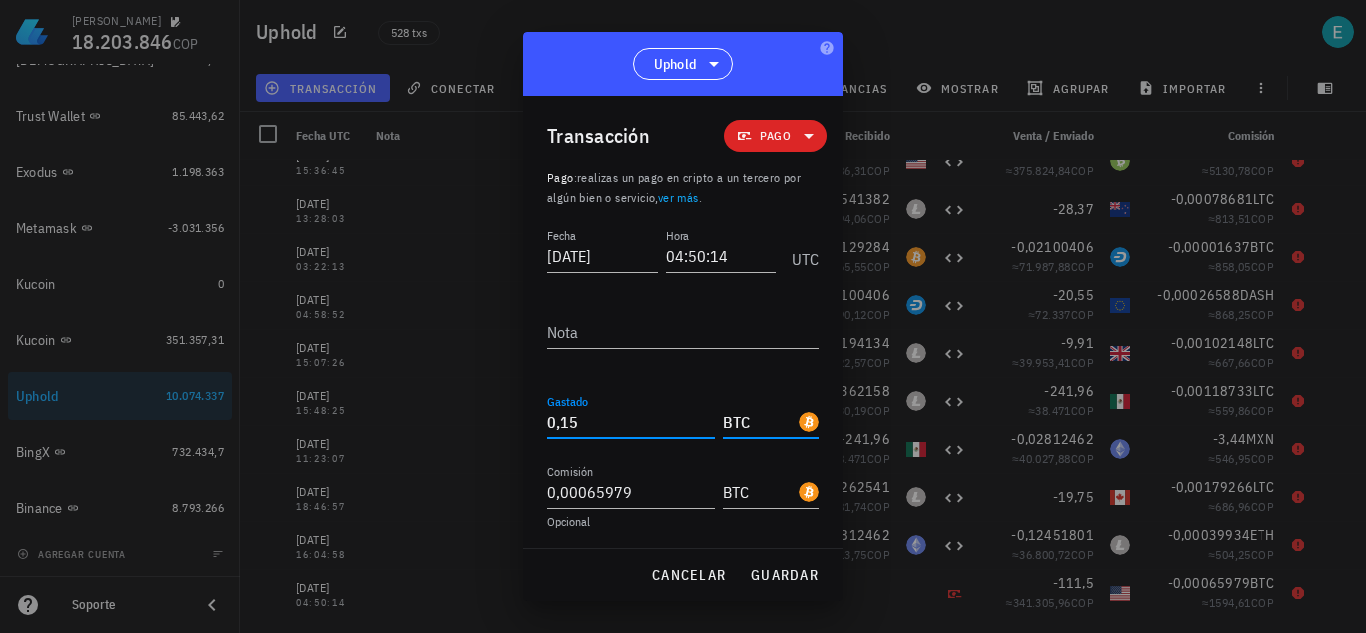 drag, startPoint x: 617, startPoint y: 427, endPoint x: 487, endPoint y: 441, distance: 130.75168 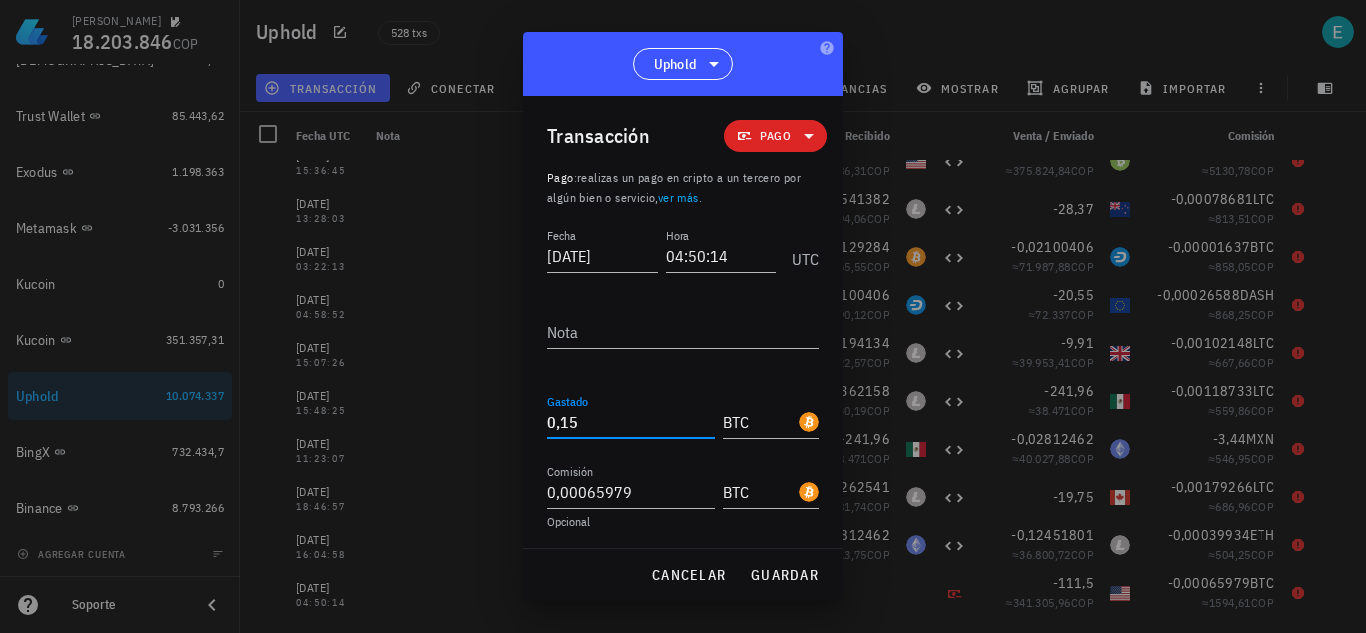 paste on "4595926" 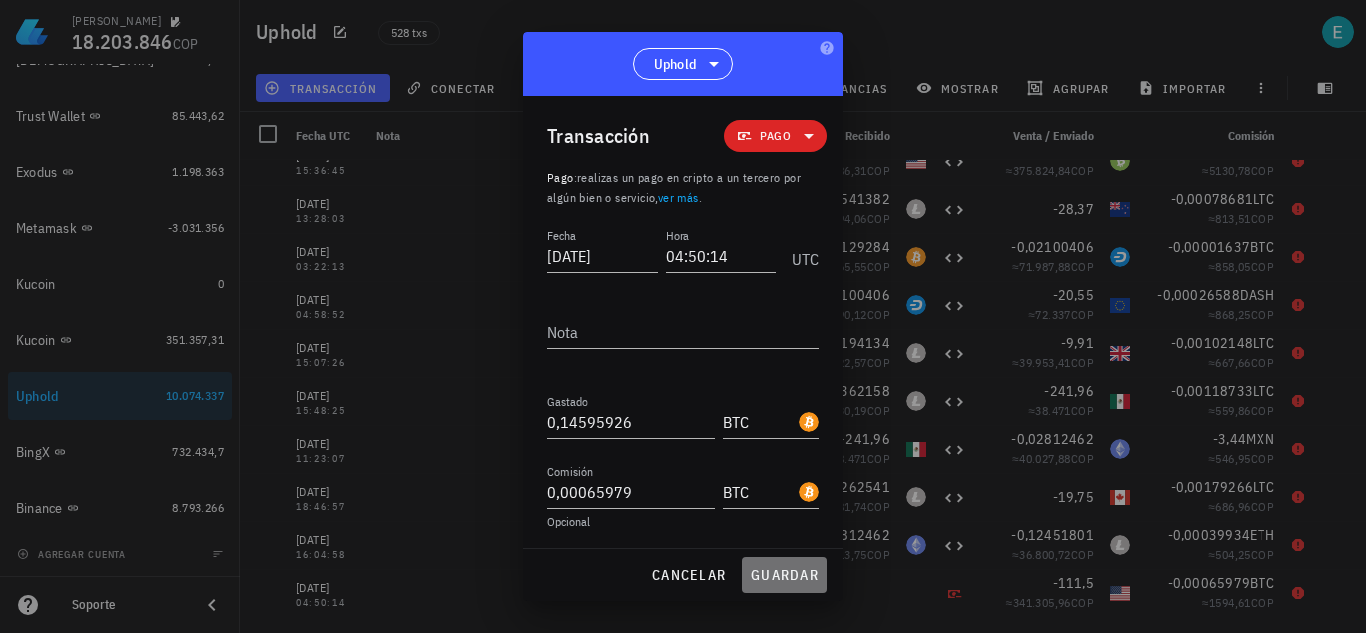 click on "guardar" at bounding box center [784, 575] 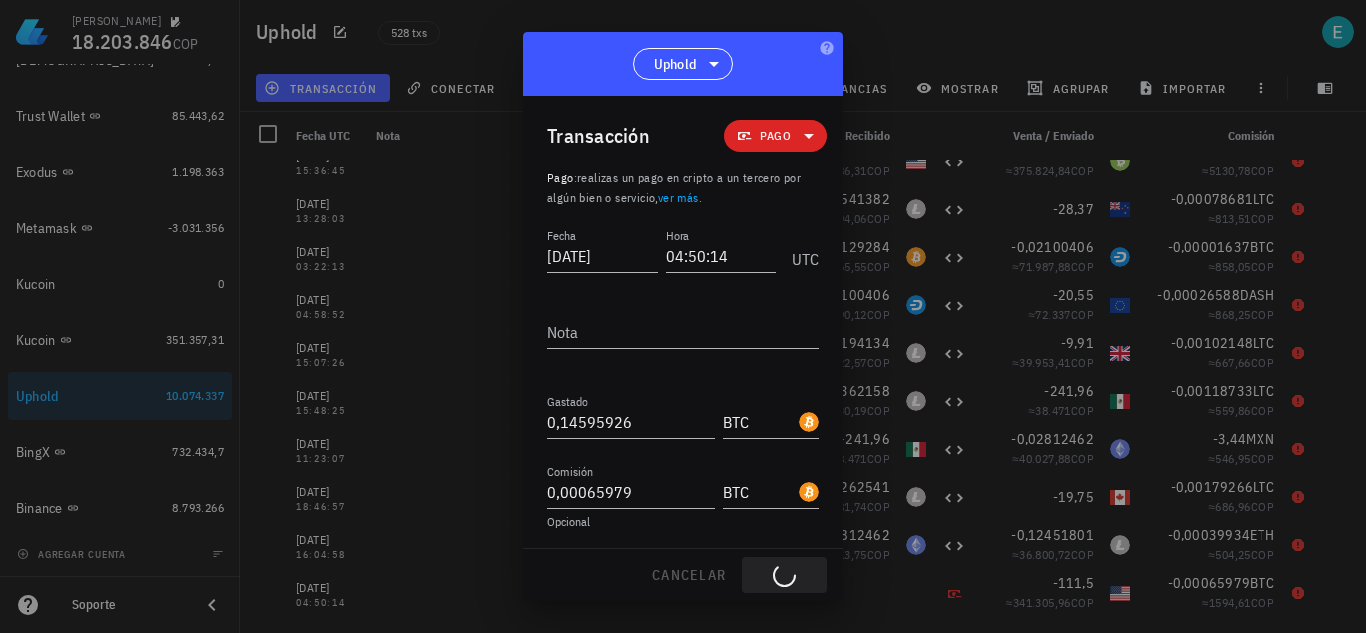 type on "111,5" 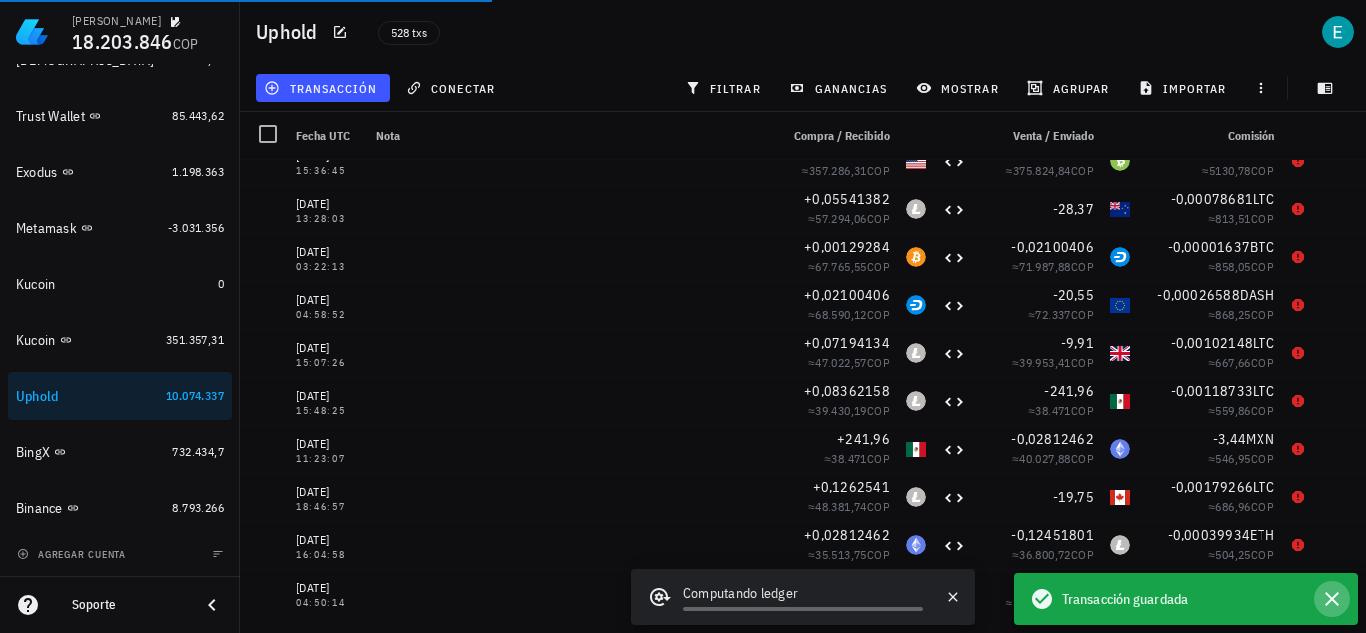 click 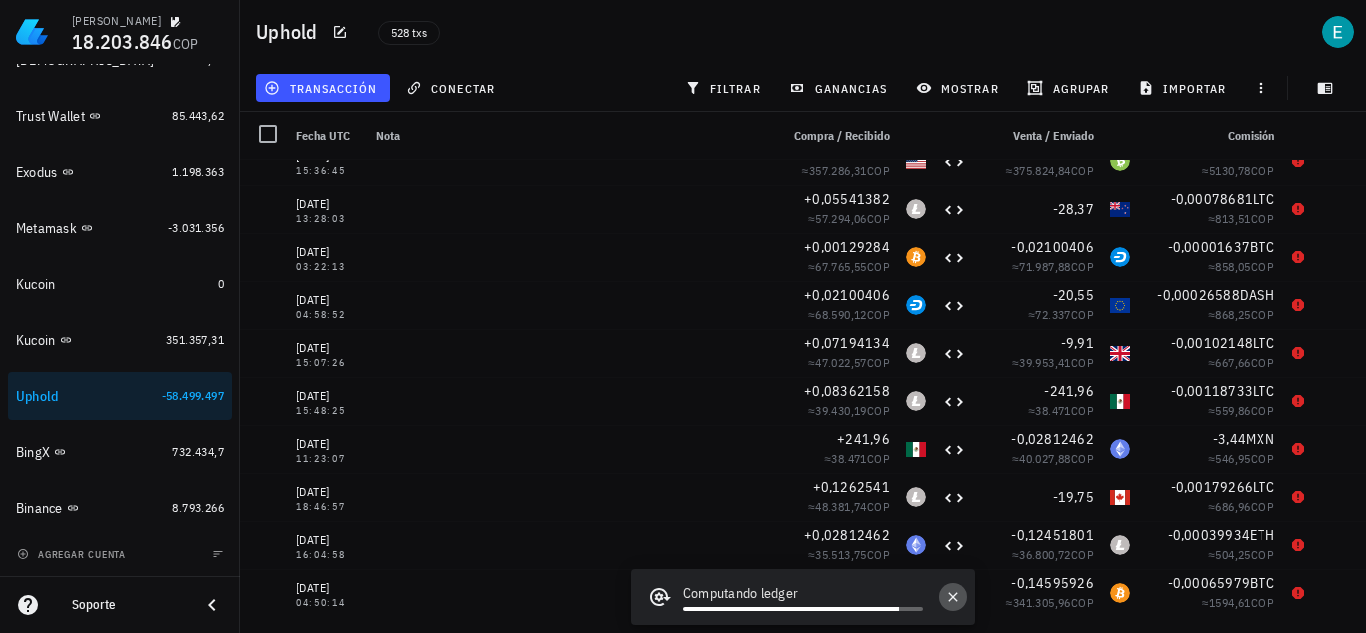 click 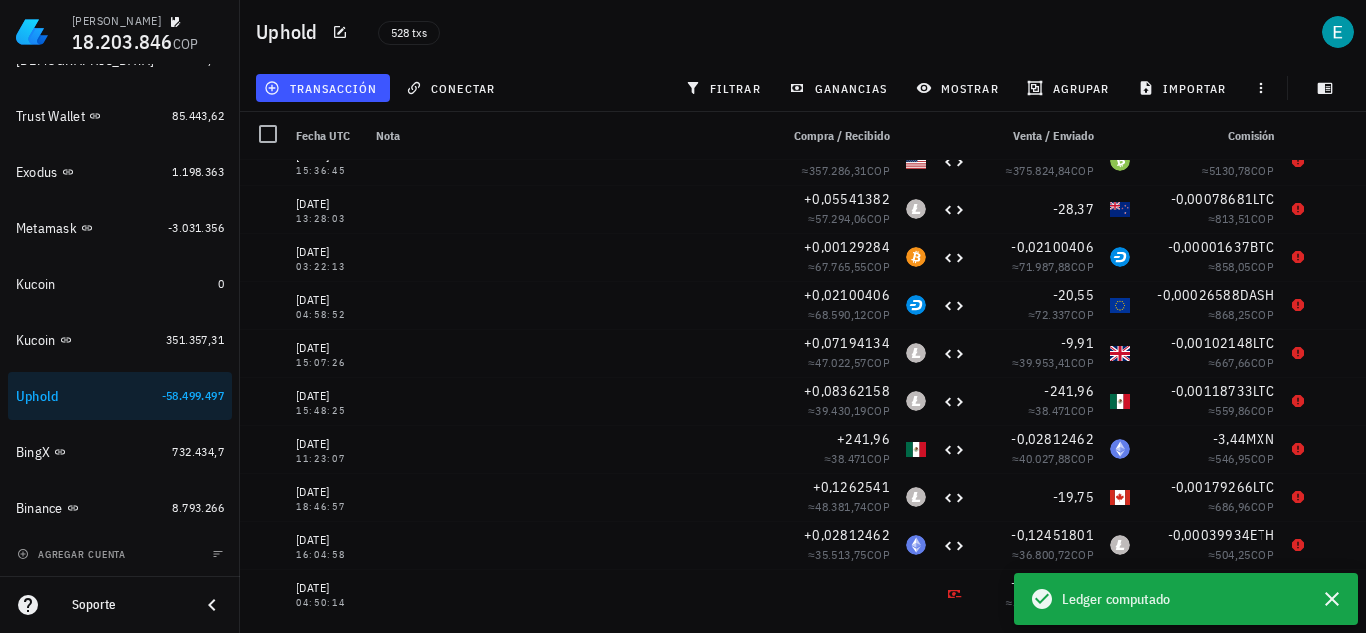 click on "Ledger computado" at bounding box center [1164, 599] 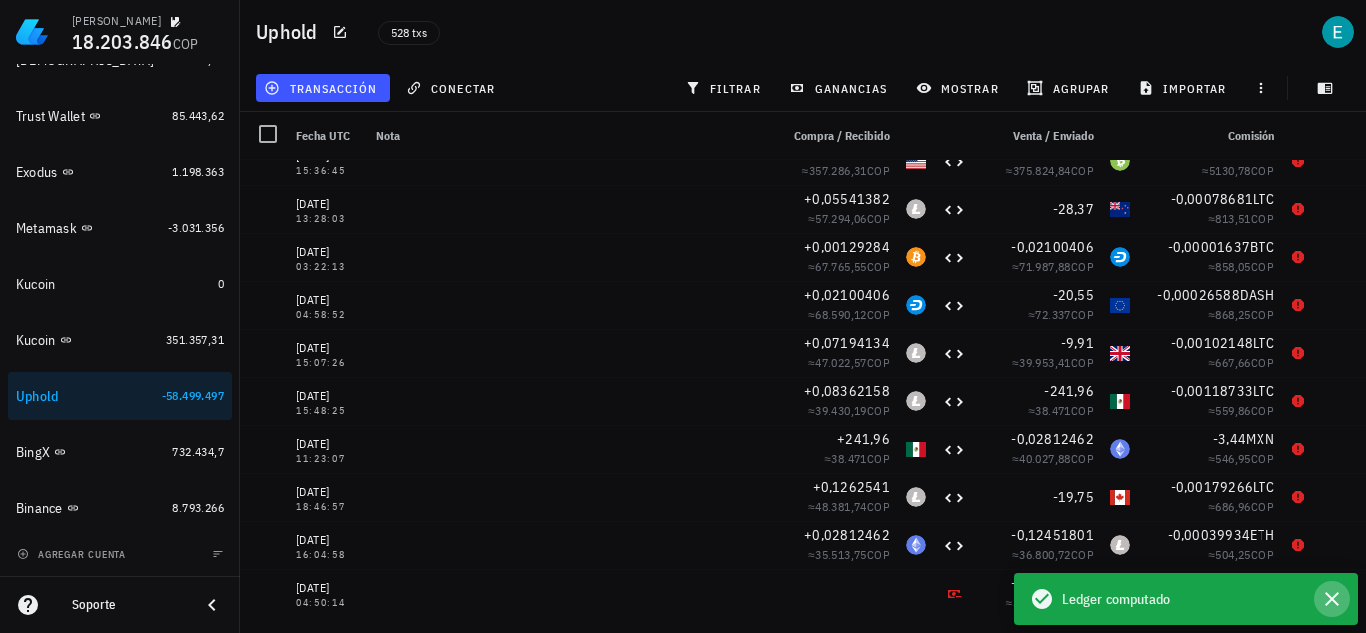 click 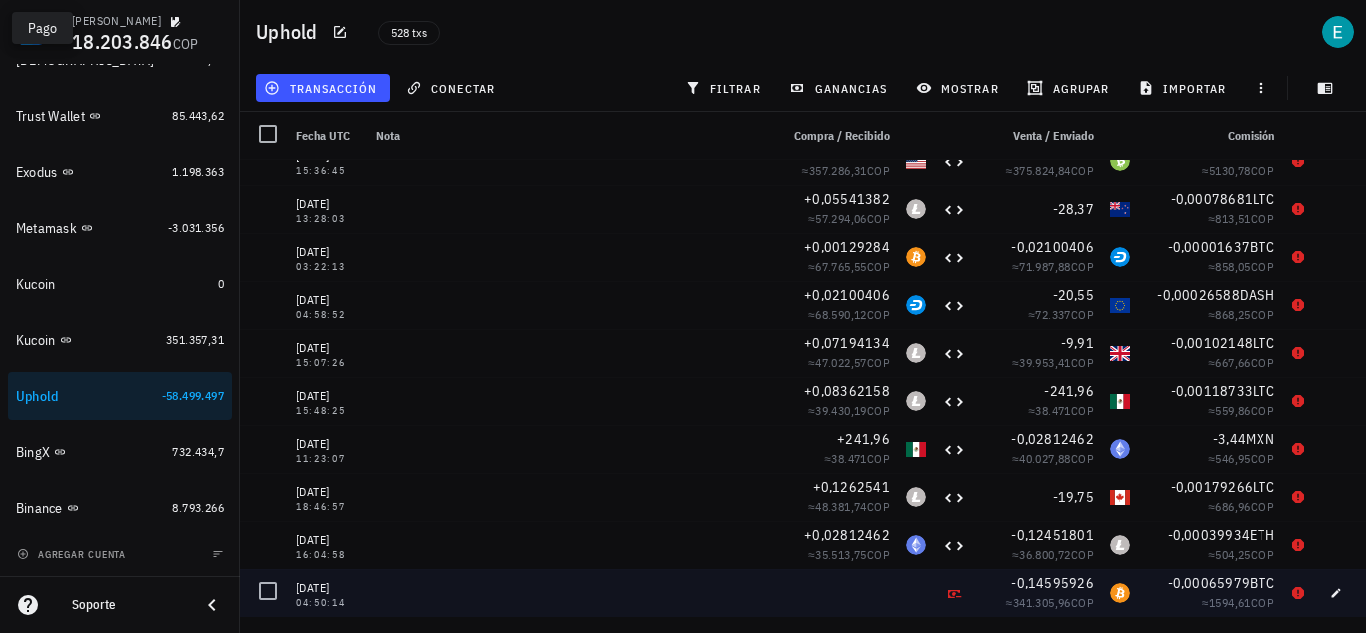 click 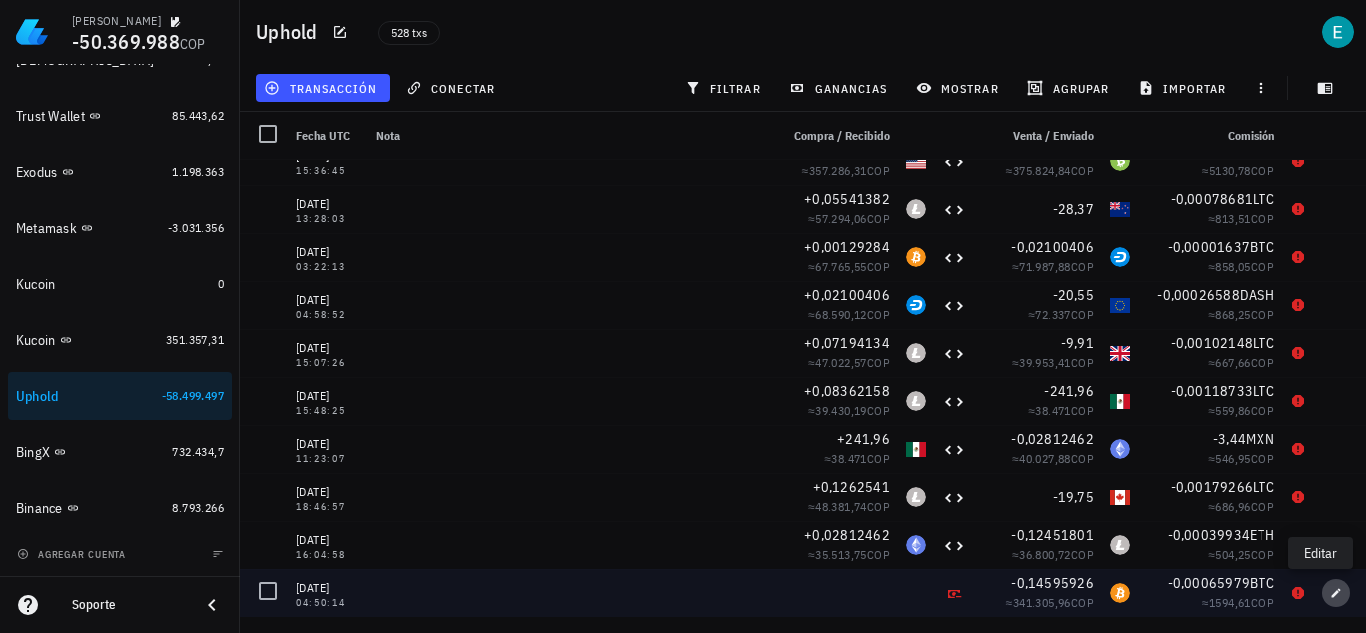 click at bounding box center [1336, 593] 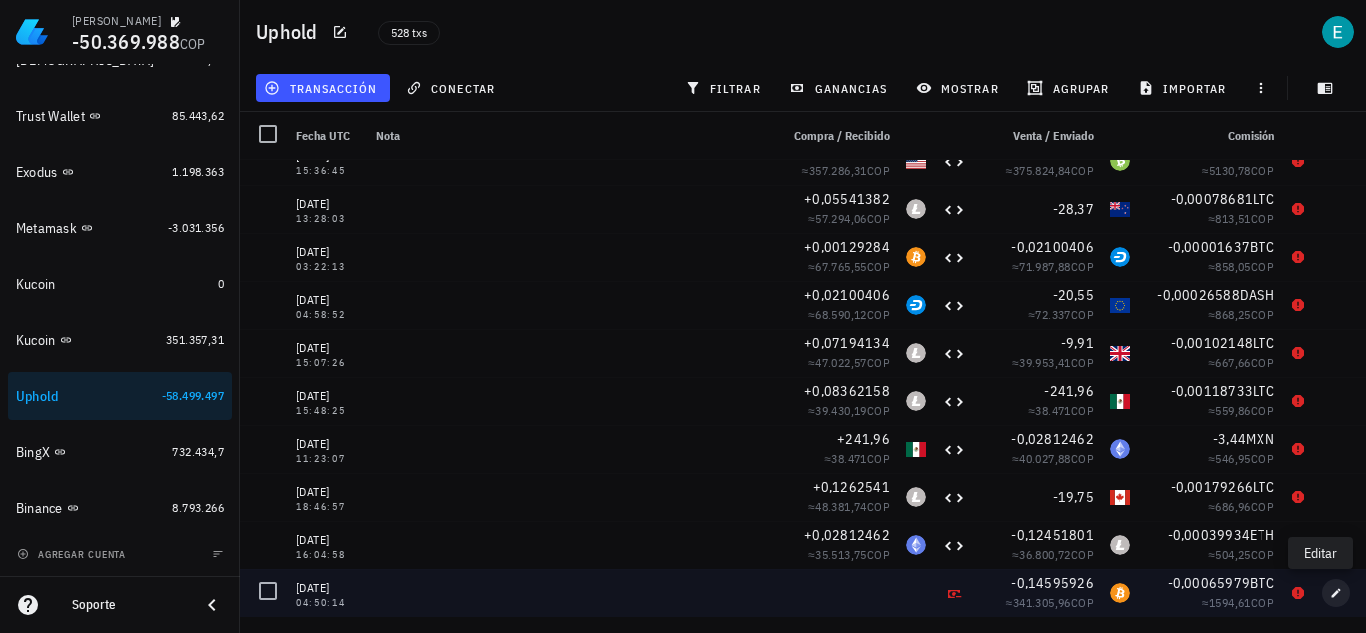 type on "0,14595926" 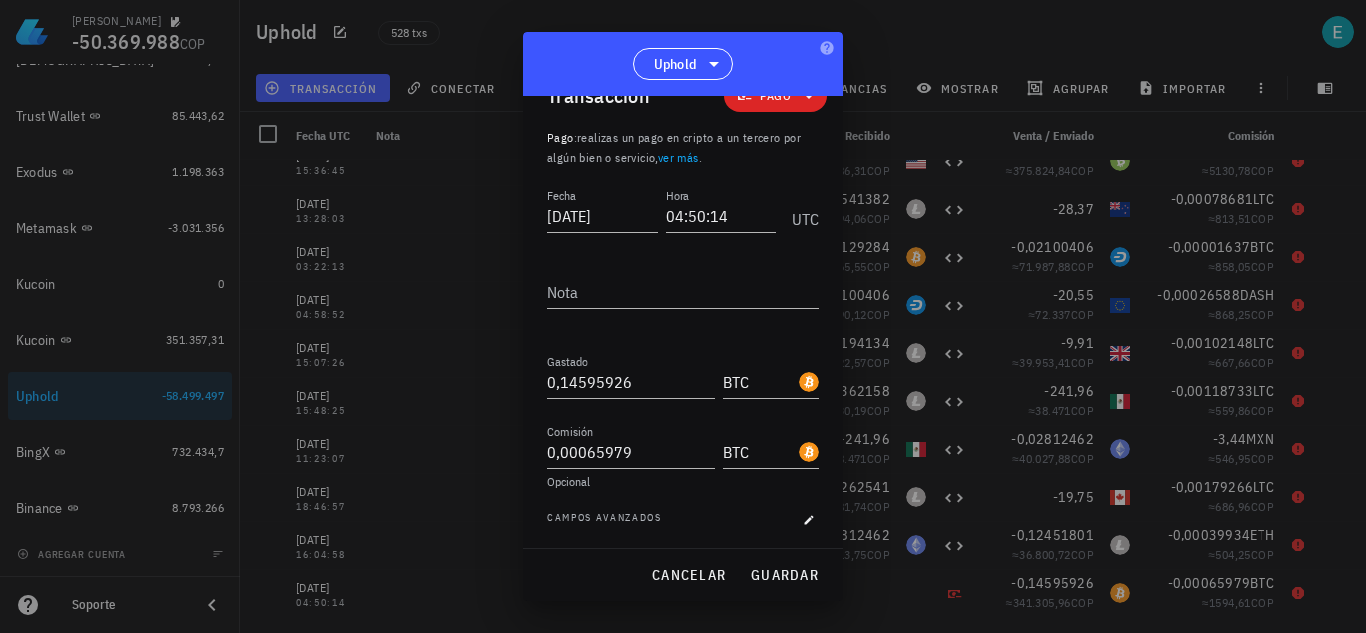 scroll, scrollTop: 41, scrollLeft: 0, axis: vertical 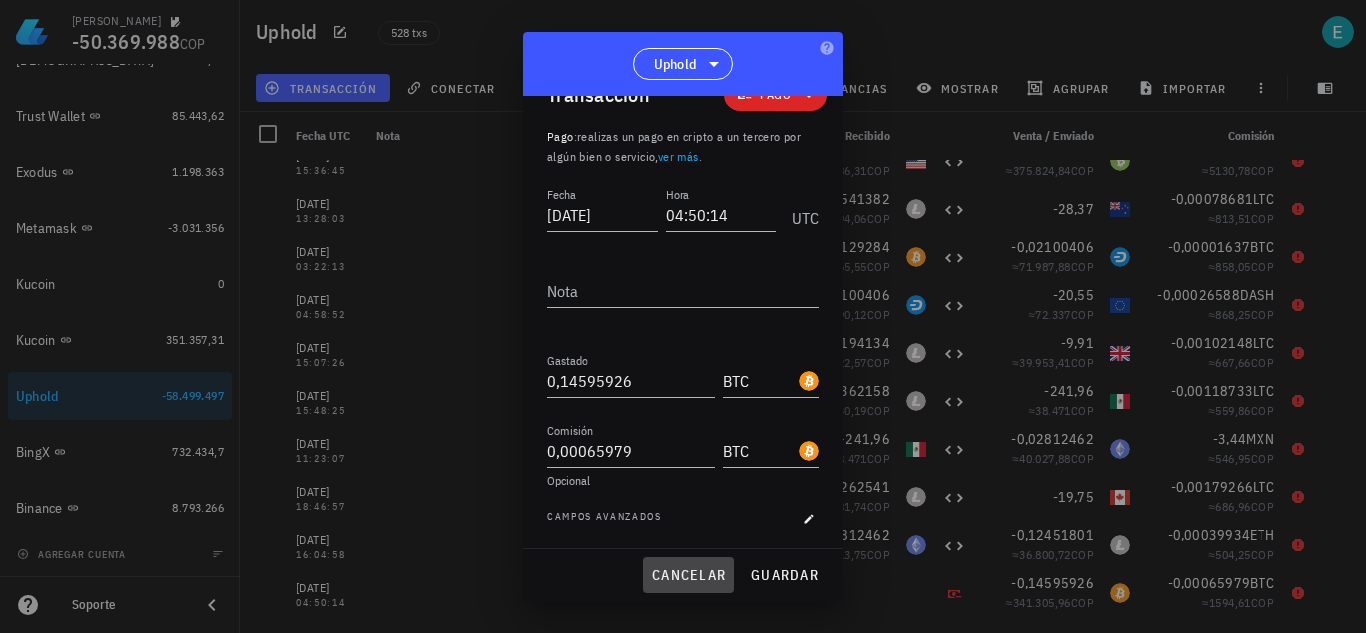 click on "cancelar" at bounding box center (688, 575) 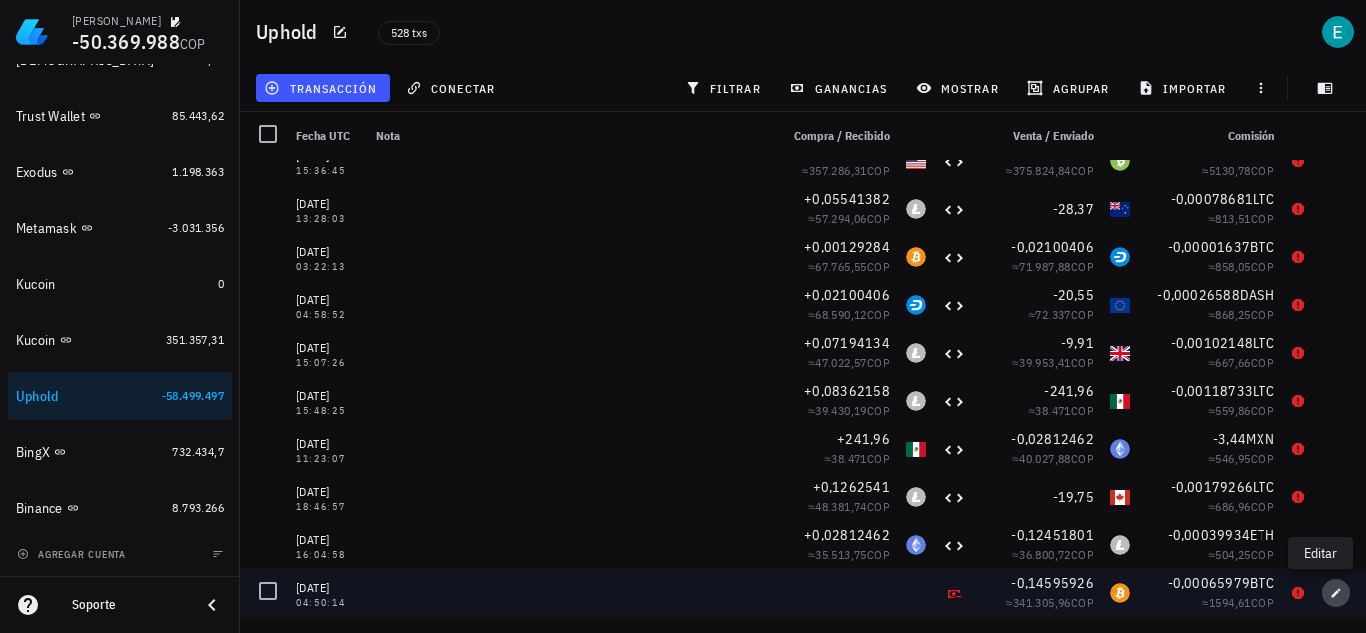 click 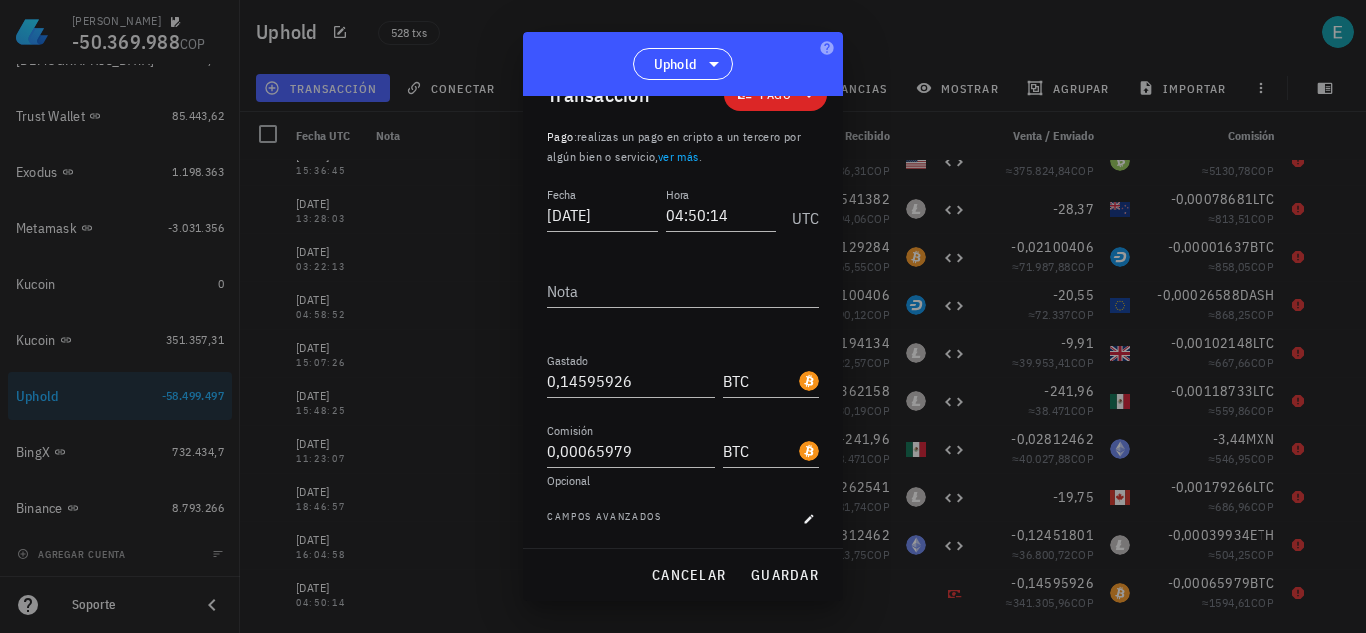 scroll, scrollTop: 0, scrollLeft: 0, axis: both 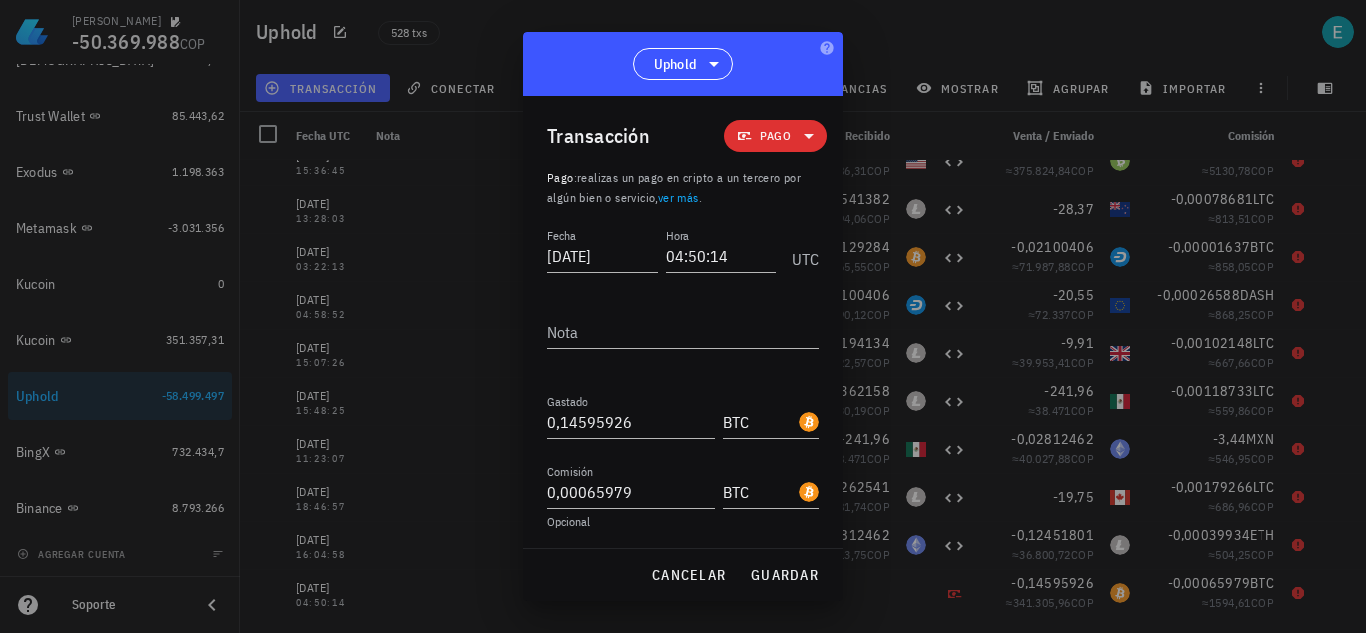 click 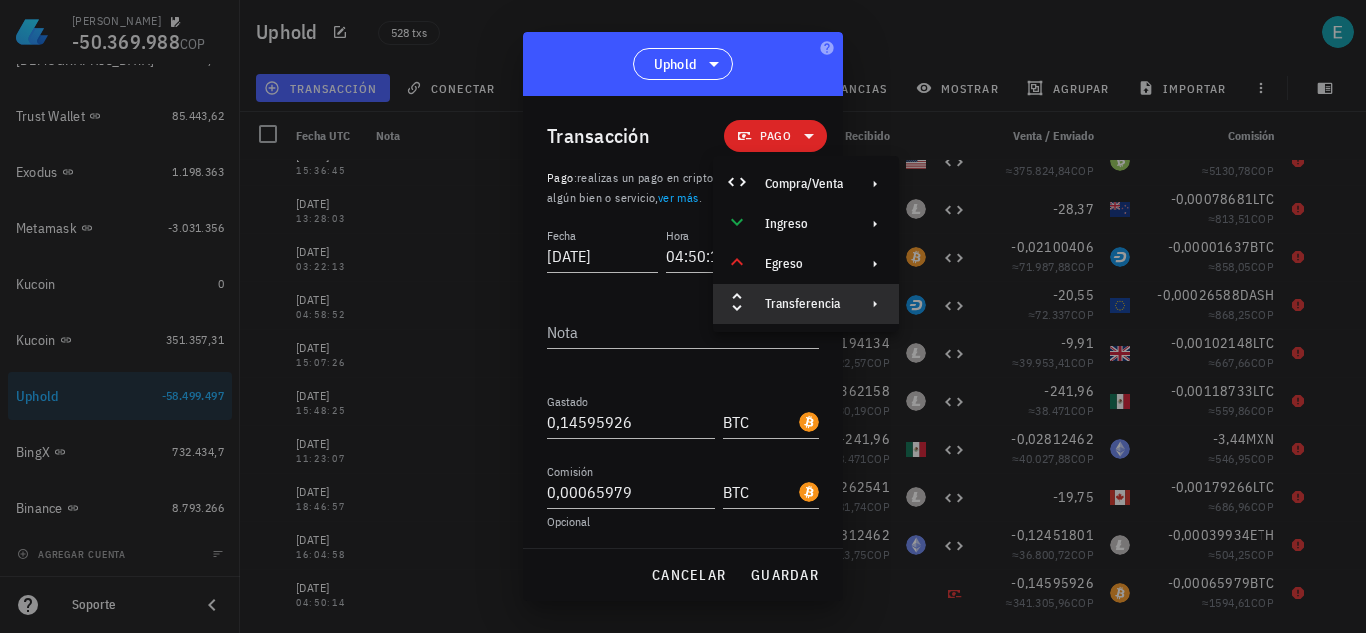 click on "Transferencia" at bounding box center [804, 304] 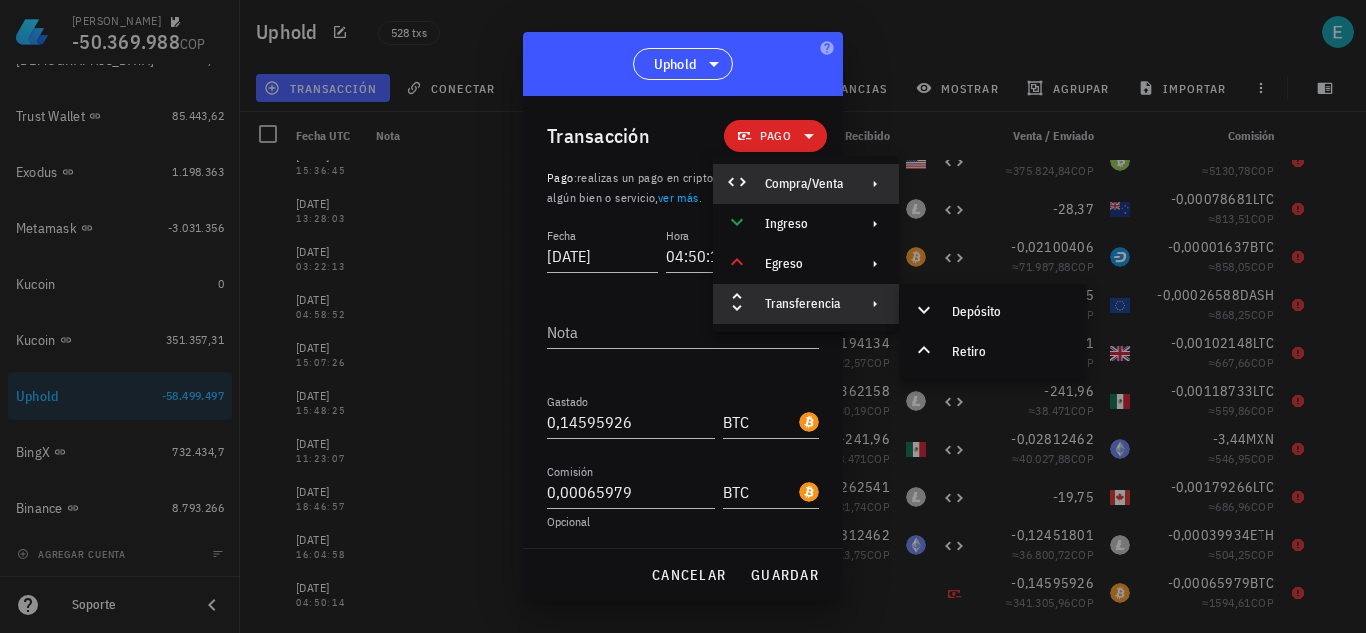 click on "Compra/Venta" at bounding box center [804, 184] 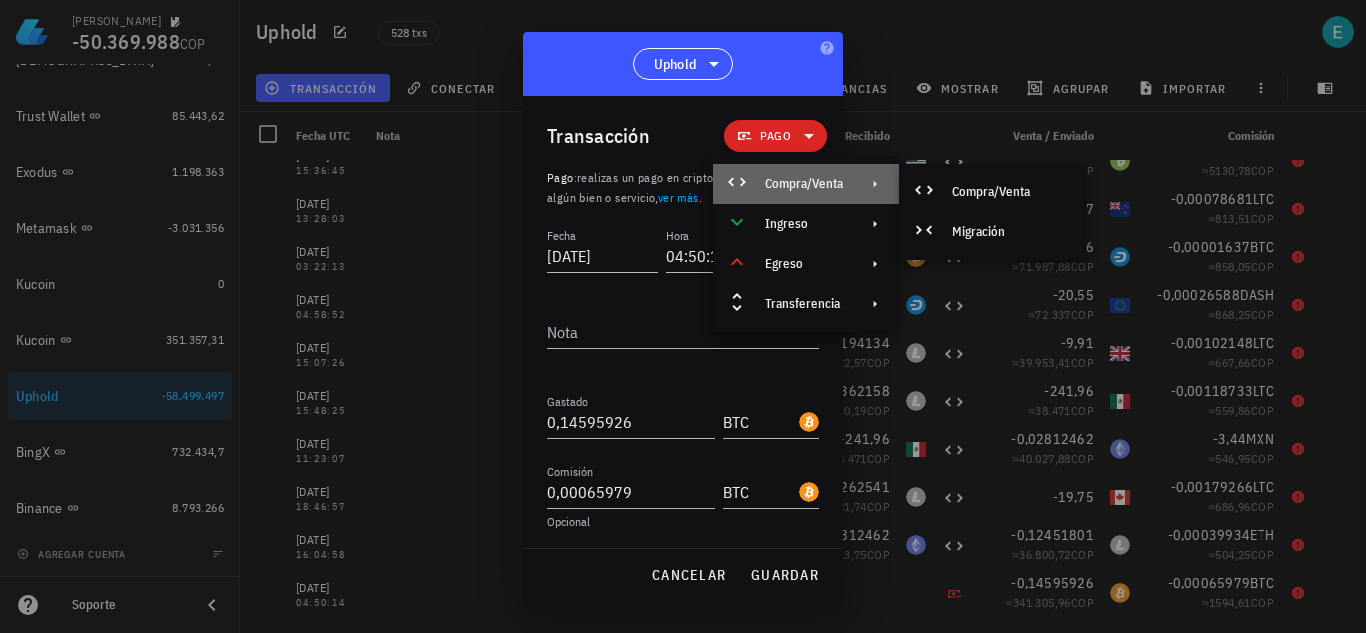 click 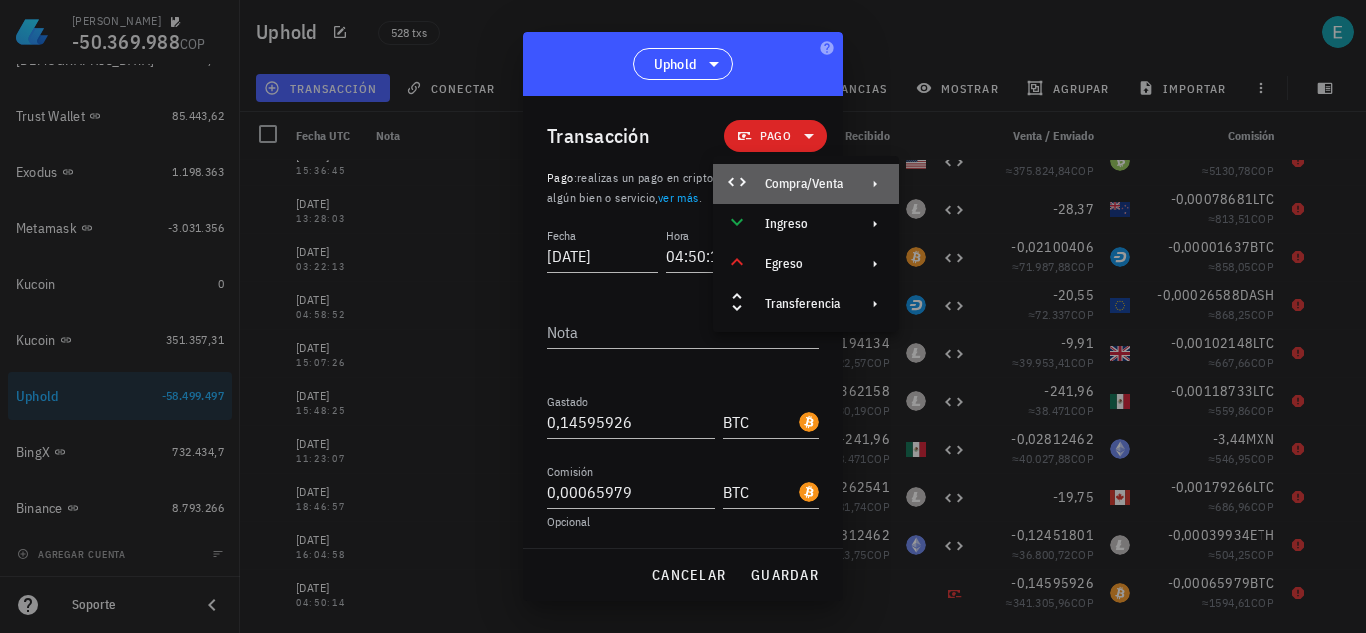 click 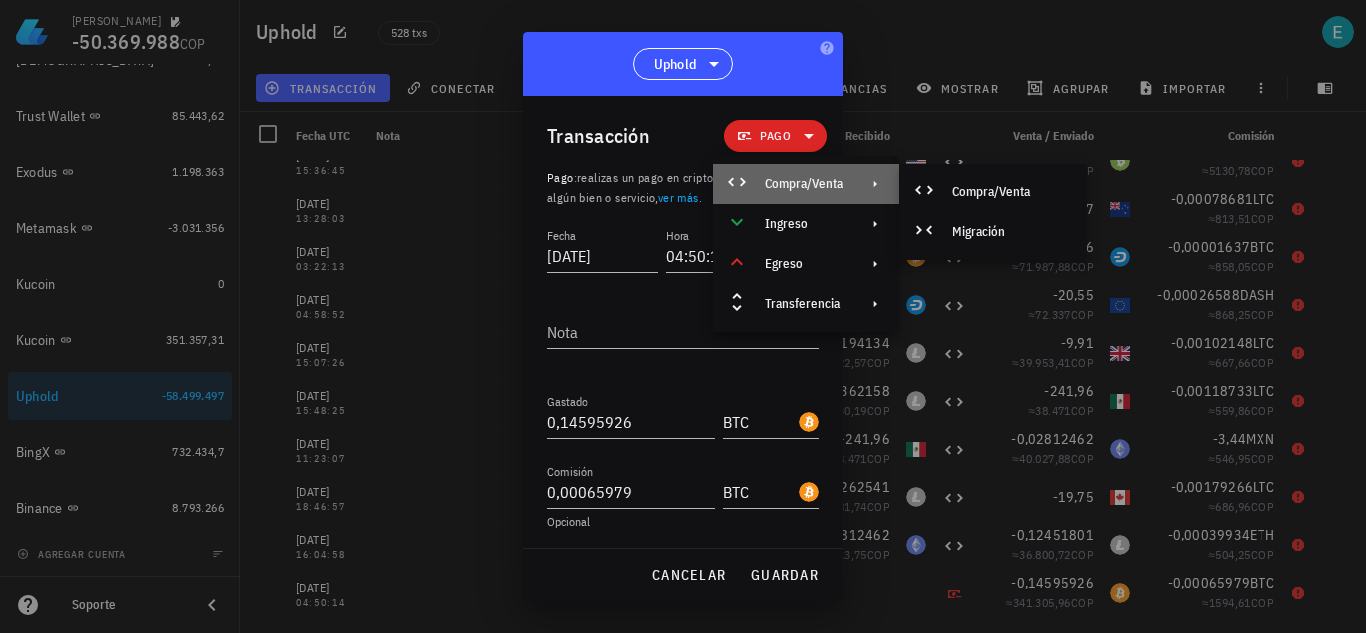 click 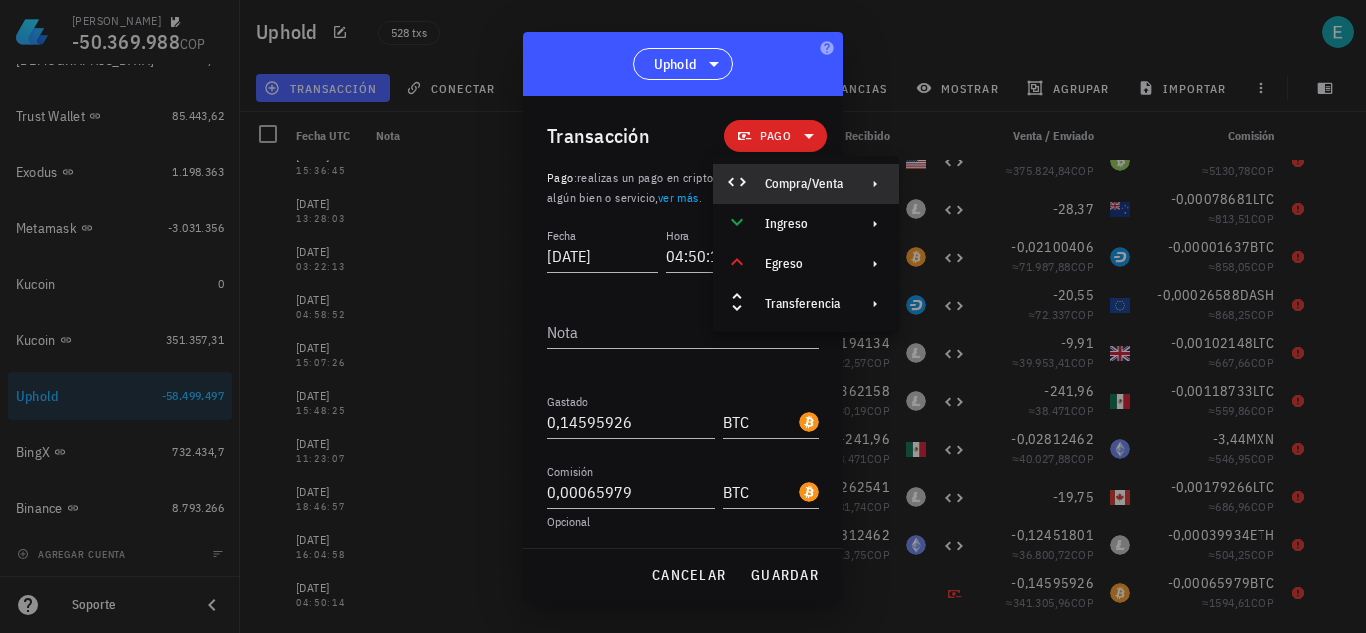 click 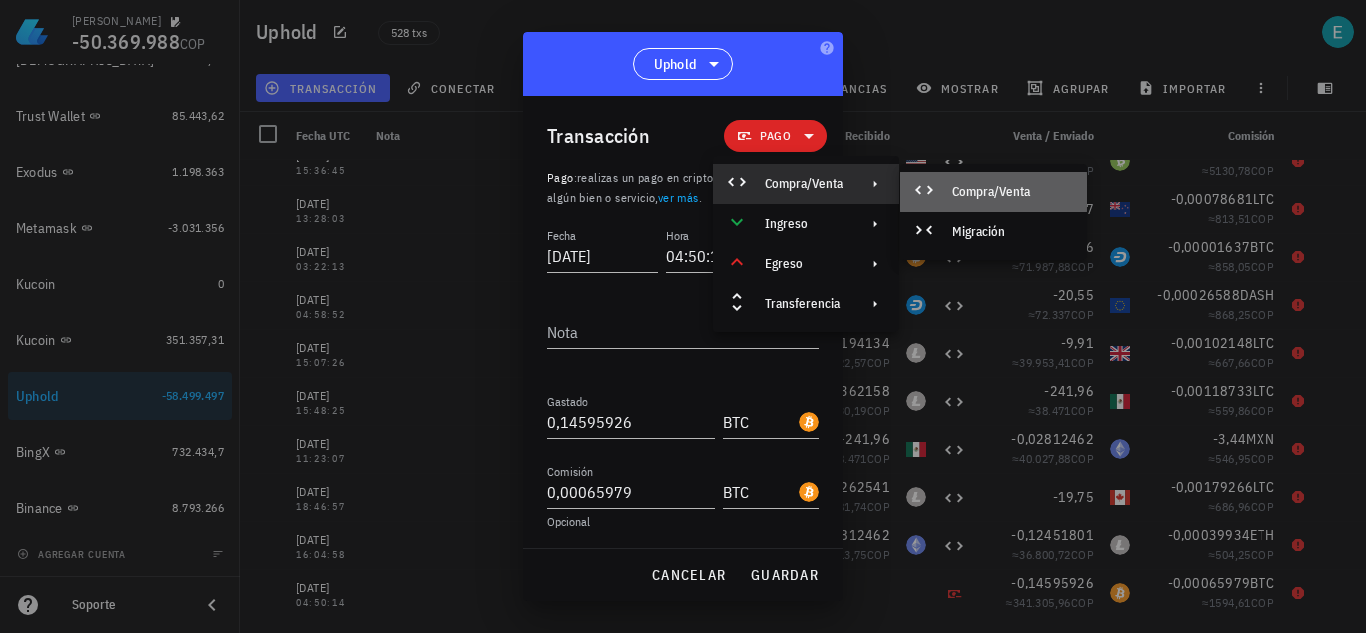 click on "Compra/Venta" at bounding box center [993, 192] 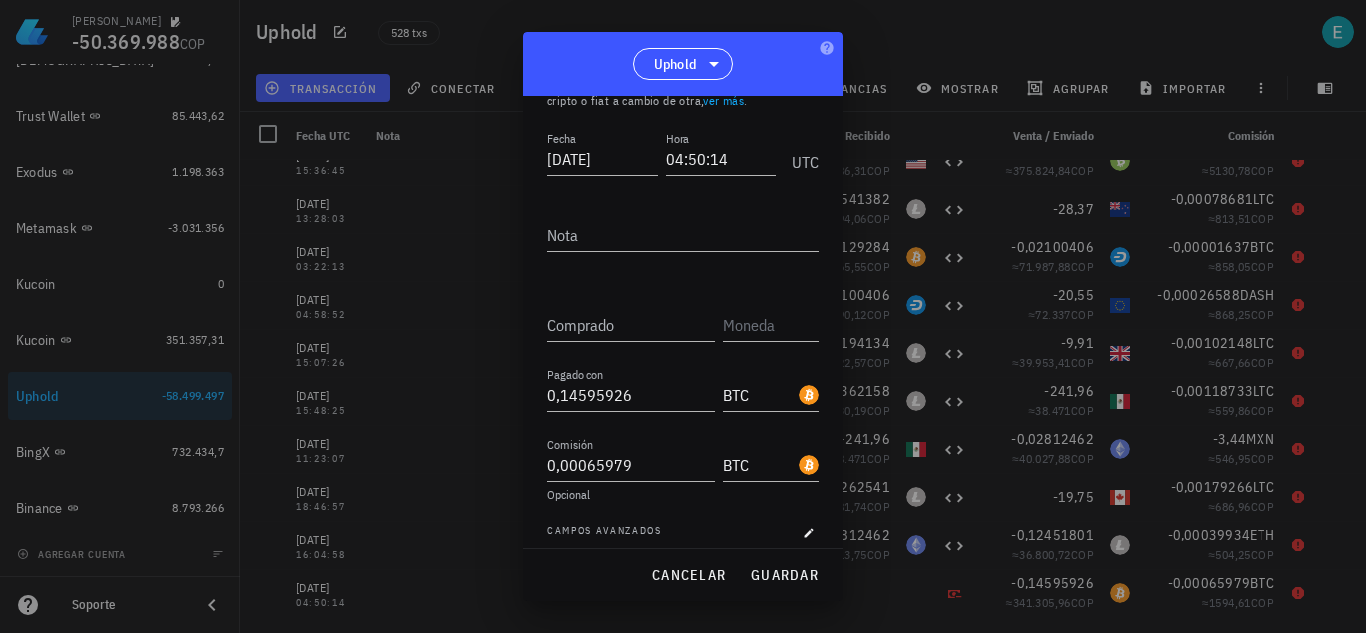 scroll, scrollTop: 111, scrollLeft: 0, axis: vertical 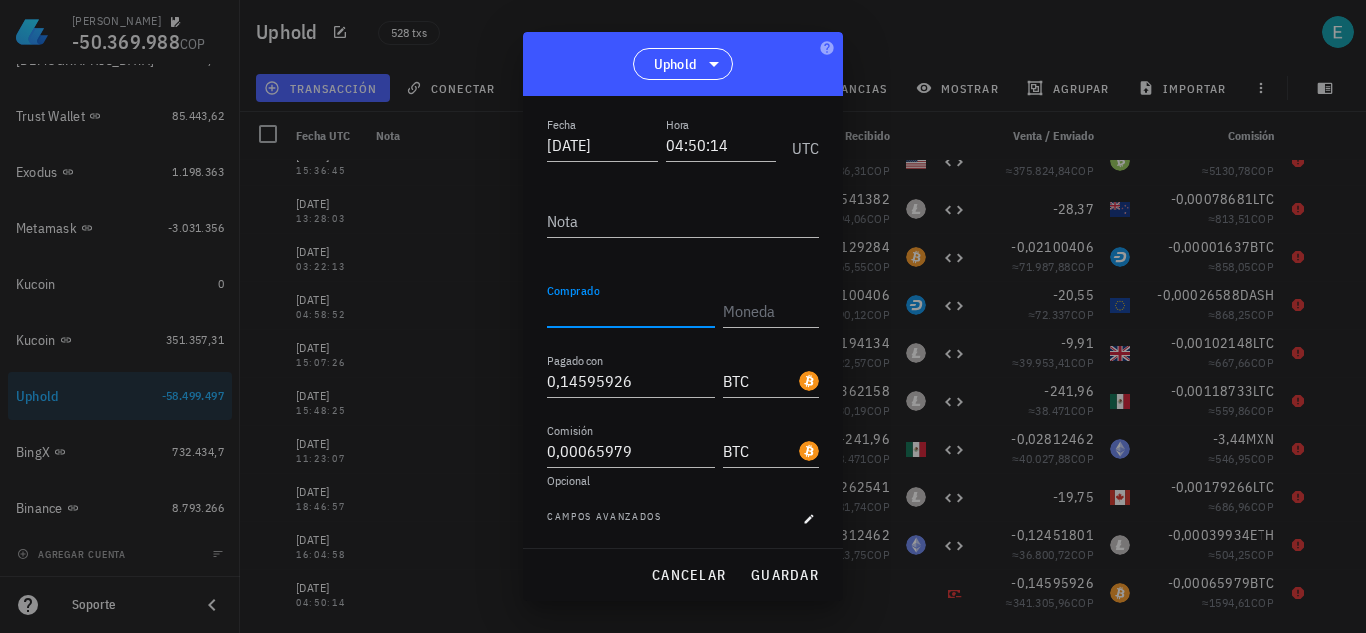 click on "Comprado" at bounding box center [631, 311] 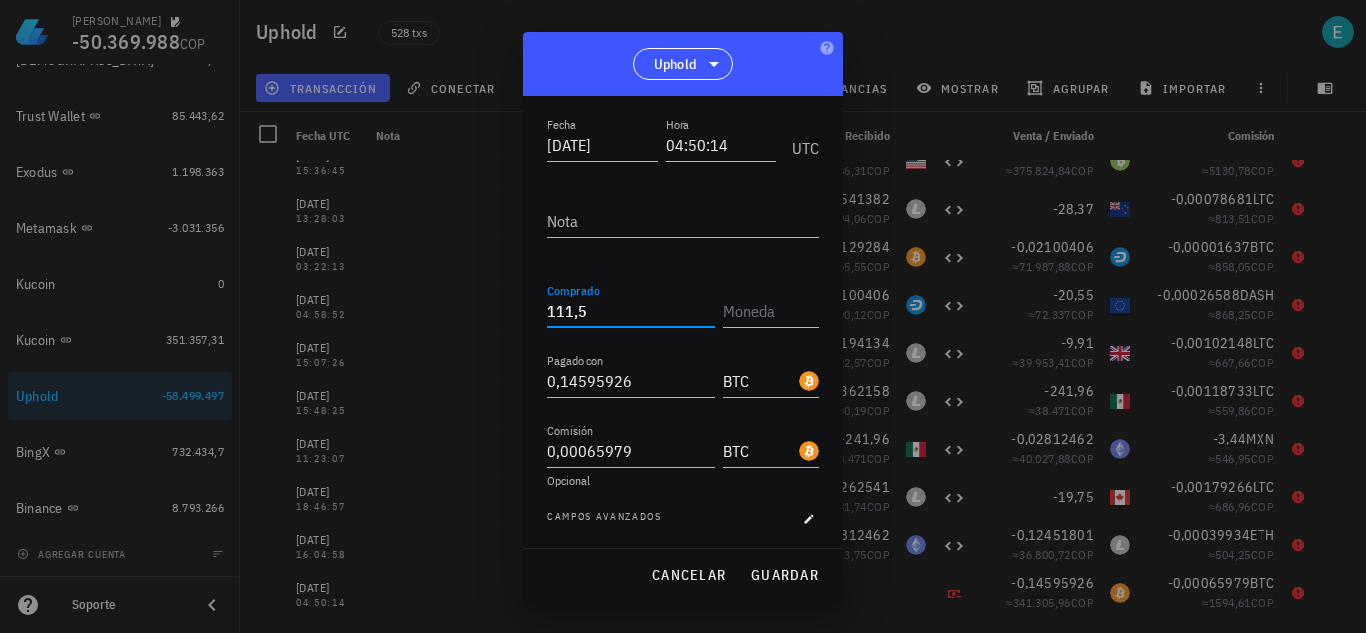 type on "111,5" 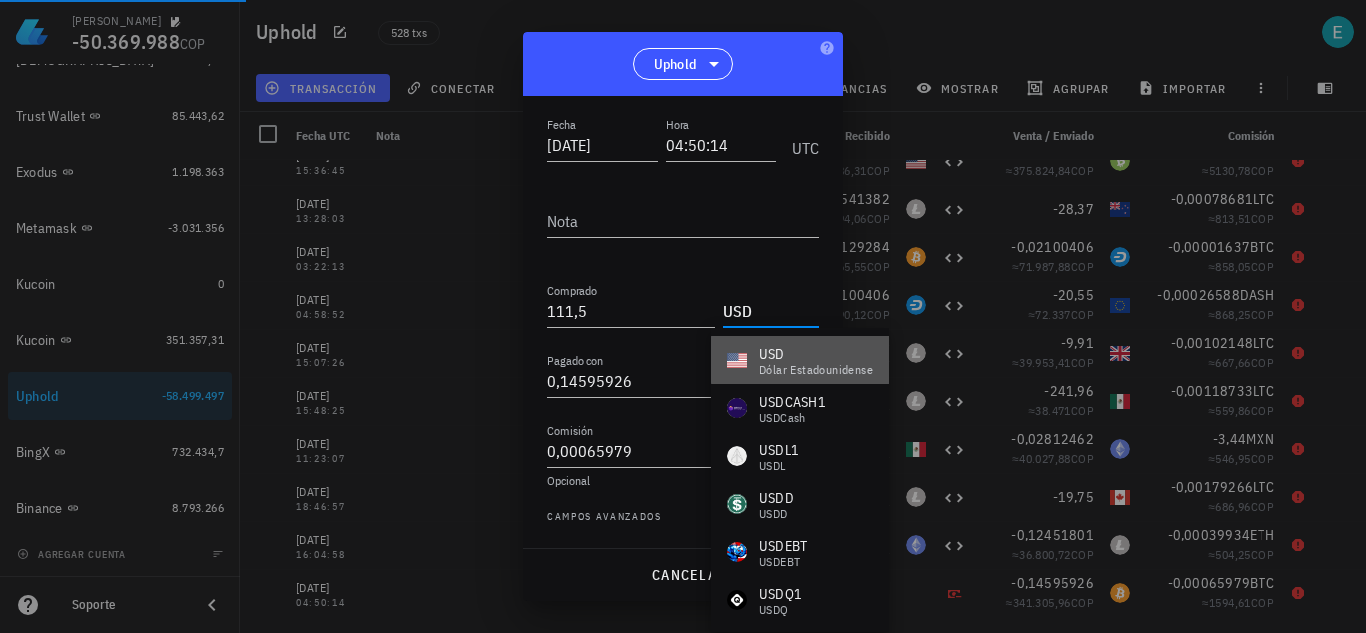 click on "dólar estadounidense" at bounding box center (816, 370) 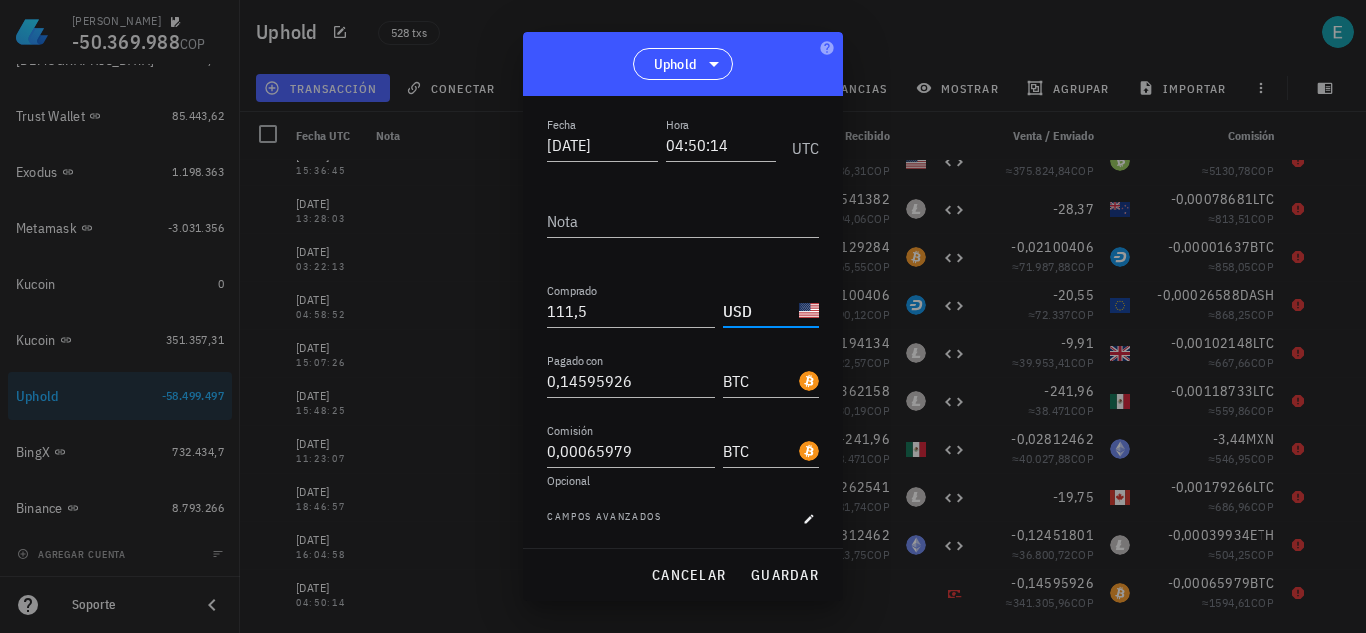 type on "USD" 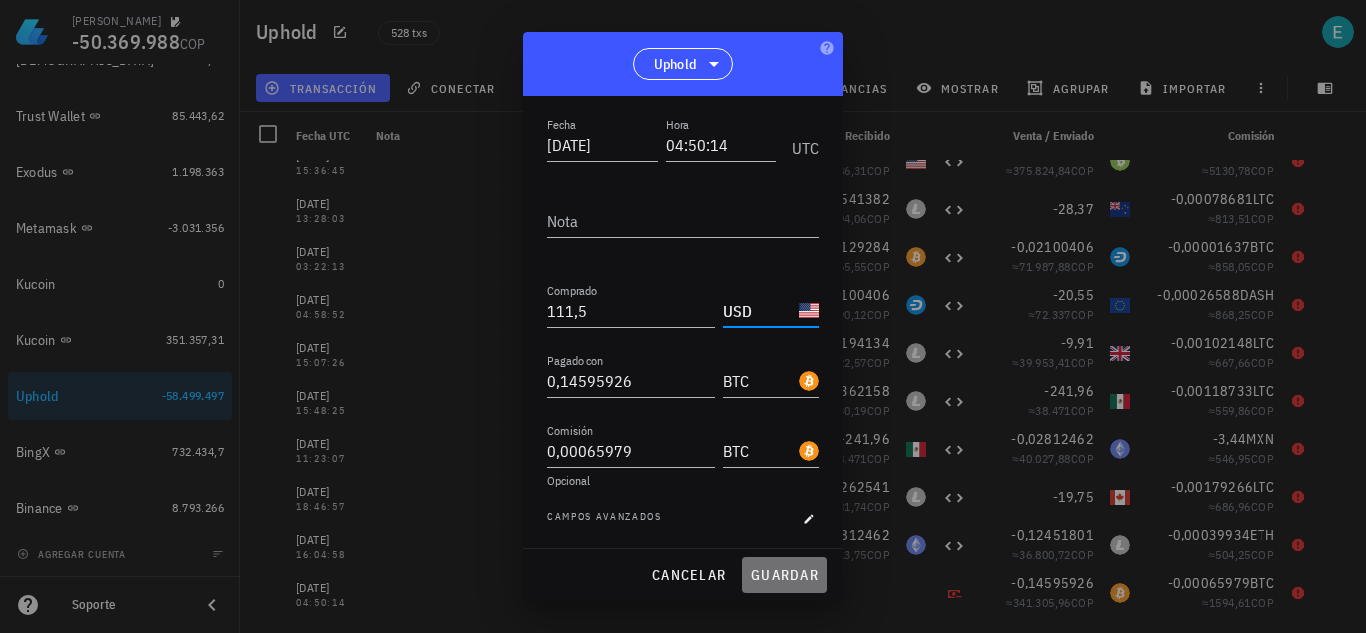 click on "guardar" at bounding box center (784, 575) 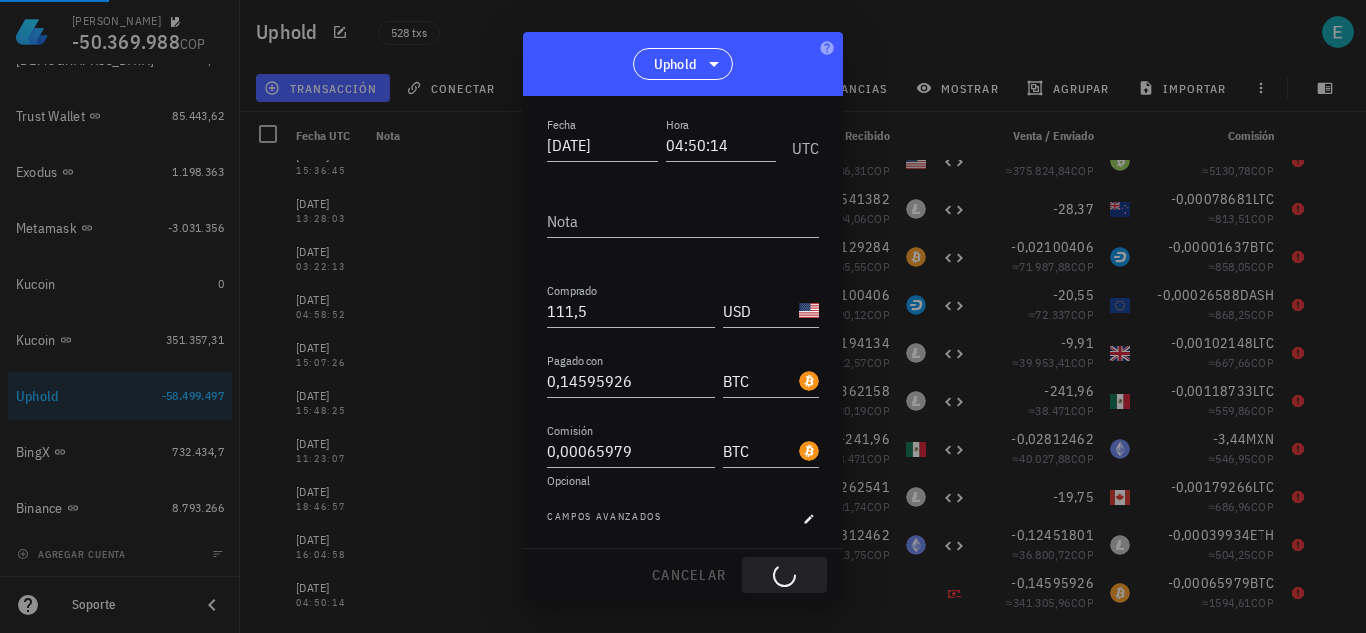 type 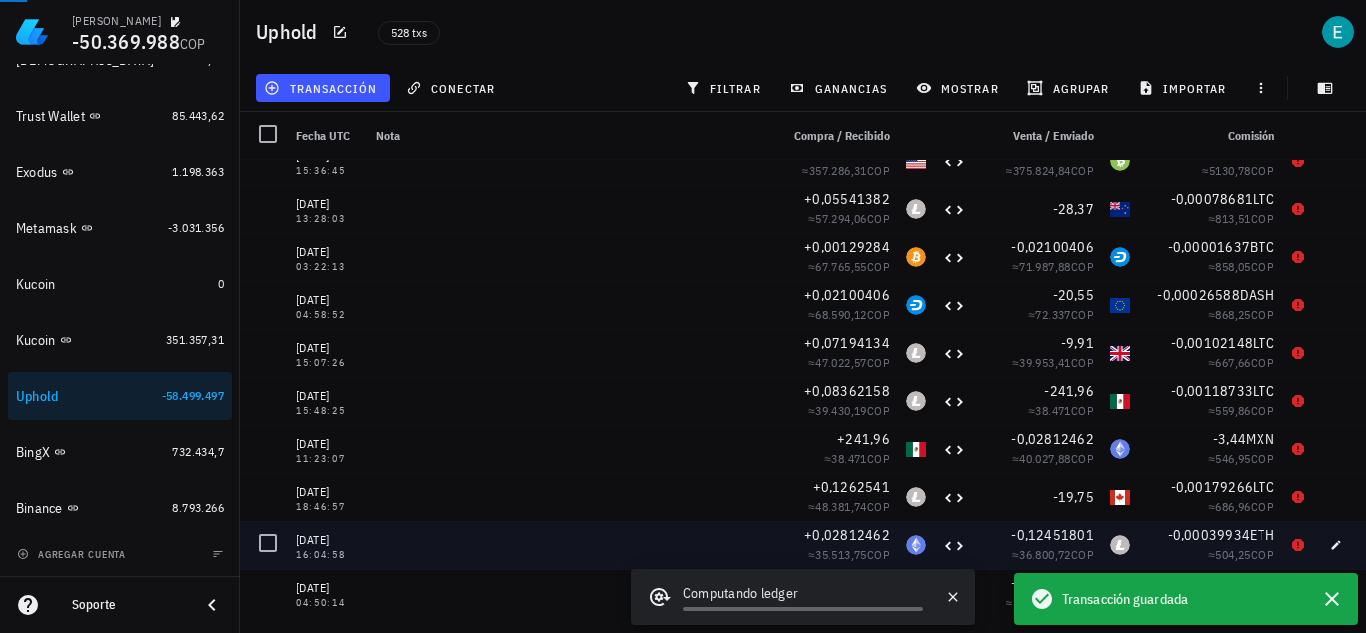 scroll, scrollTop: 0, scrollLeft: 0, axis: both 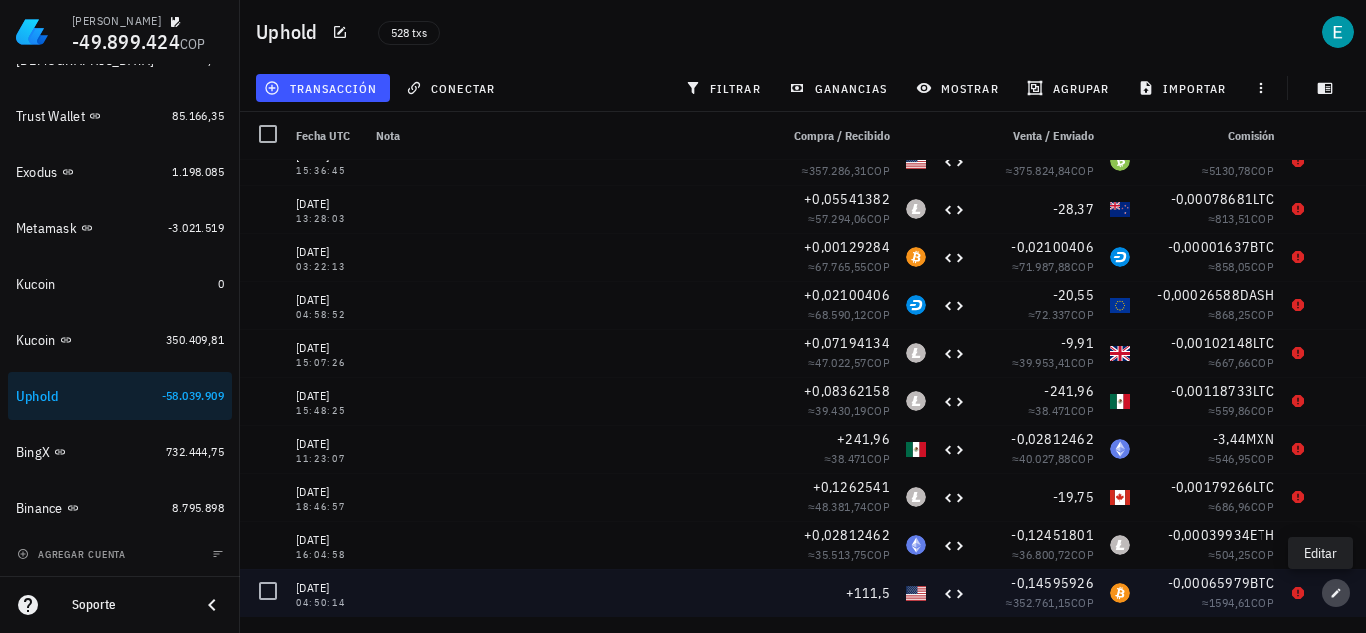 click 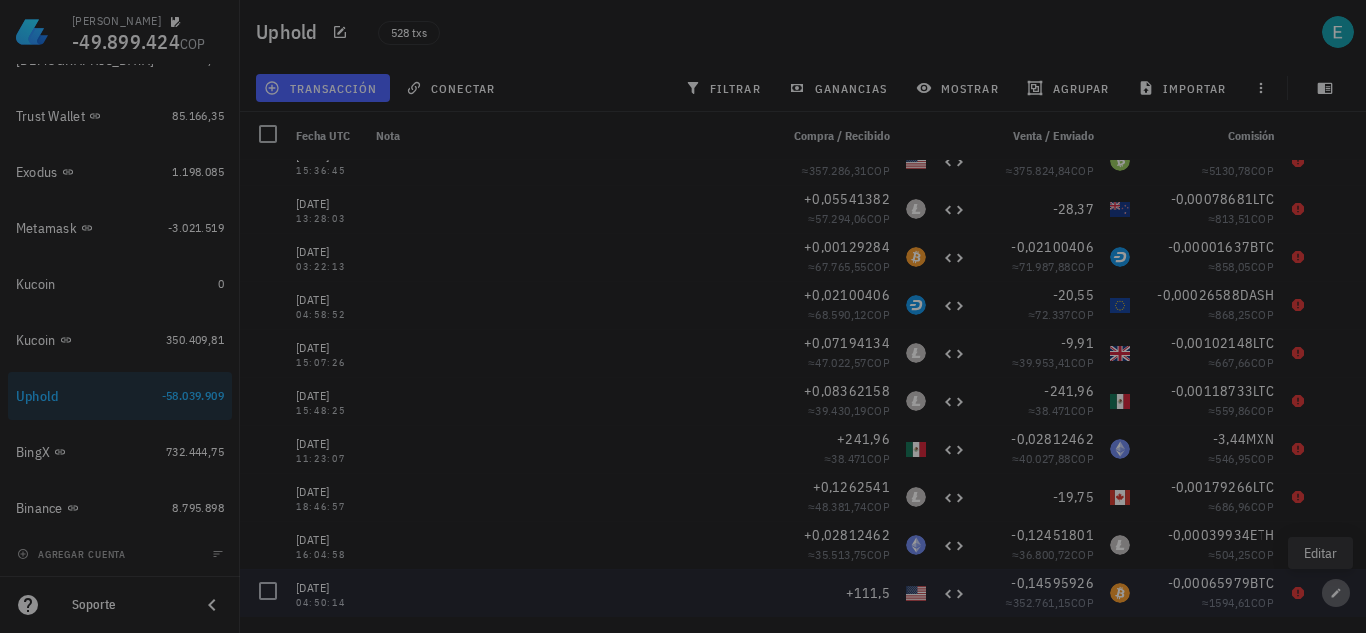type on "111,5" 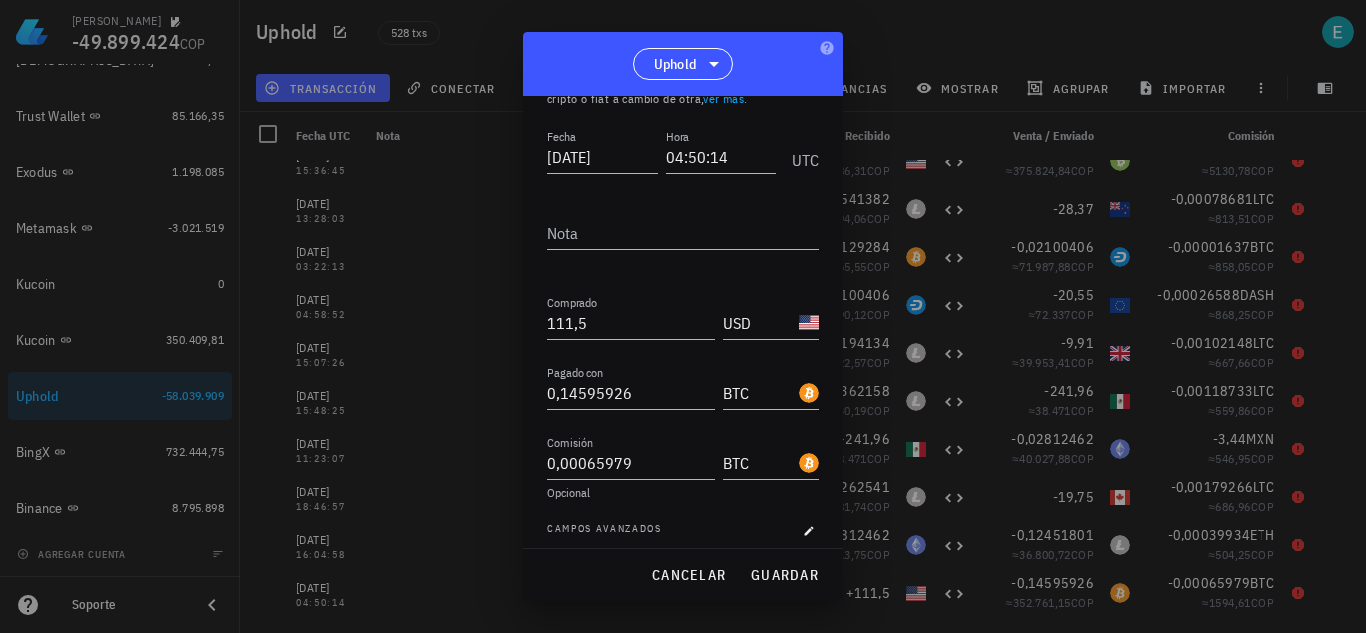 scroll, scrollTop: 102, scrollLeft: 0, axis: vertical 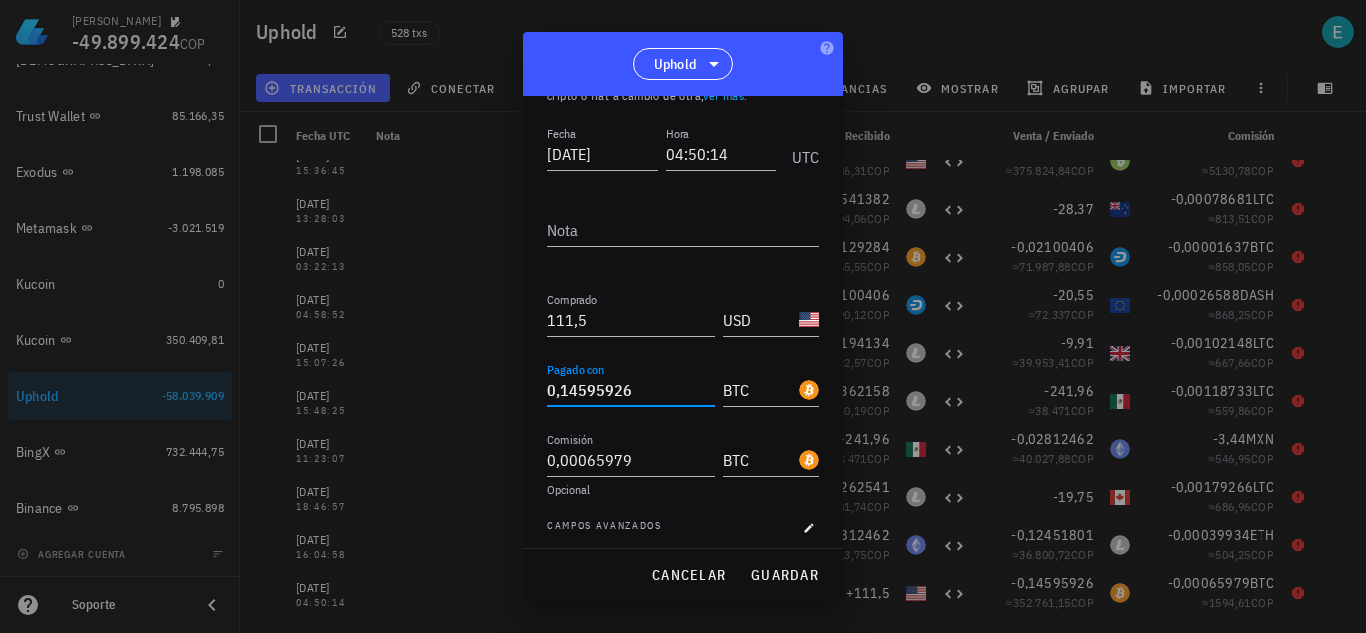 drag, startPoint x: 635, startPoint y: 389, endPoint x: 442, endPoint y: 392, distance: 193.02332 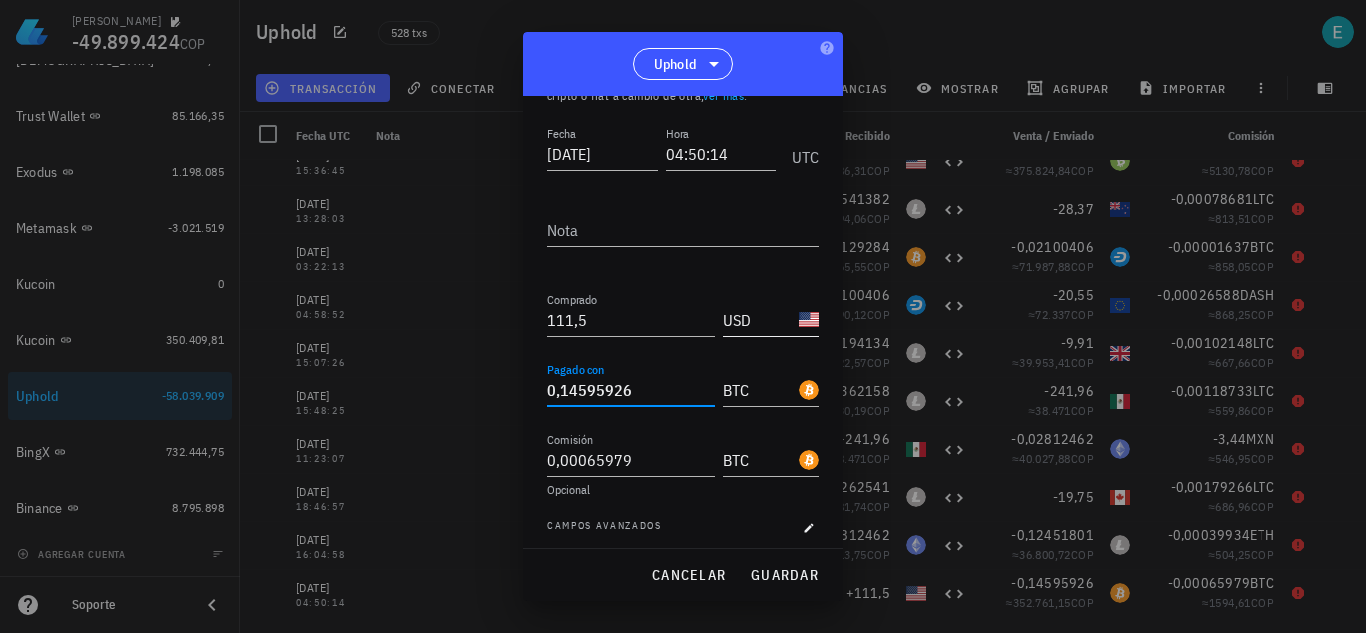 click on "USD" at bounding box center [759, 320] 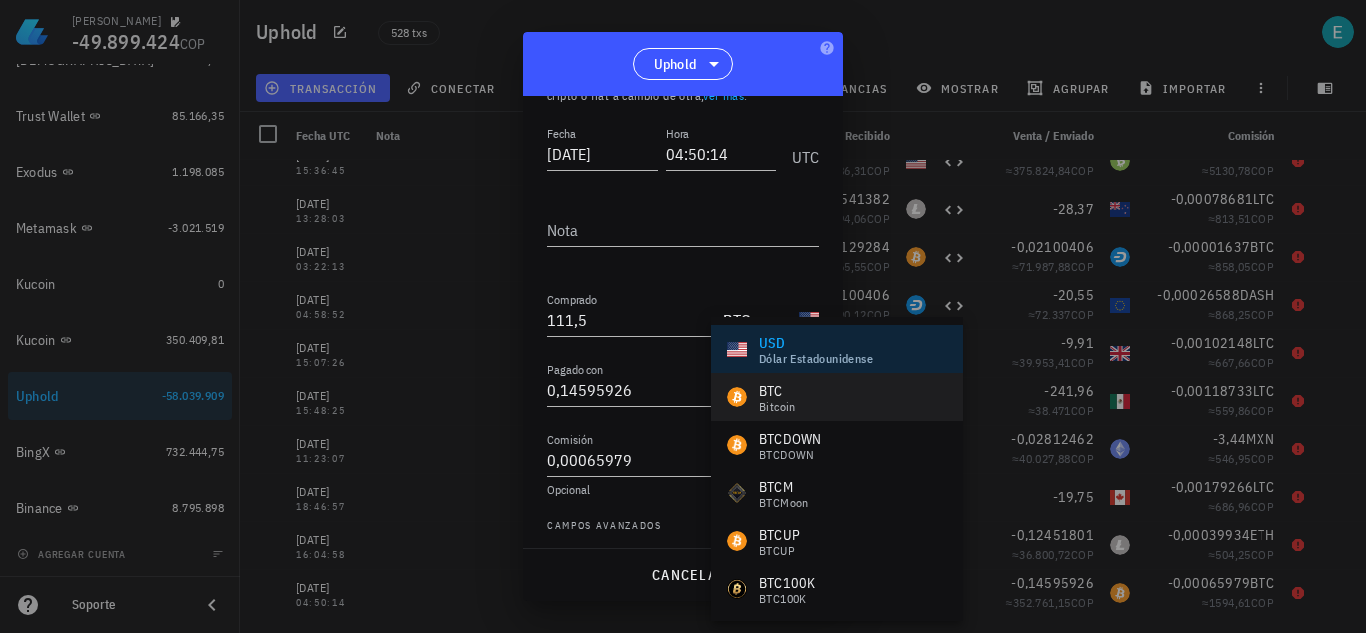 click on "BTC   Bitcoin" at bounding box center (761, 397) 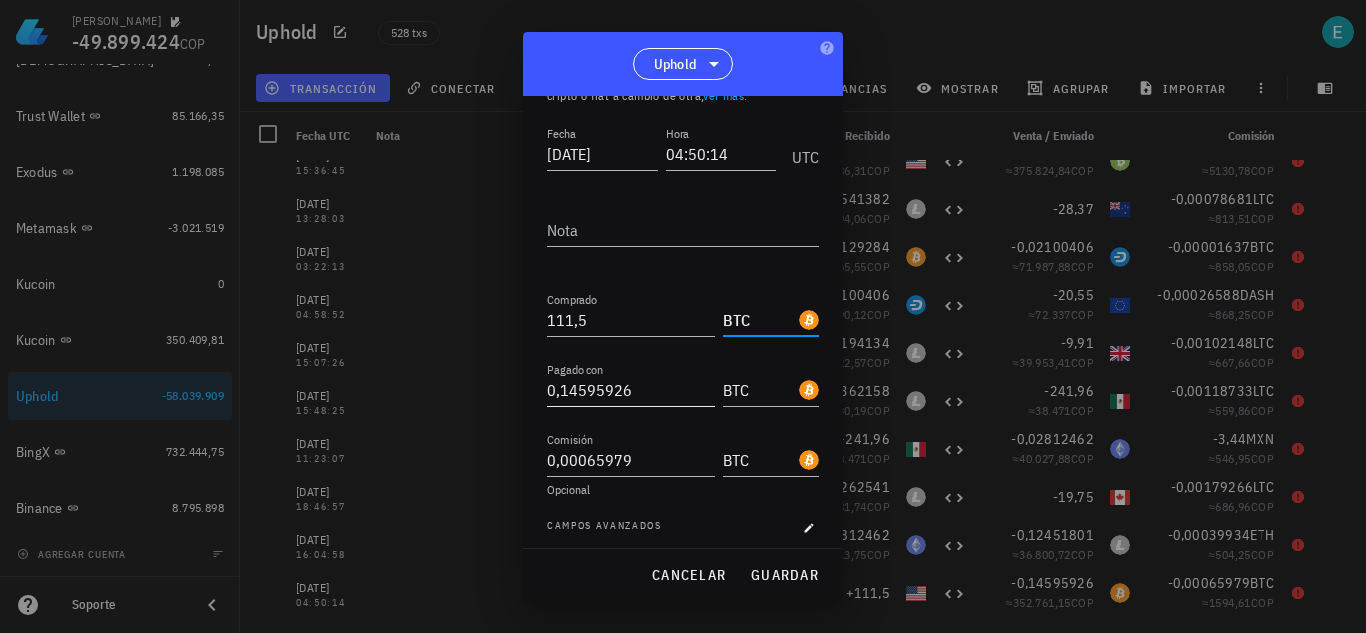 type on "BTC" 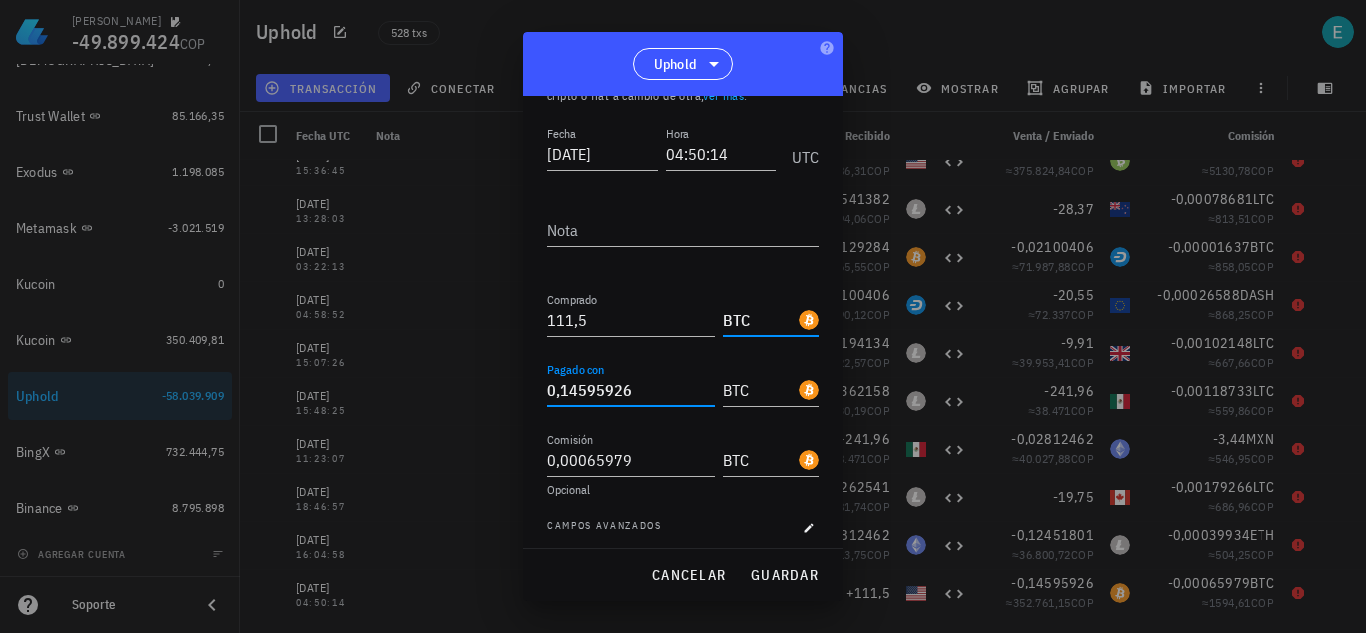 drag, startPoint x: 629, startPoint y: 389, endPoint x: 481, endPoint y: 396, distance: 148.16545 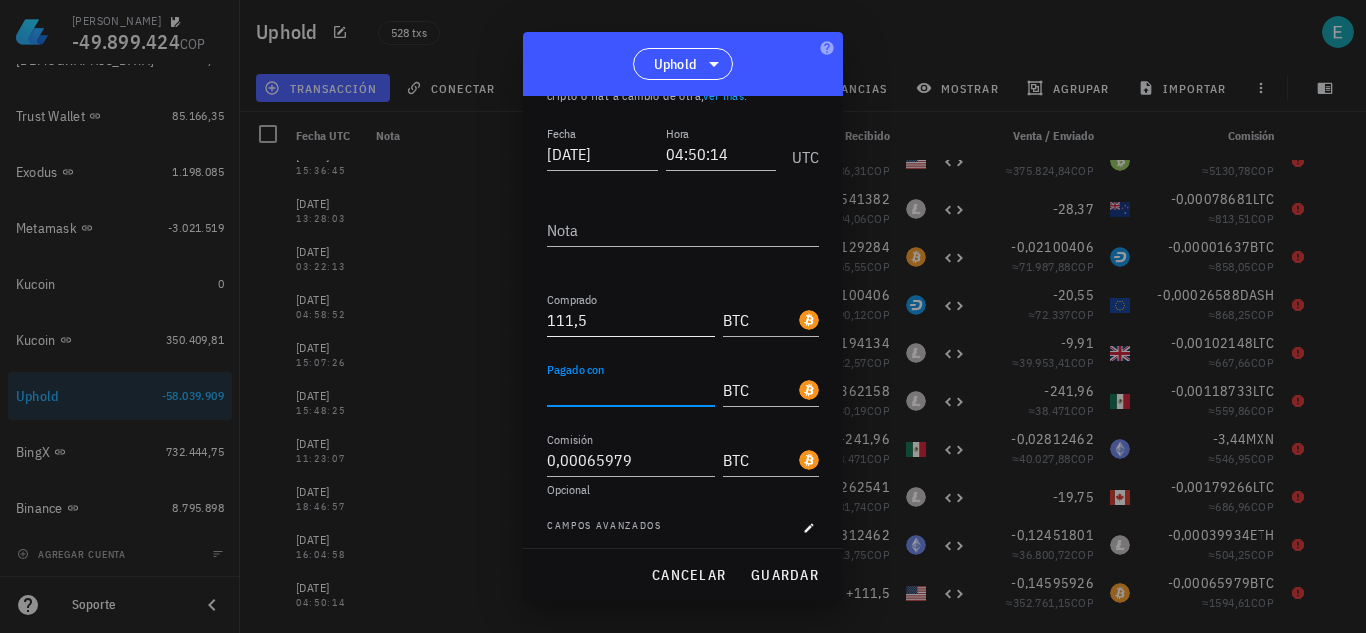 type 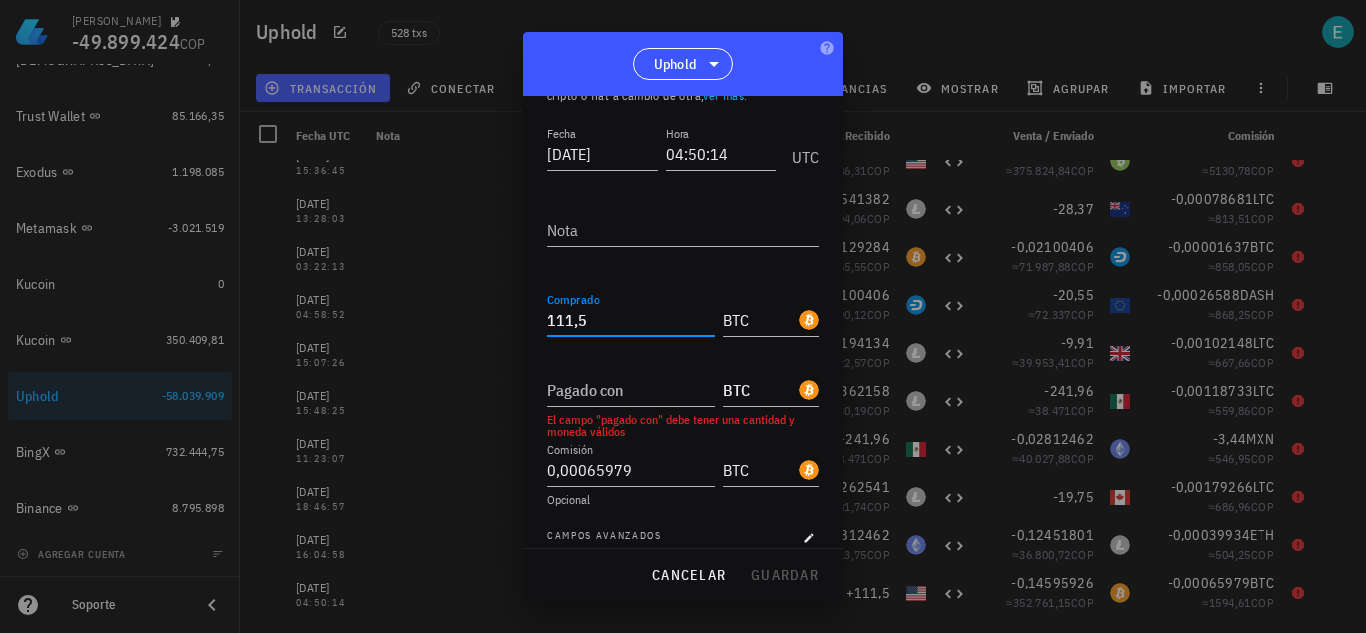 drag, startPoint x: 594, startPoint y: 321, endPoint x: 498, endPoint y: 319, distance: 96.02083 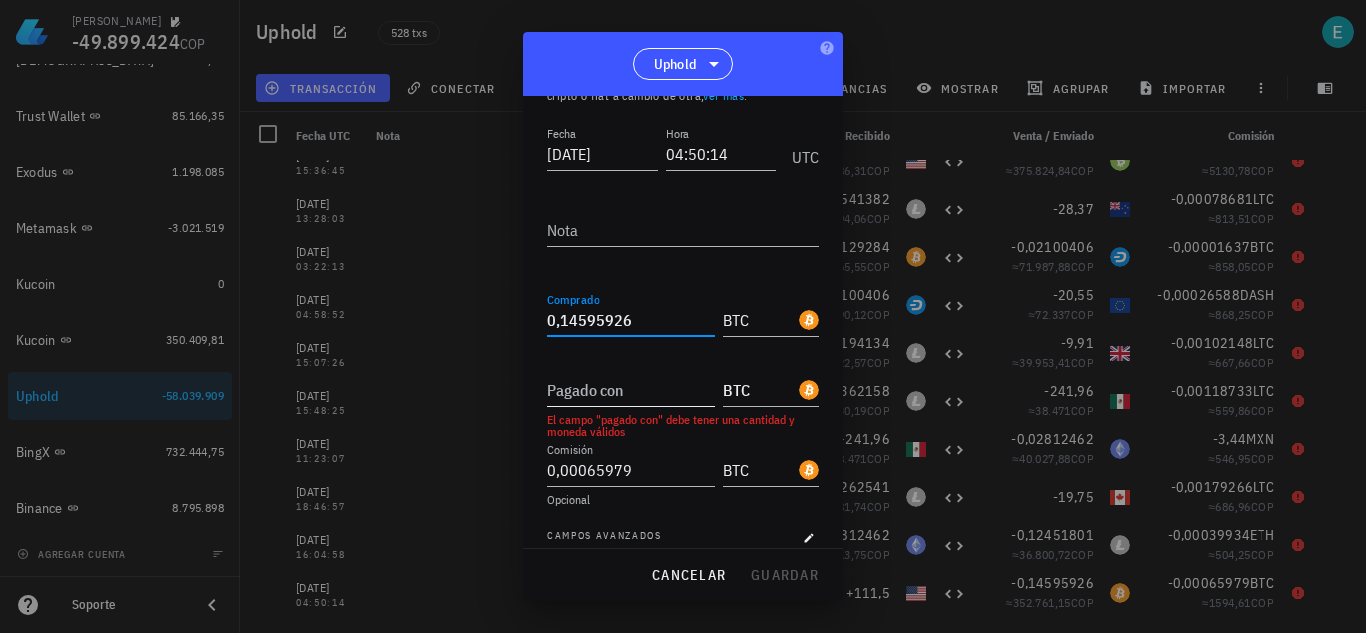 click on "Pagado con" at bounding box center (631, 390) 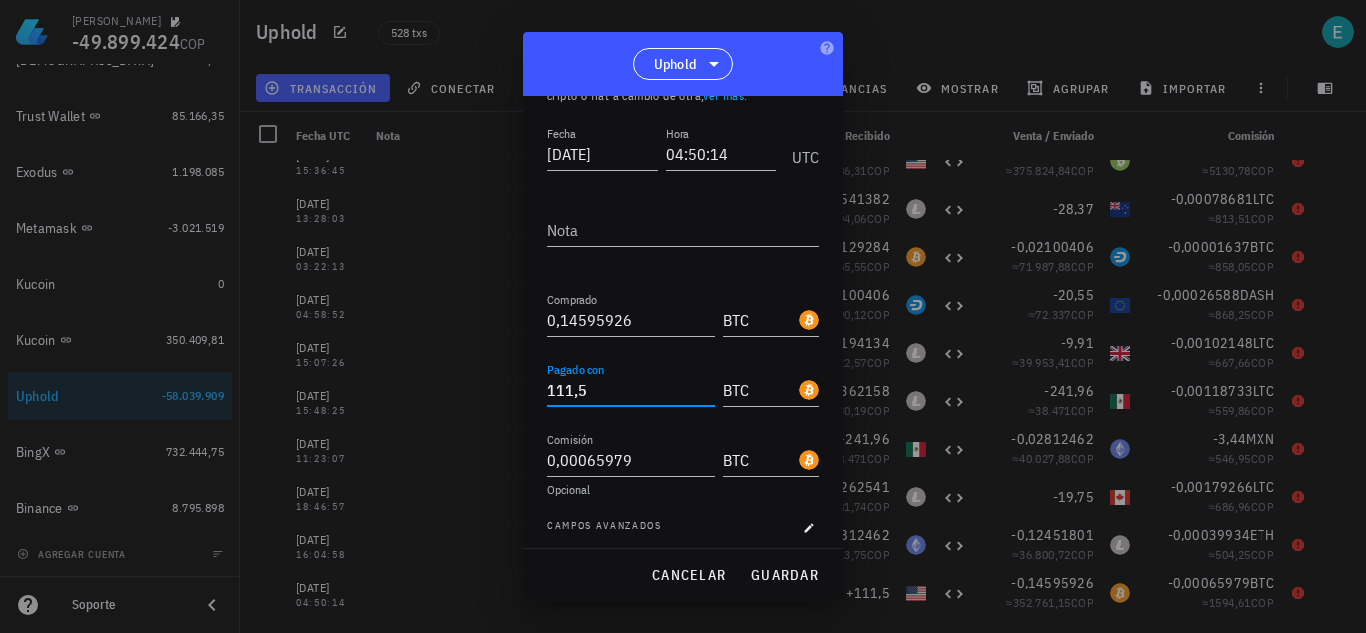 type on "111,5" 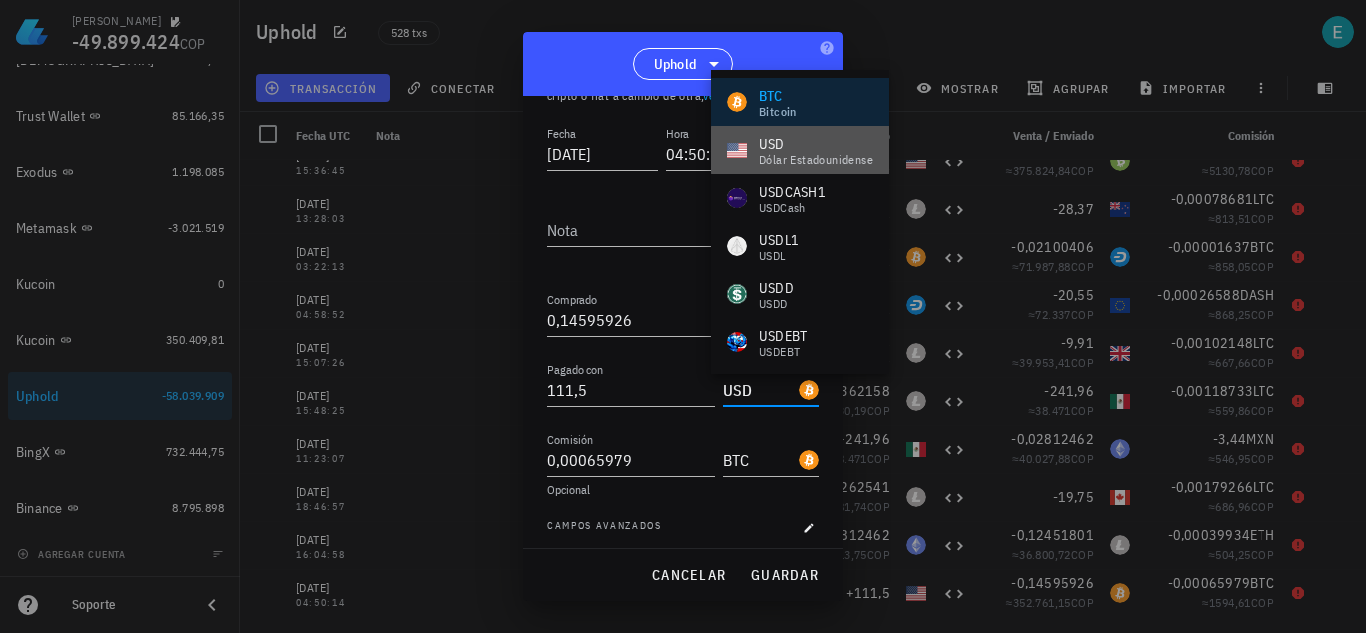 click on "USD" at bounding box center [816, 144] 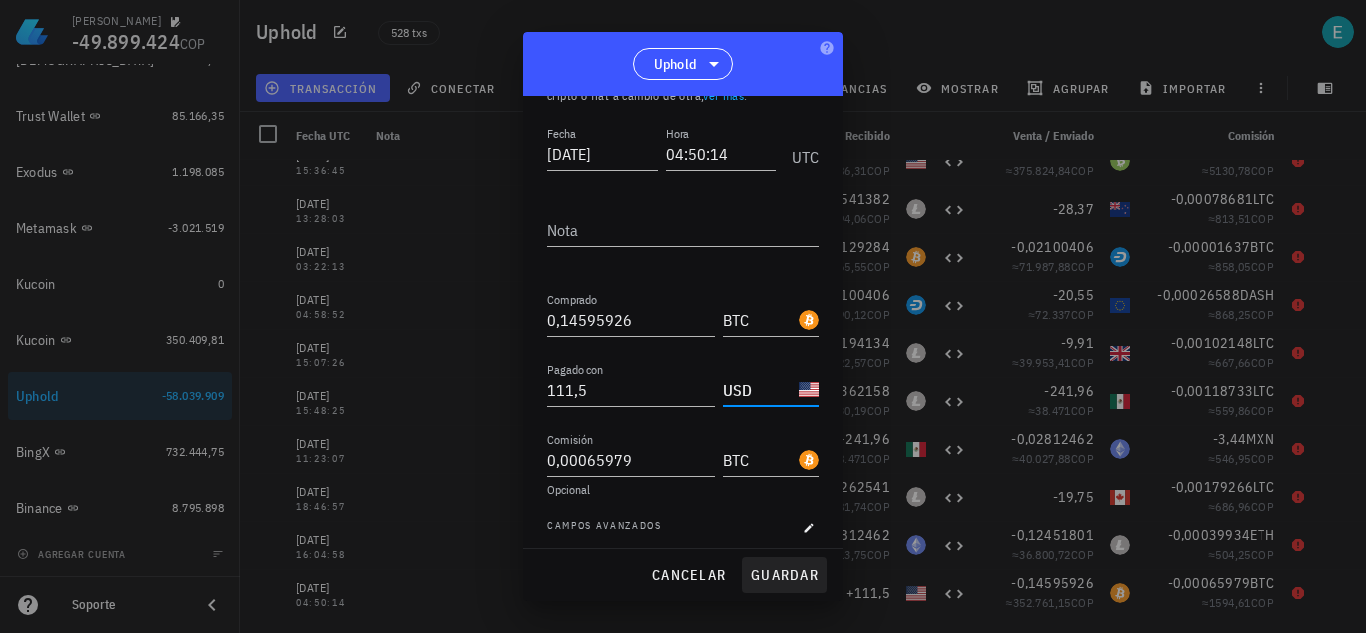 type on "USD" 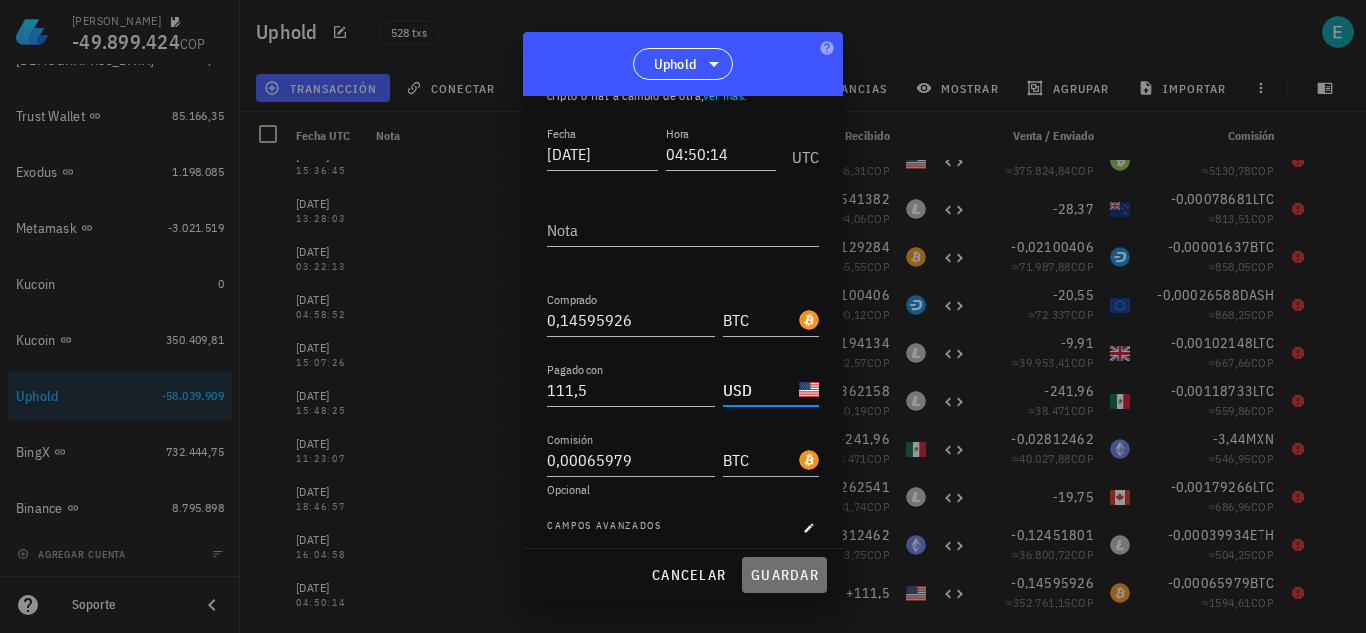 click on "guardar" at bounding box center [784, 575] 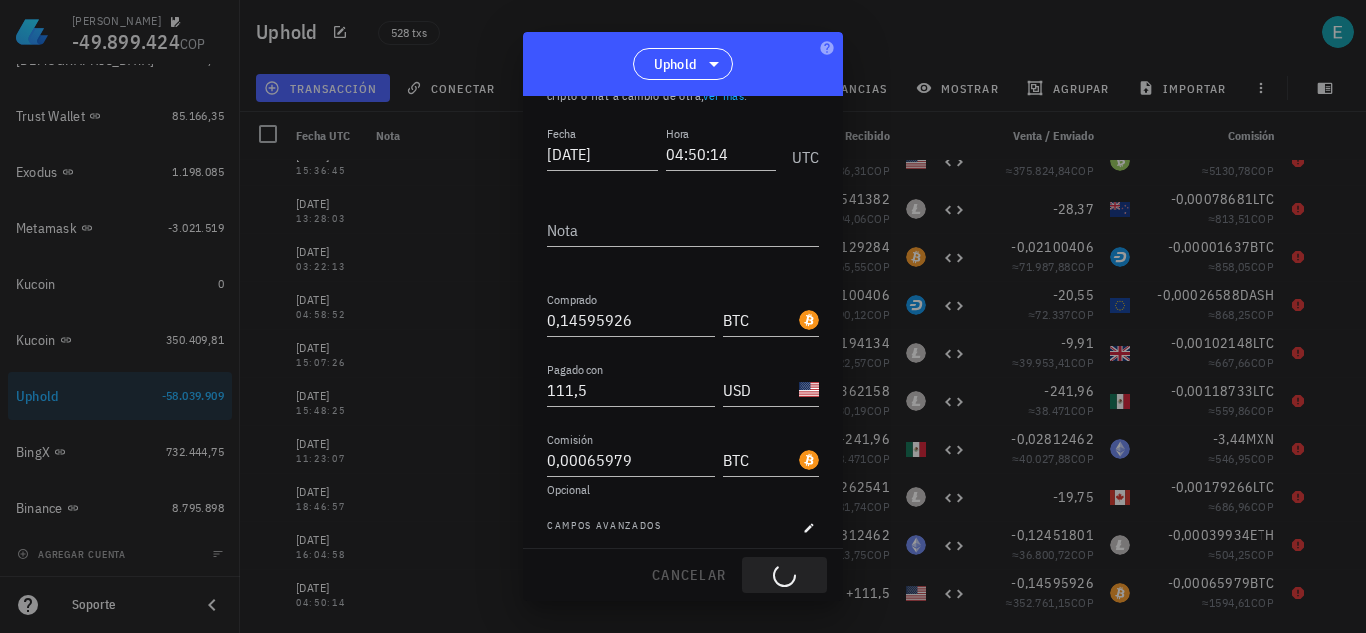 type on "111,5" 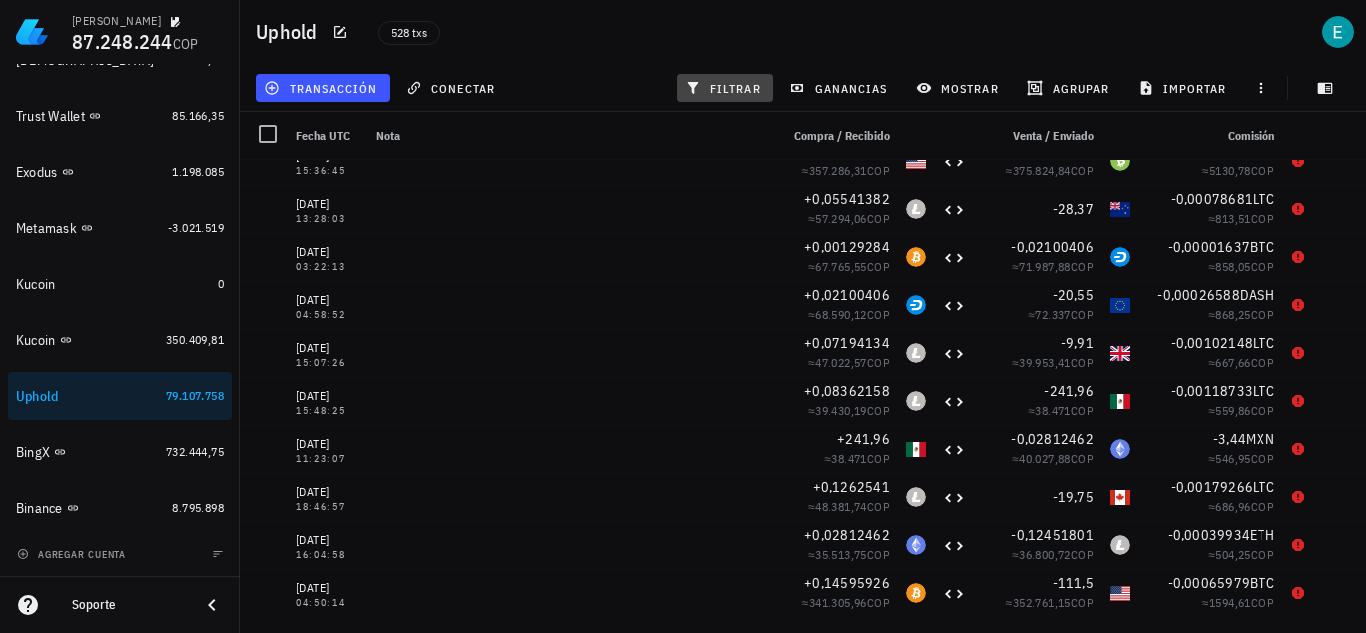 click on "filtrar" at bounding box center (725, 88) 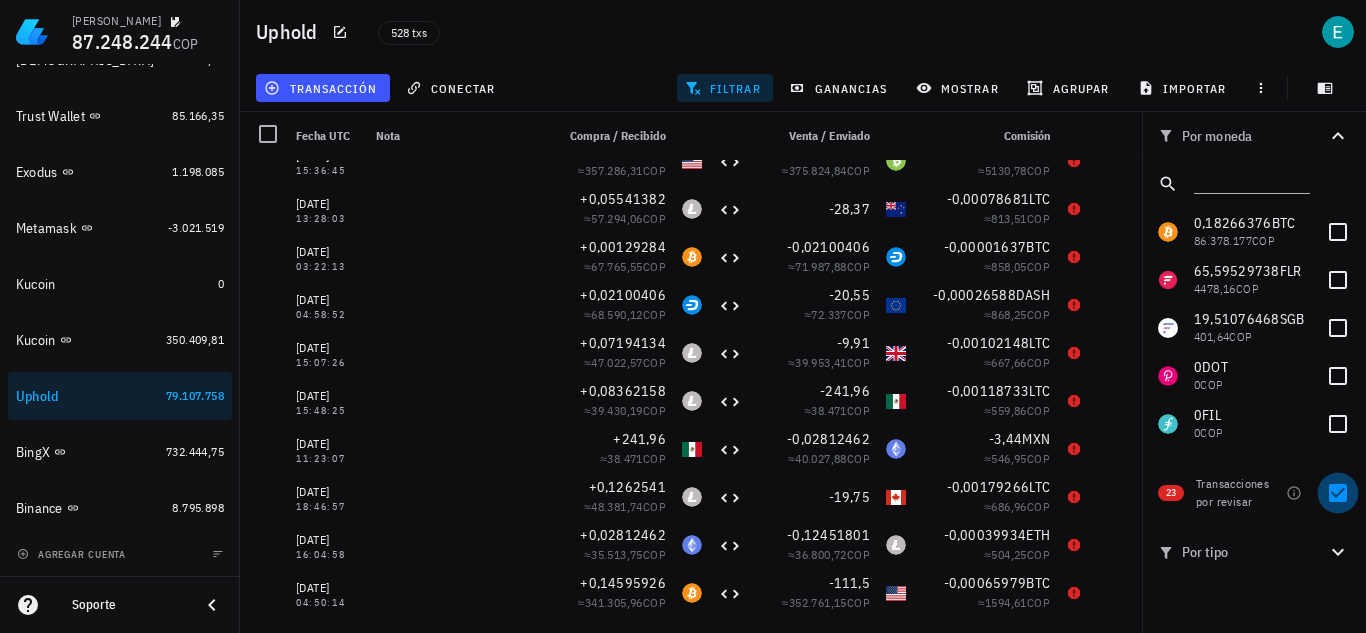 click at bounding box center [1338, 493] 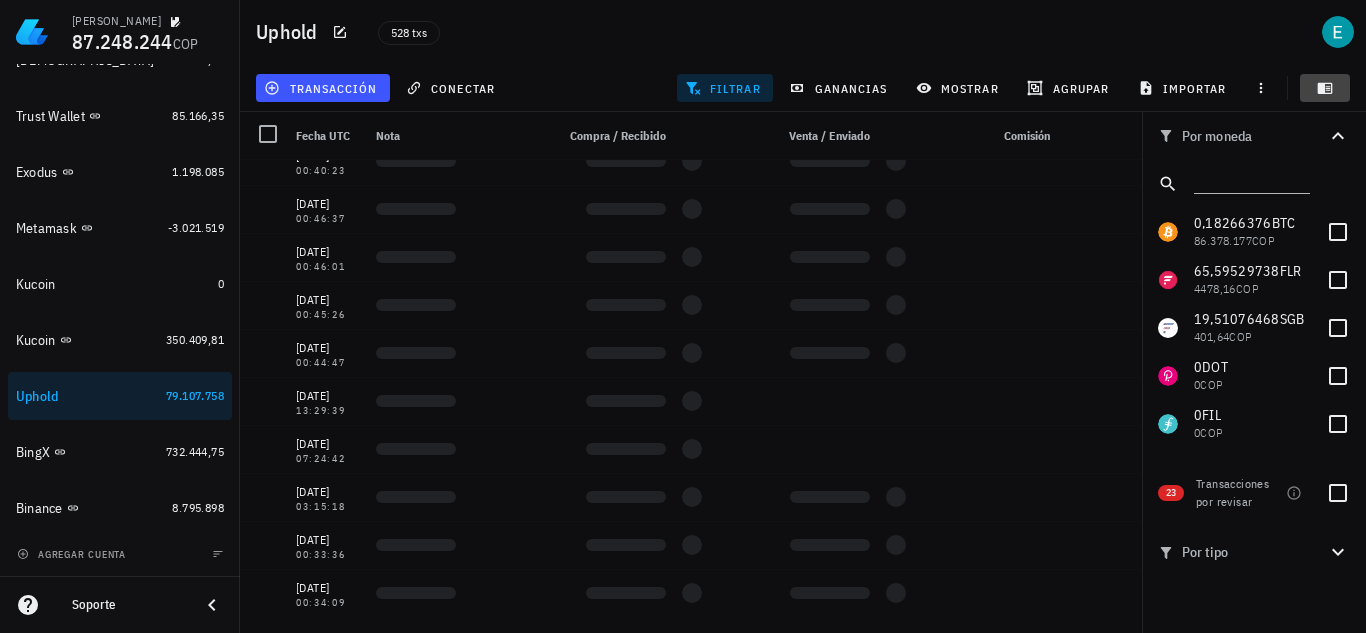 click at bounding box center [1325, 88] 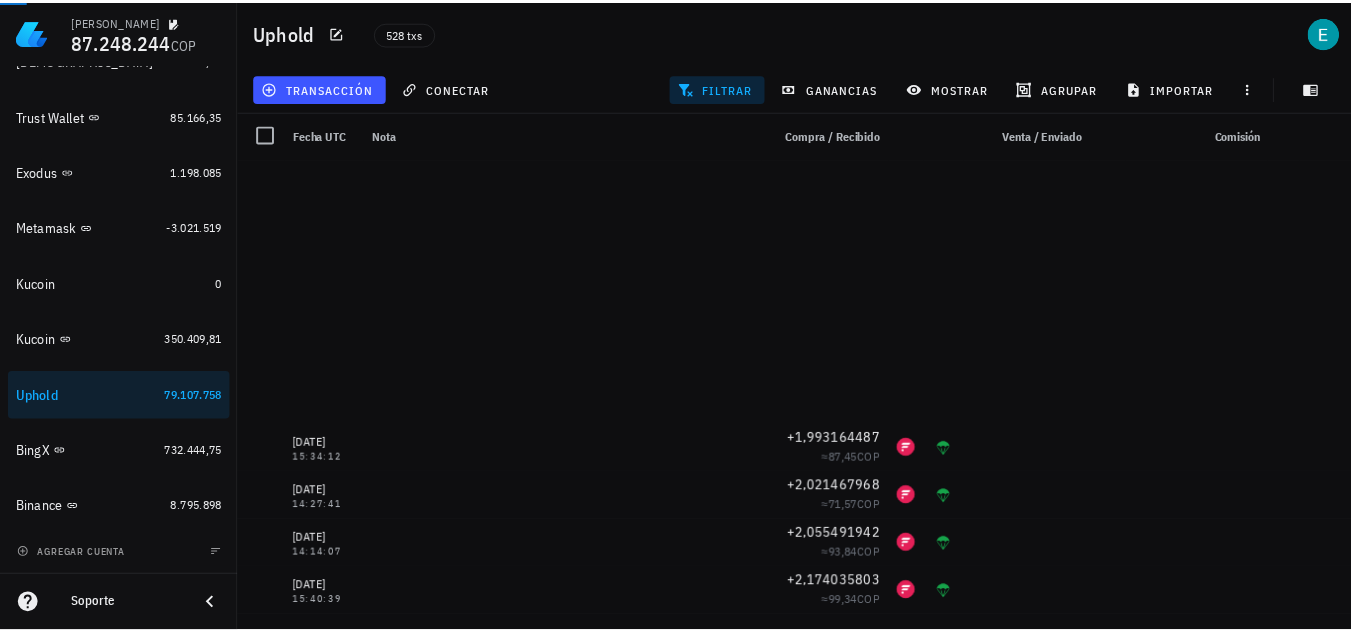 scroll, scrollTop: 24887, scrollLeft: 0, axis: vertical 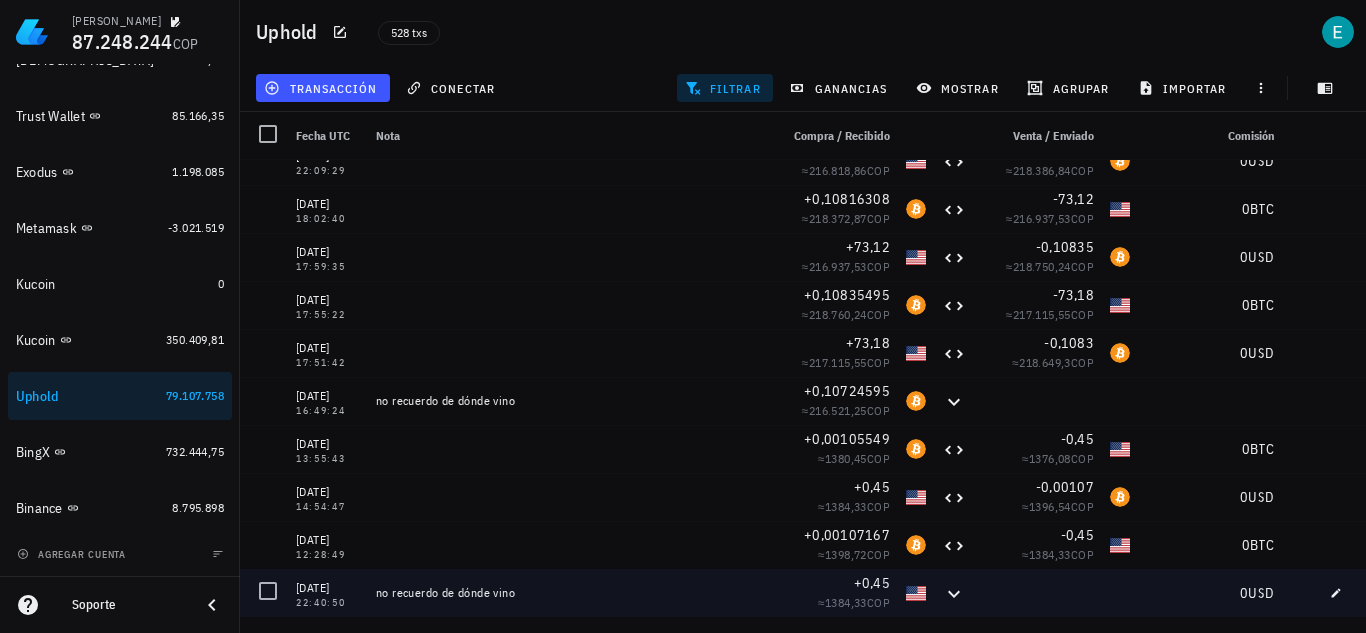 click at bounding box center [1038, 593] 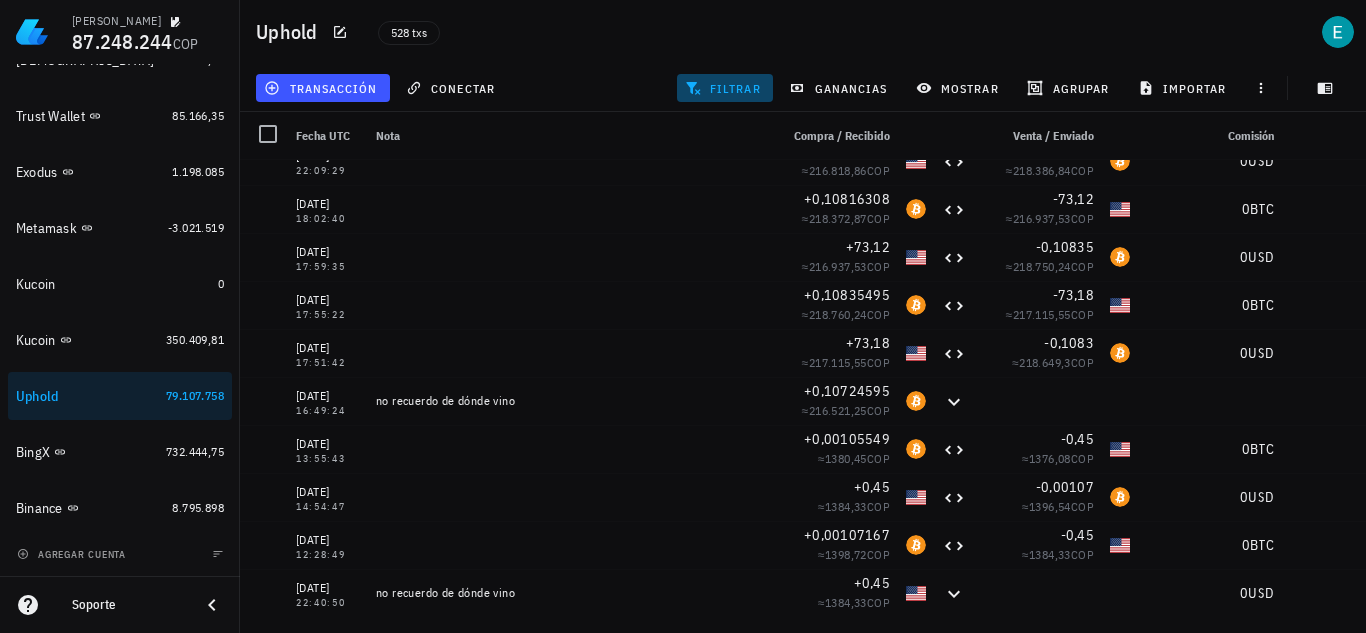 click on "filtrar" at bounding box center (725, 88) 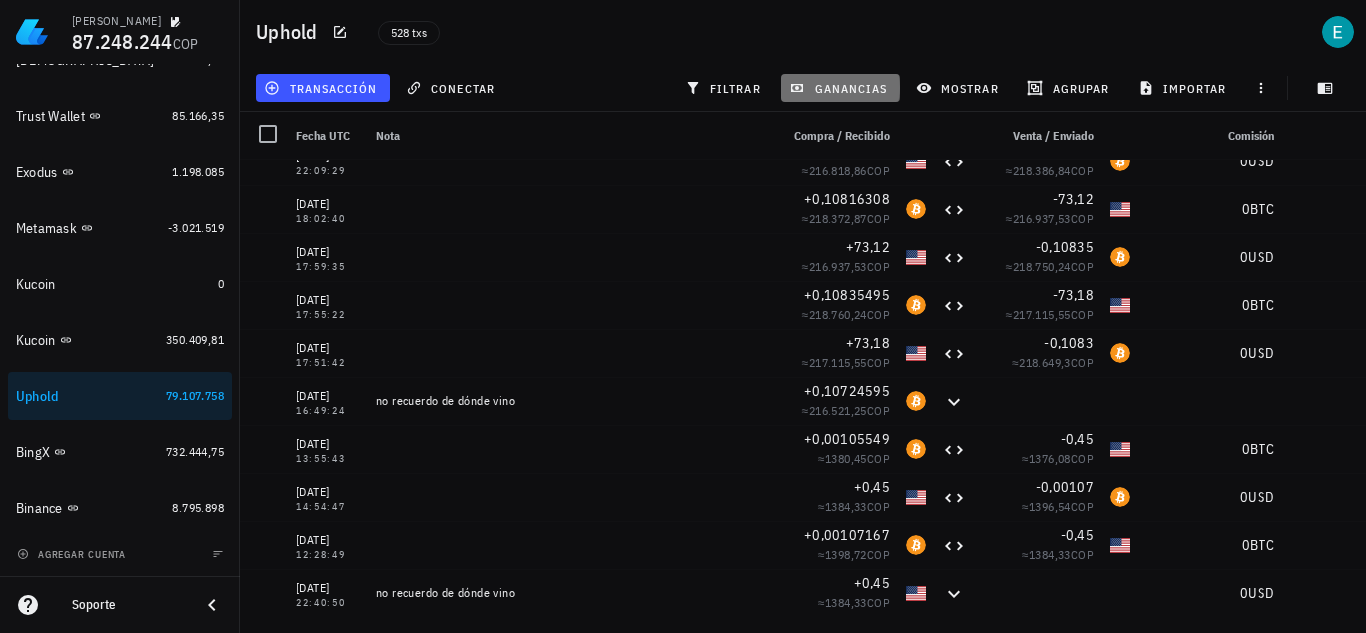 click on "ganancias" at bounding box center [840, 88] 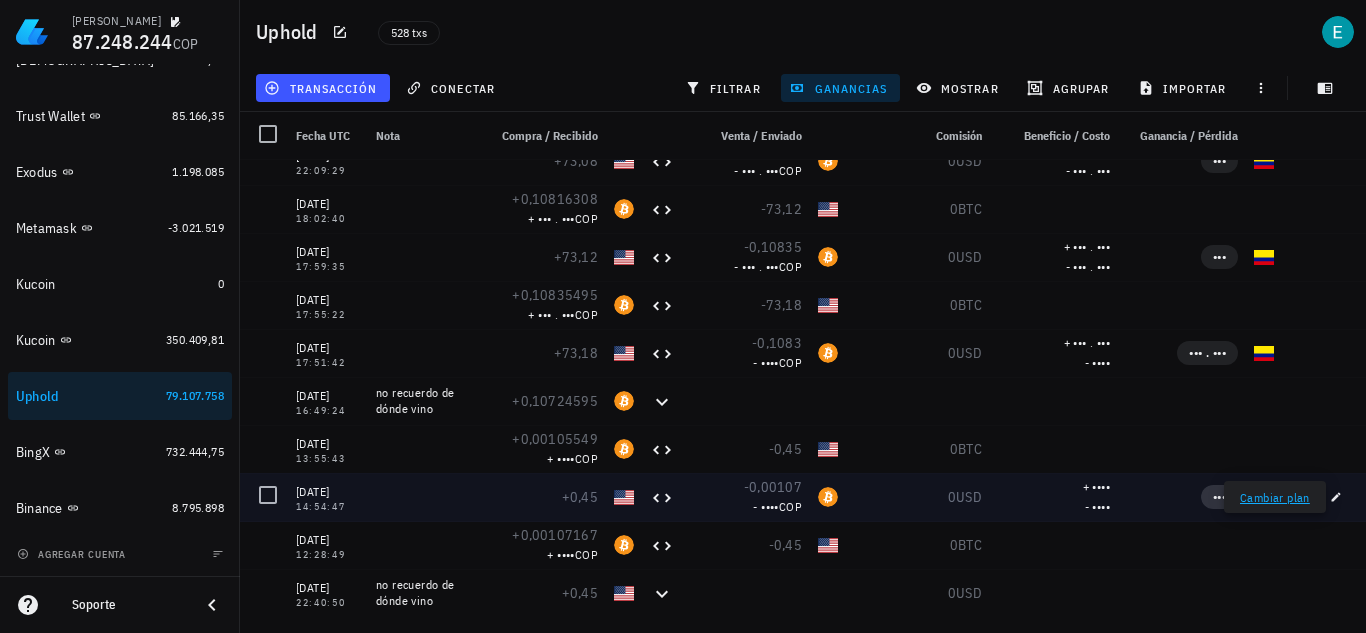 click on "•••" at bounding box center (1219, 496) 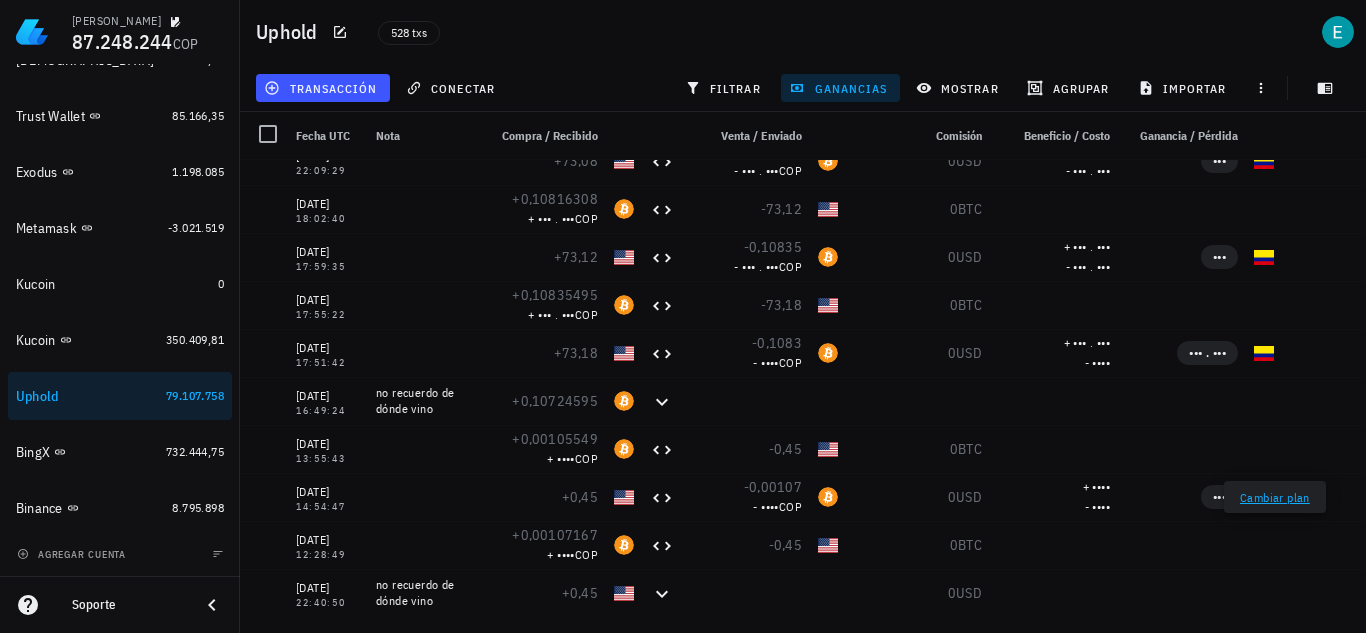 click on "Cambiar plan" at bounding box center (1275, 497) 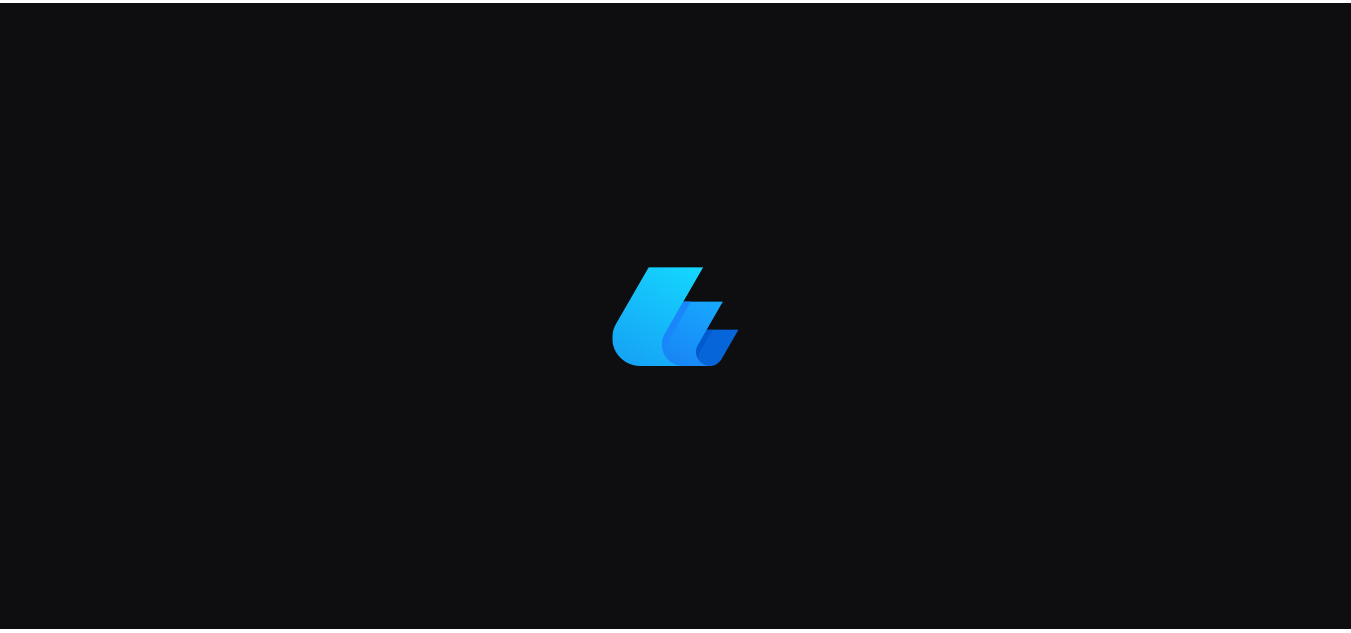 scroll, scrollTop: 0, scrollLeft: 0, axis: both 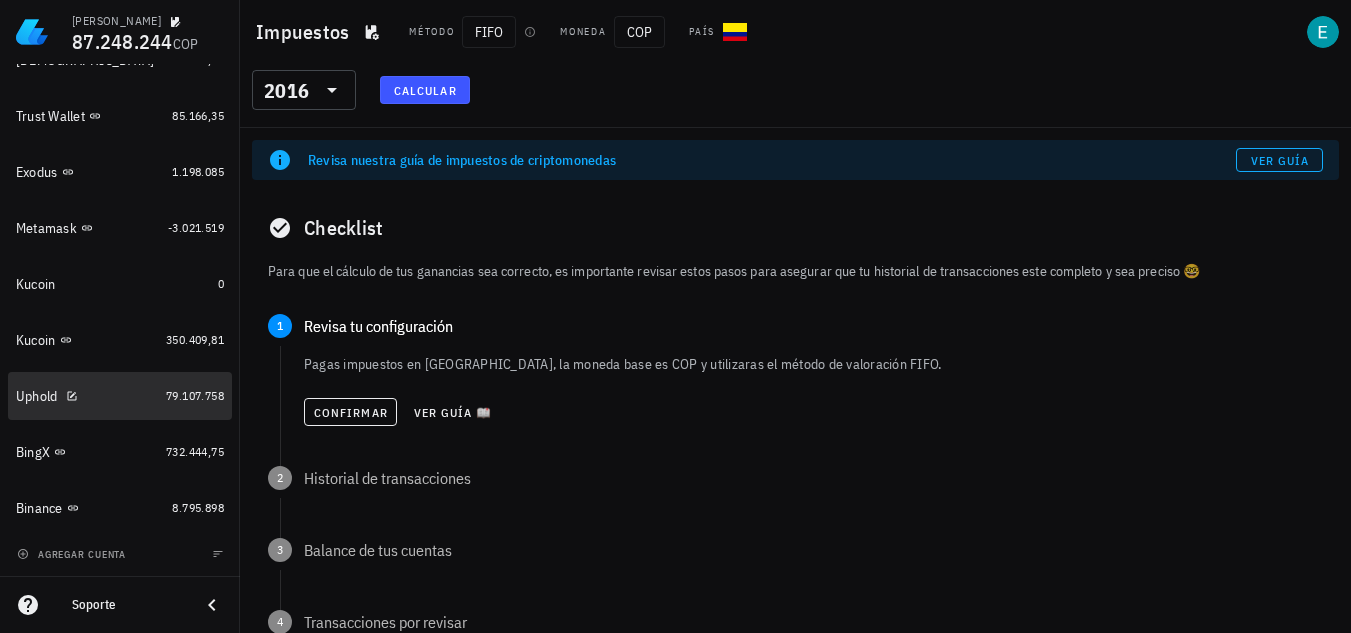 click on "Uphold" at bounding box center (87, 396) 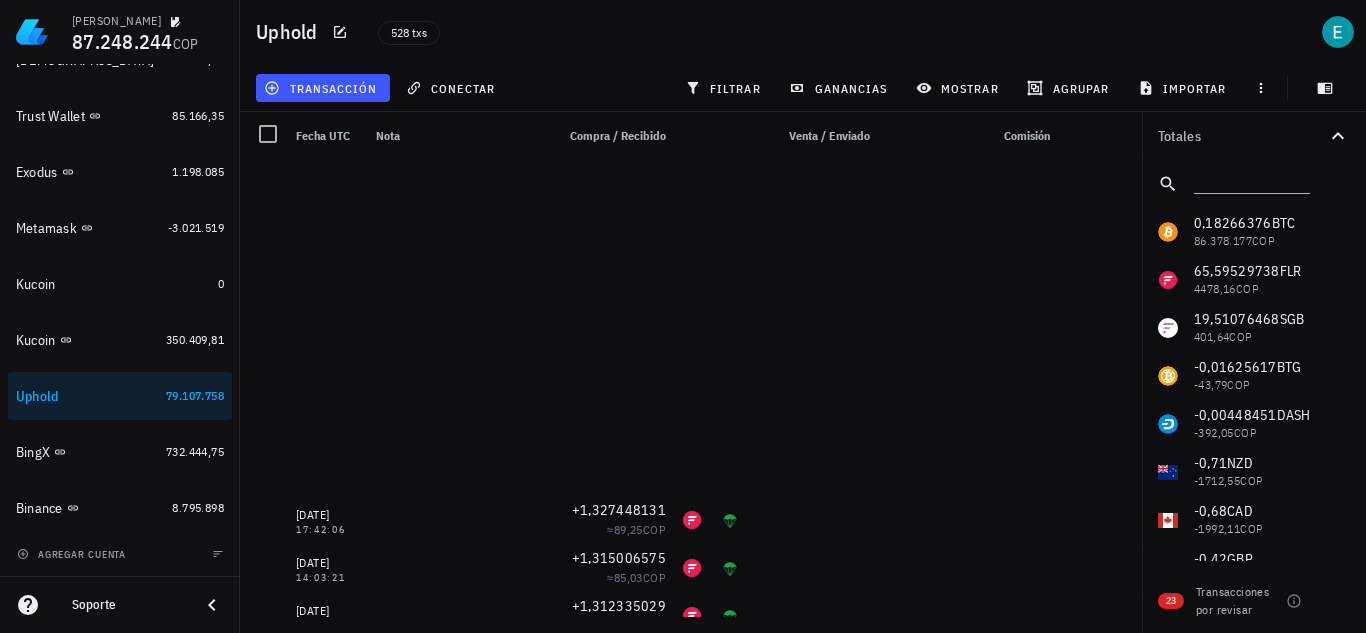 scroll, scrollTop: 19611, scrollLeft: 0, axis: vertical 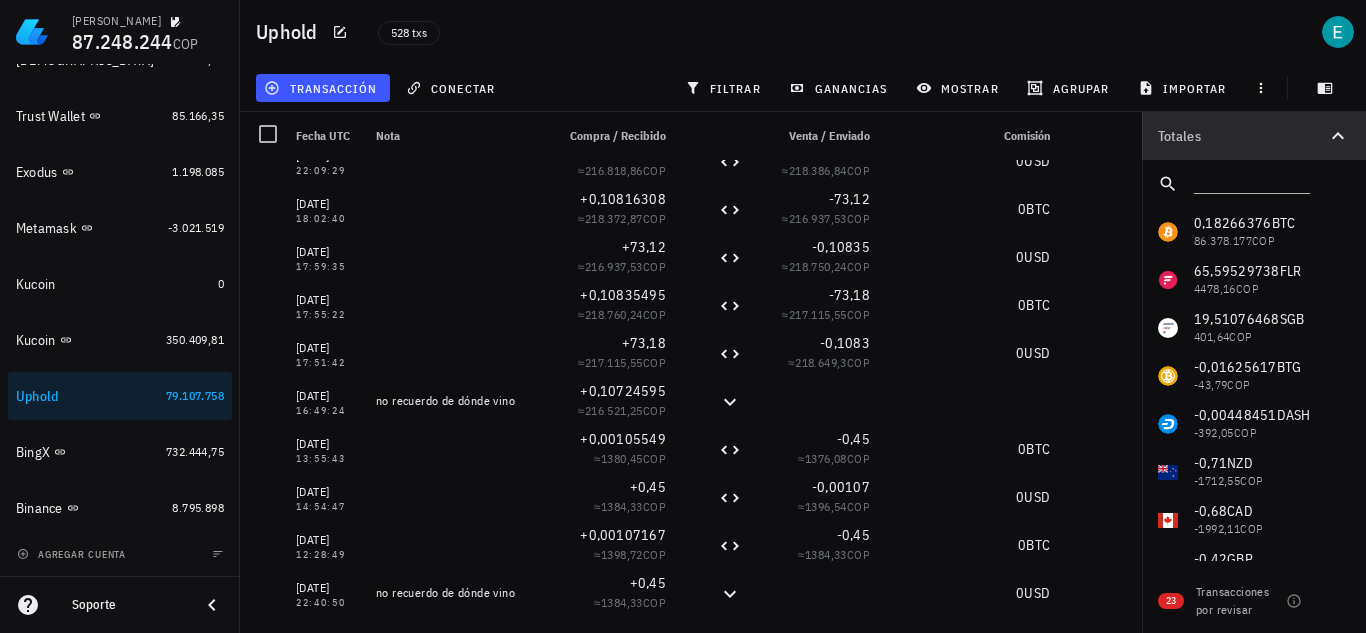 click 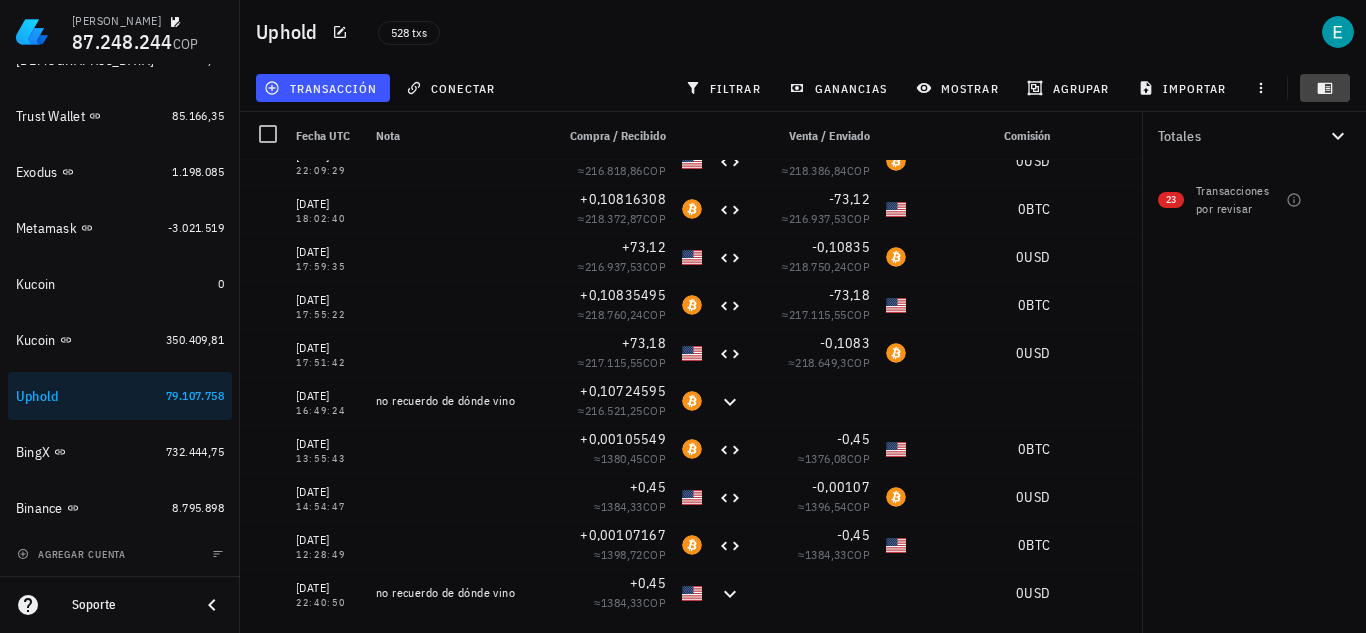 click 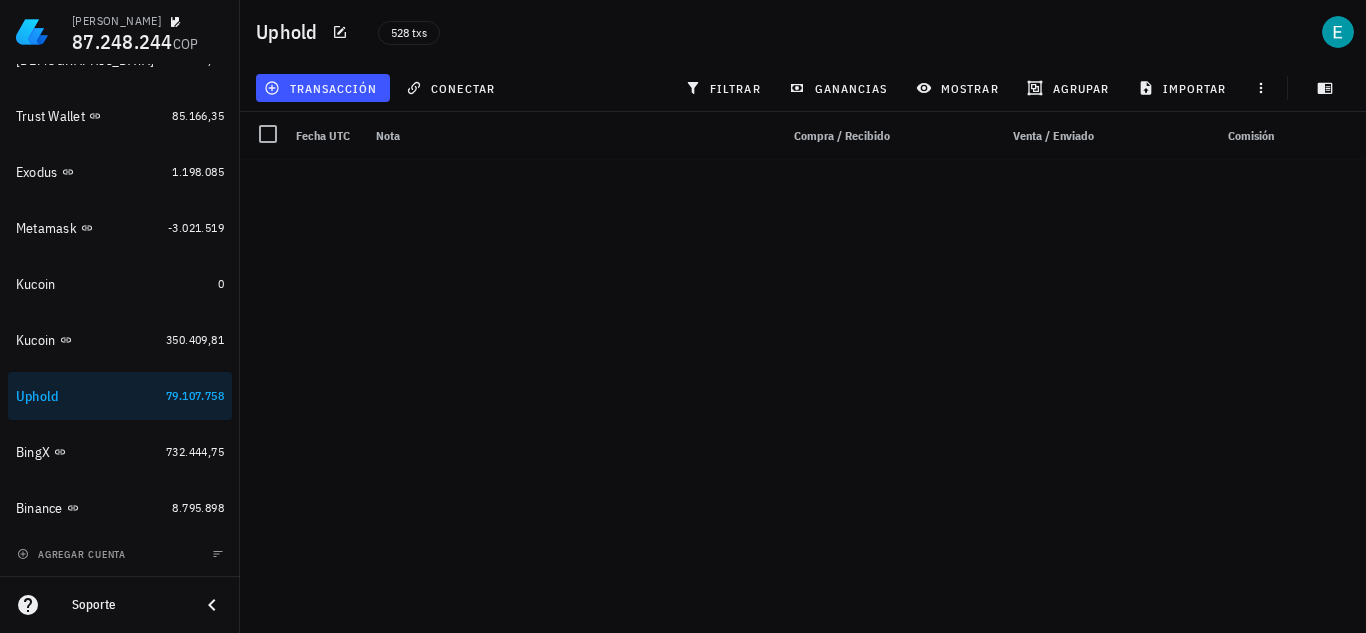 scroll, scrollTop: 21039, scrollLeft: 0, axis: vertical 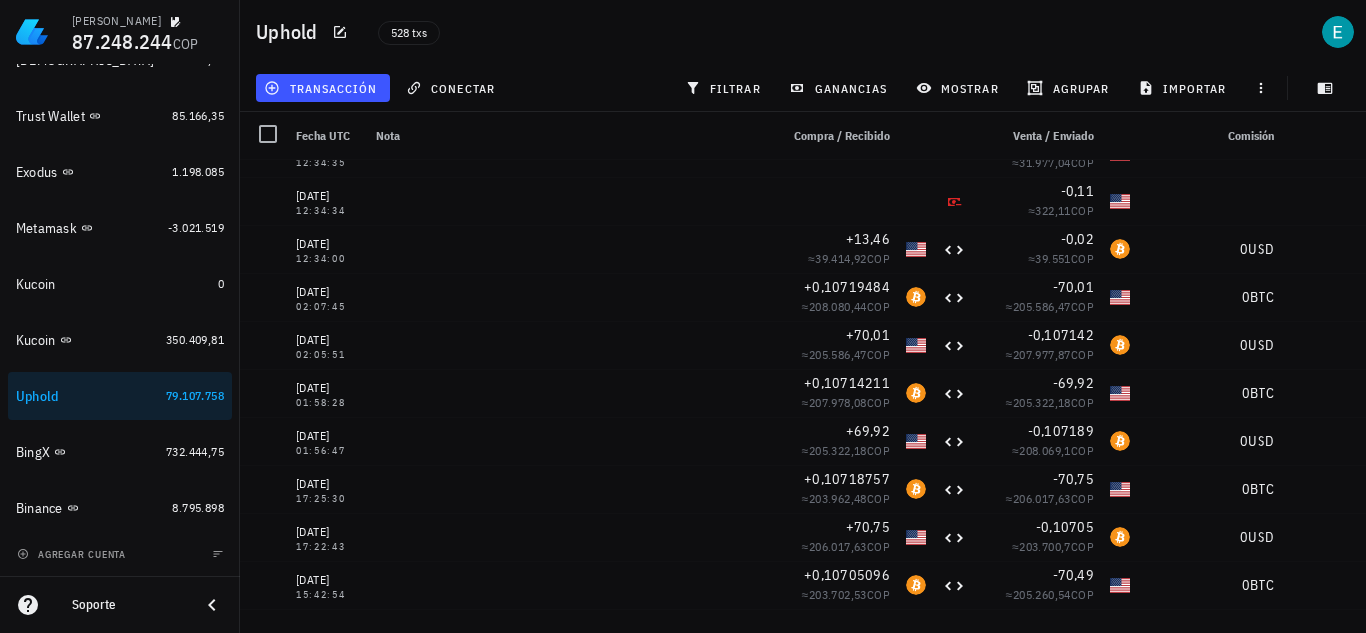 click on "Uphold
528 txs" at bounding box center (803, 32) 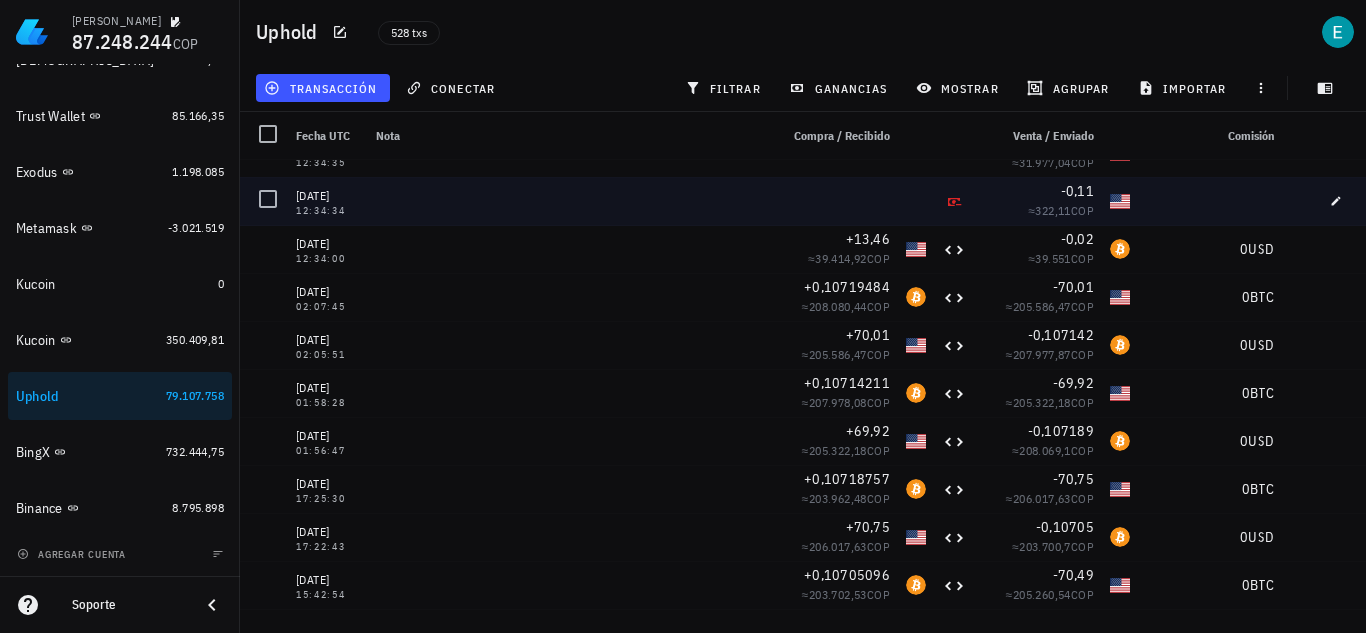 click at bounding box center (1210, 201) 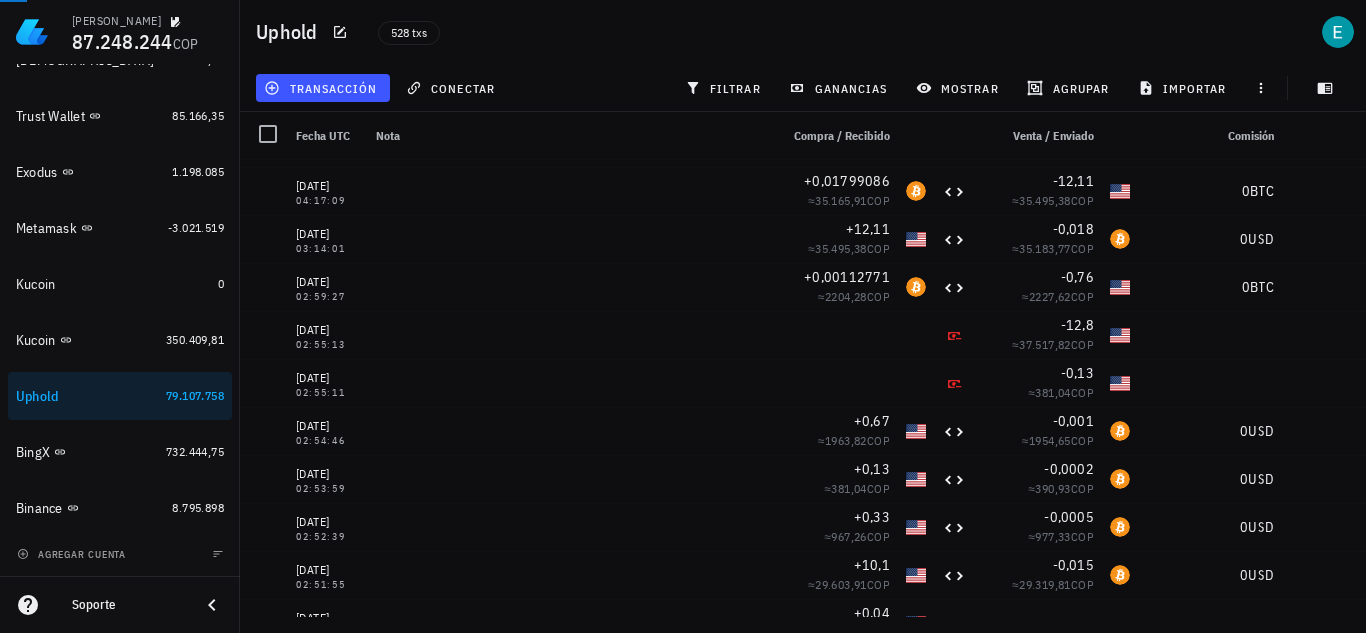 scroll, scrollTop: 22407, scrollLeft: 0, axis: vertical 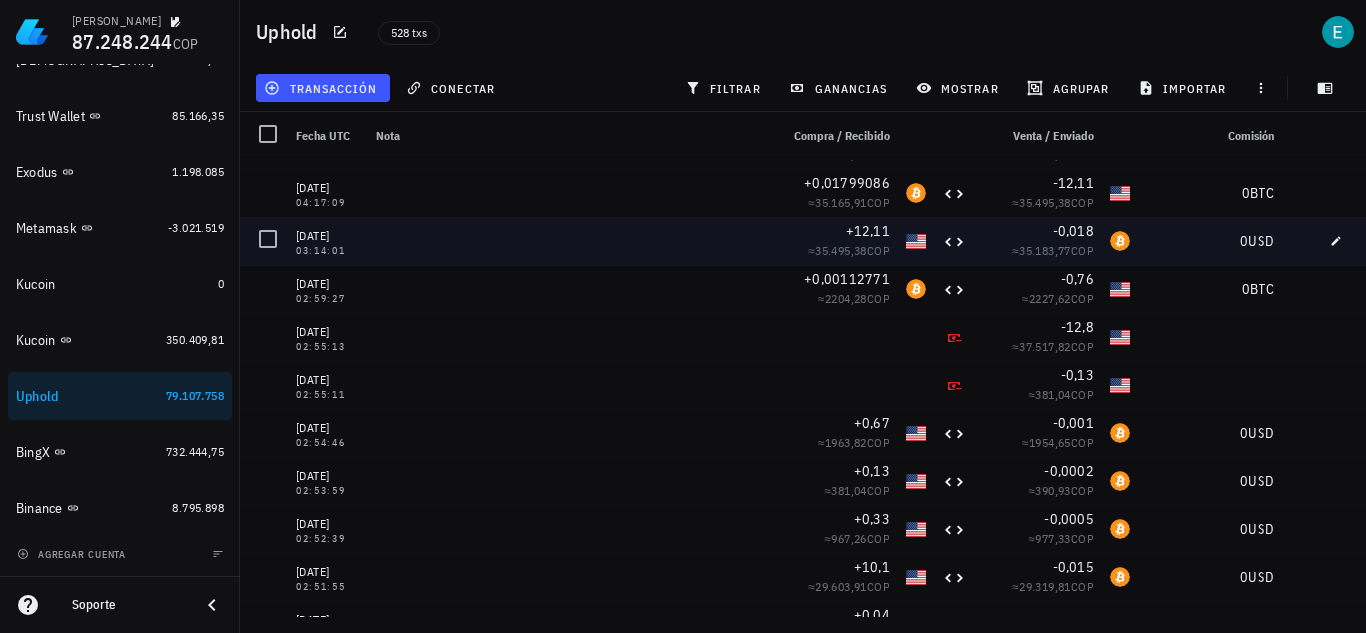 click on "0  USD" at bounding box center (1210, 241) 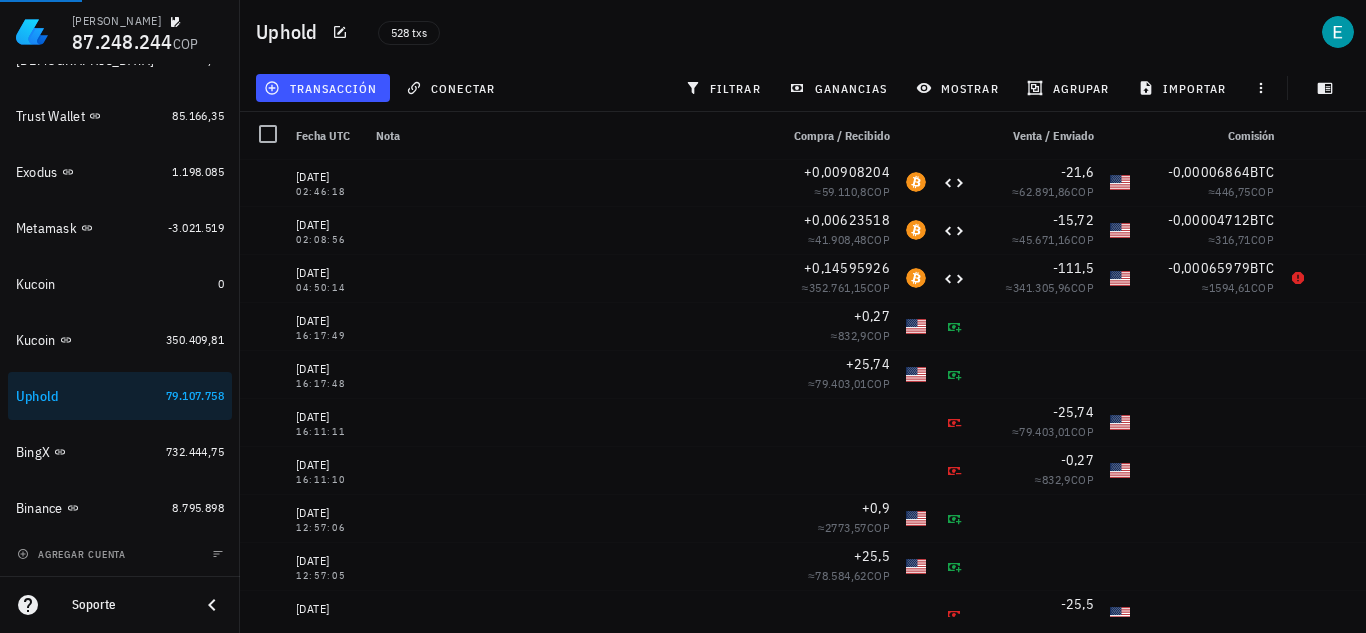 scroll, scrollTop: 20927, scrollLeft: 0, axis: vertical 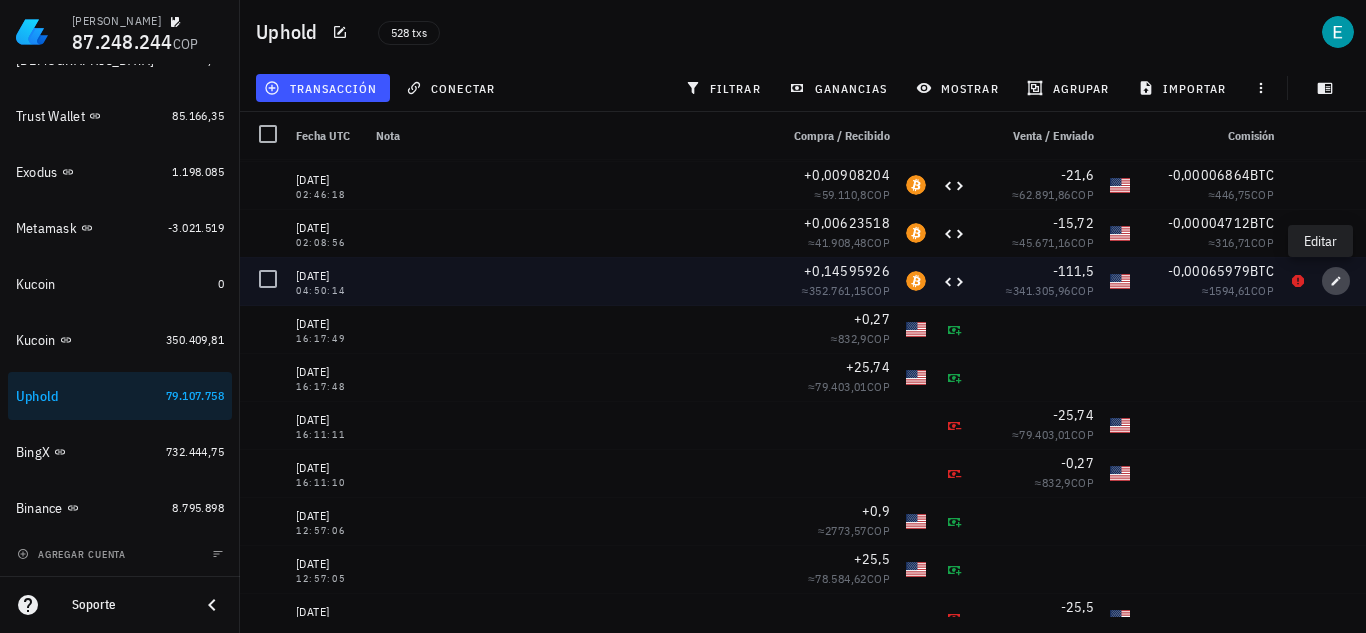 click 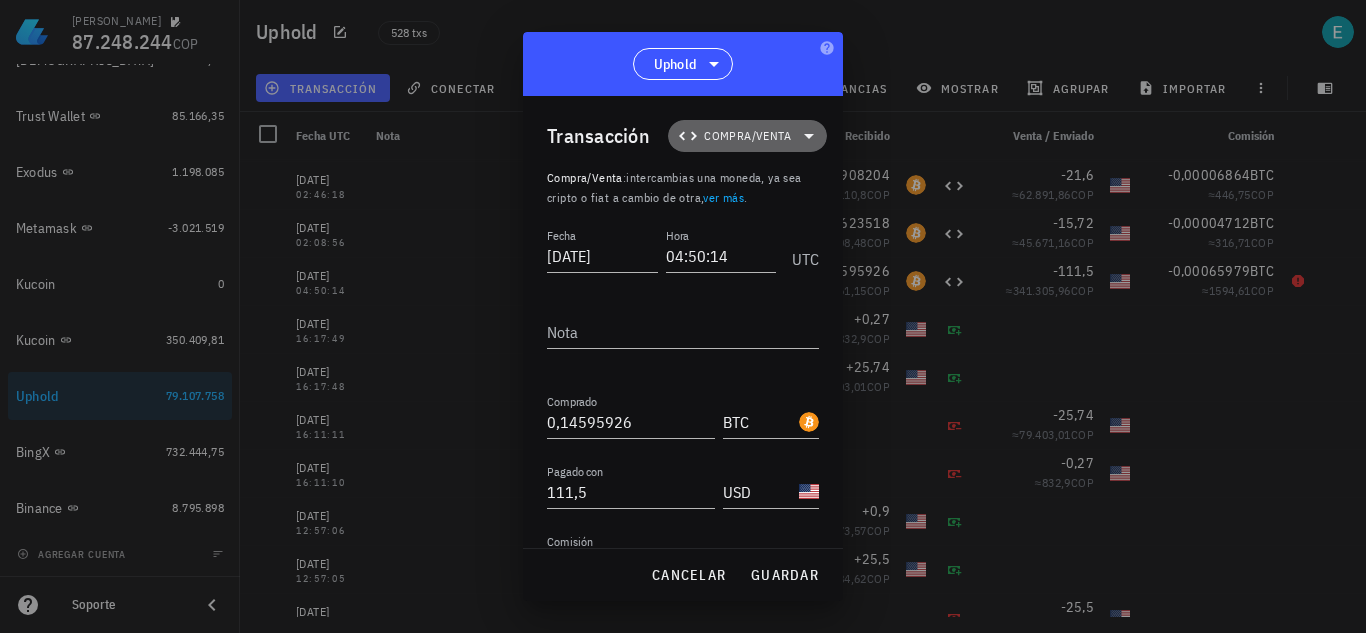 click 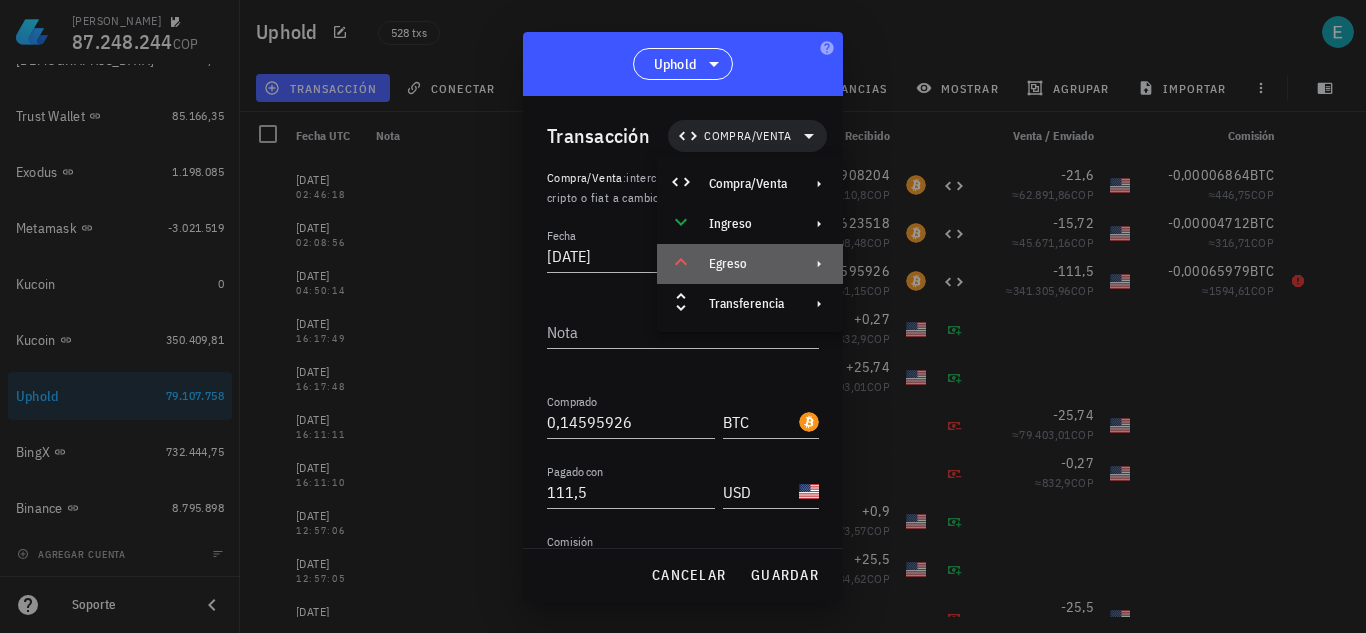click on "Egreso" at bounding box center (750, 264) 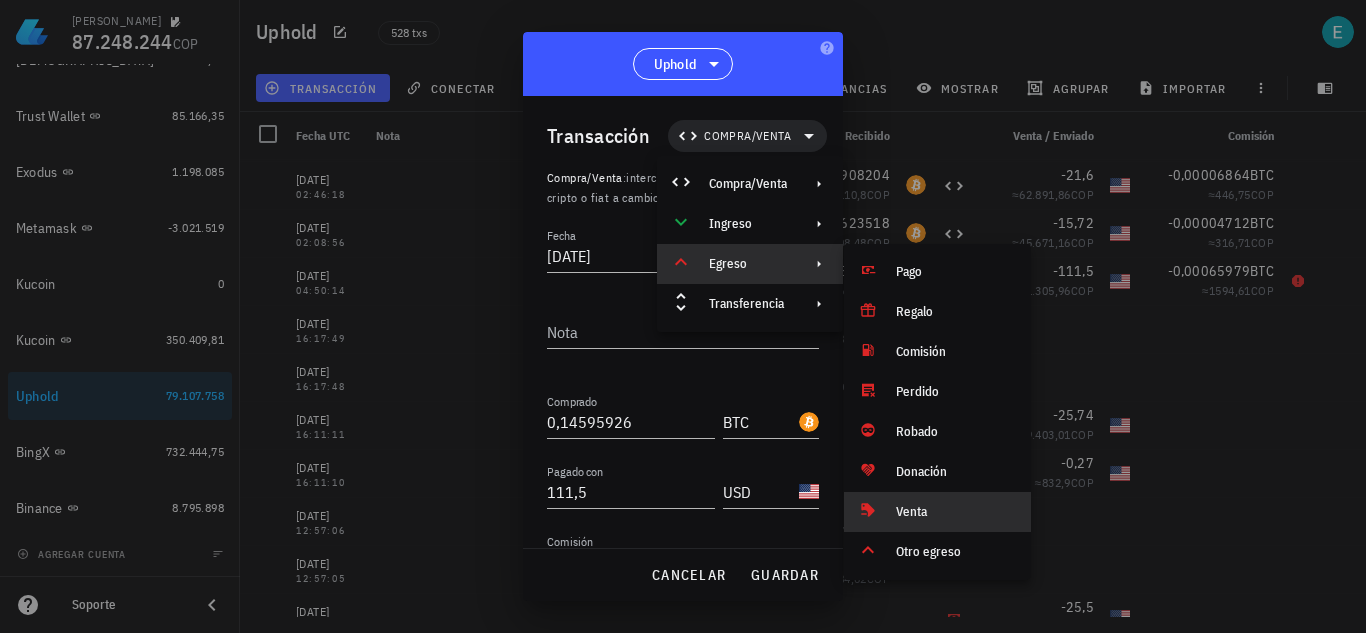 click on "Venta" at bounding box center [937, 512] 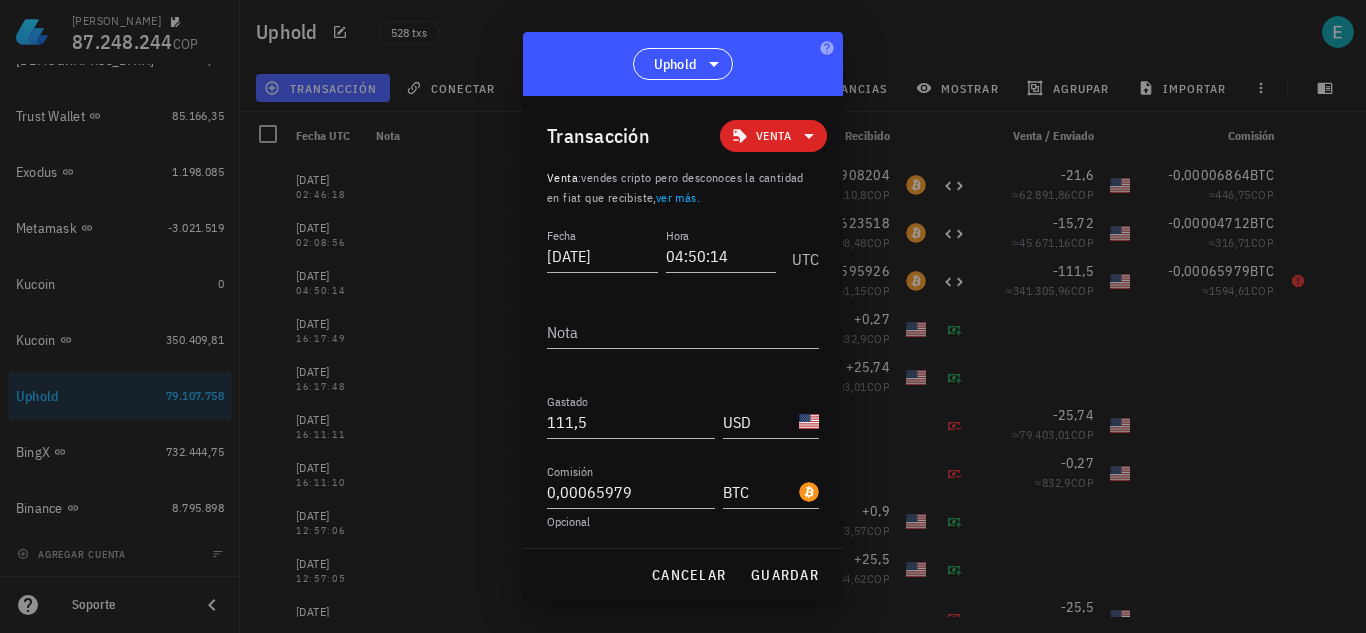 scroll, scrollTop: 41, scrollLeft: 0, axis: vertical 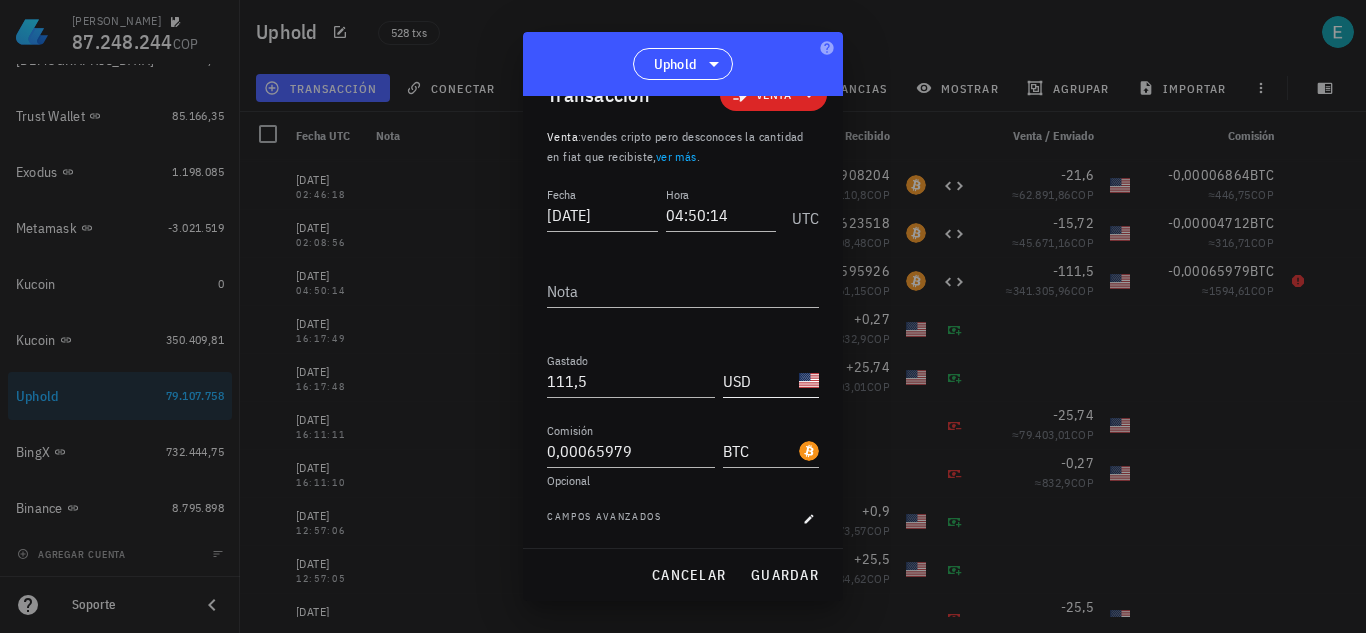 click on "USD" at bounding box center (759, 381) 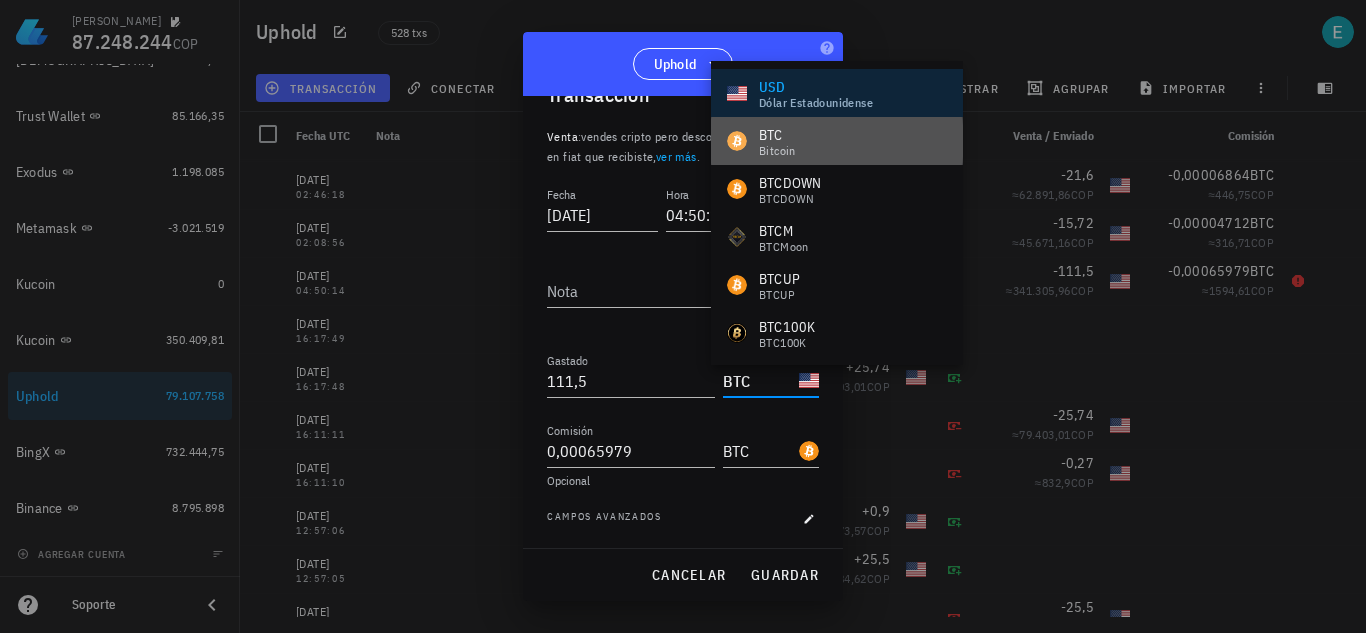 click on "BTC" at bounding box center (777, 135) 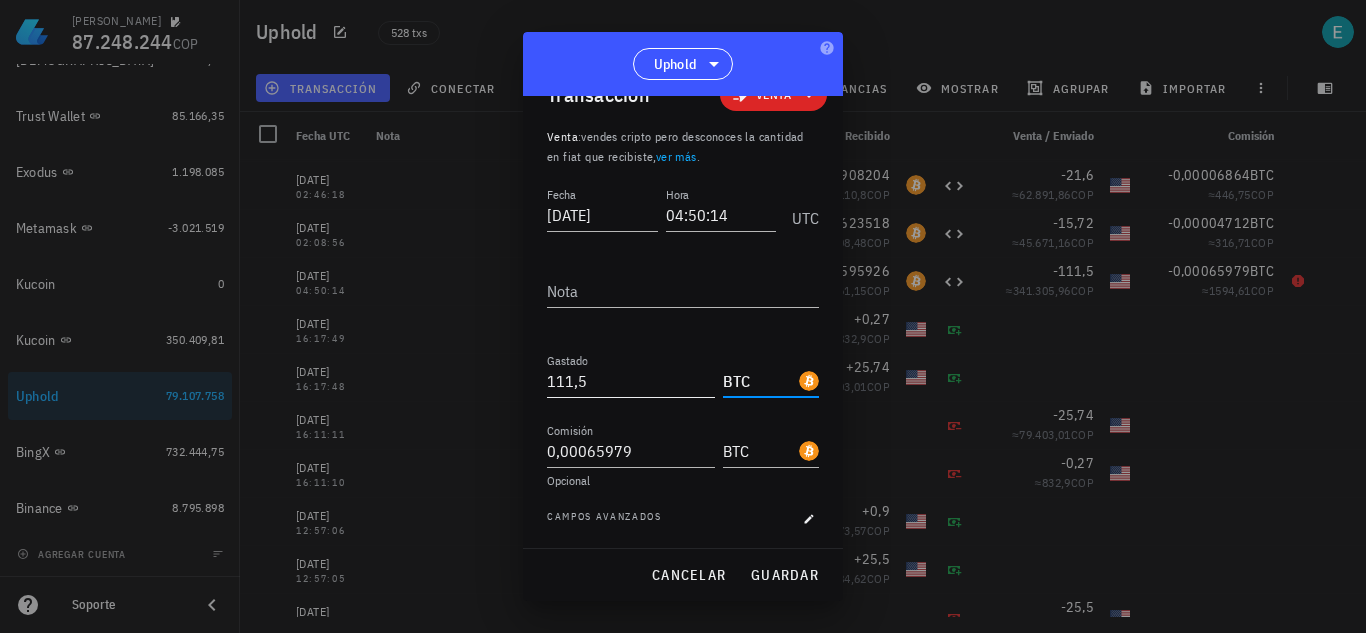 type on "BTC" 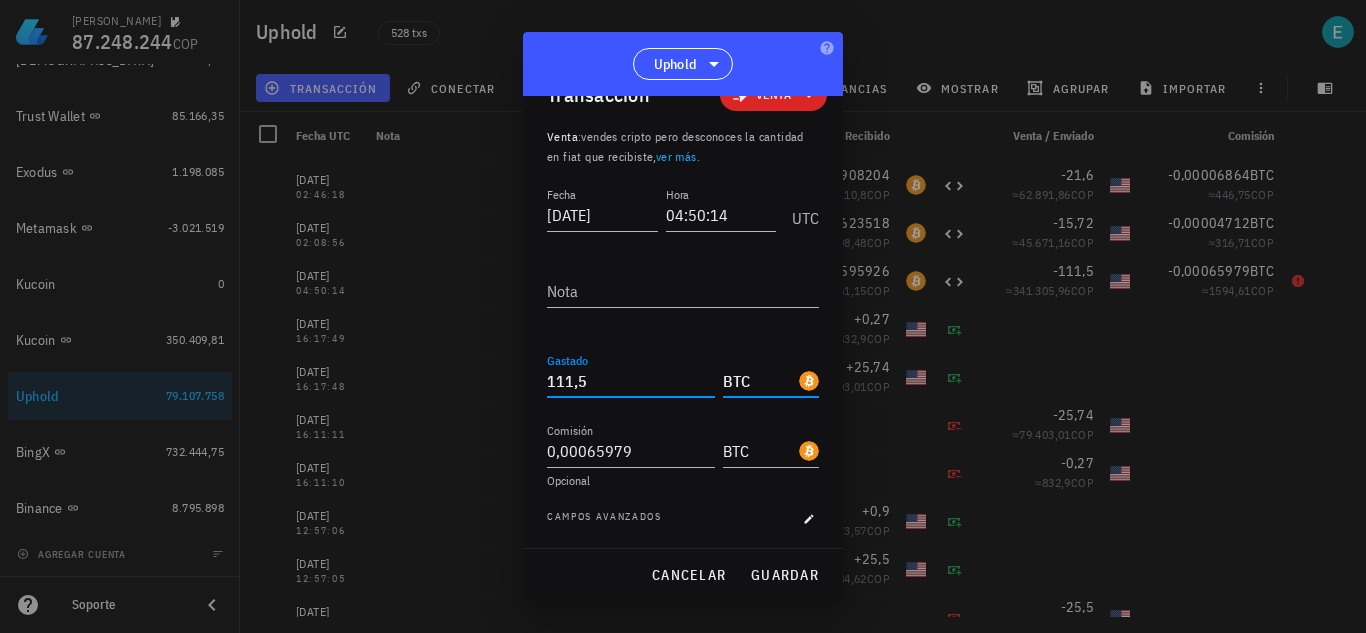 drag, startPoint x: 628, startPoint y: 391, endPoint x: 441, endPoint y: 377, distance: 187.52333 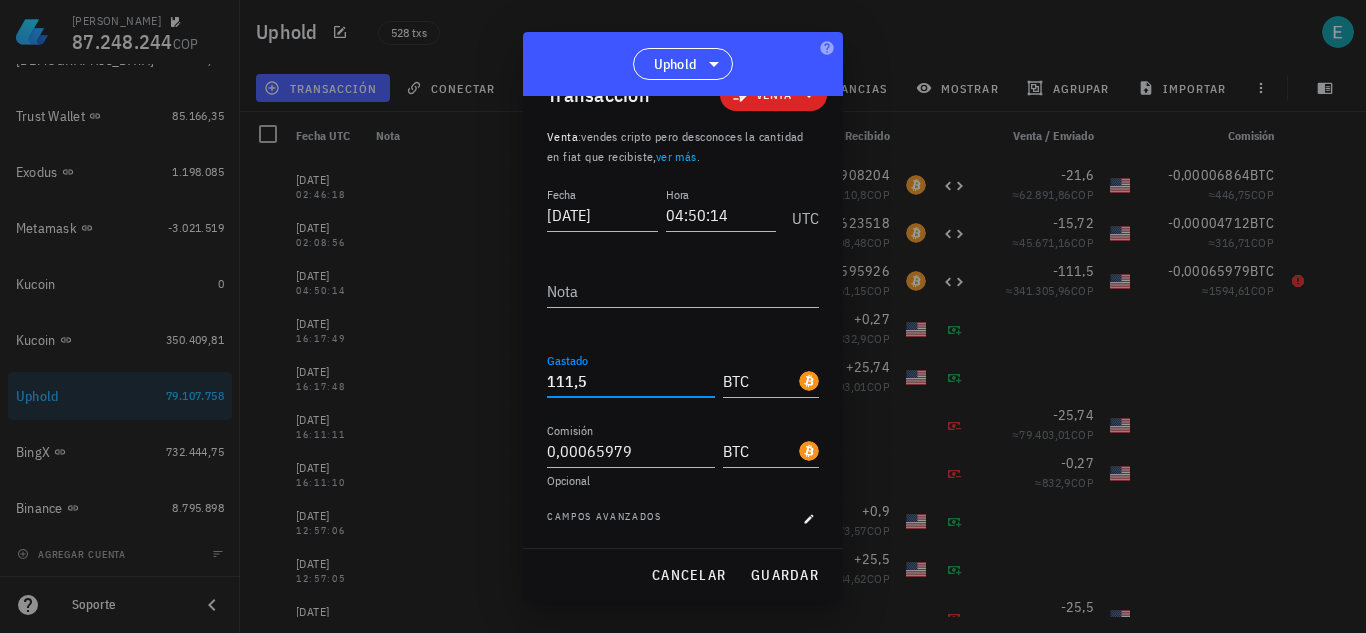 paste on "0,14595926" 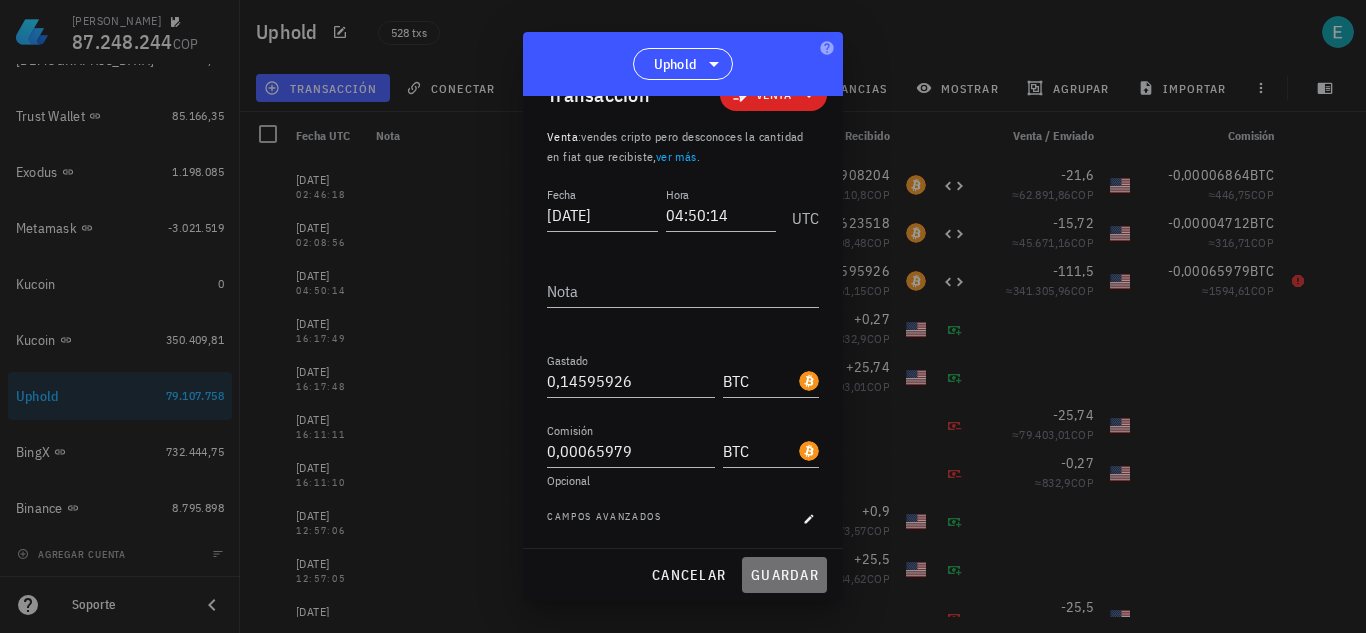 click on "guardar" at bounding box center (784, 575) 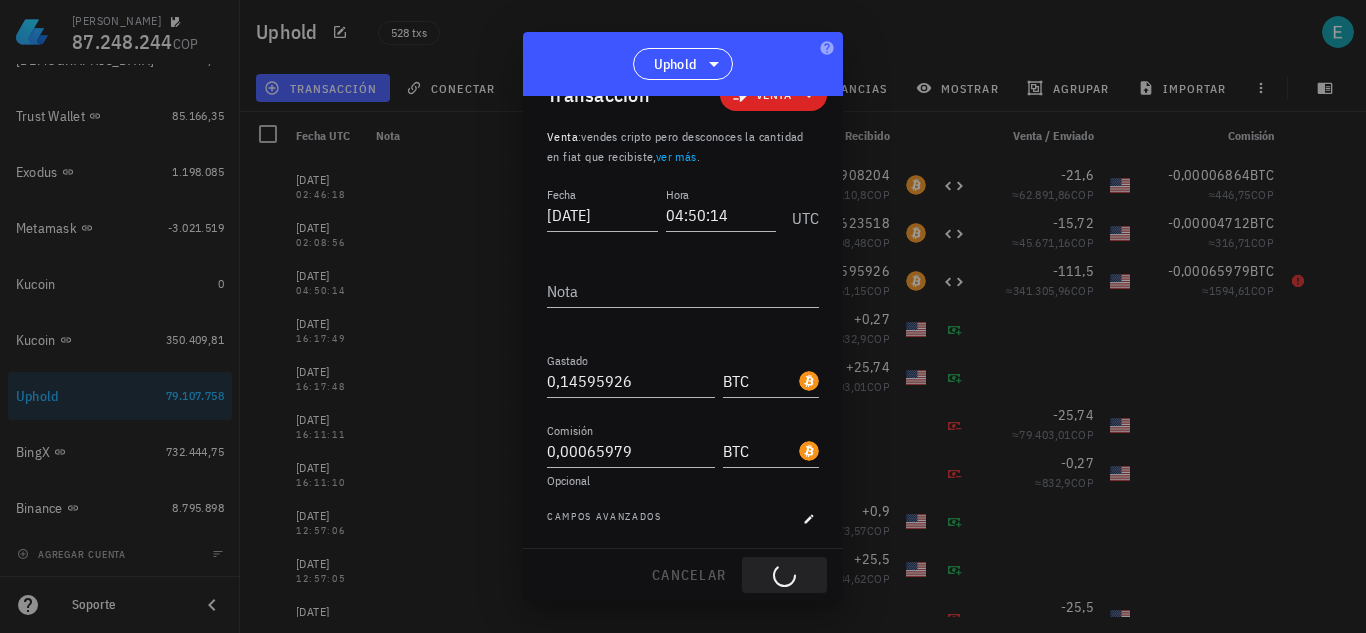 type on "111,5" 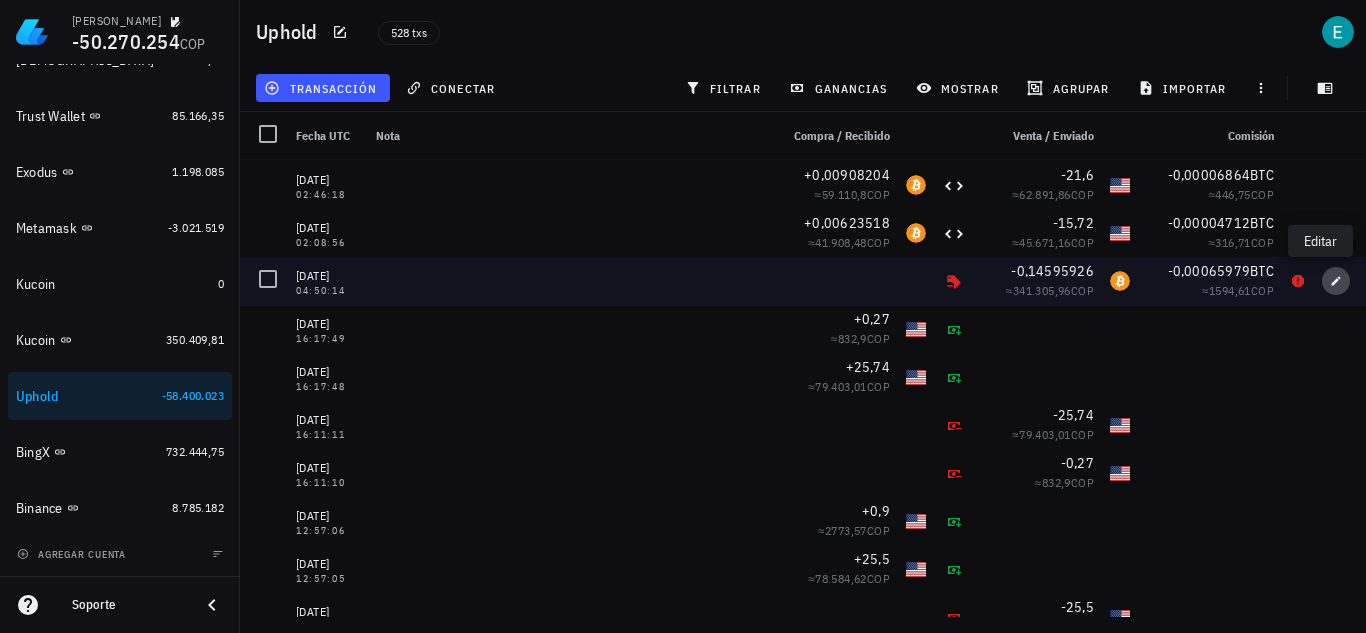 click at bounding box center (1336, 281) 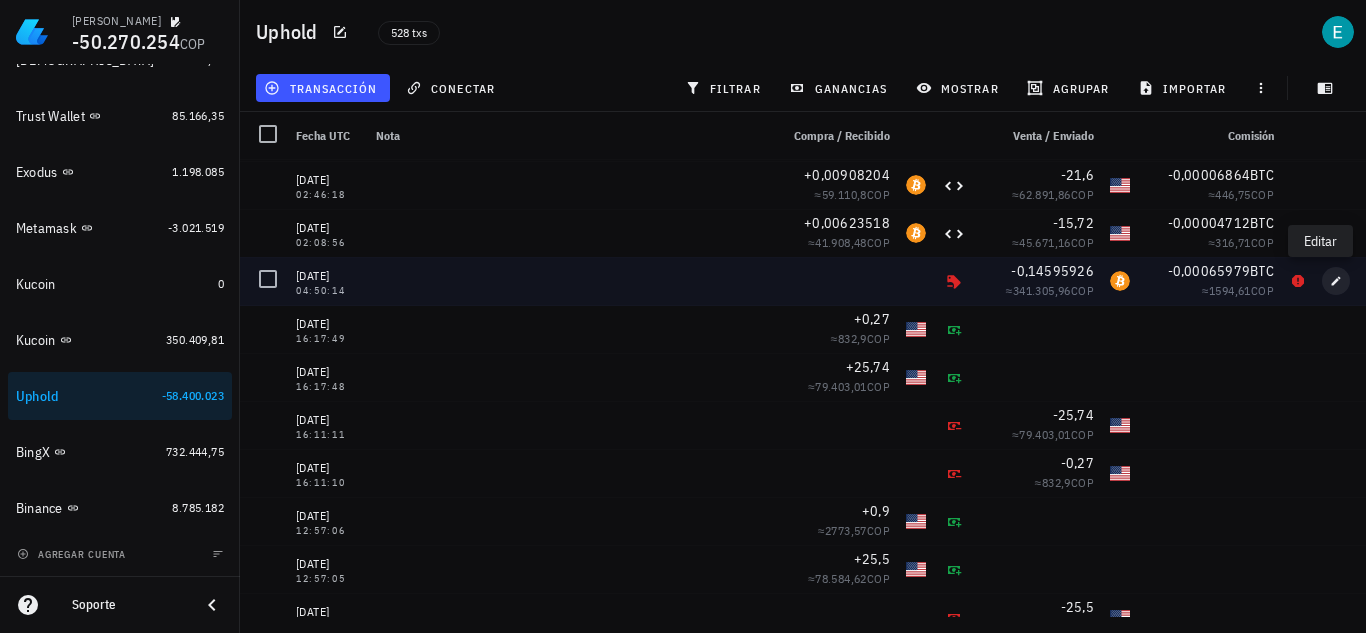 type 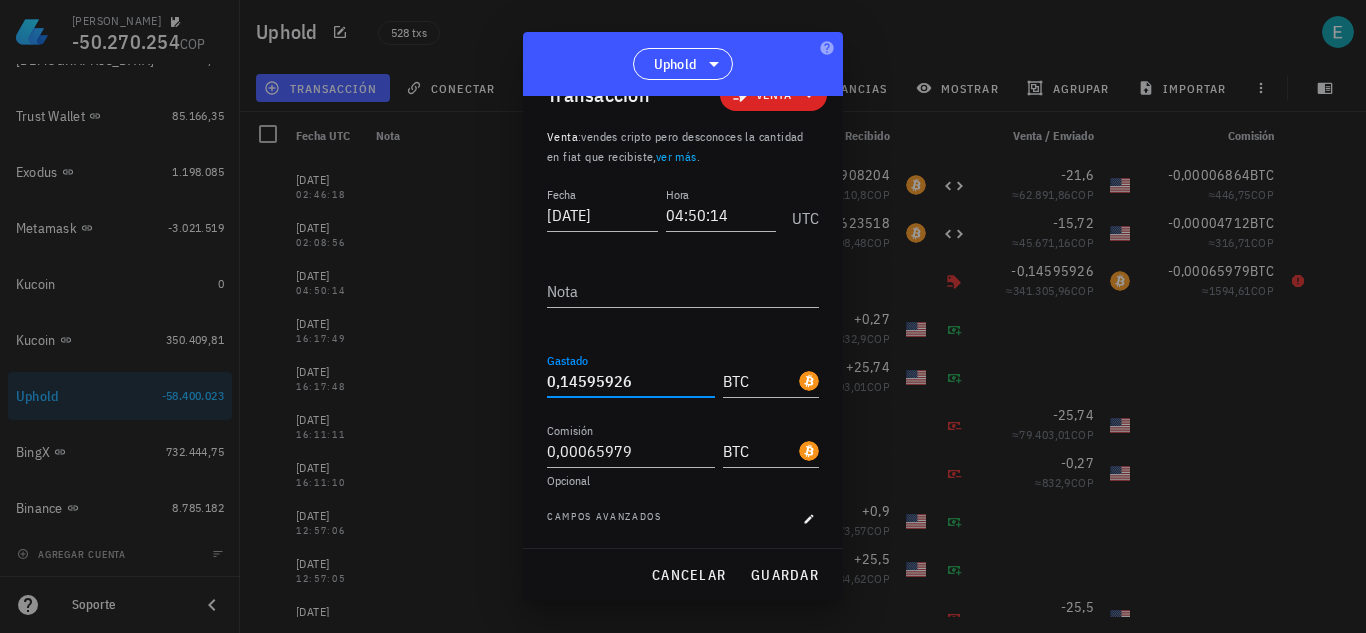 click on "0,14595926" at bounding box center [631, 381] 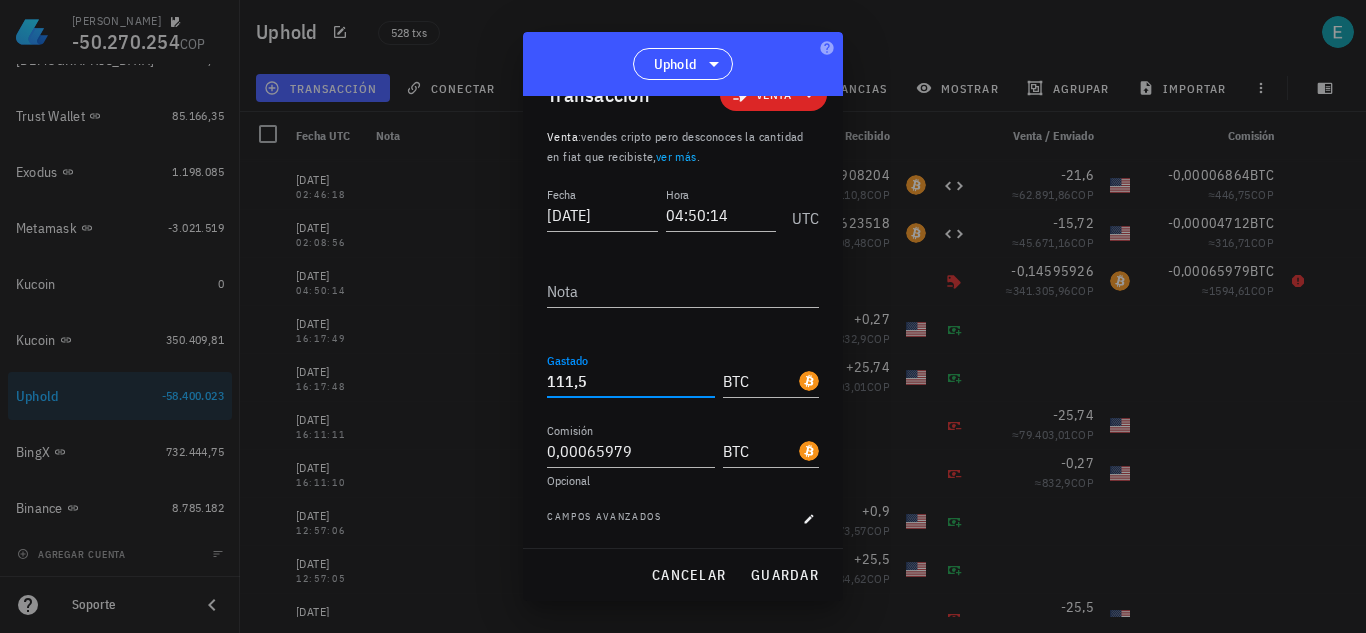 type on "111,5" 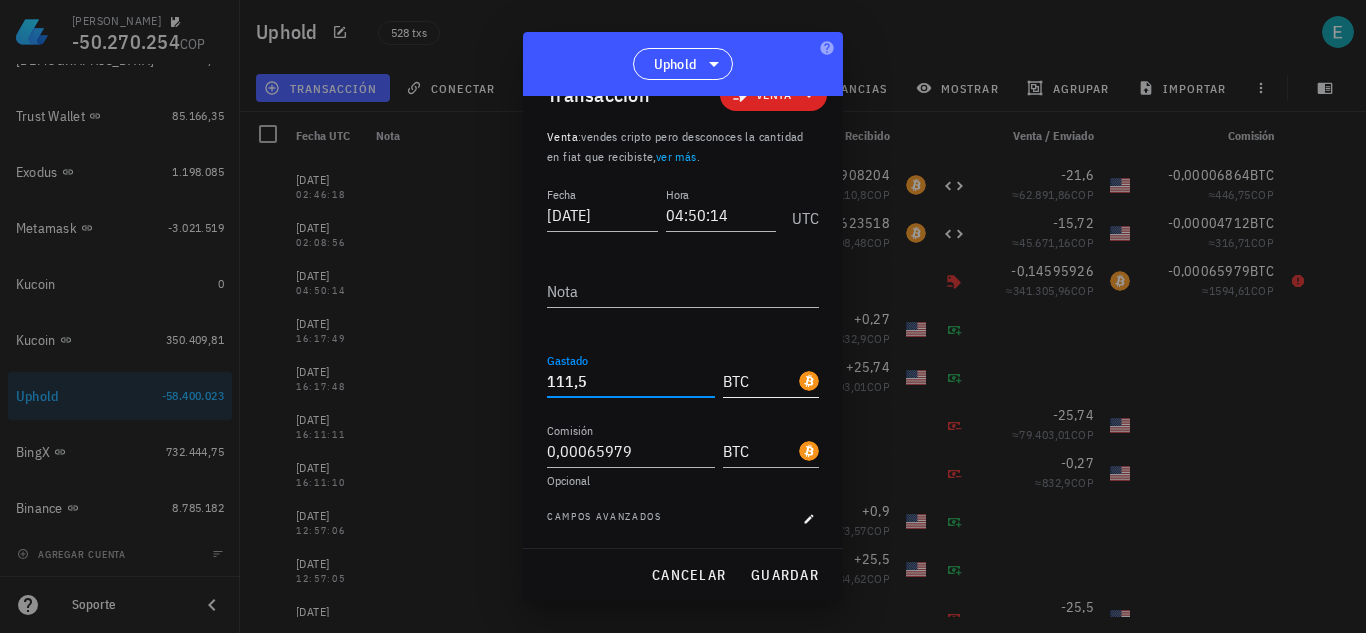 click on "BTC" at bounding box center (759, 381) 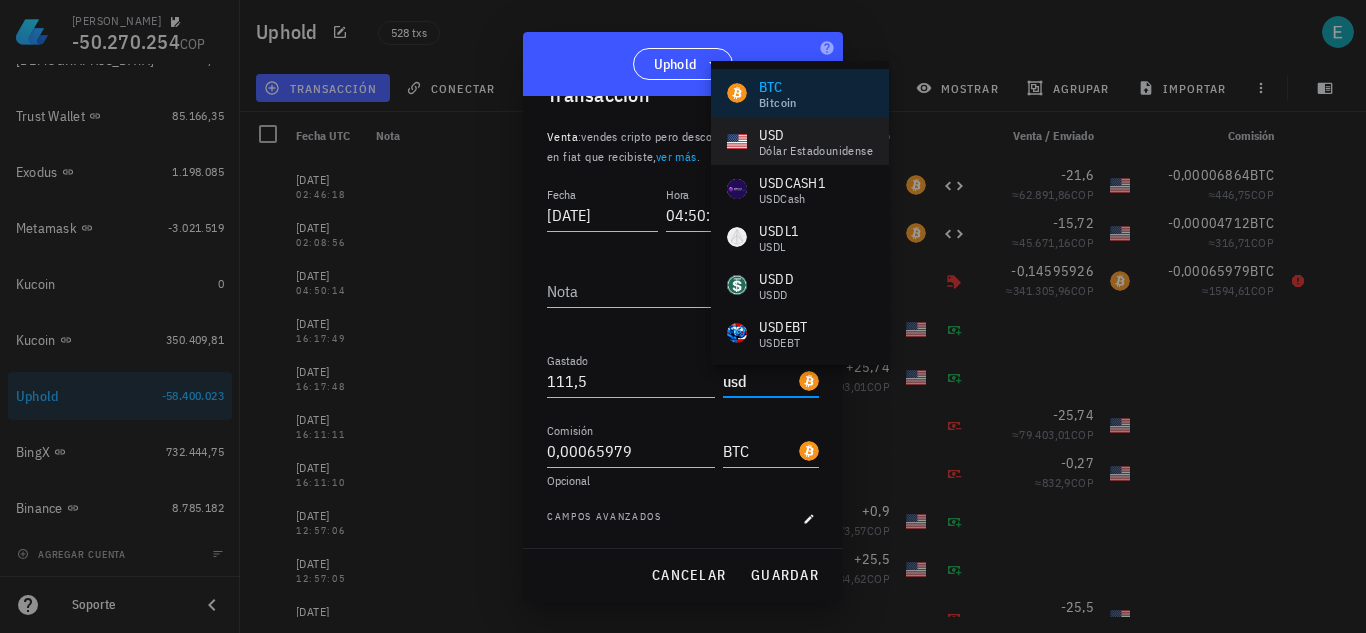 click on "USD" at bounding box center [816, 135] 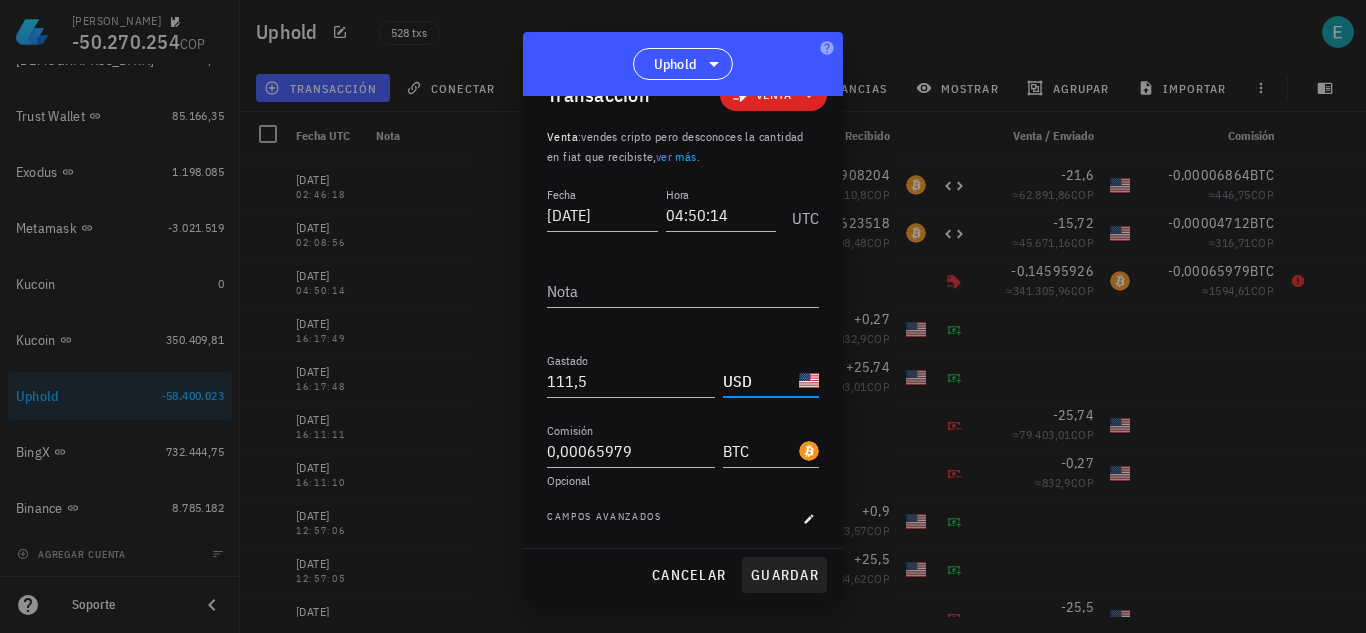 type on "USD" 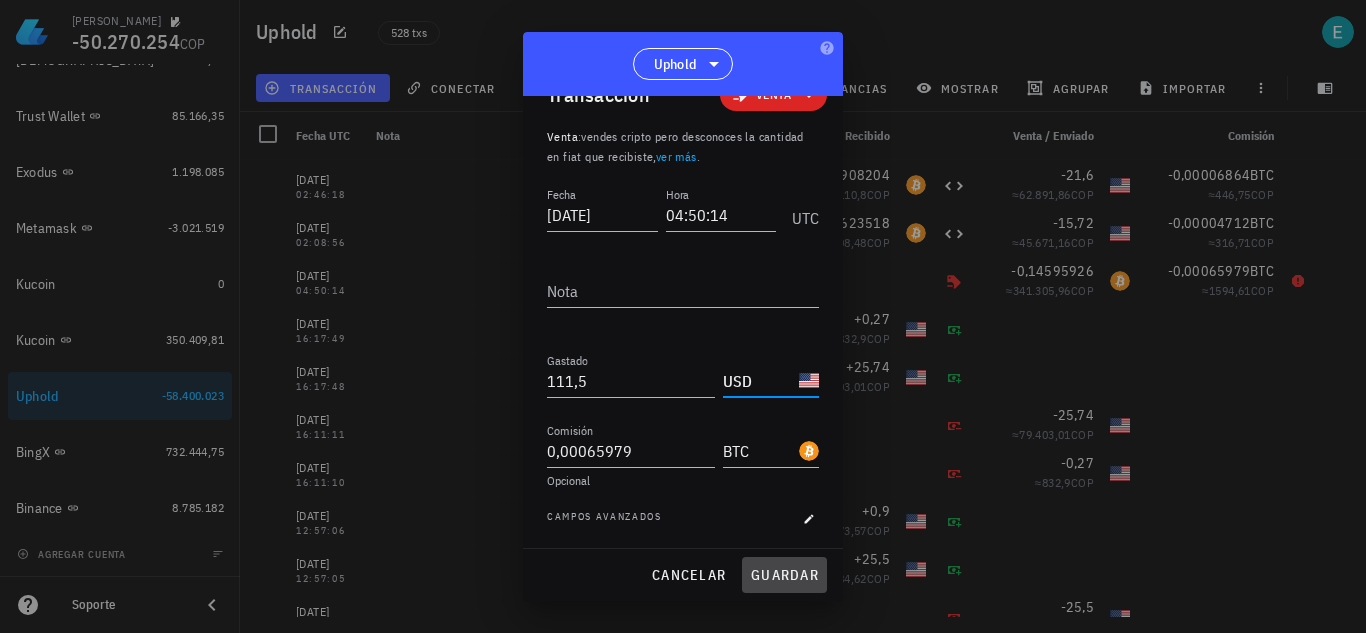 click on "guardar" at bounding box center [784, 575] 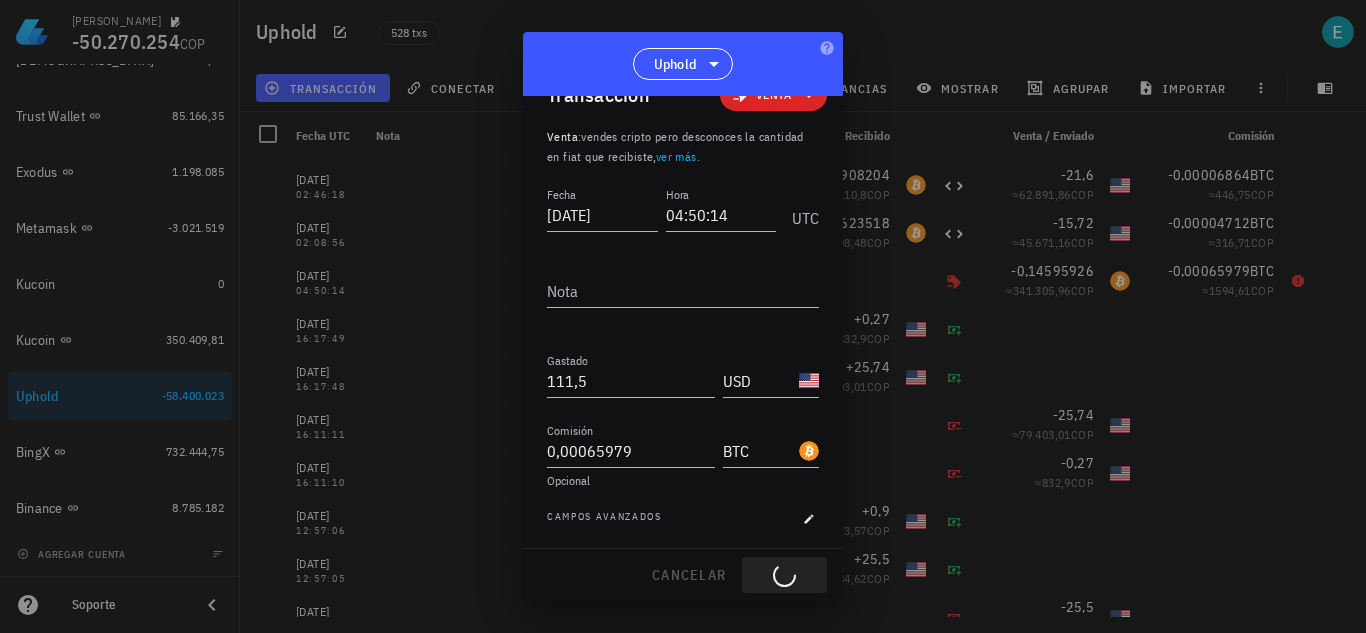 type on "0,14595926" 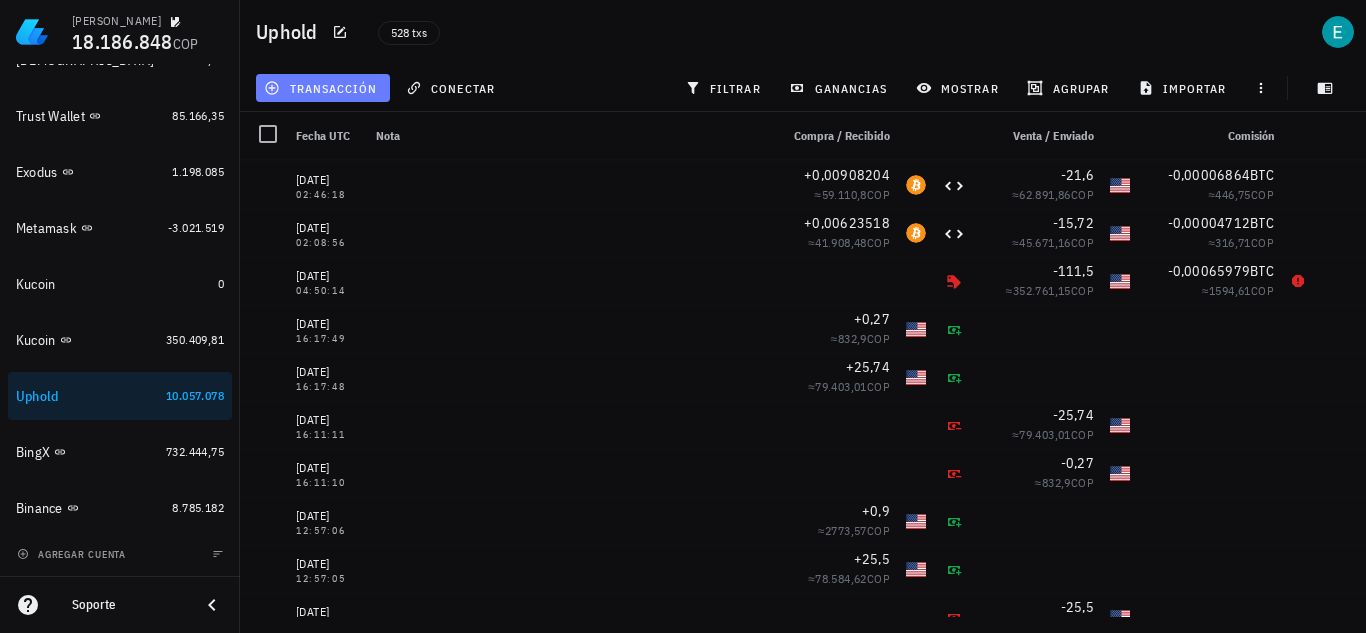 click on "transacción" at bounding box center (322, 88) 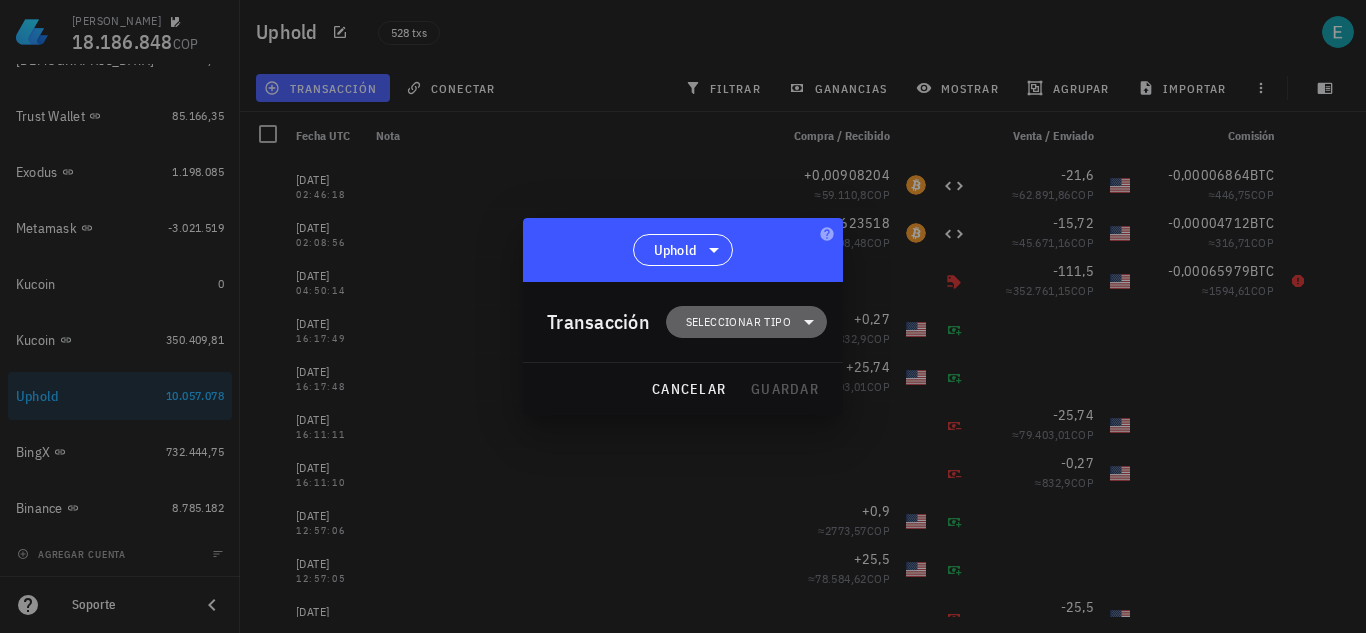 click on "Seleccionar tipo" at bounding box center (738, 322) 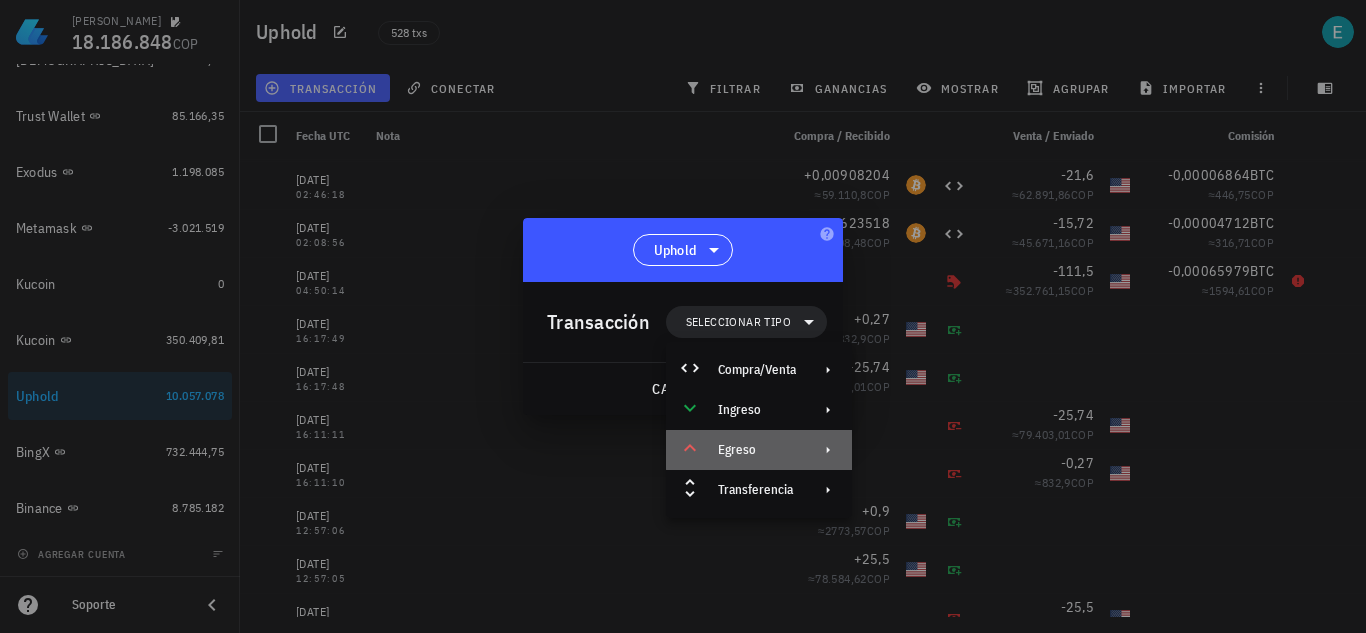 click on "Egreso" at bounding box center [757, 450] 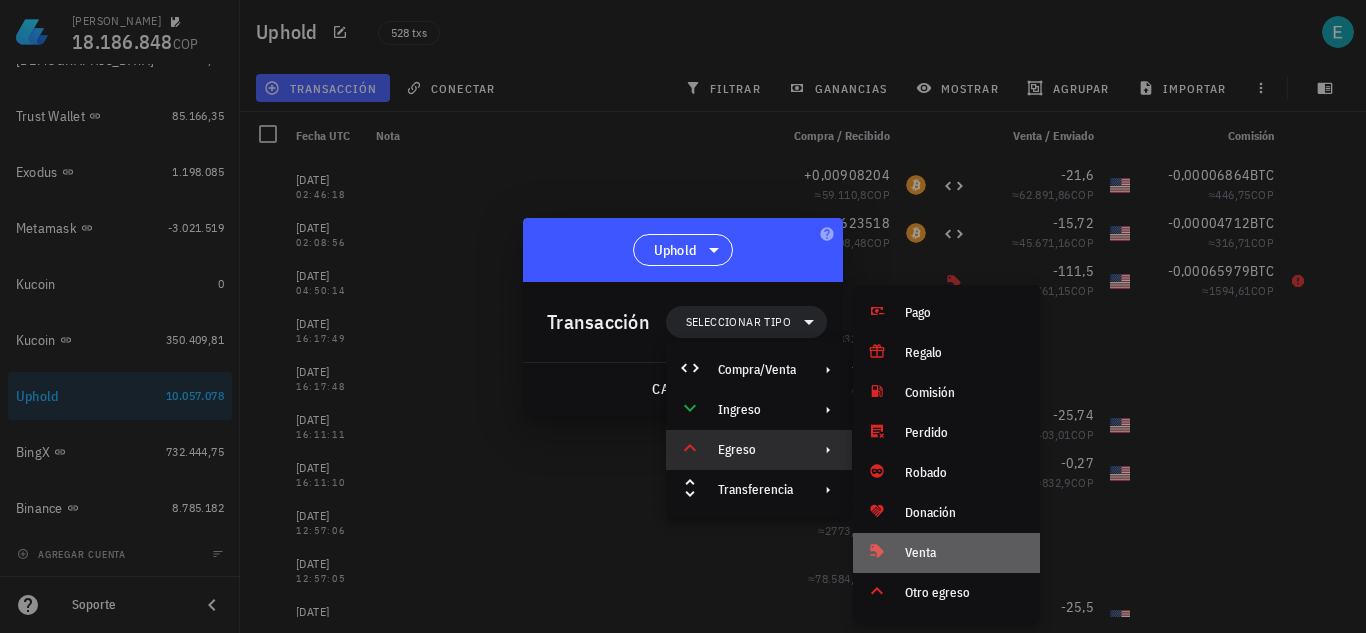 click on "Venta" at bounding box center [964, 553] 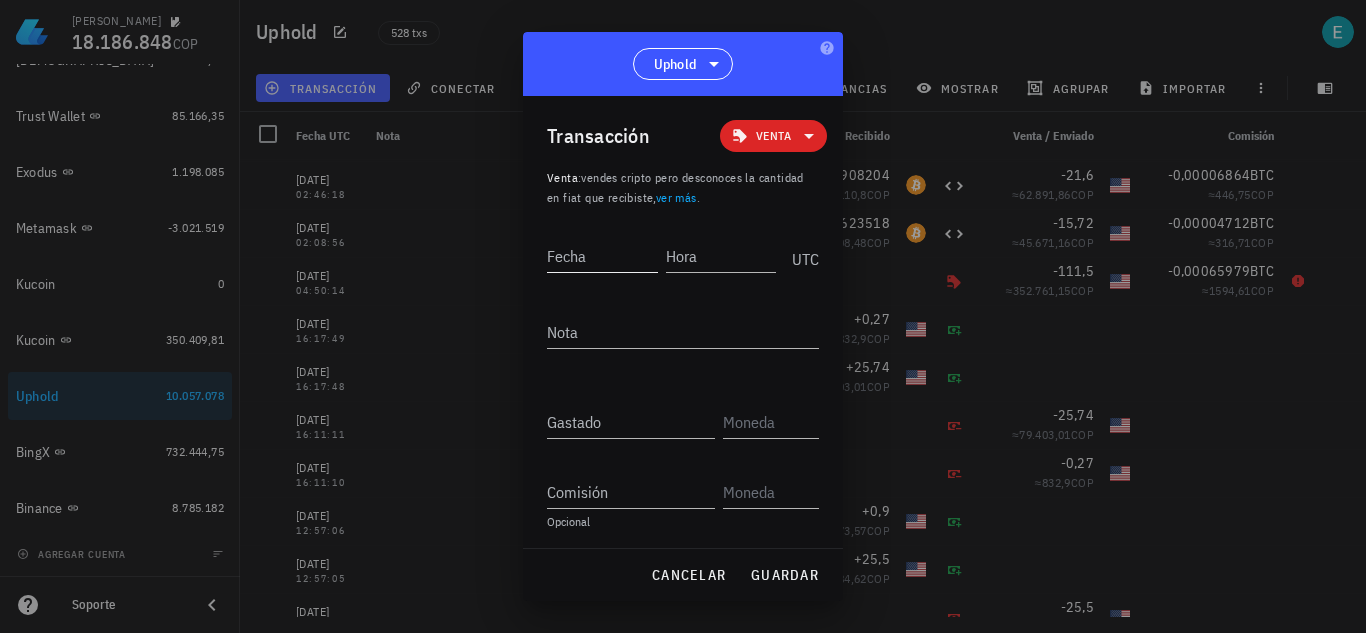 click on "Fecha" at bounding box center (602, 256) 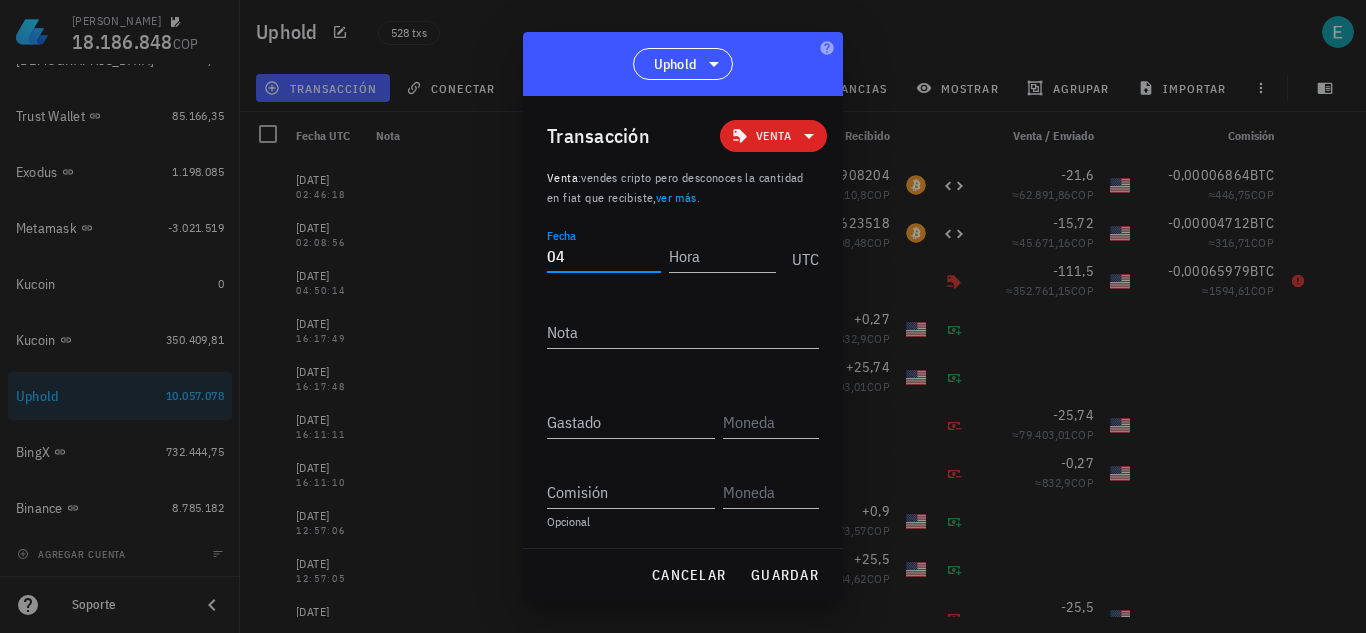 type on "0" 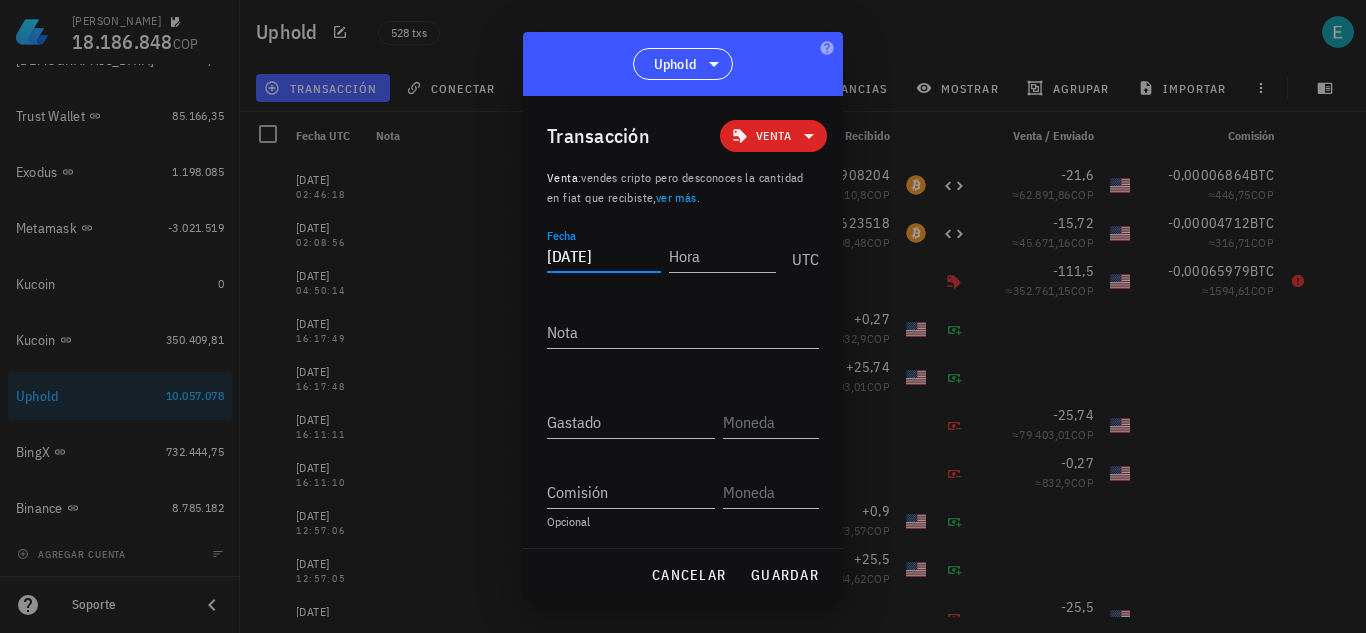 type on "[DATE]" 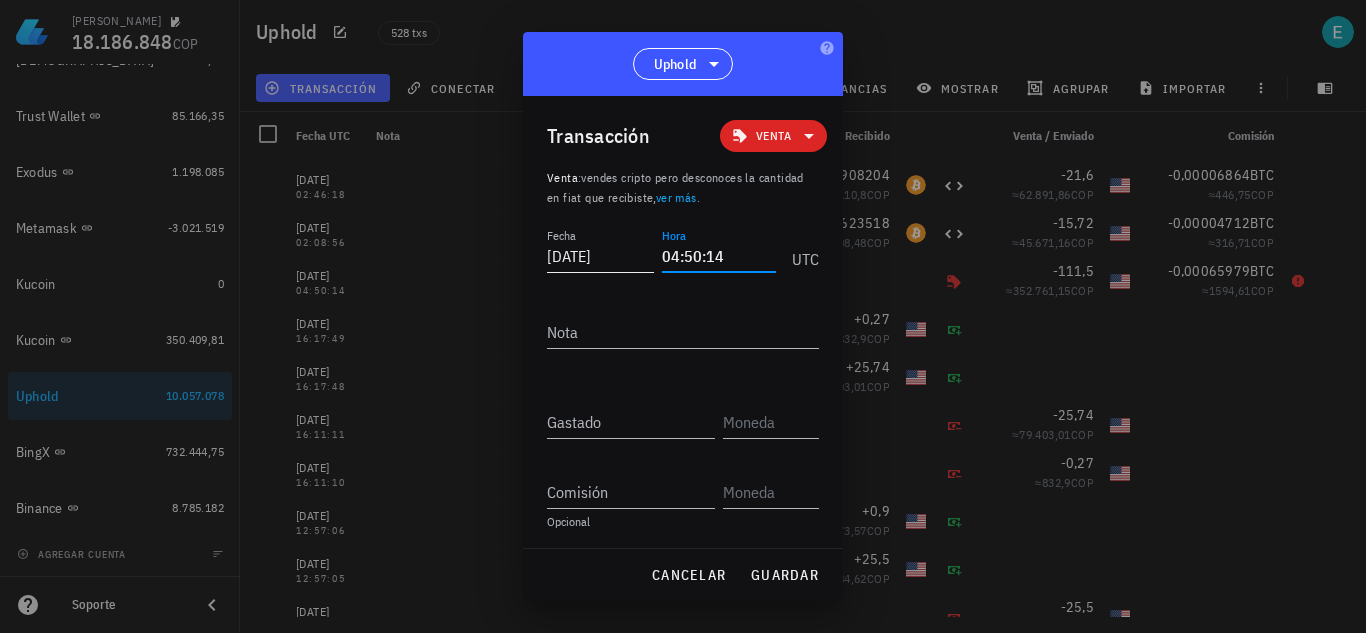 type on "04:50:14" 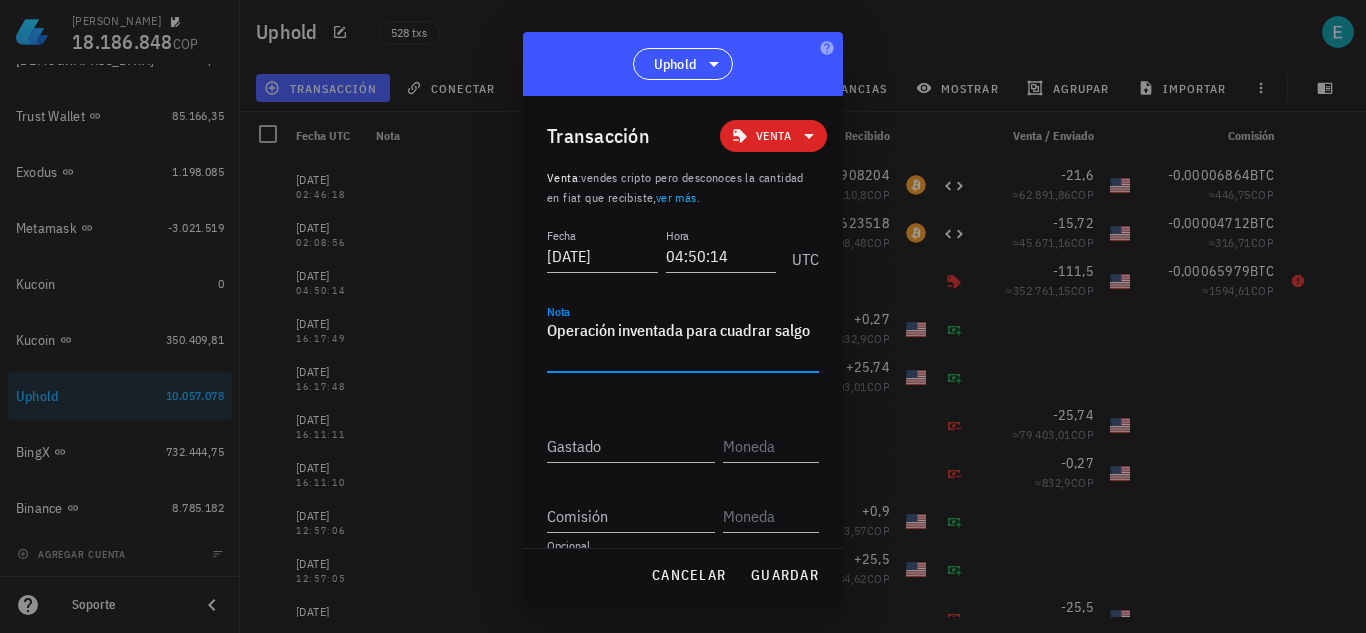 type on "Operación inventada para cuadrar salgo" 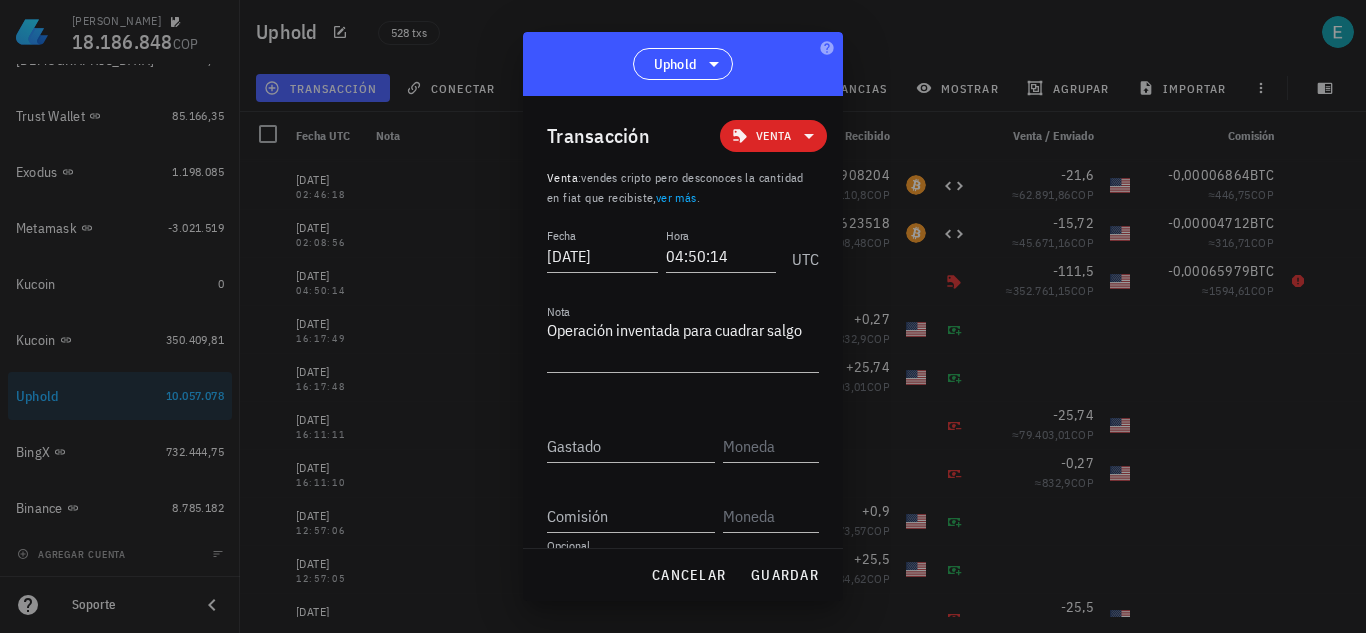 scroll, scrollTop: 25, scrollLeft: 0, axis: vertical 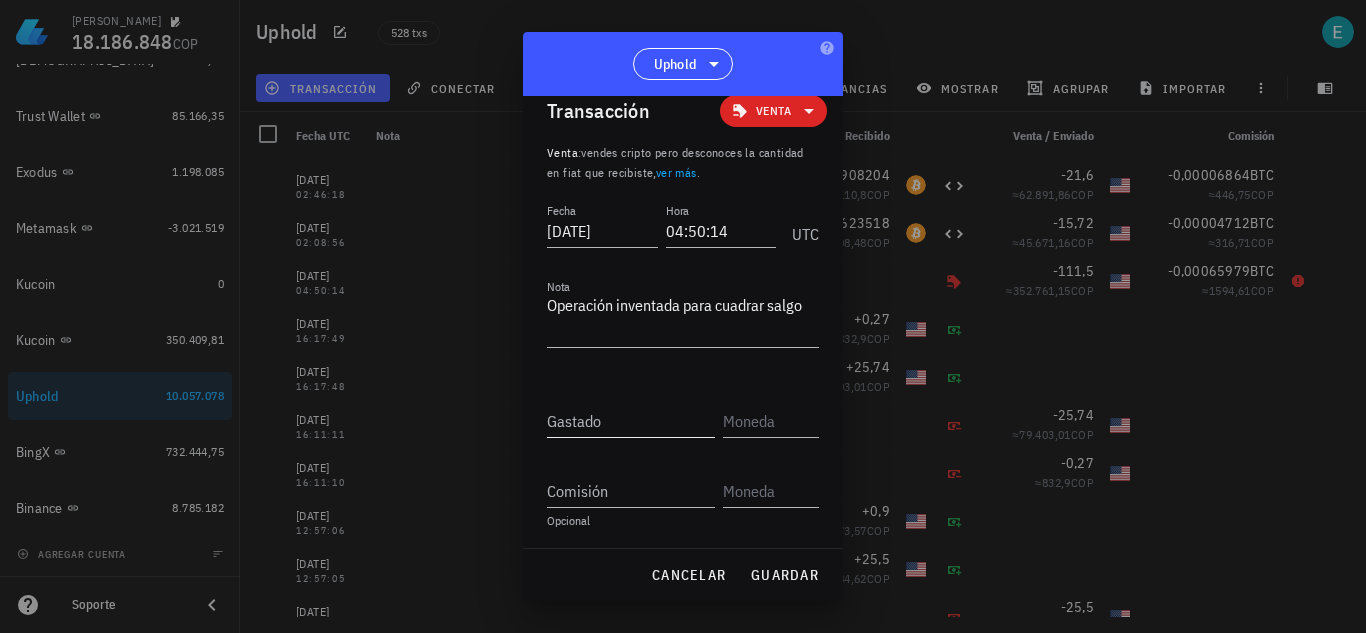 click on "Gastado" at bounding box center (631, 421) 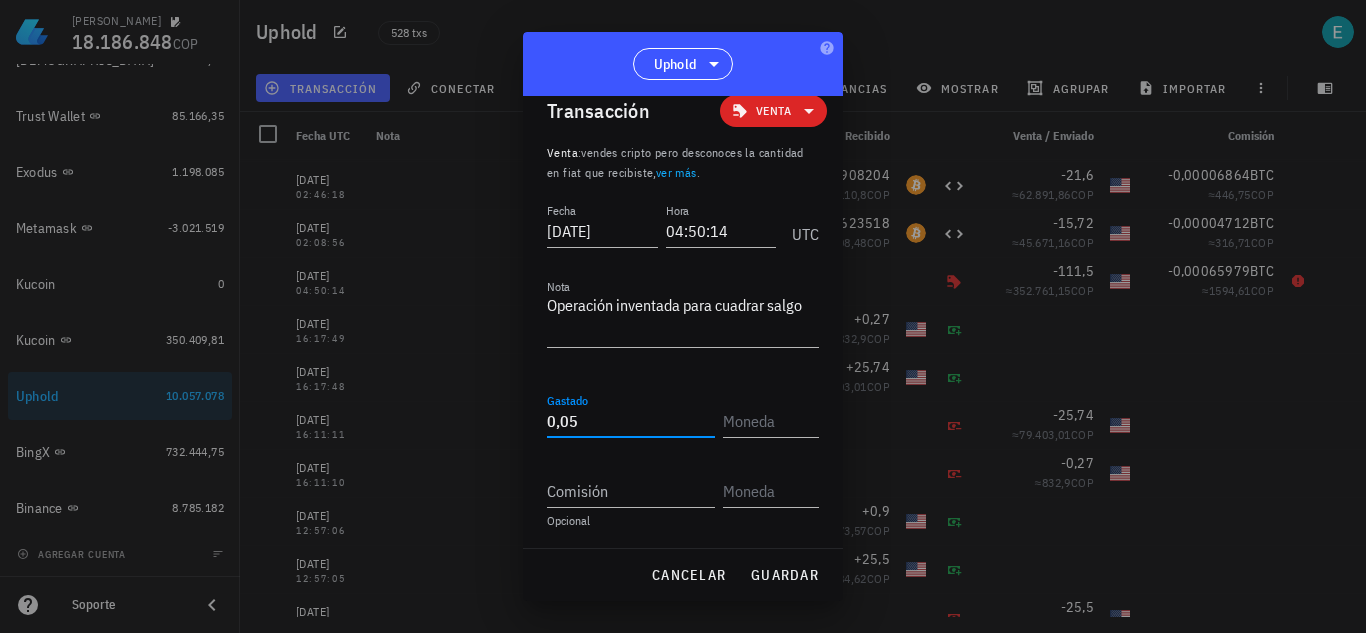 type on "0,05" 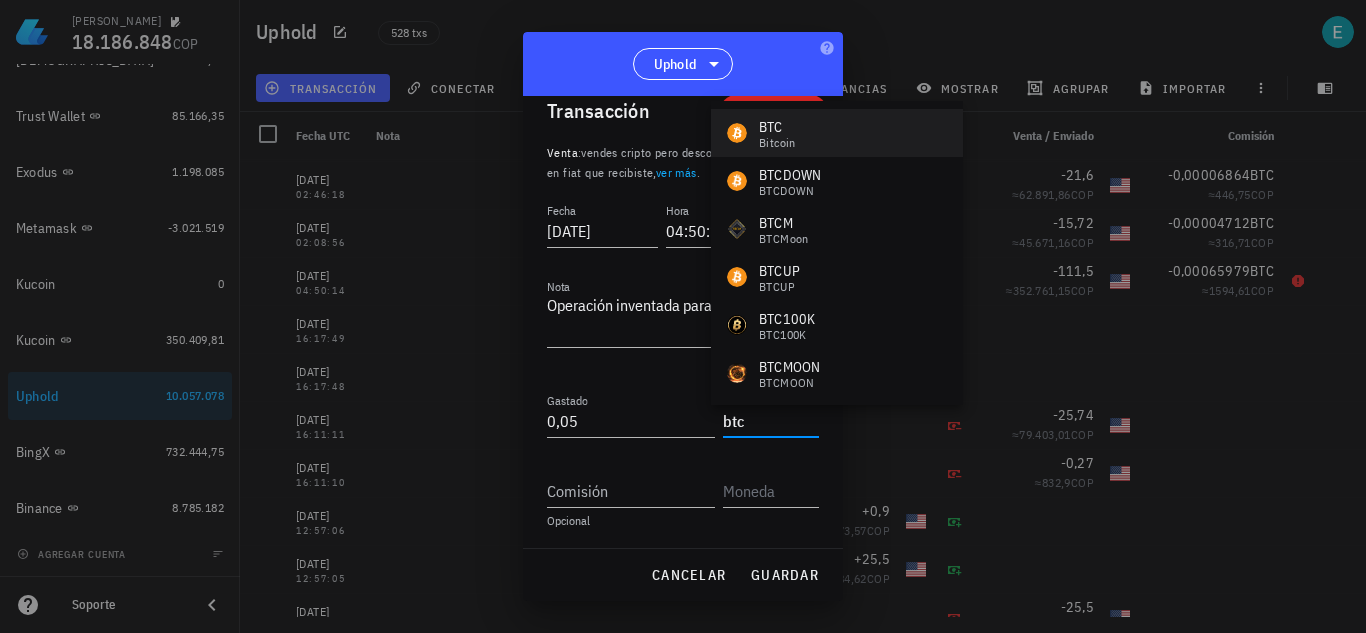 click on "BTC" at bounding box center (777, 127) 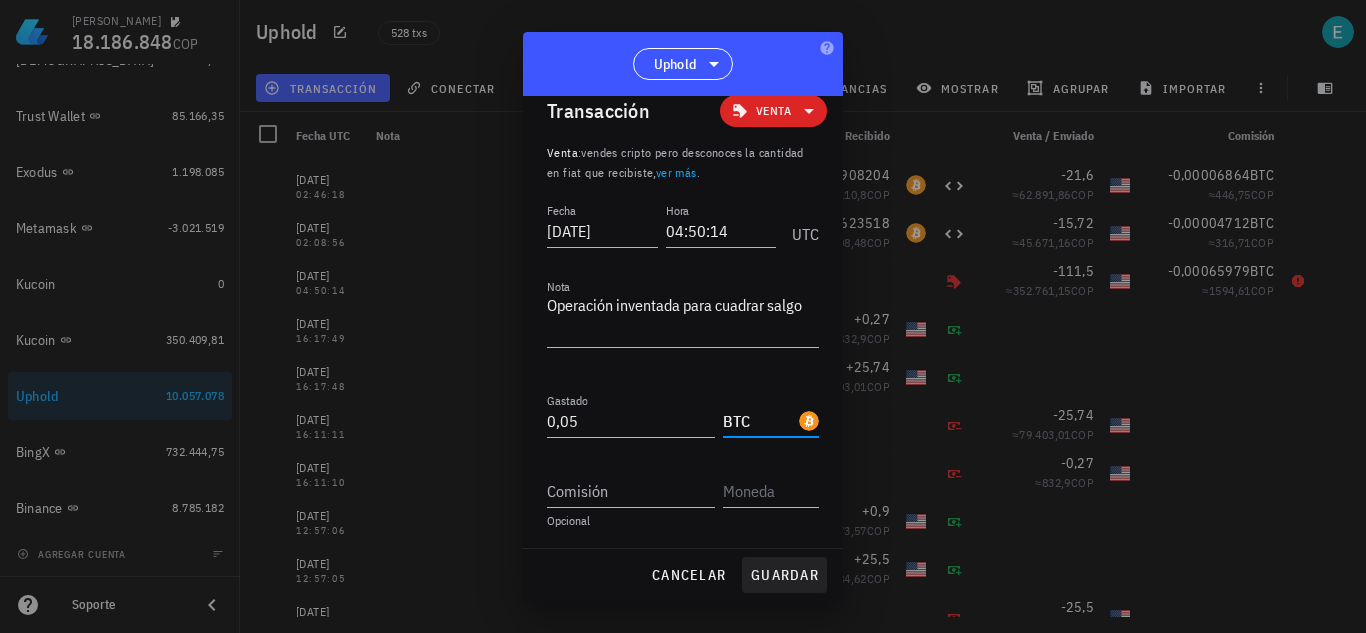 type on "BTC" 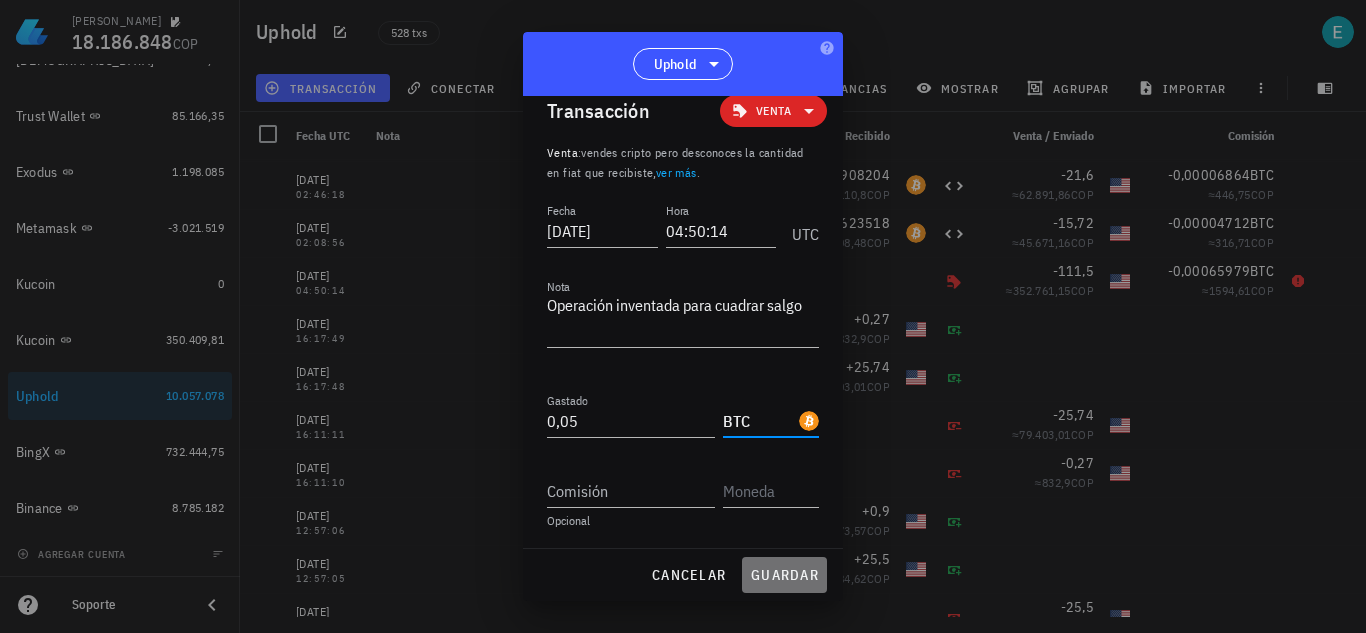 click on "guardar" at bounding box center [784, 575] 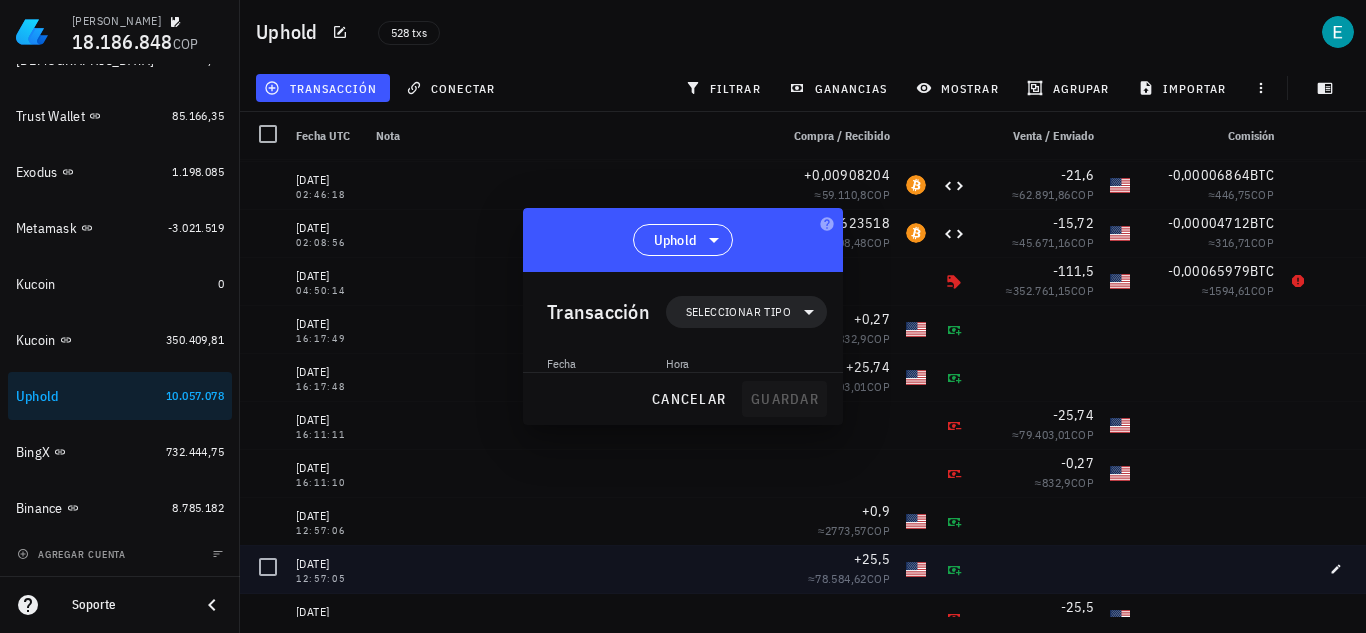 scroll, scrollTop: 0, scrollLeft: 0, axis: both 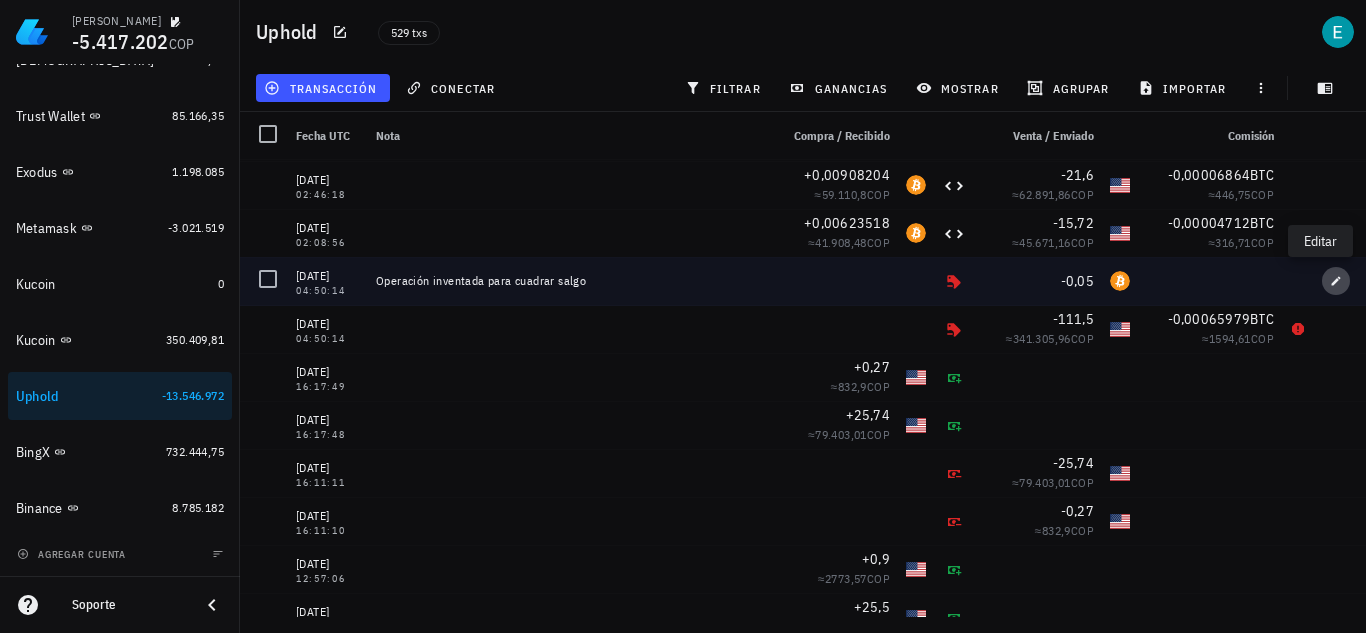 click 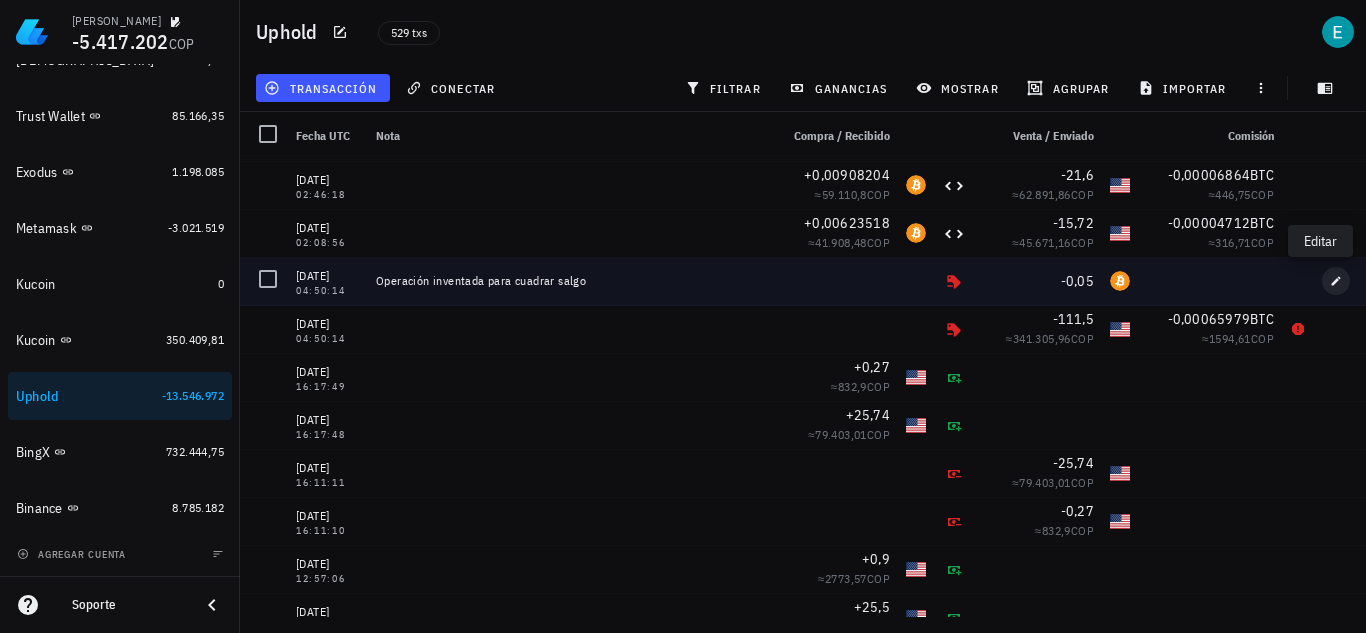 type on "Operación inventada para cuadrar salgo" 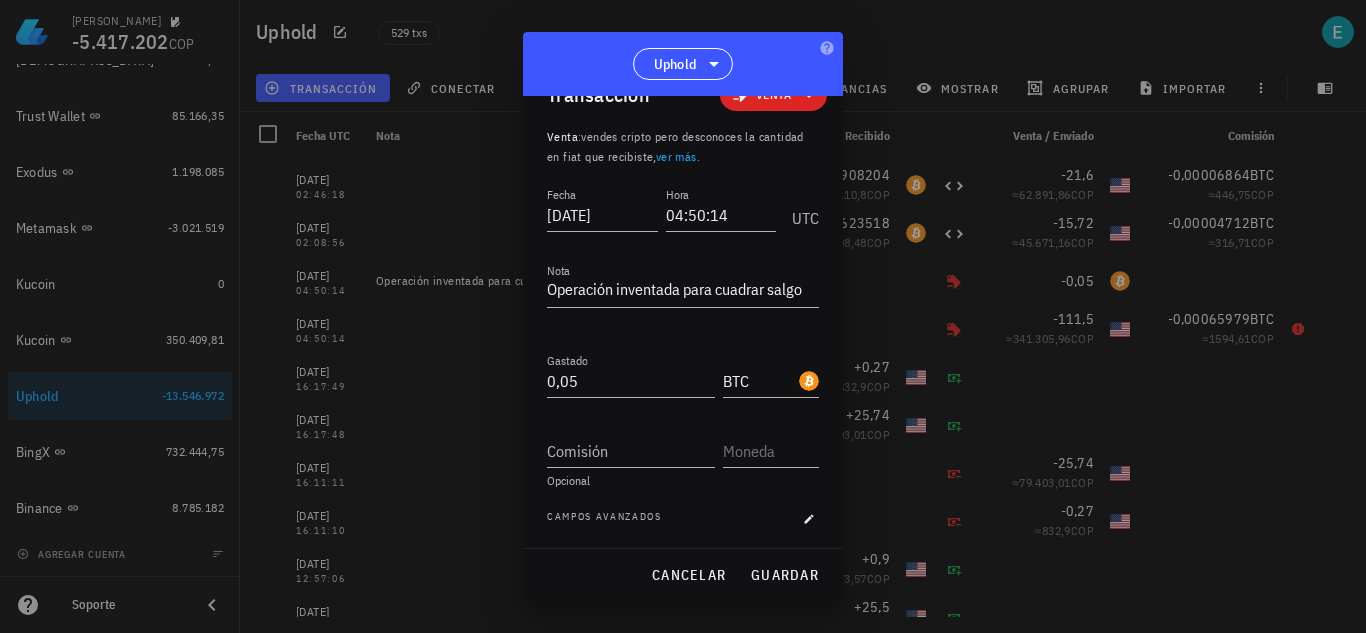 click at bounding box center [683, 316] 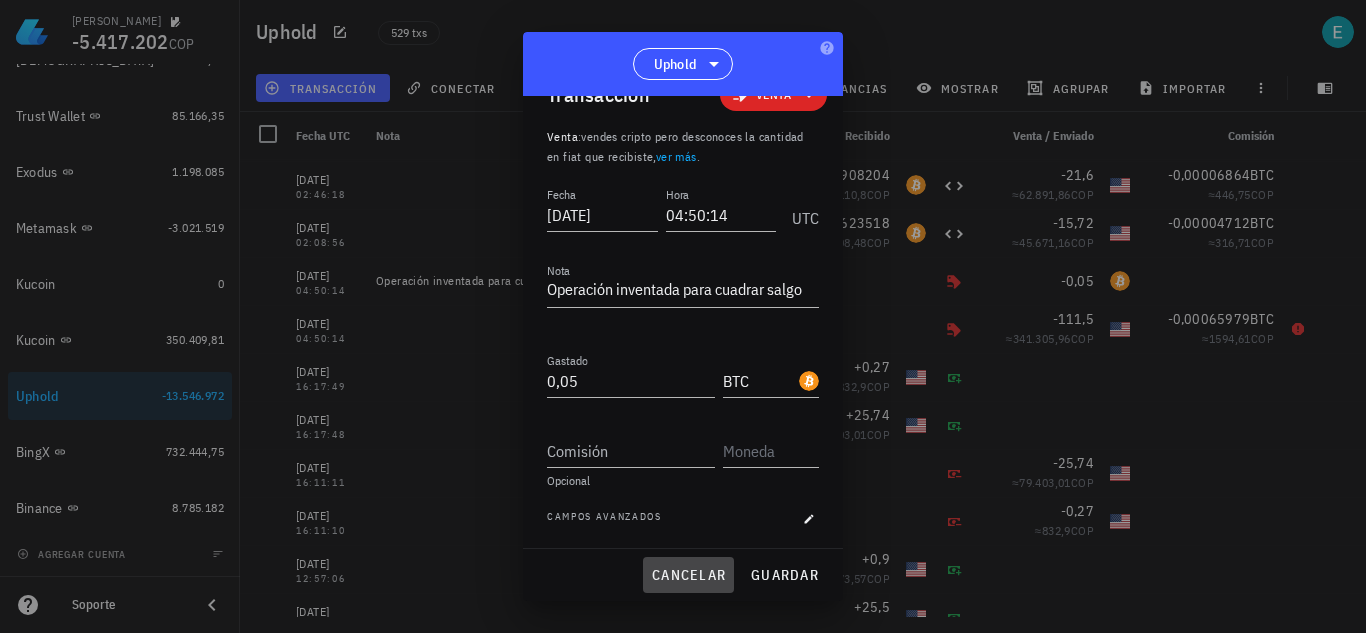 click on "cancelar" at bounding box center (688, 575) 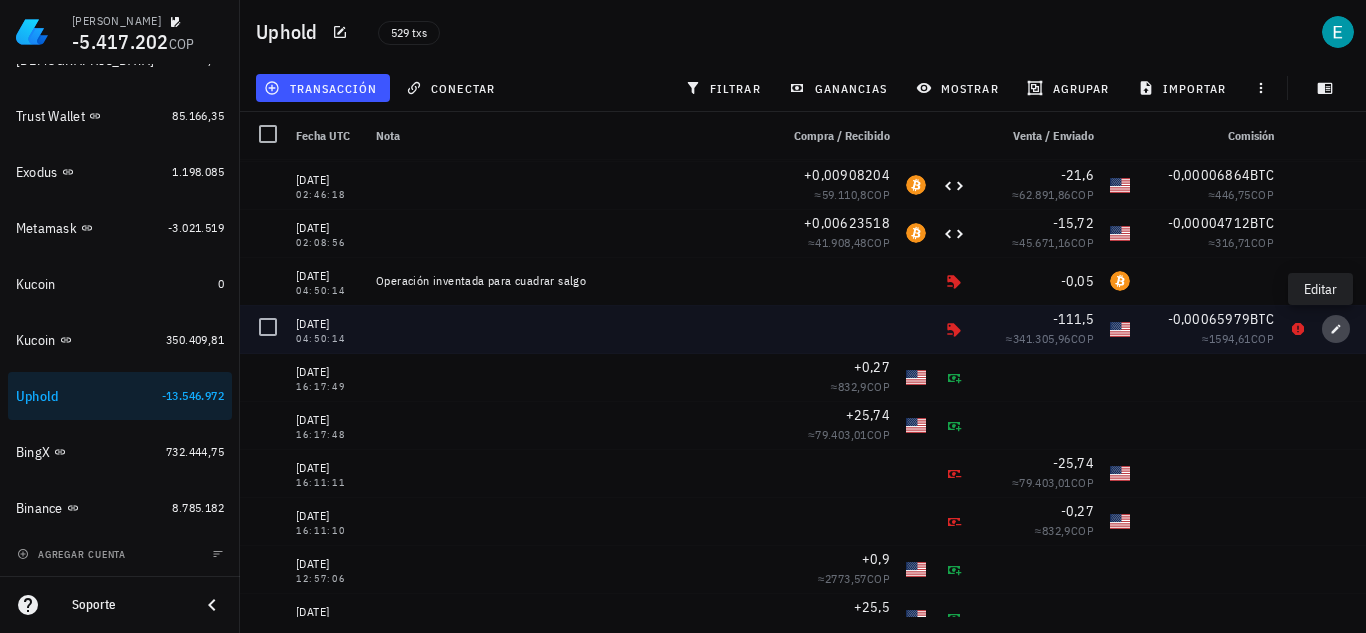 click 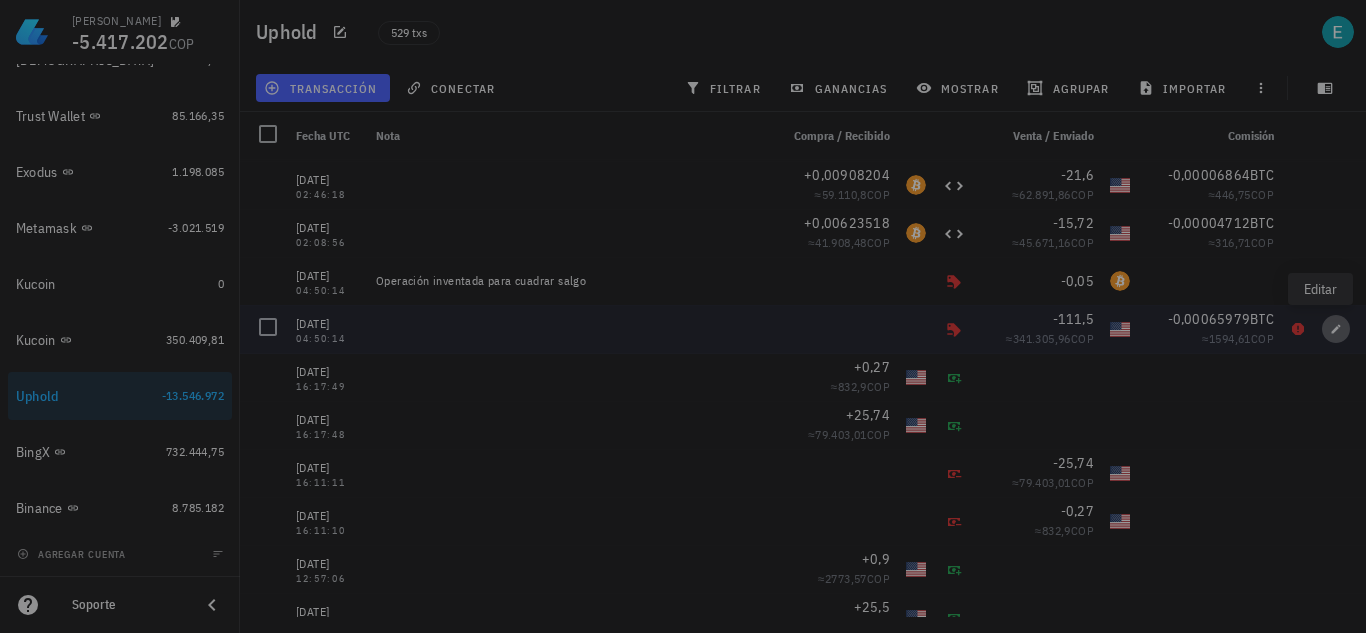 type 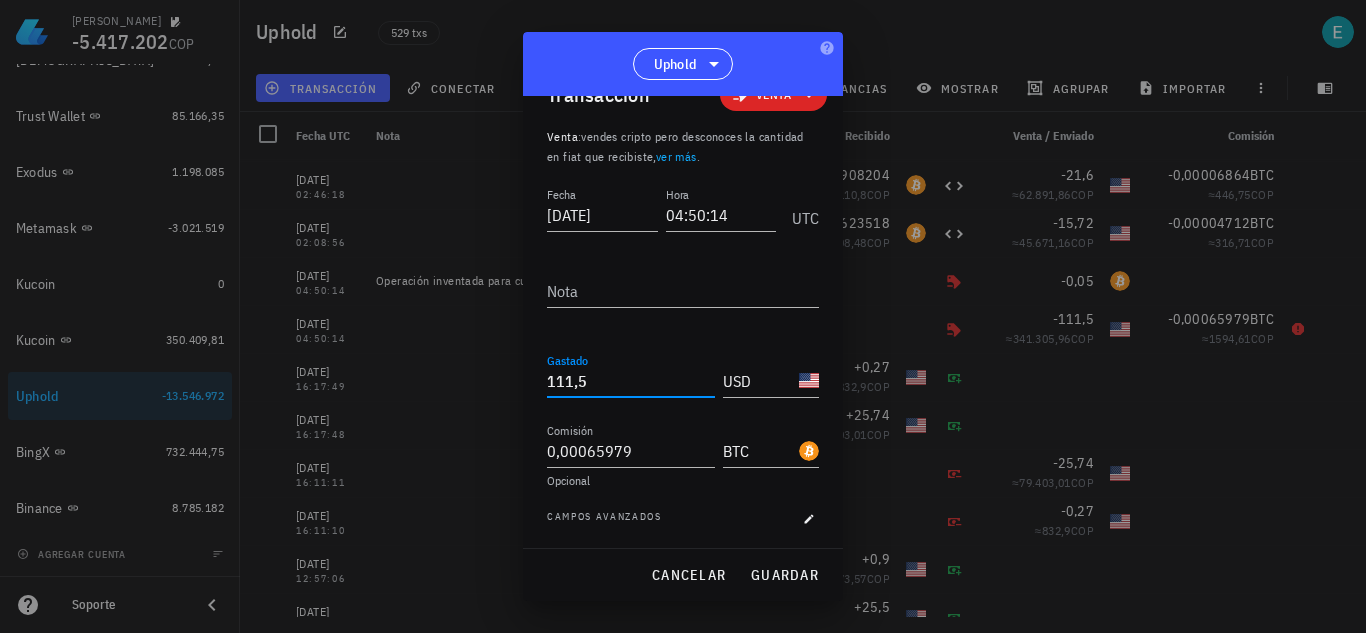 click on "111,5" at bounding box center (631, 381) 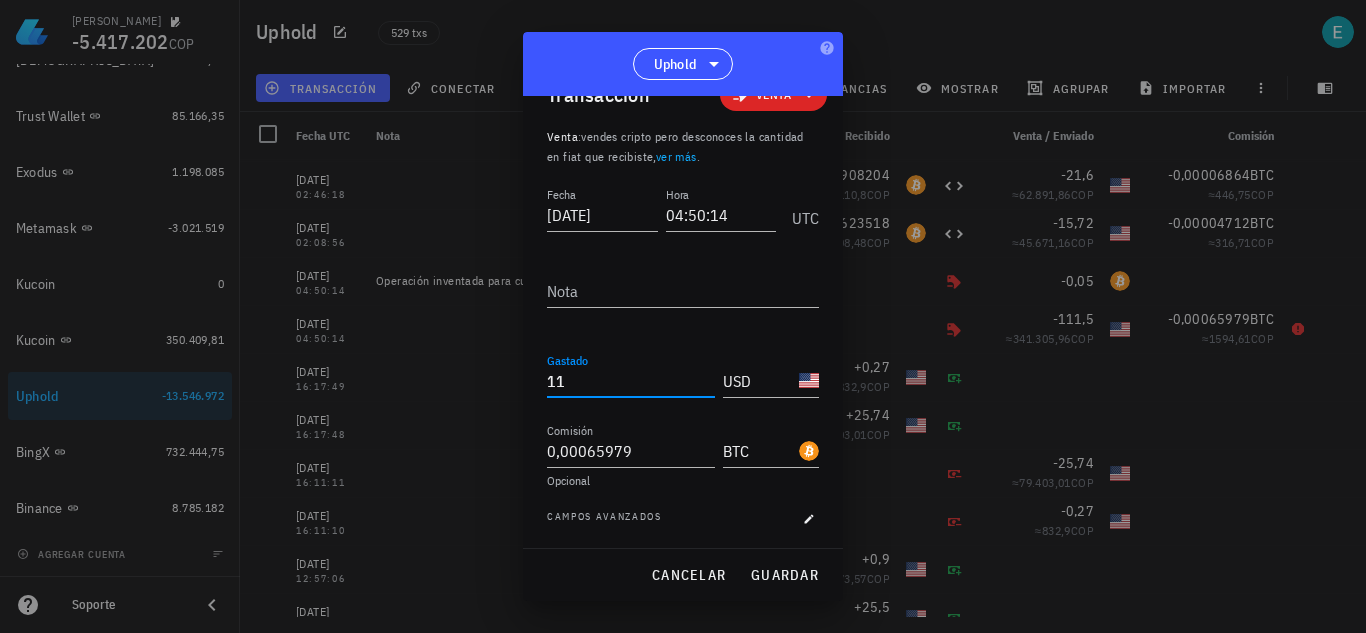 type on "1" 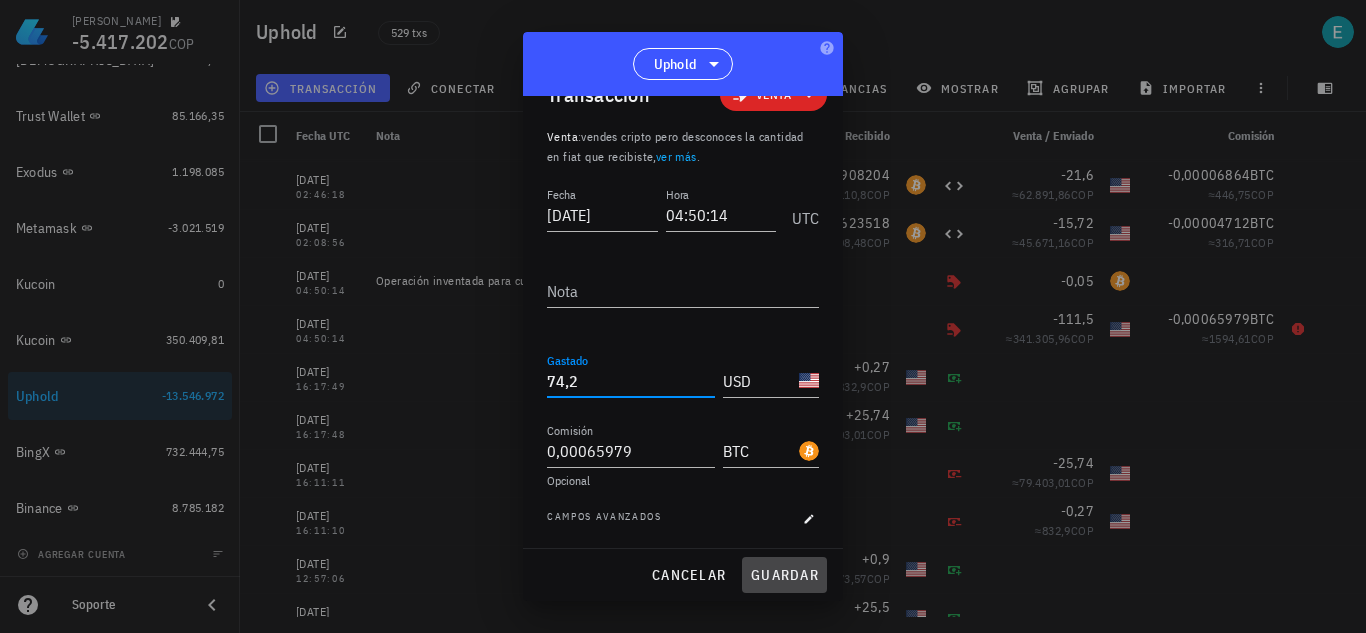click on "guardar" at bounding box center [784, 575] 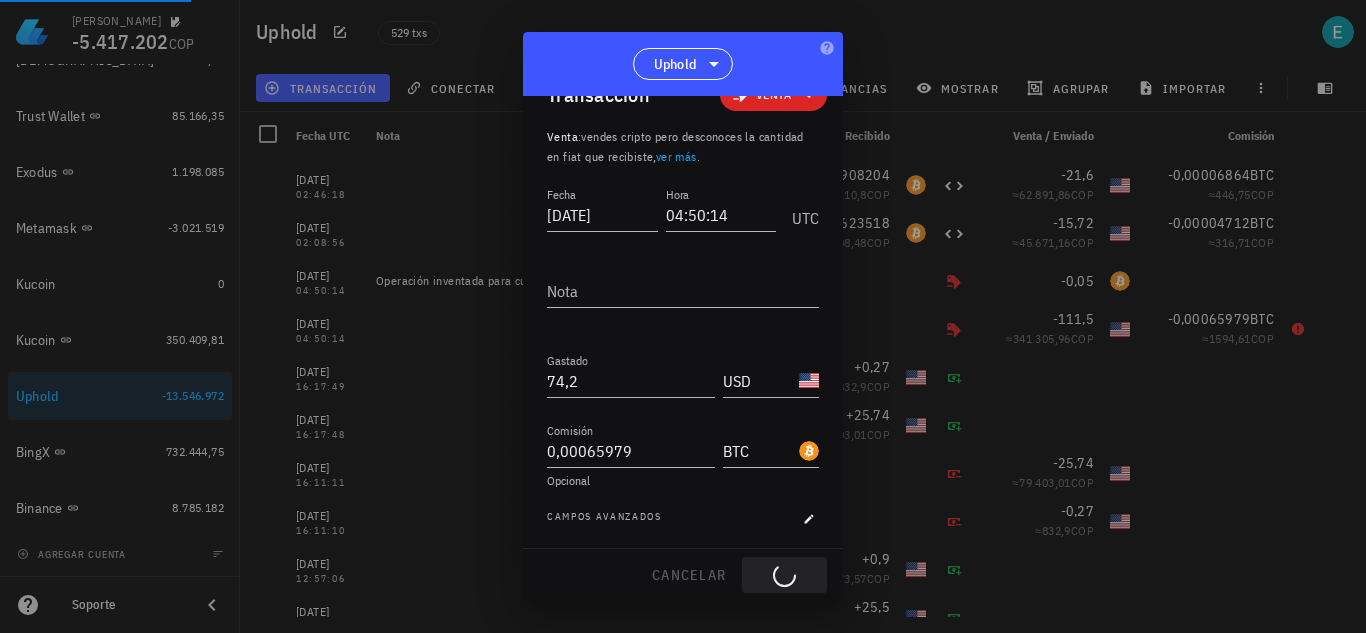 type on "111,5" 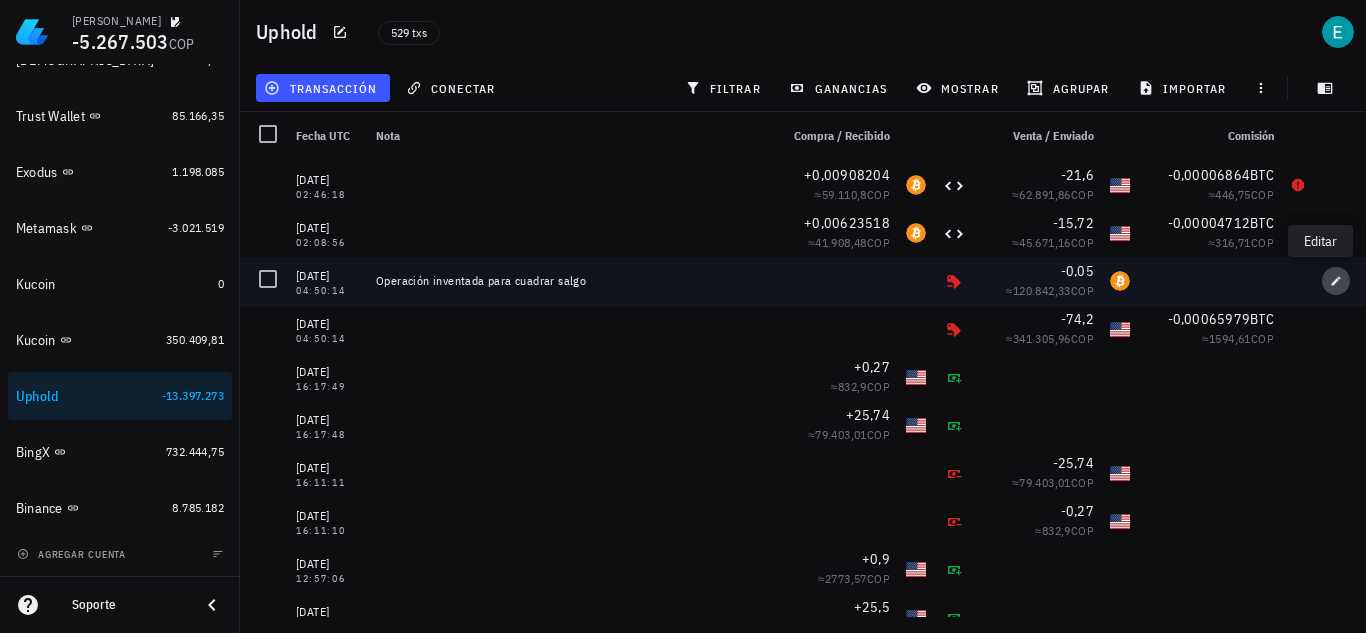 click 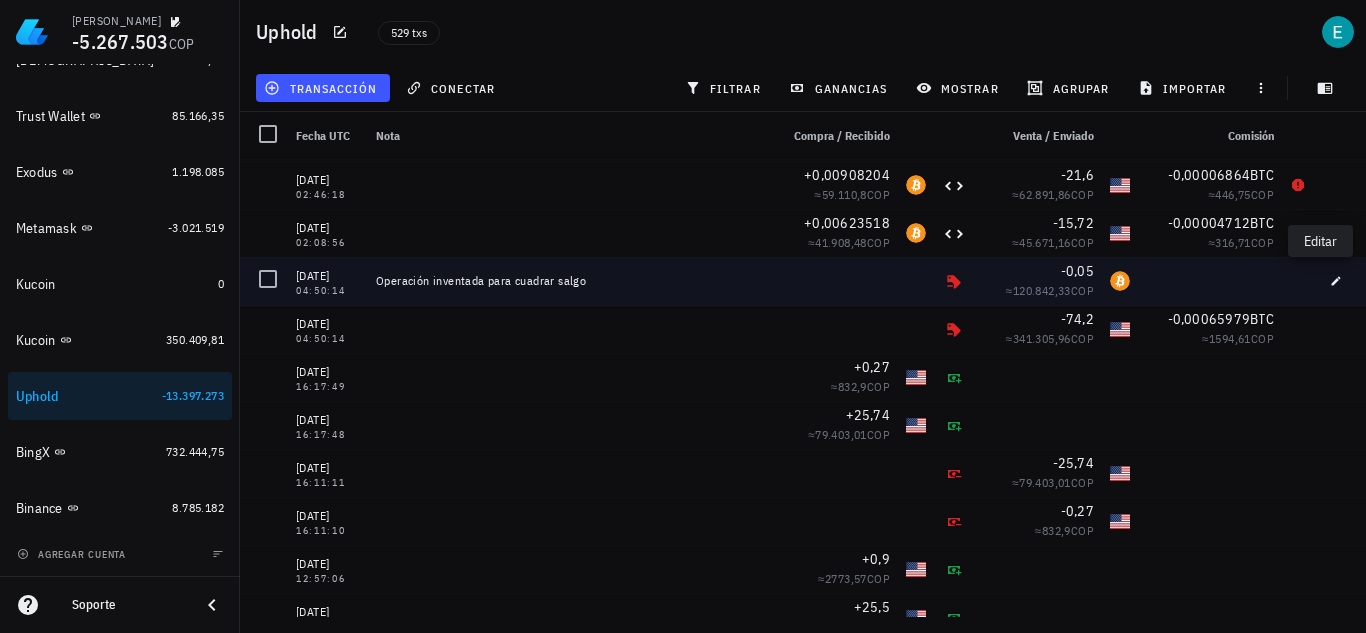 type on "Operación inventada para cuadrar salgo" 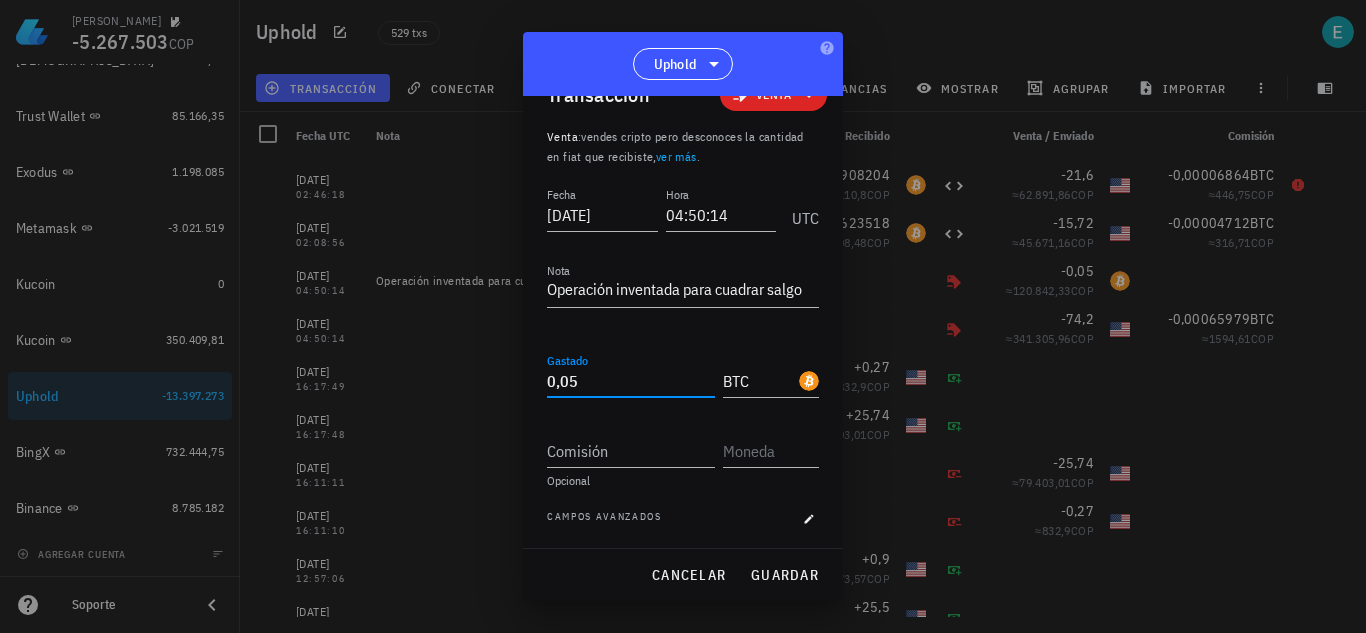 click on "0,05" at bounding box center (631, 381) 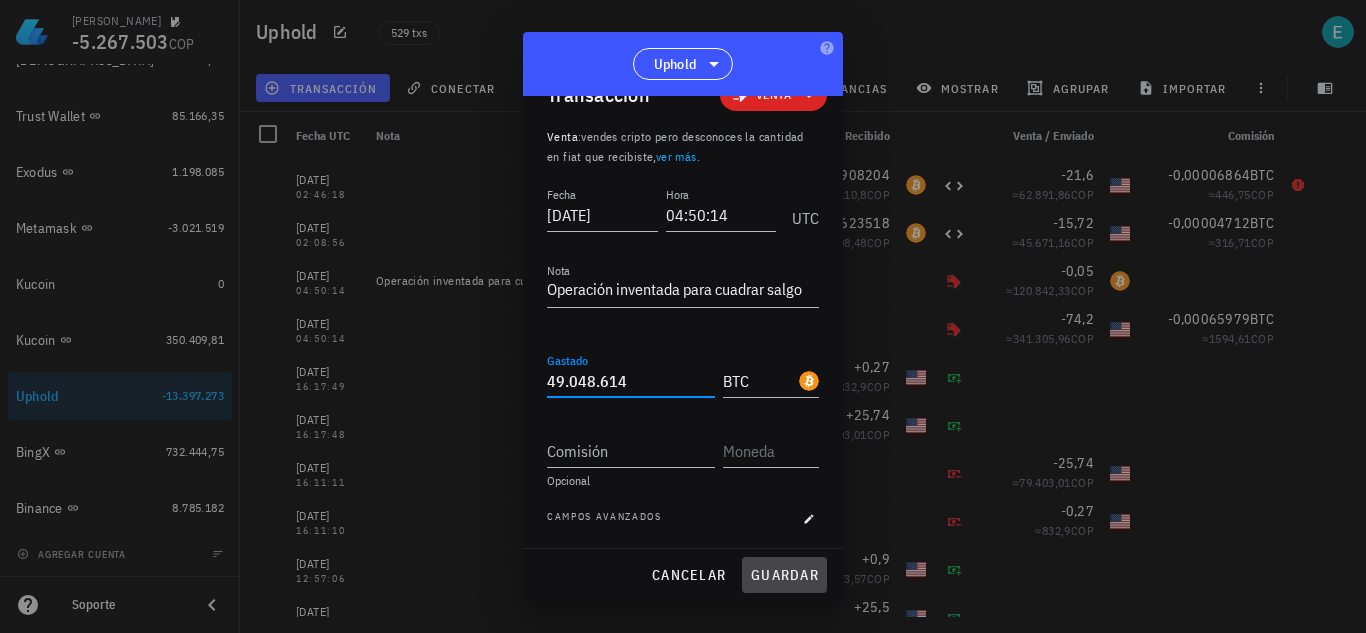 click on "guardar" at bounding box center (784, 575) 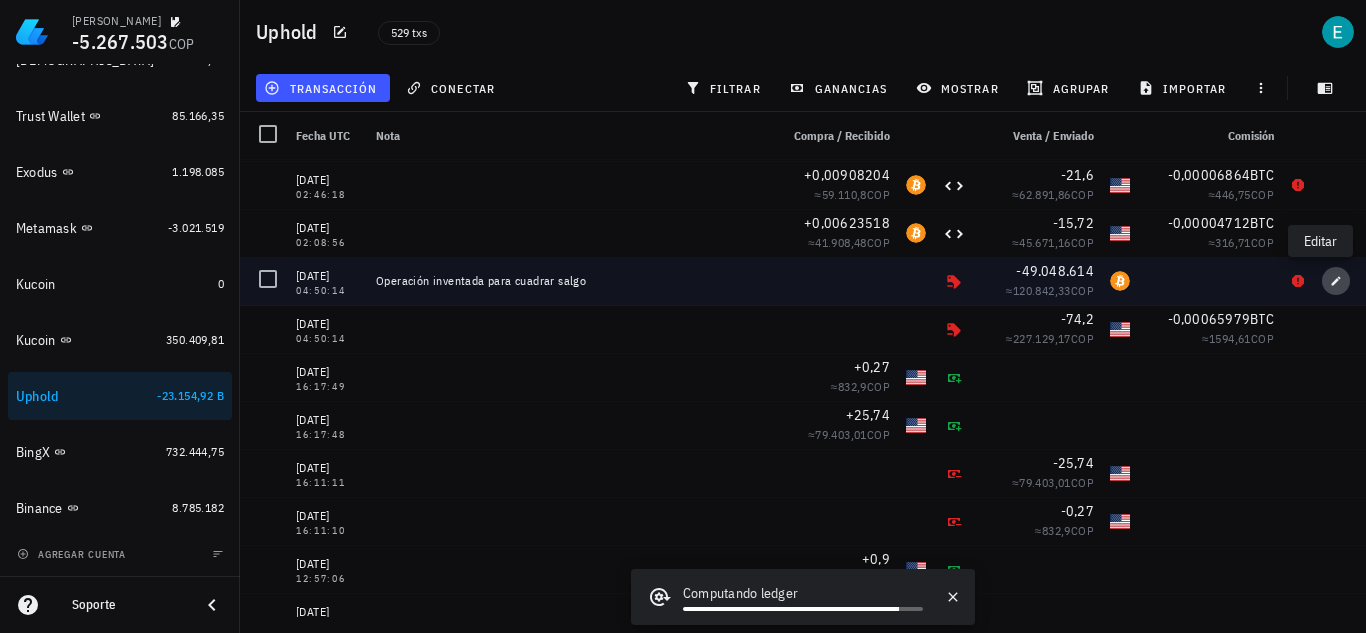 click 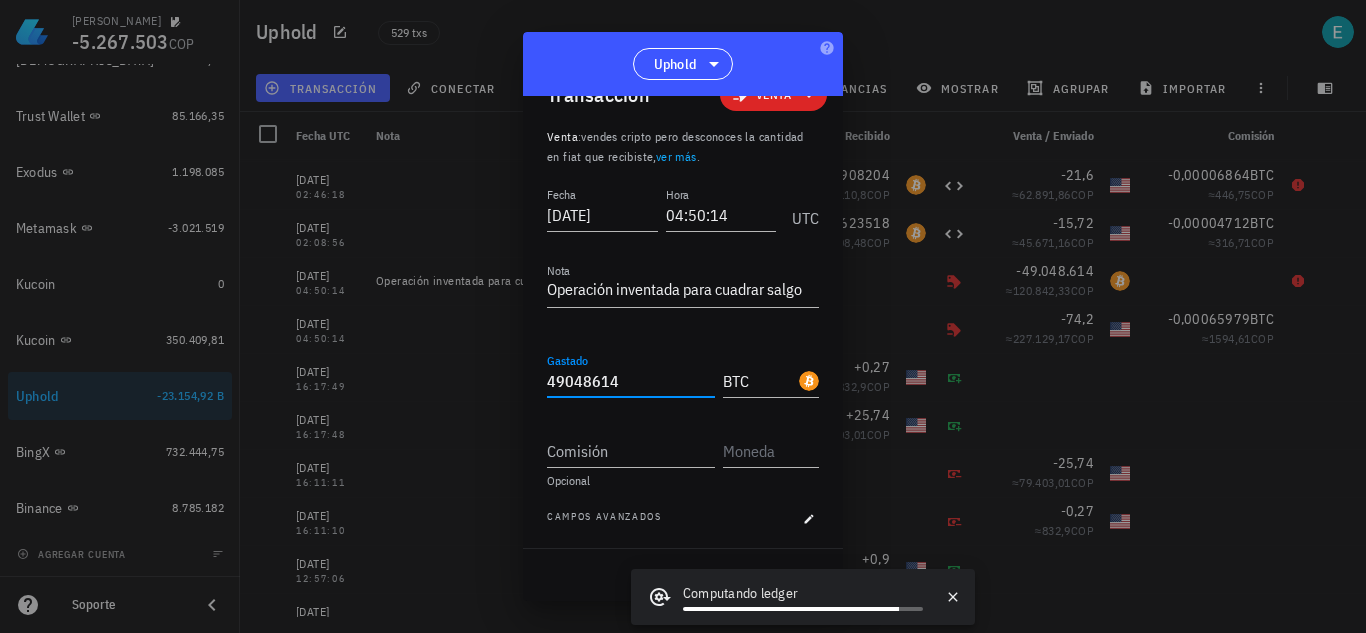 drag, startPoint x: 643, startPoint y: 381, endPoint x: 427, endPoint y: 395, distance: 216.45323 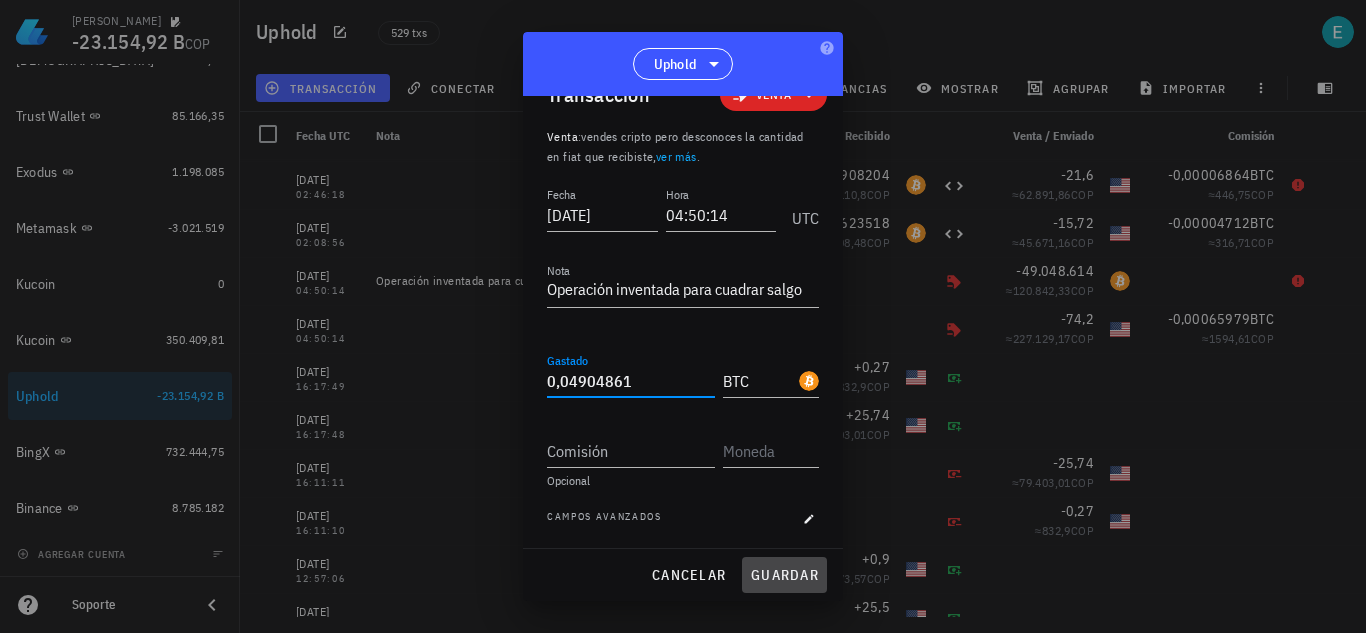 click on "guardar" at bounding box center (784, 575) 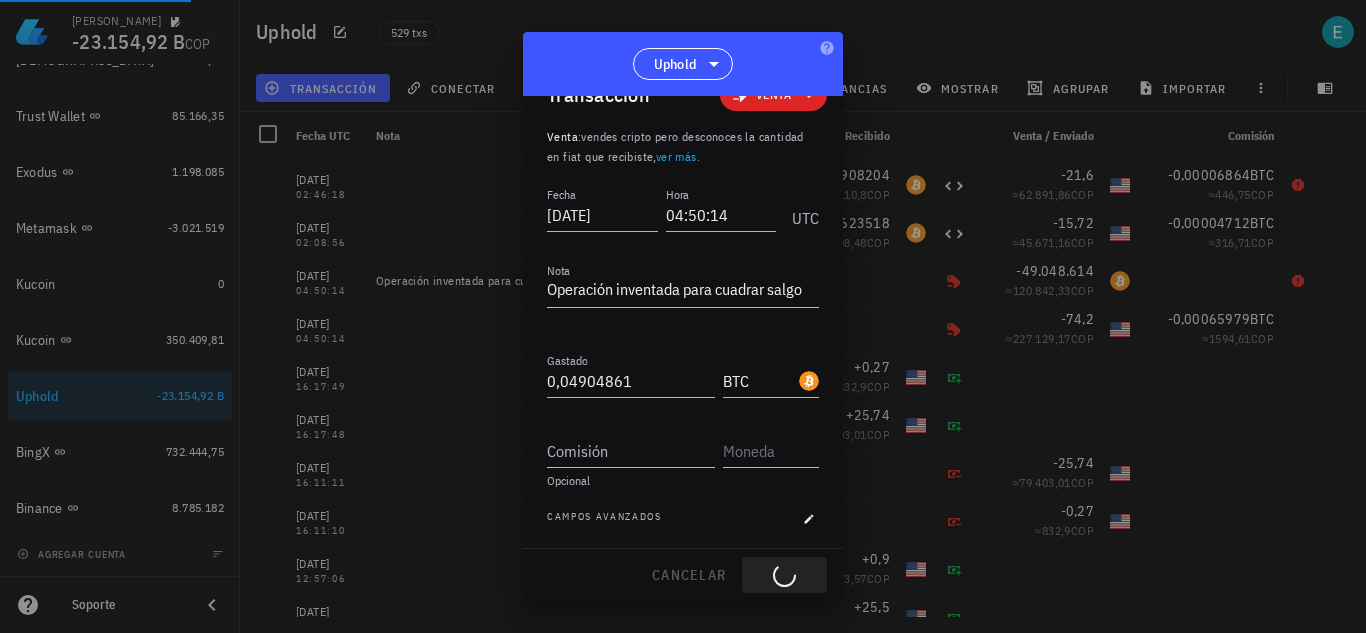 type on "49.048.614" 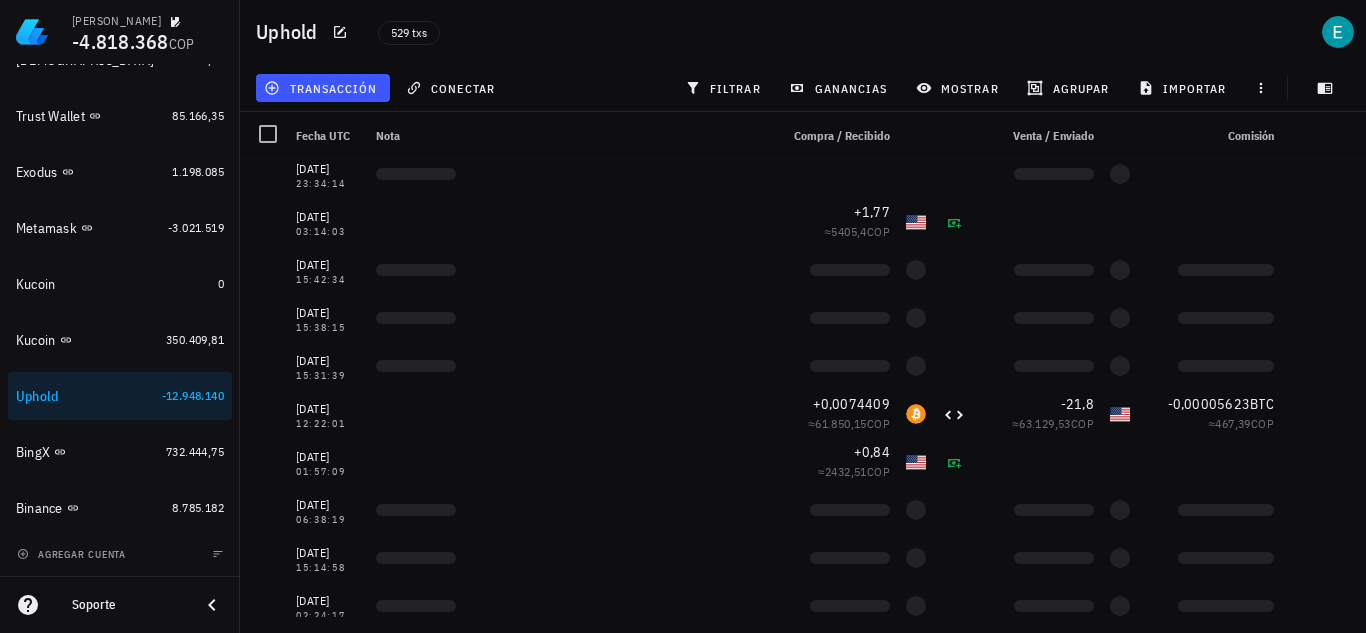 scroll, scrollTop: 20645, scrollLeft: 0, axis: vertical 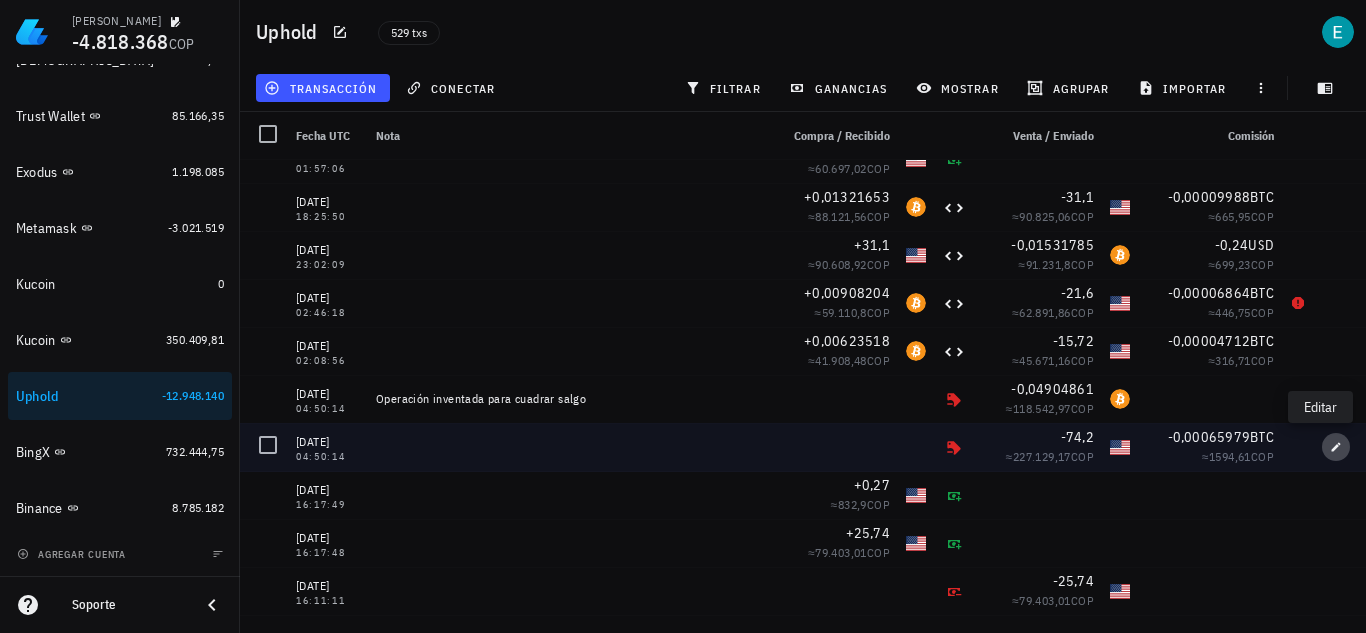 click 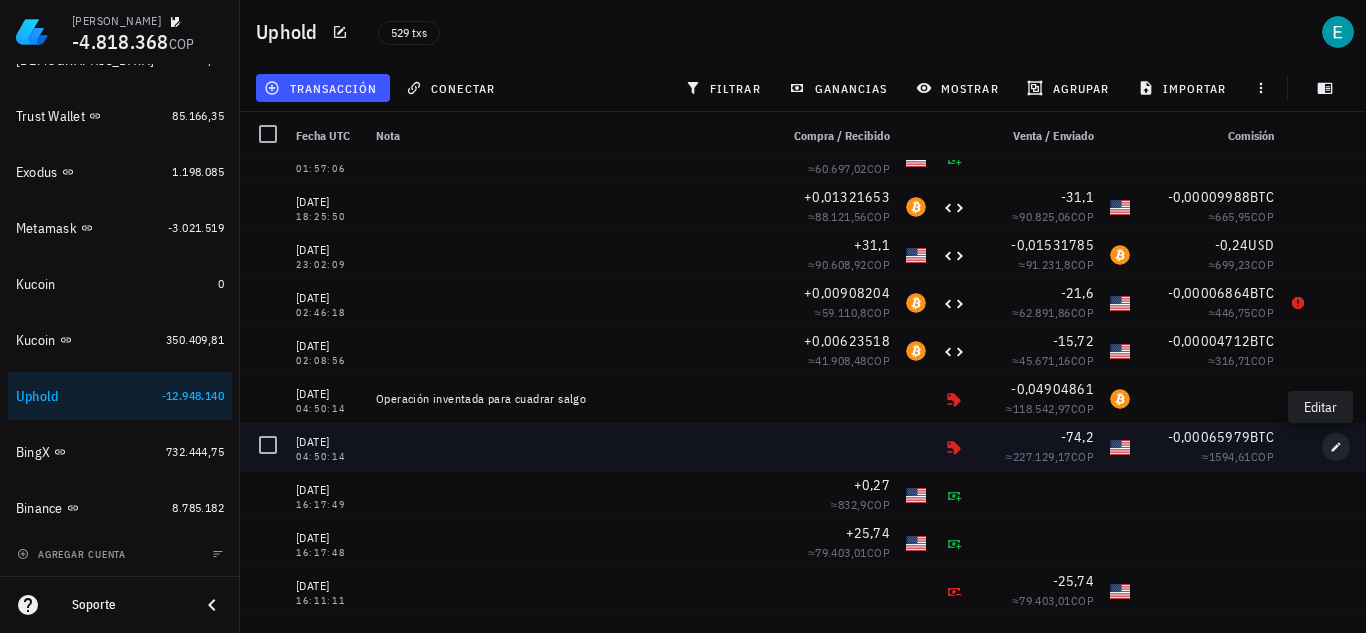 type 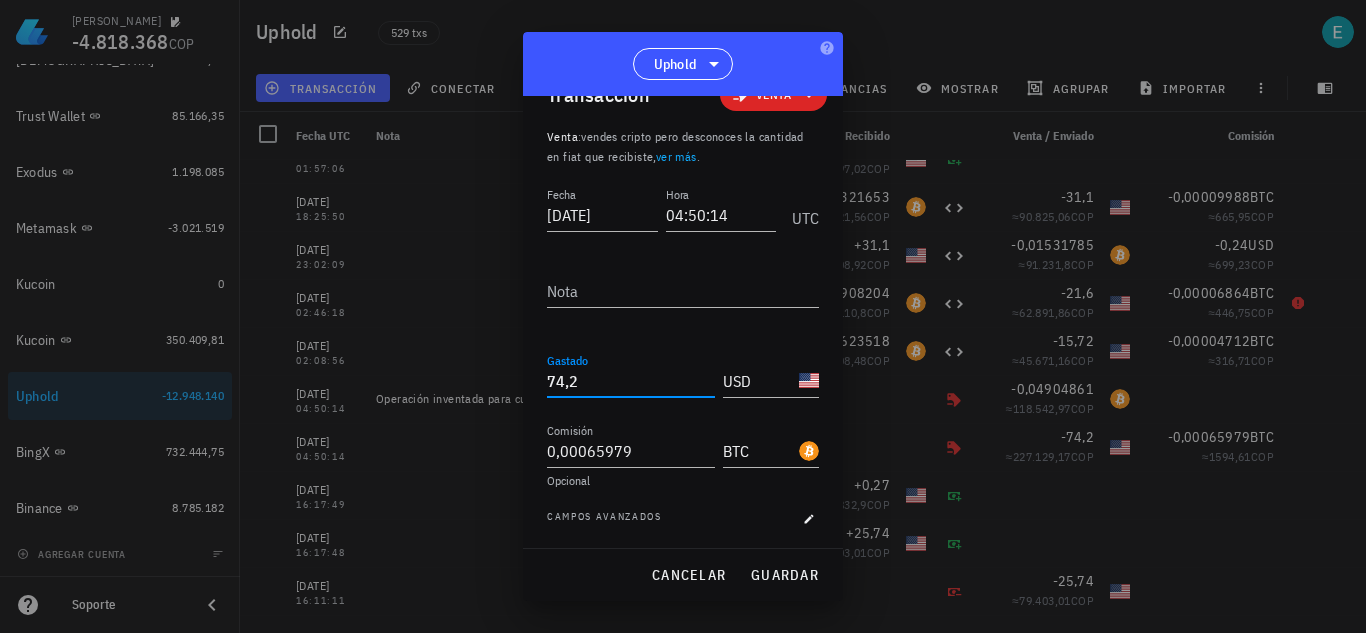 drag, startPoint x: 607, startPoint y: 374, endPoint x: 468, endPoint y: 393, distance: 140.29256 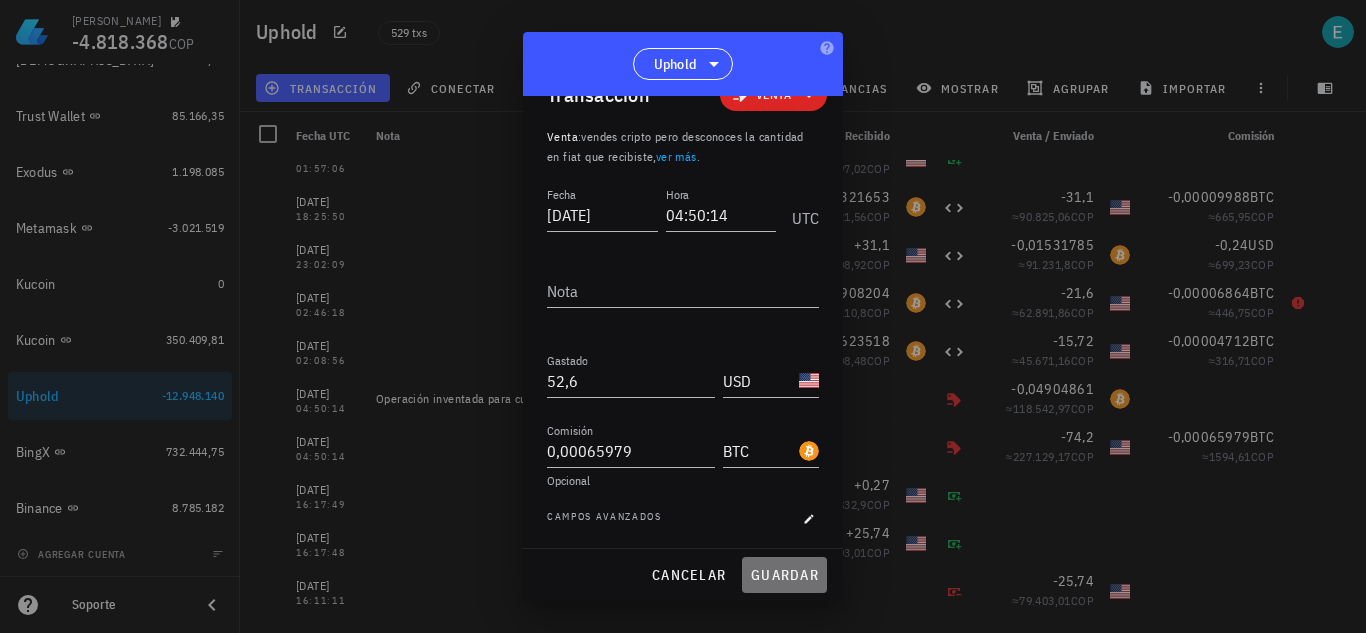 click on "guardar" at bounding box center [784, 575] 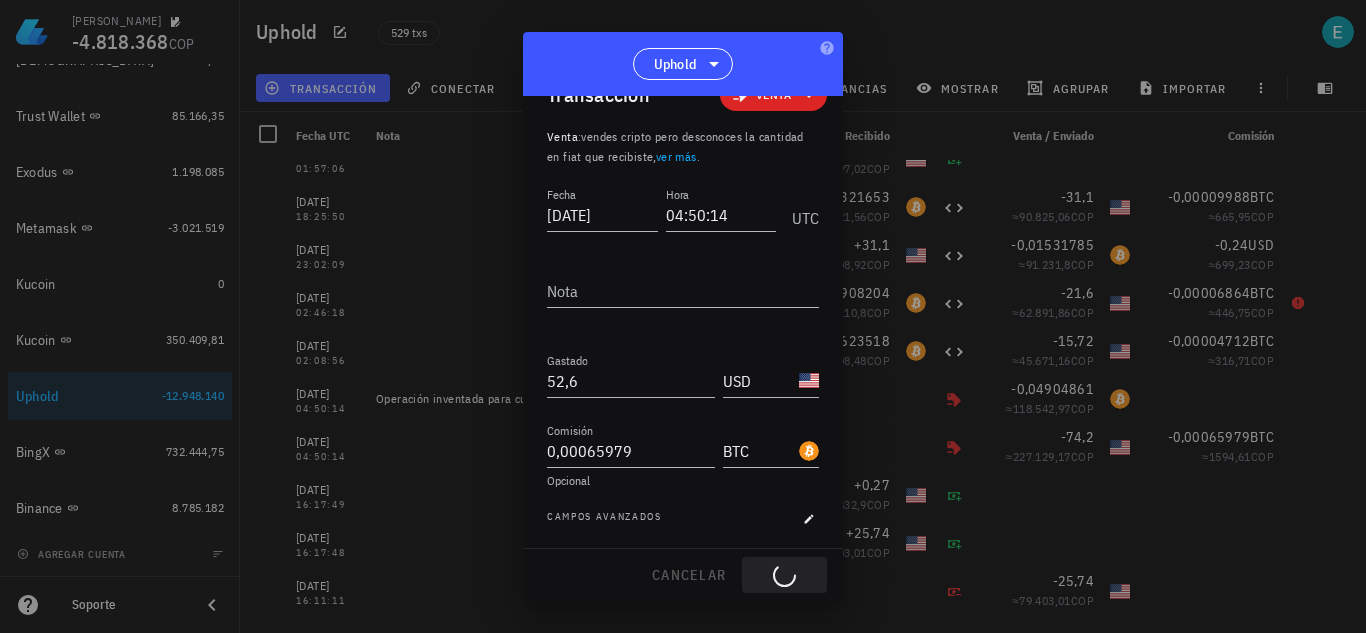 type on "74,2" 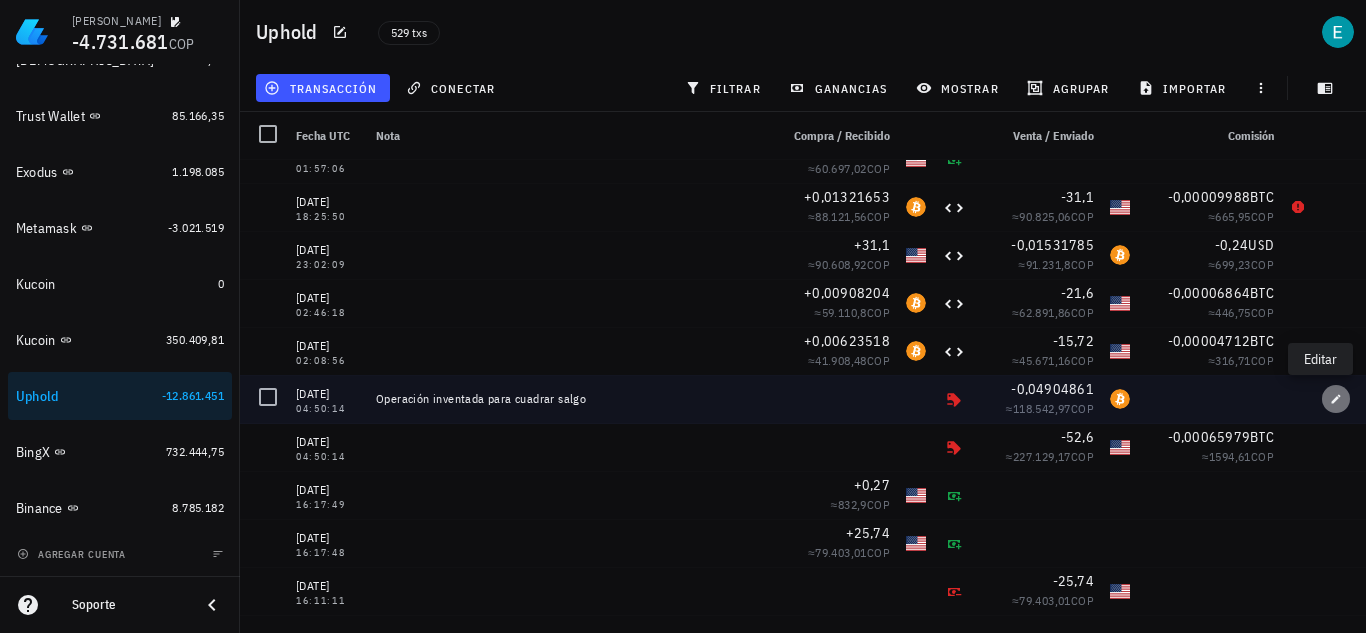 click at bounding box center [1336, 399] 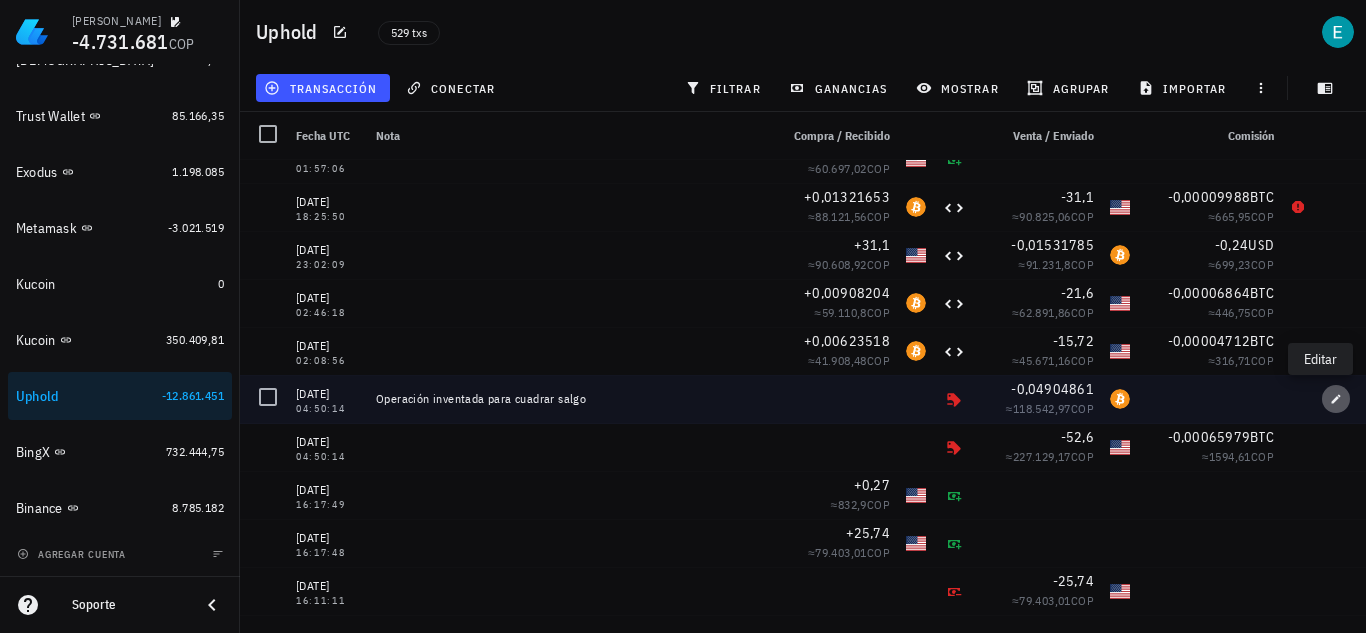 type on "Operación inventada para cuadrar salgo" 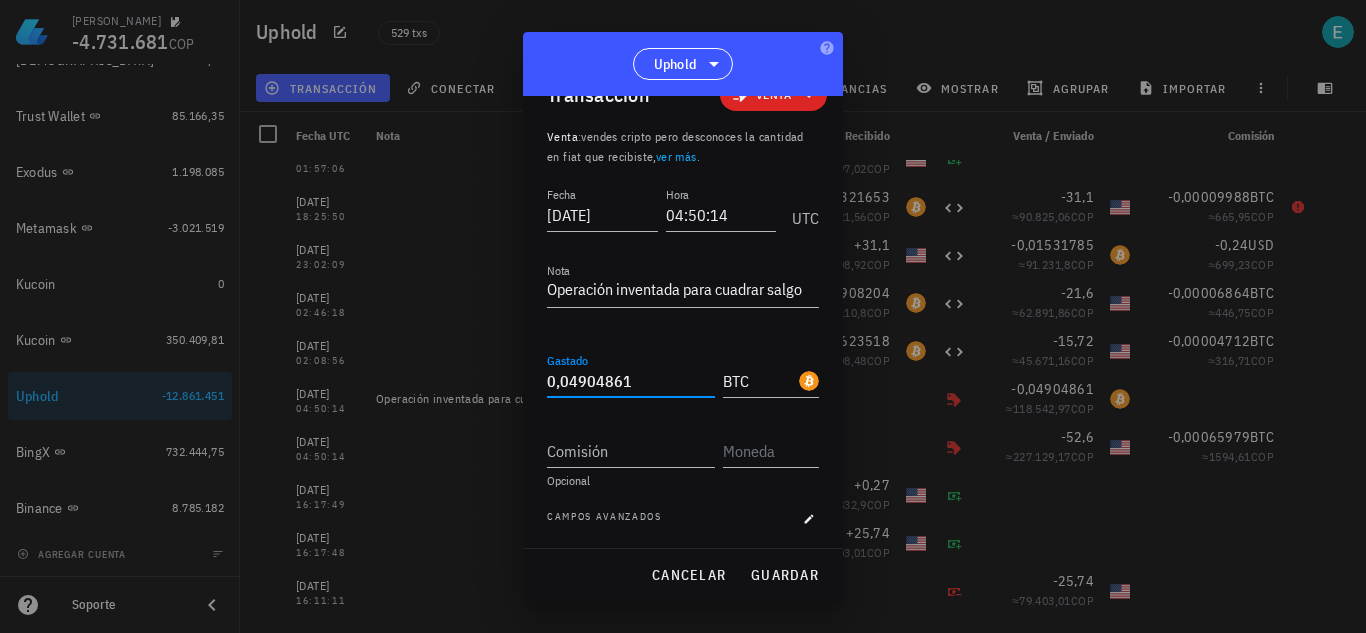 click on "0,04904861" at bounding box center (631, 381) 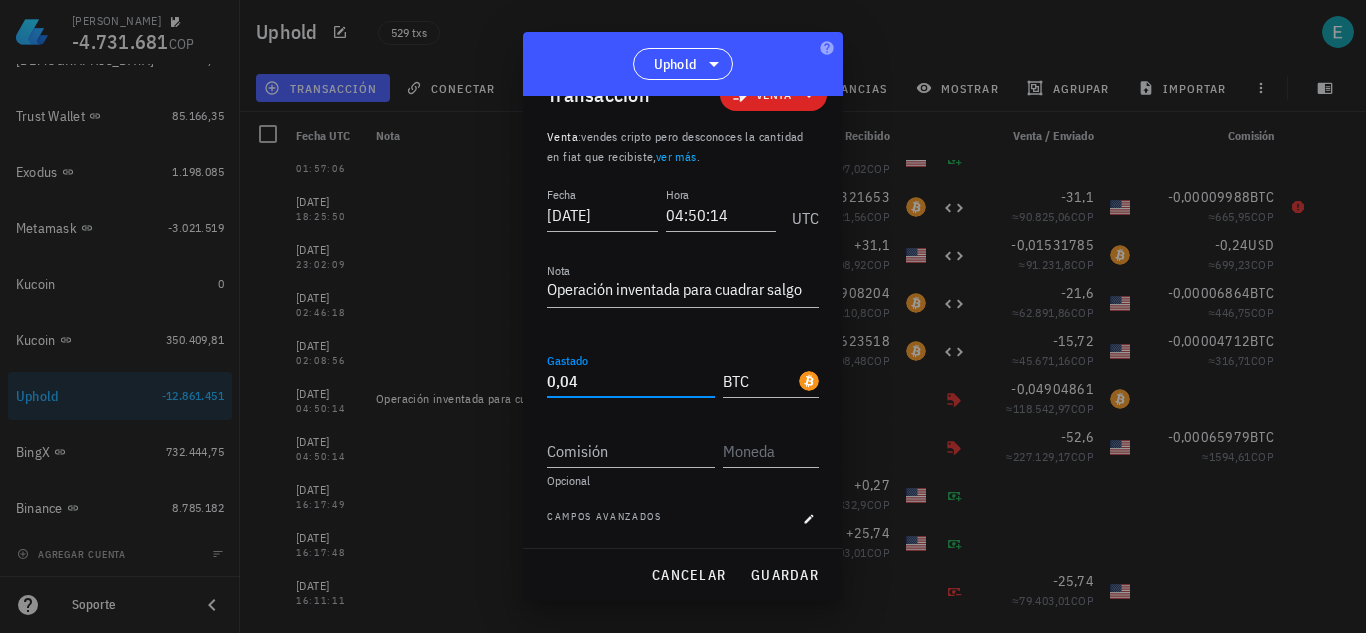type on "0" 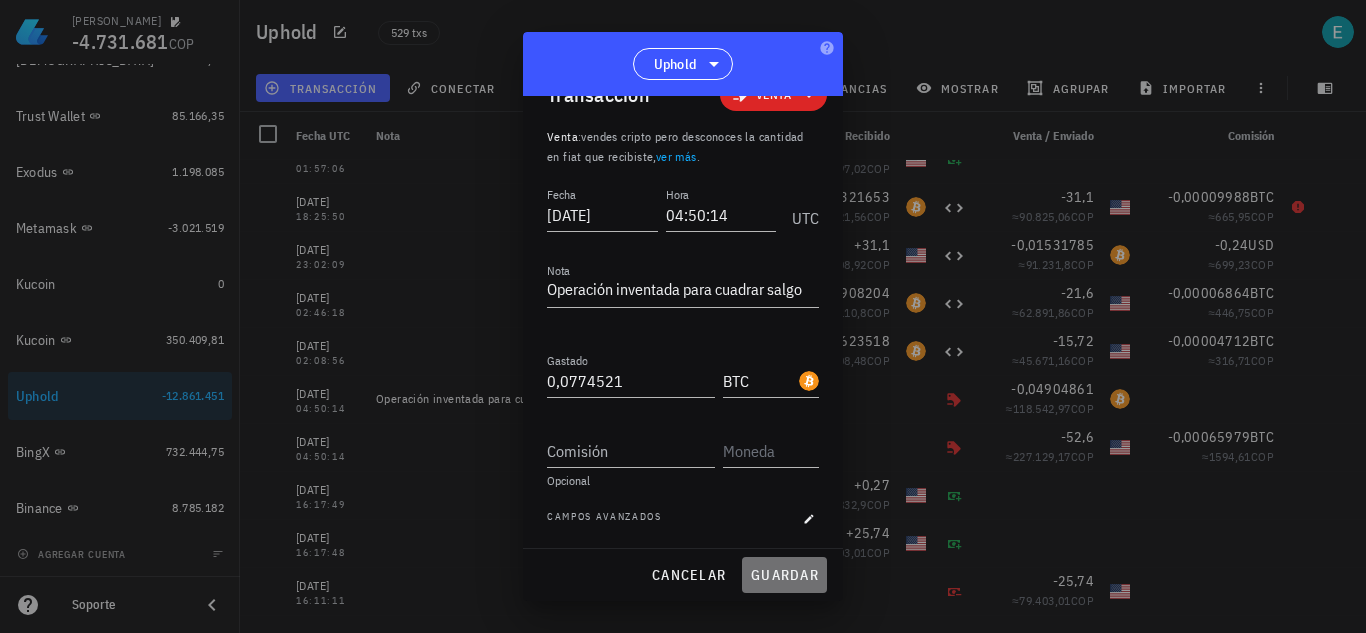 click on "guardar" at bounding box center [784, 575] 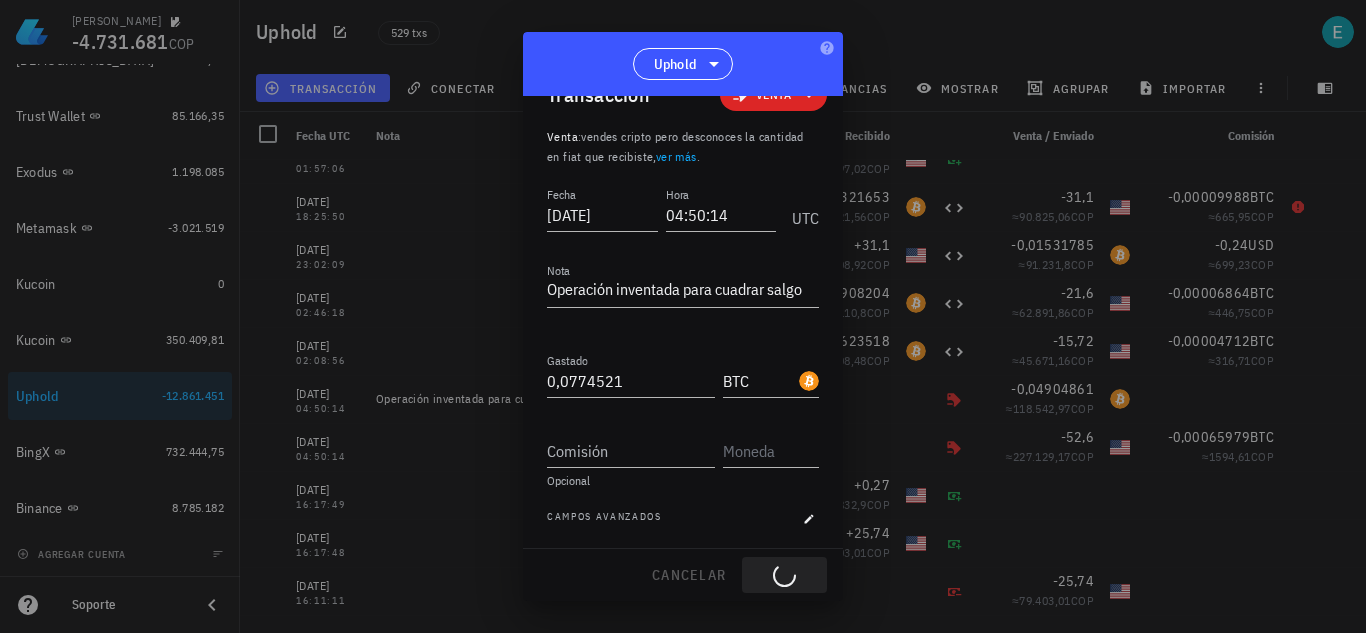 type on "0,04904861" 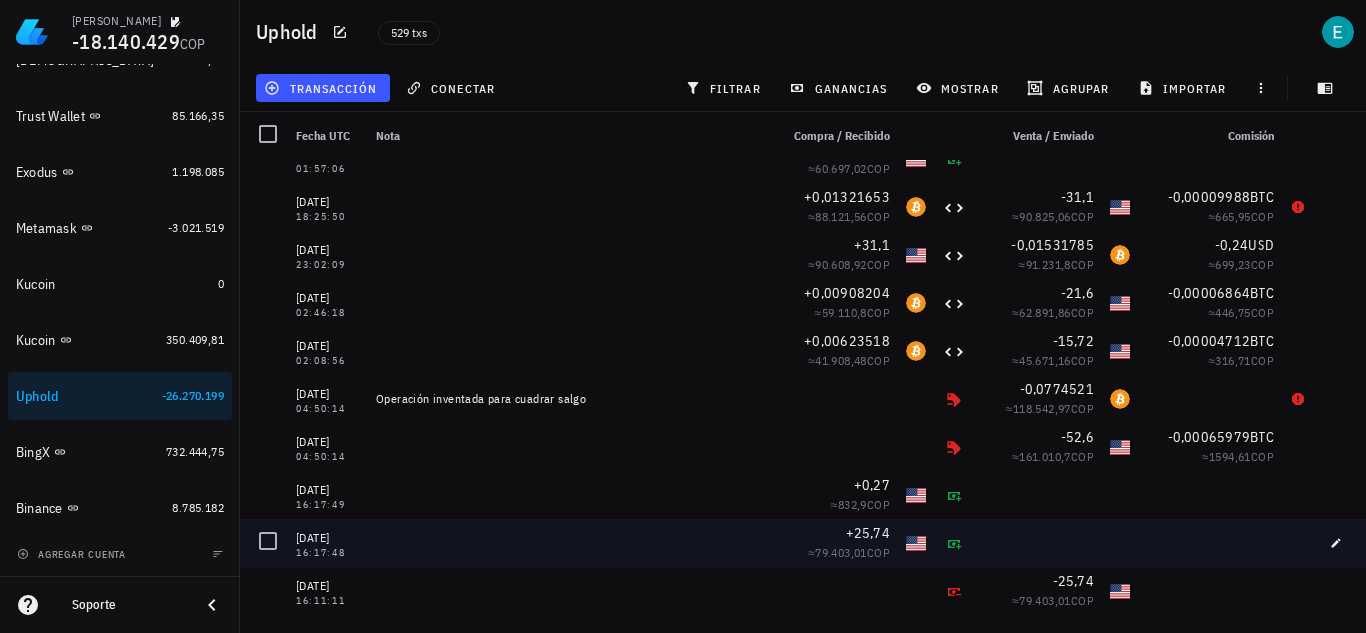 click at bounding box center (569, 543) 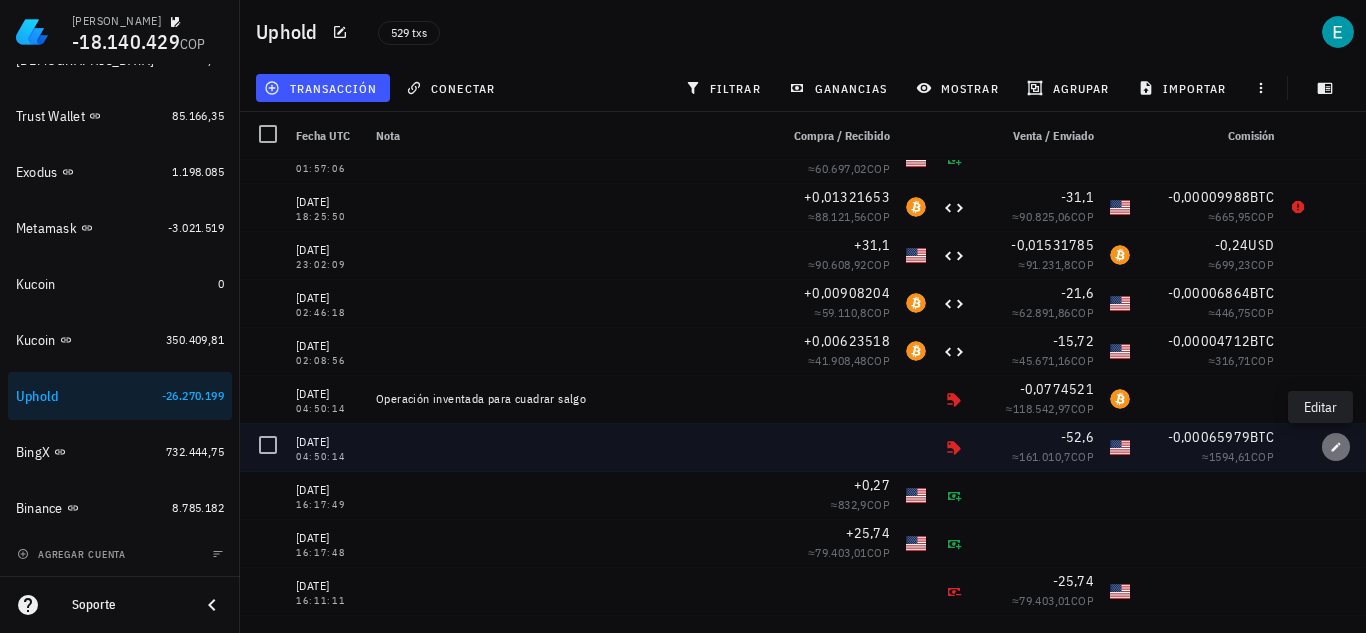 click at bounding box center [1336, 447] 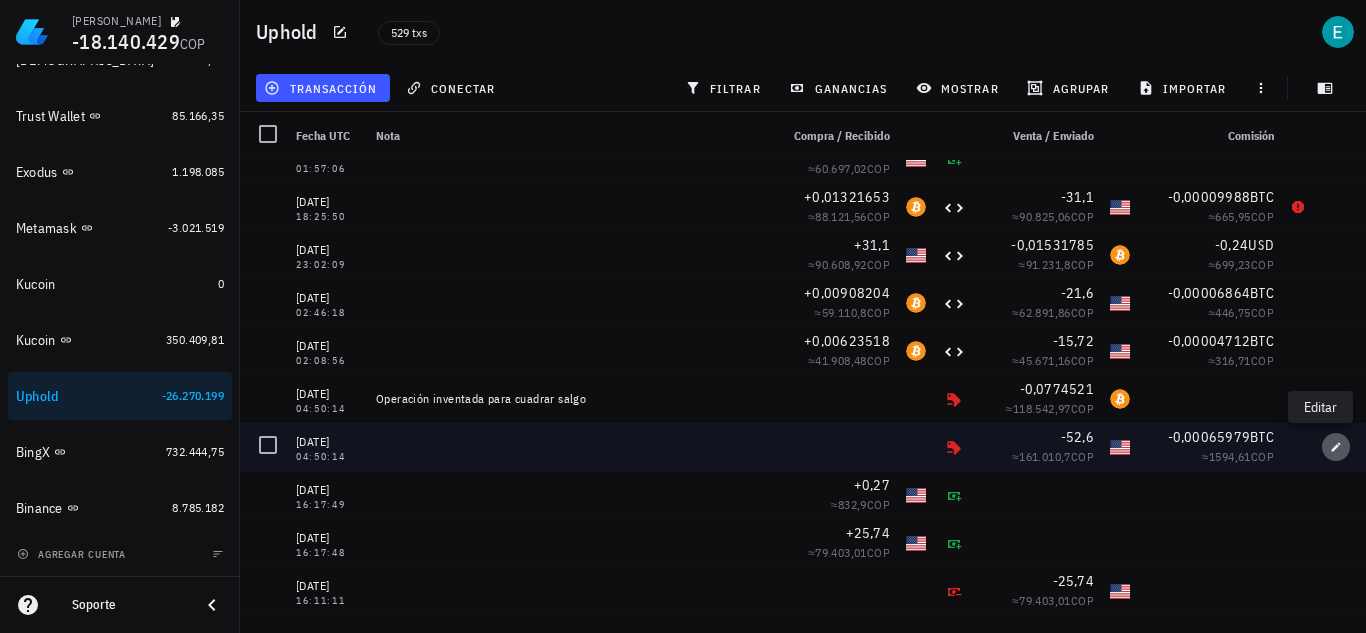 type 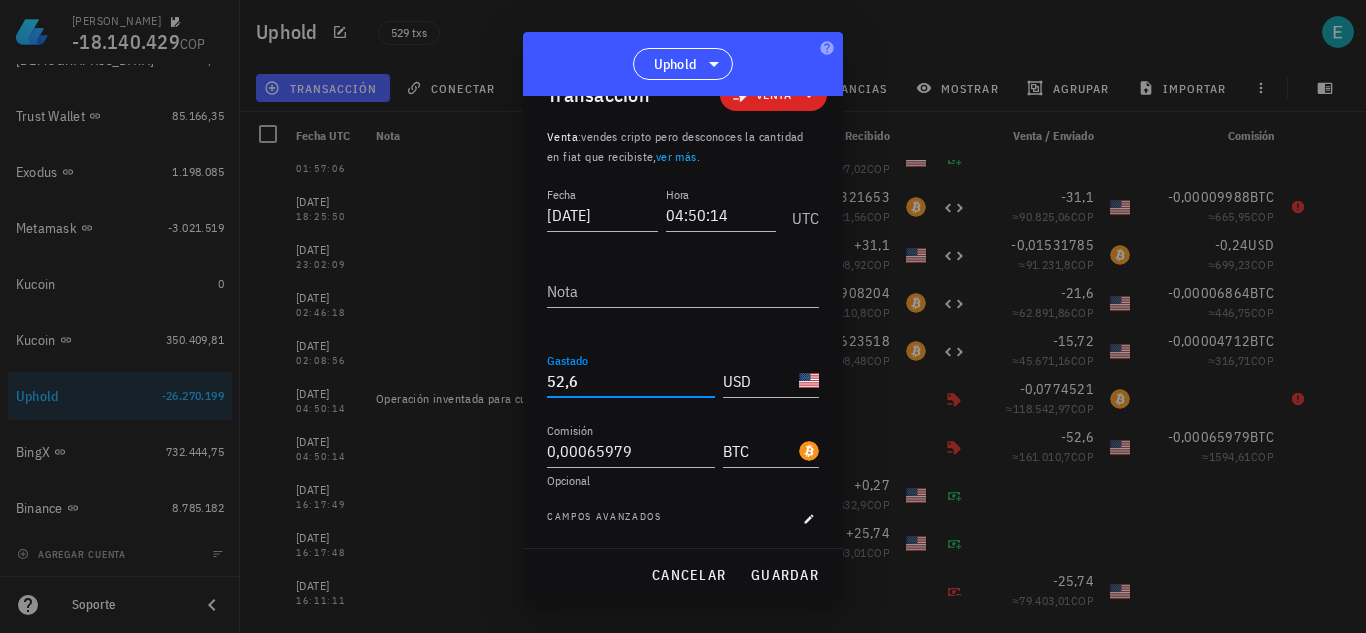 click on "52,6" at bounding box center [631, 381] 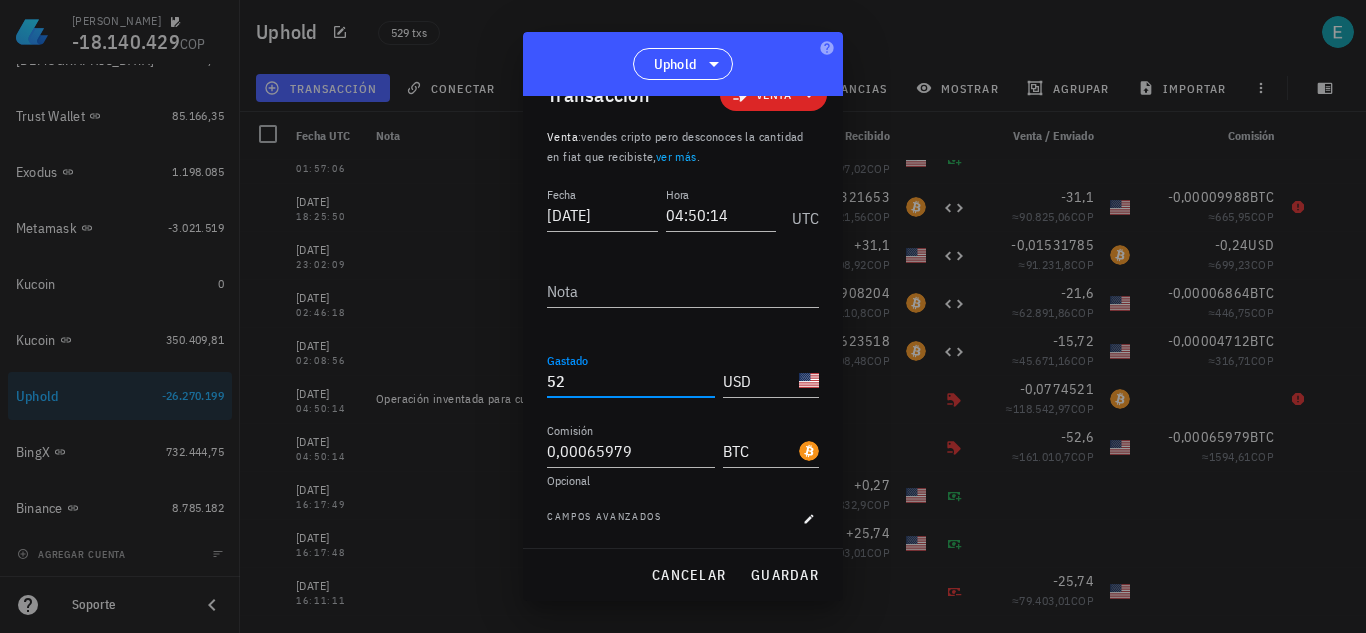 type on "5" 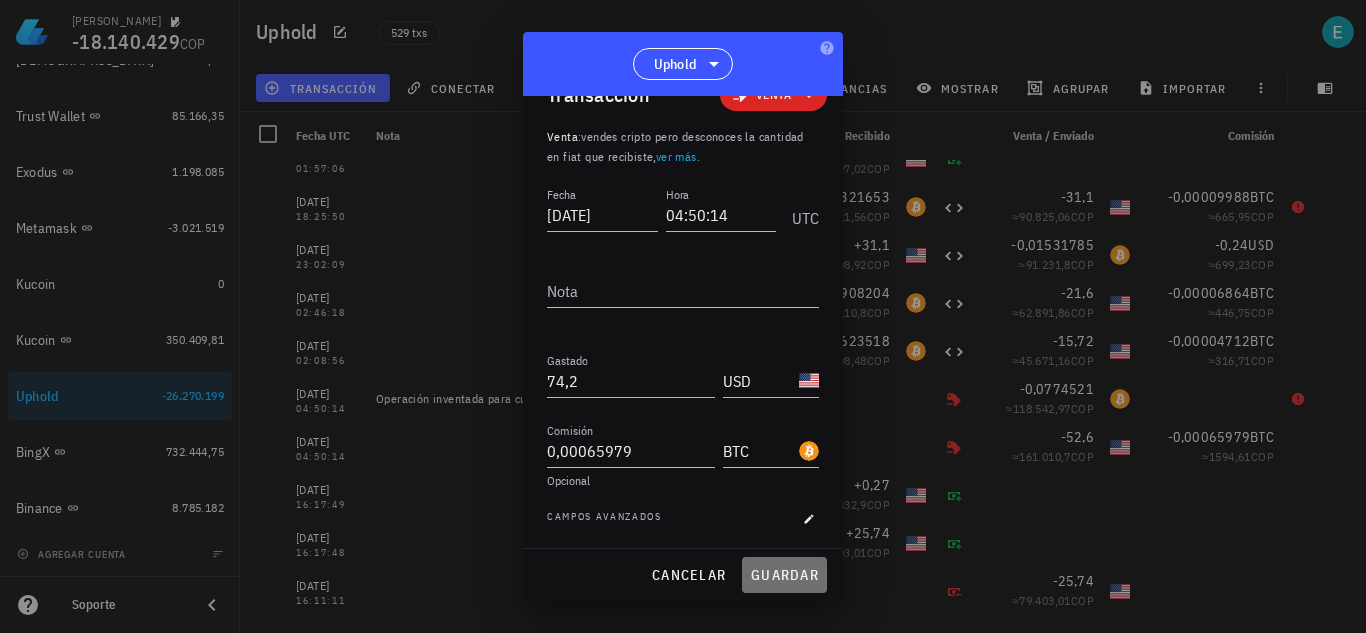 click on "guardar" at bounding box center [784, 575] 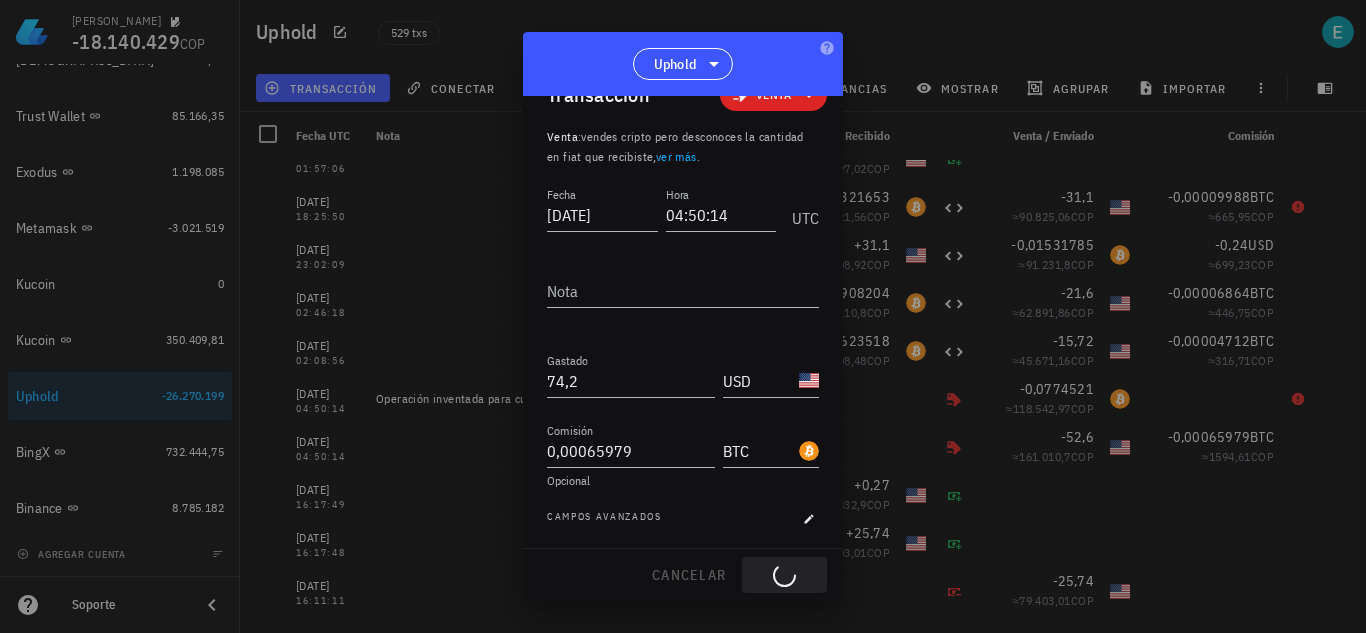 type on "52,6" 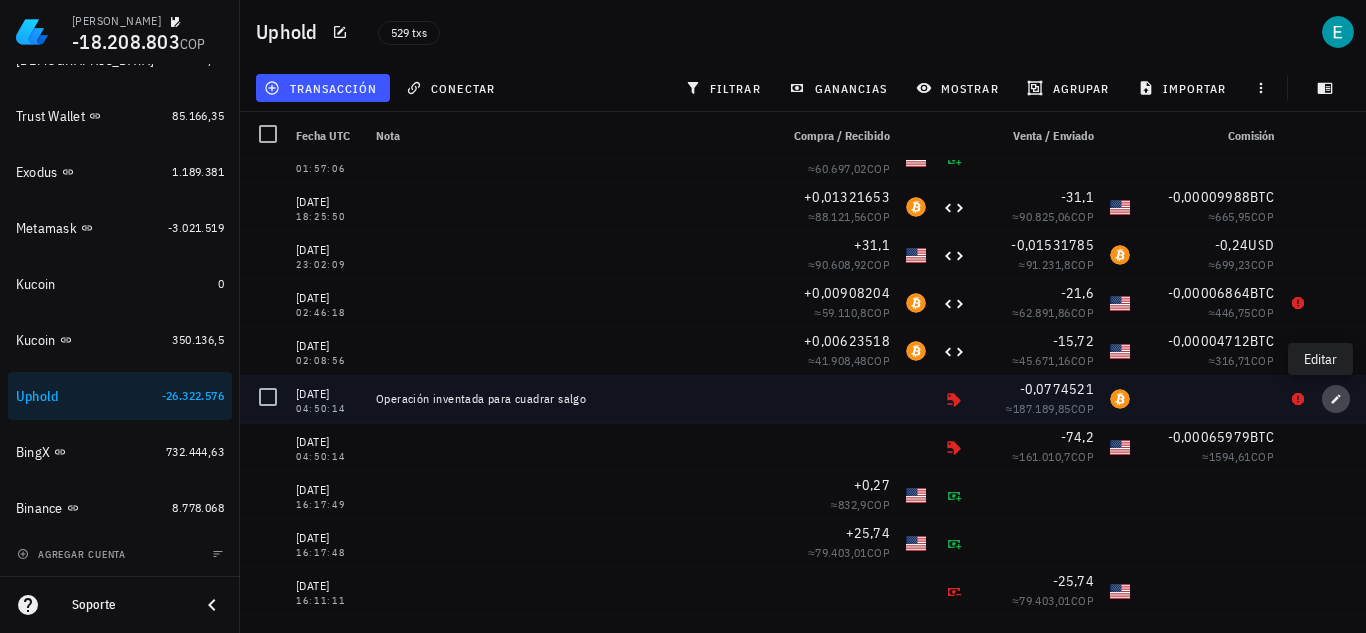 click at bounding box center [1336, 399] 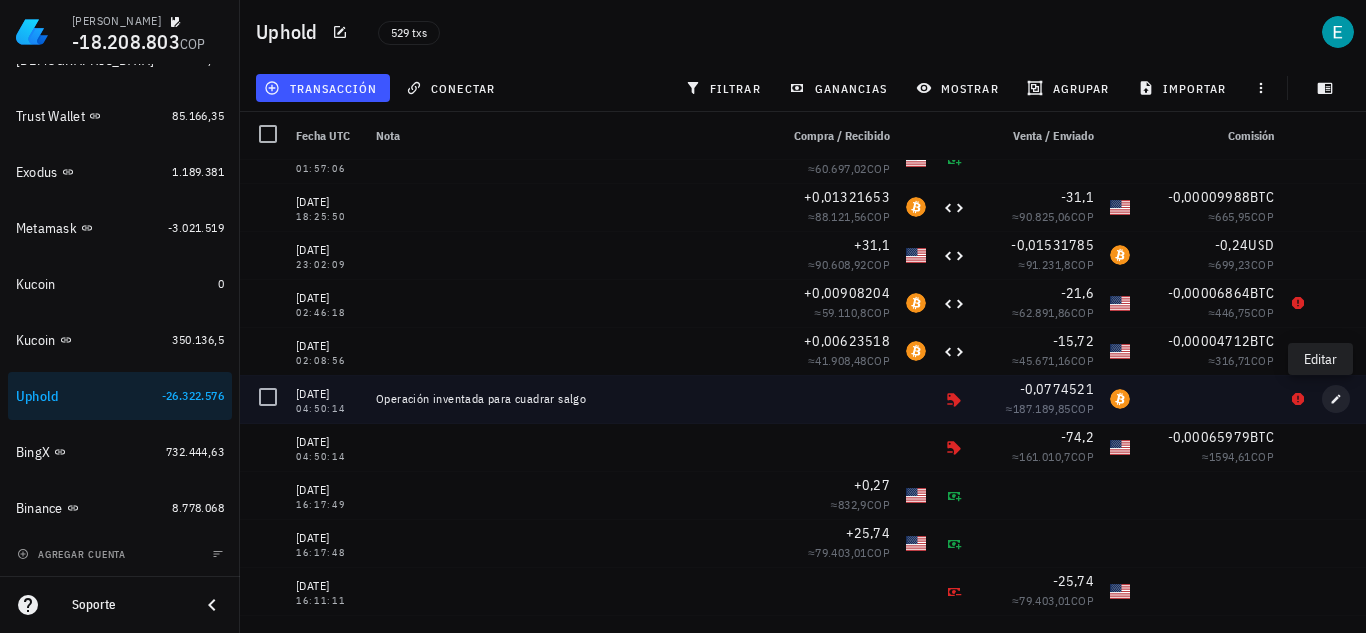 type on "Operación inventada para cuadrar salgo" 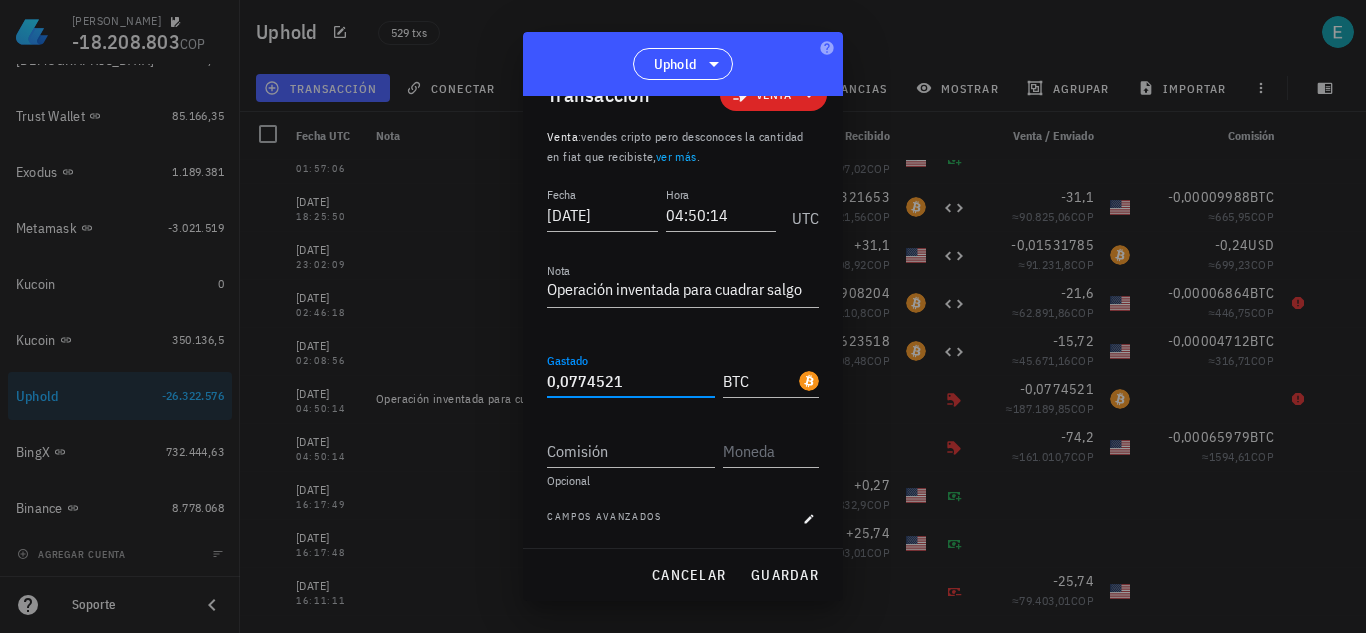 click on "0,0774521" at bounding box center [631, 381] 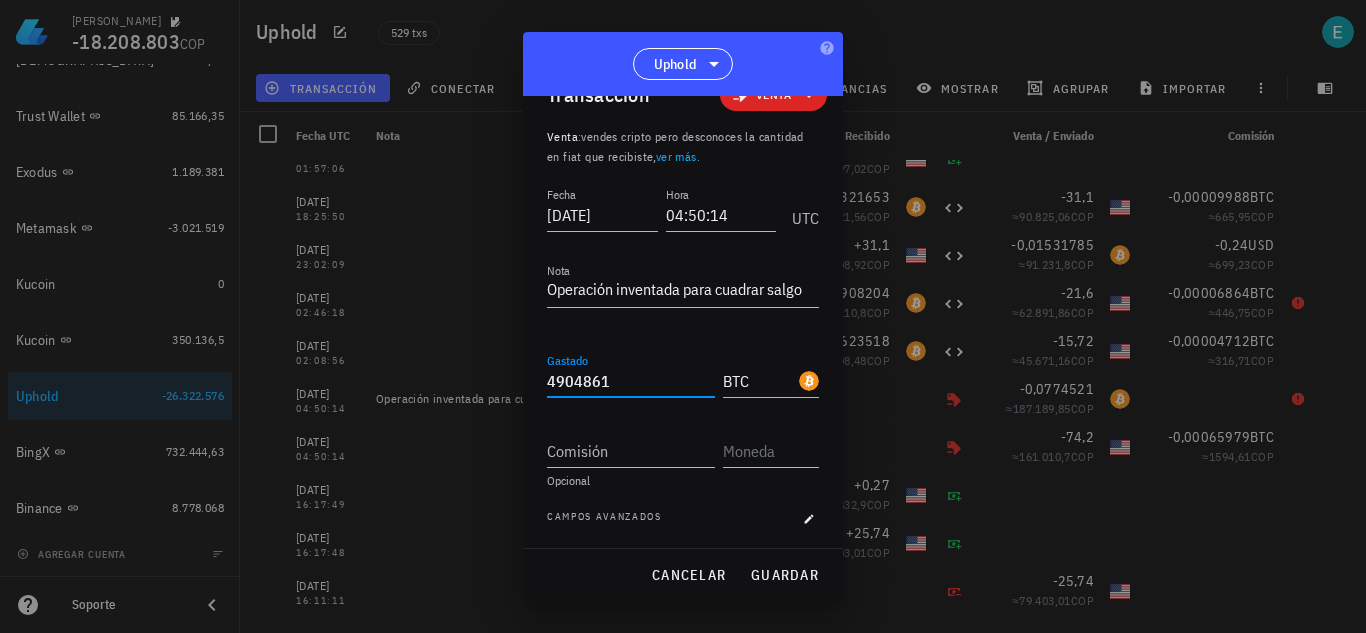 click on "4904861" at bounding box center [631, 381] 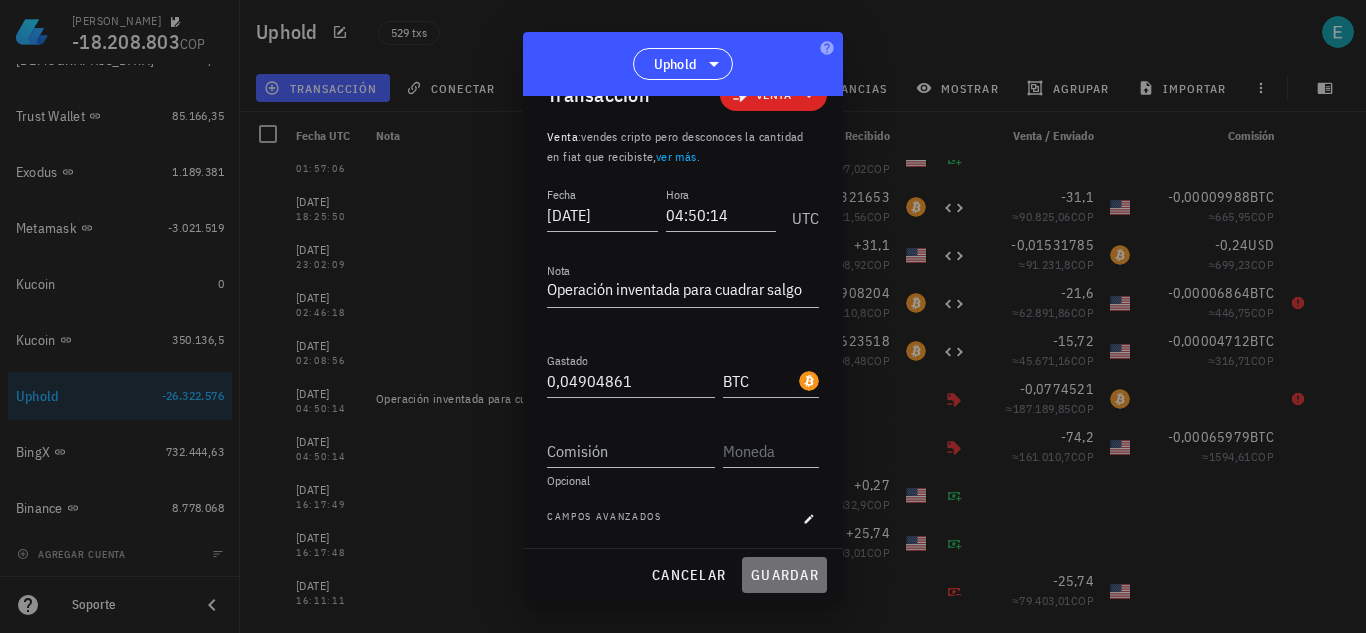 click on "guardar" at bounding box center (784, 575) 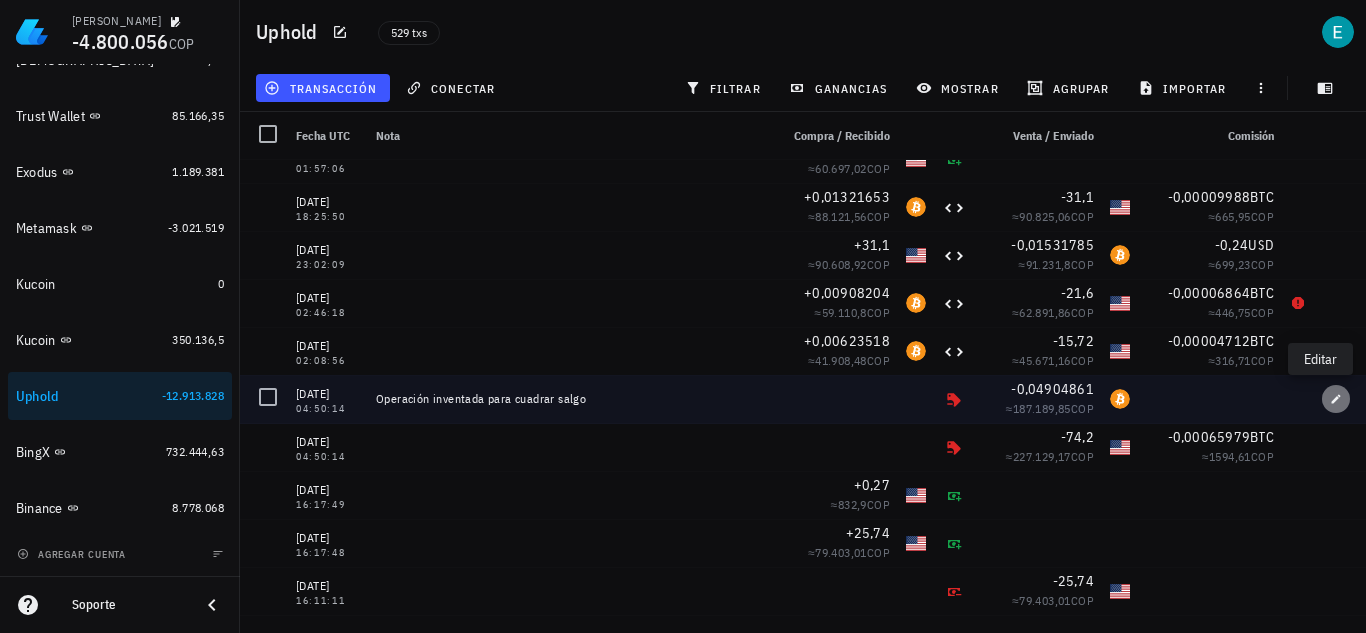 click 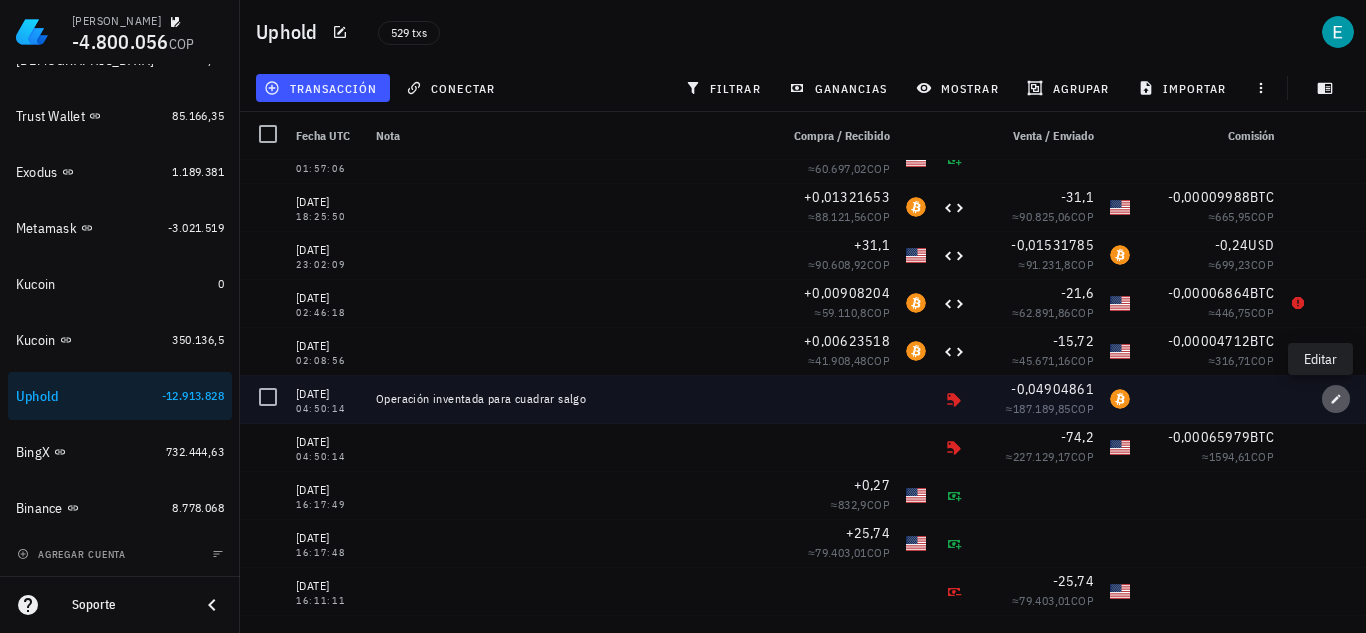 type on "0,04904861" 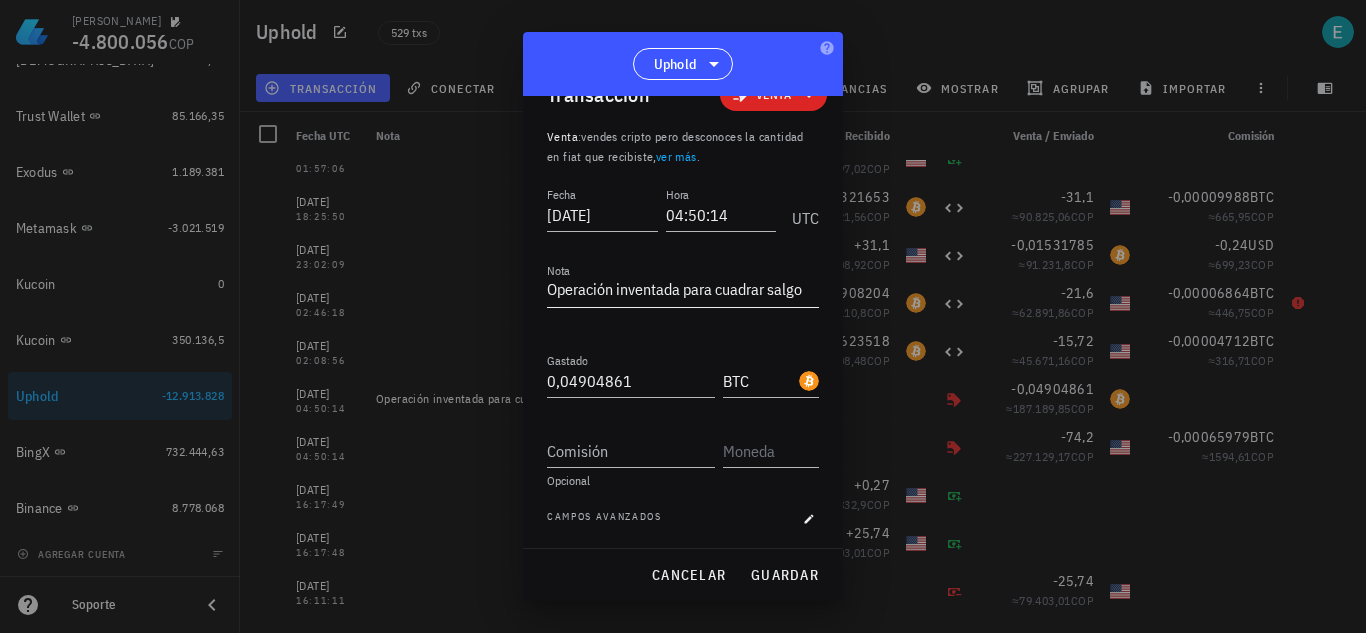 click on "Operación inventada para cuadrar salgo" at bounding box center [683, 291] 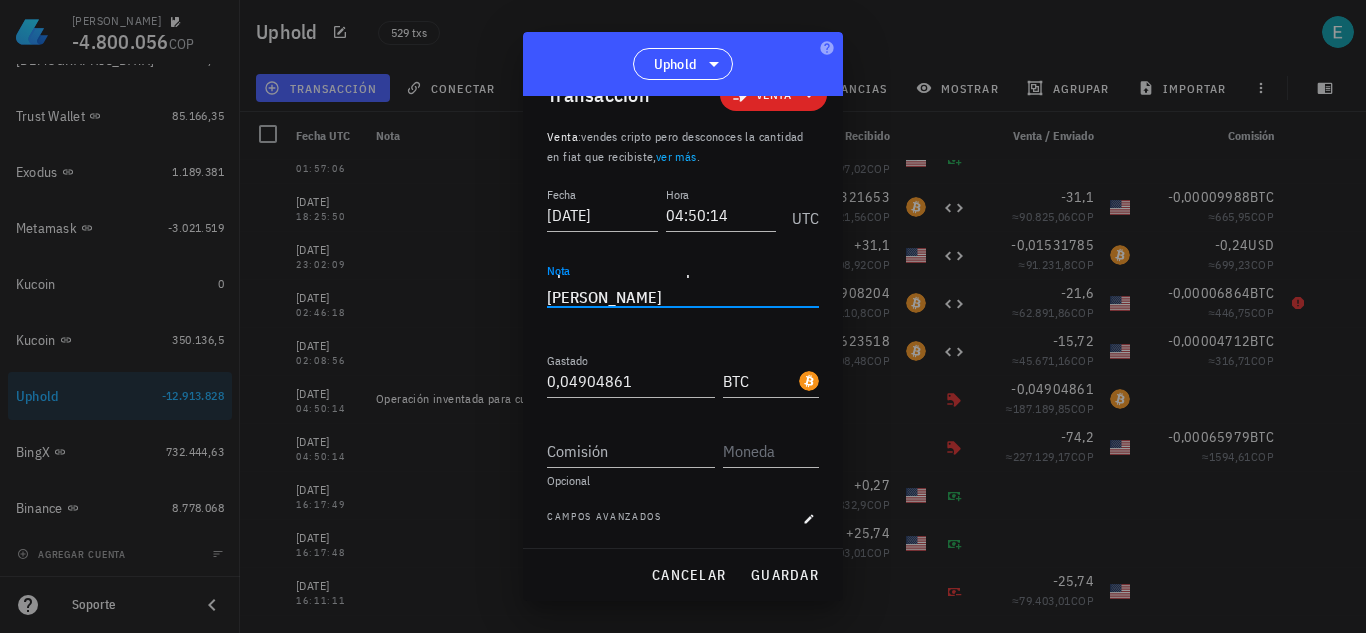 scroll, scrollTop: 0, scrollLeft: 0, axis: both 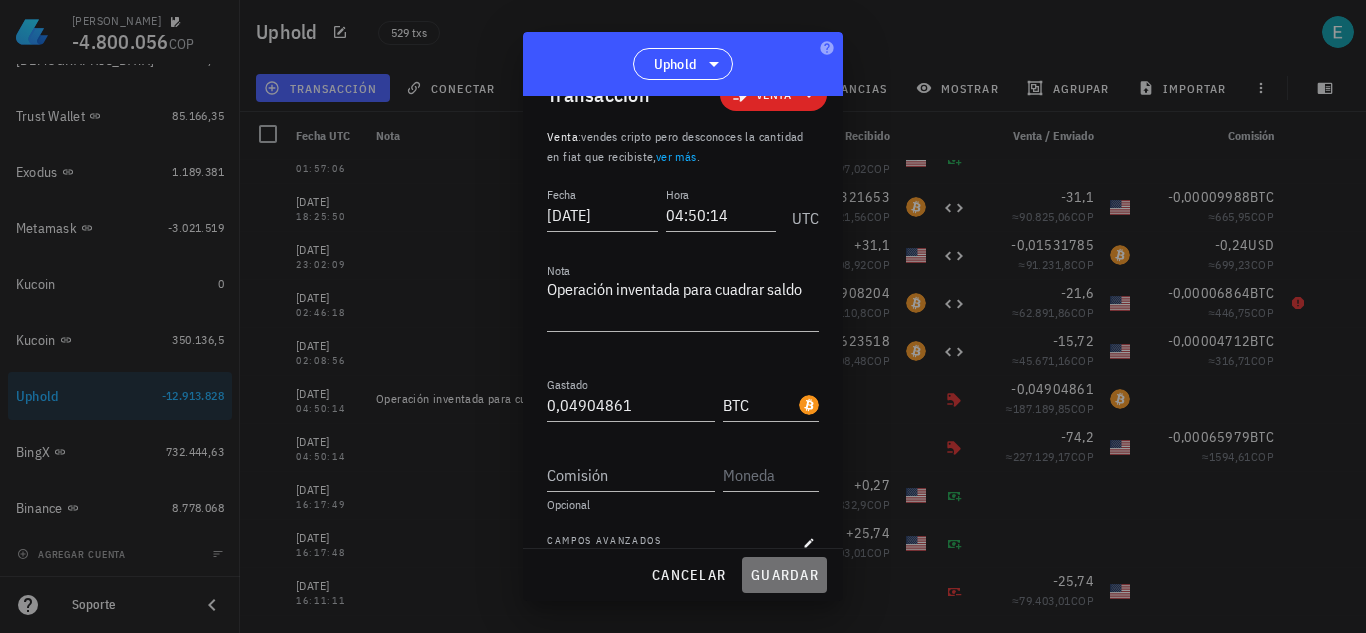 click on "guardar" at bounding box center [784, 575] 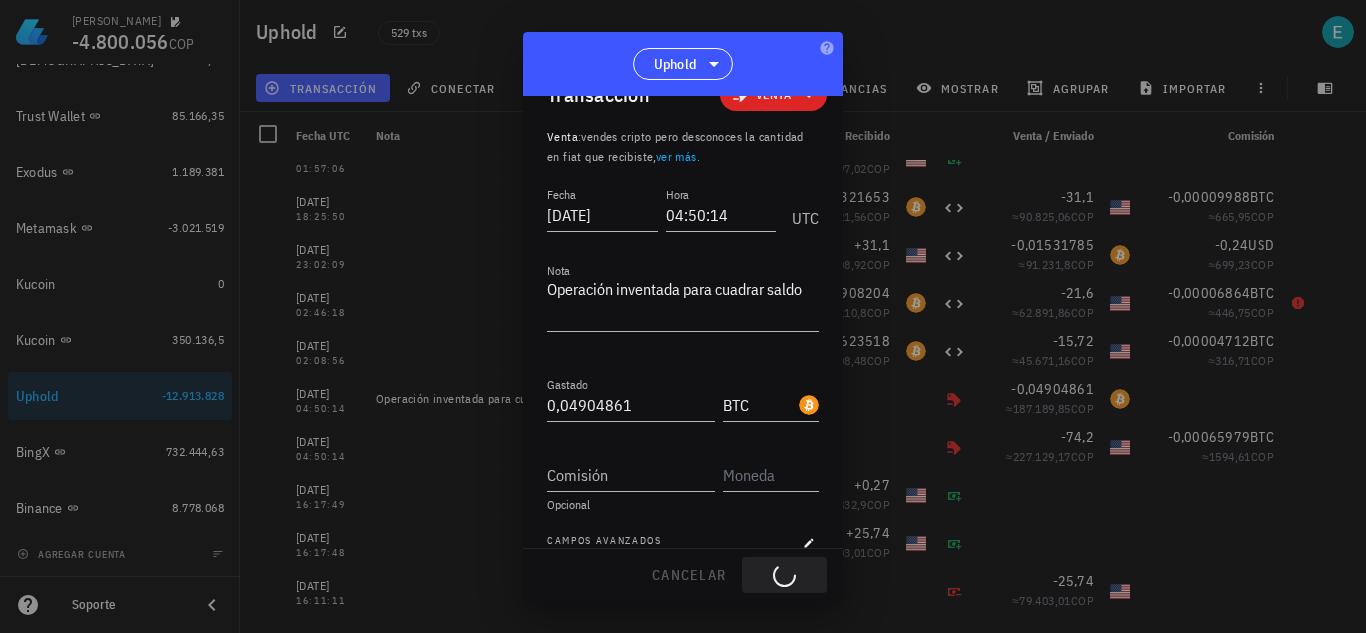 type on "Operación inventada para cuadrar salgo" 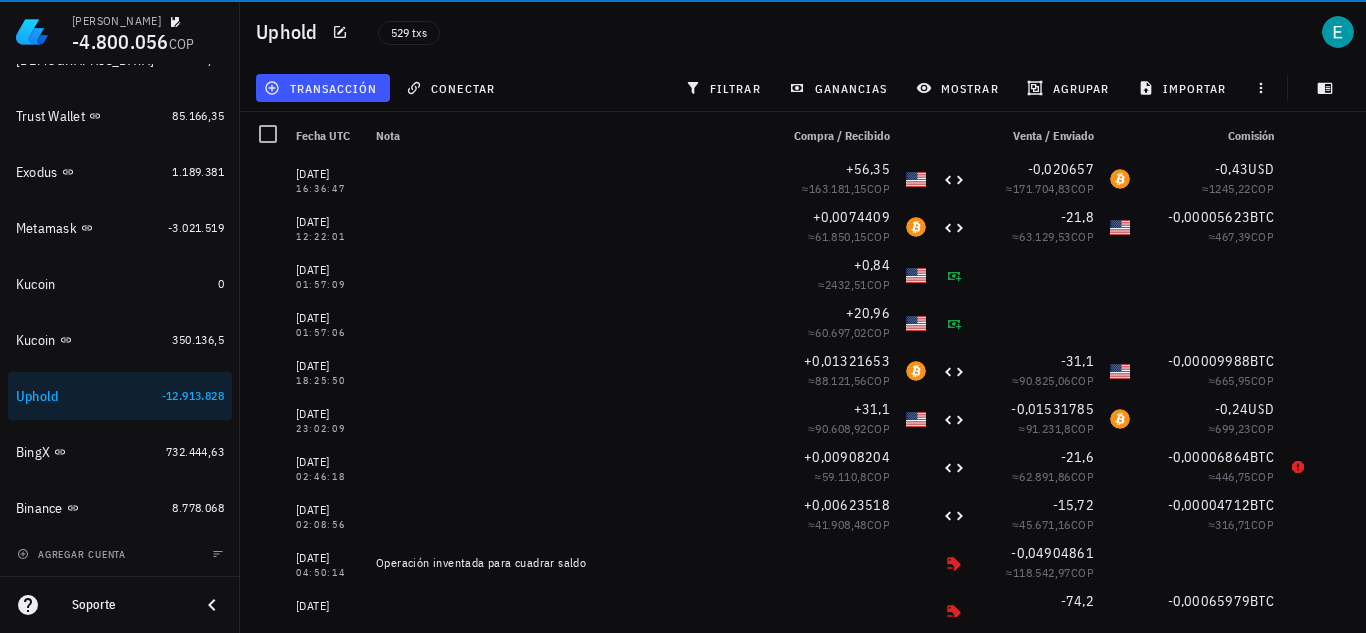 scroll, scrollTop: 20707, scrollLeft: 0, axis: vertical 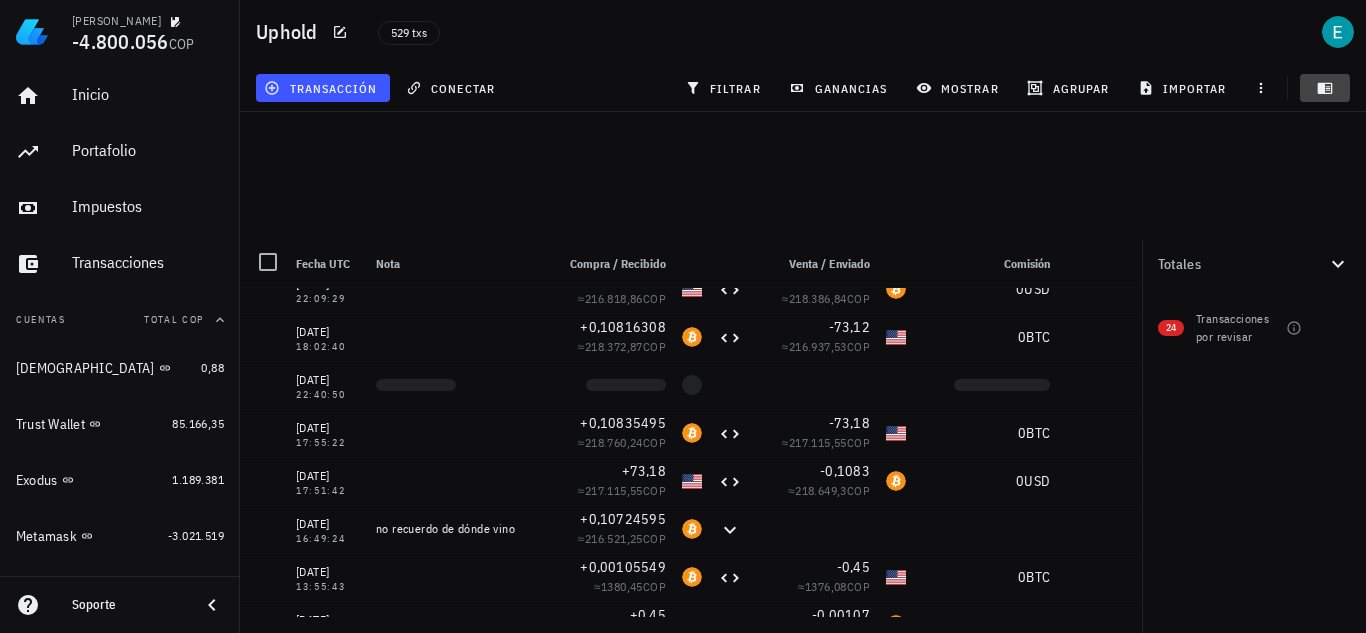 click 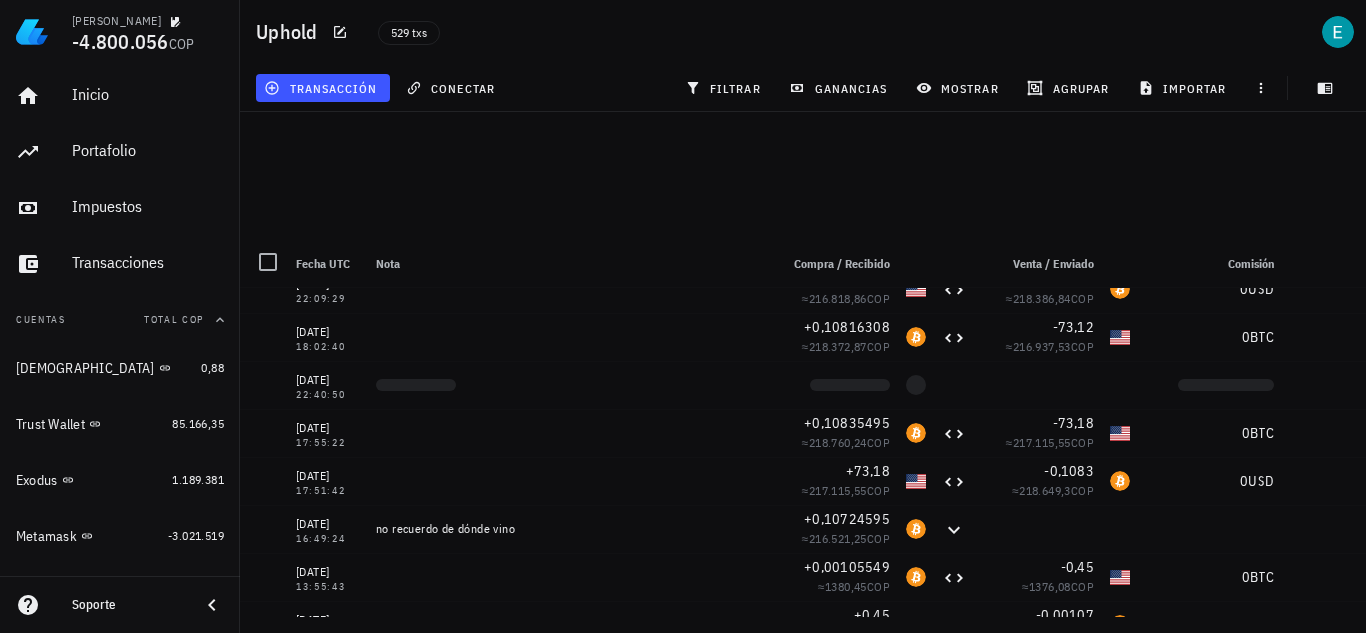 scroll, scrollTop: 25063, scrollLeft: 0, axis: vertical 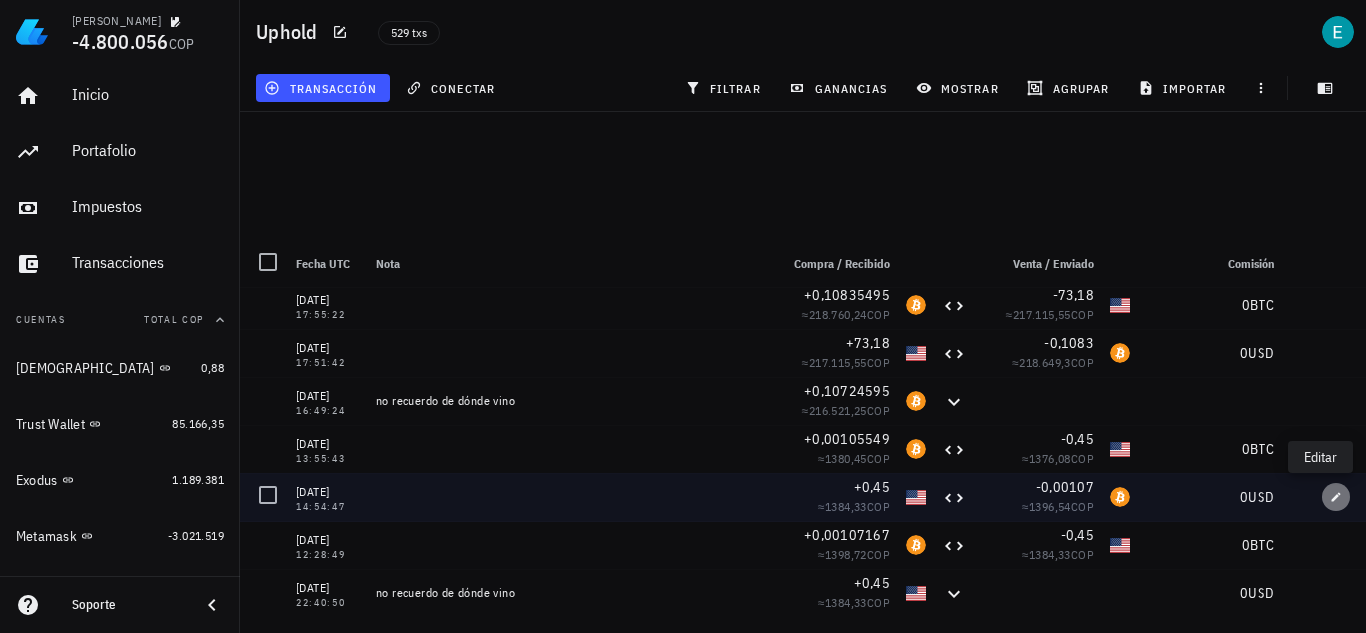 click 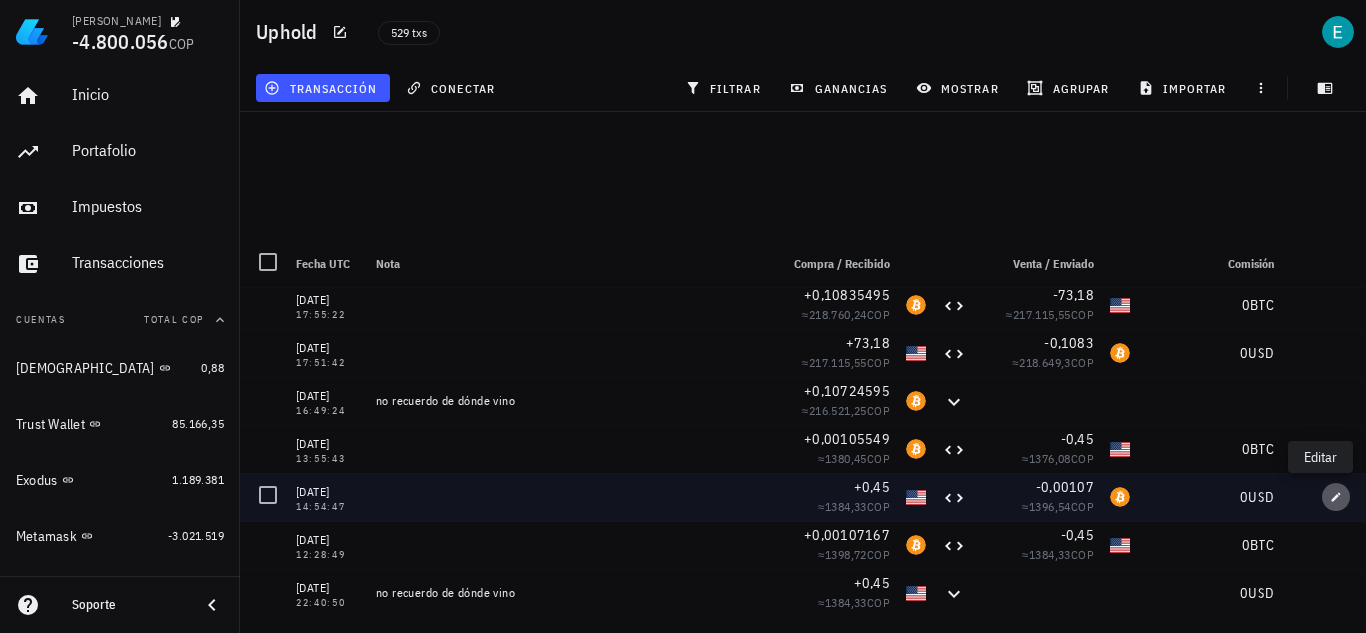 type on "[DATE]" 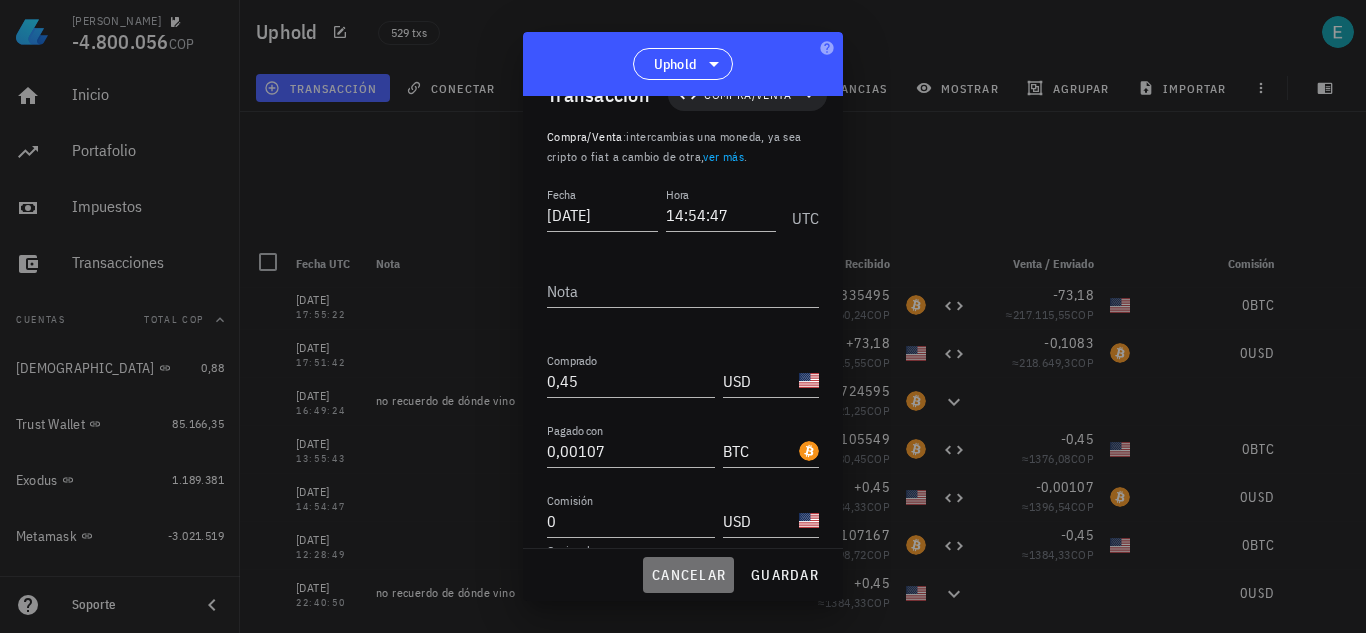 click on "cancelar" at bounding box center (688, 575) 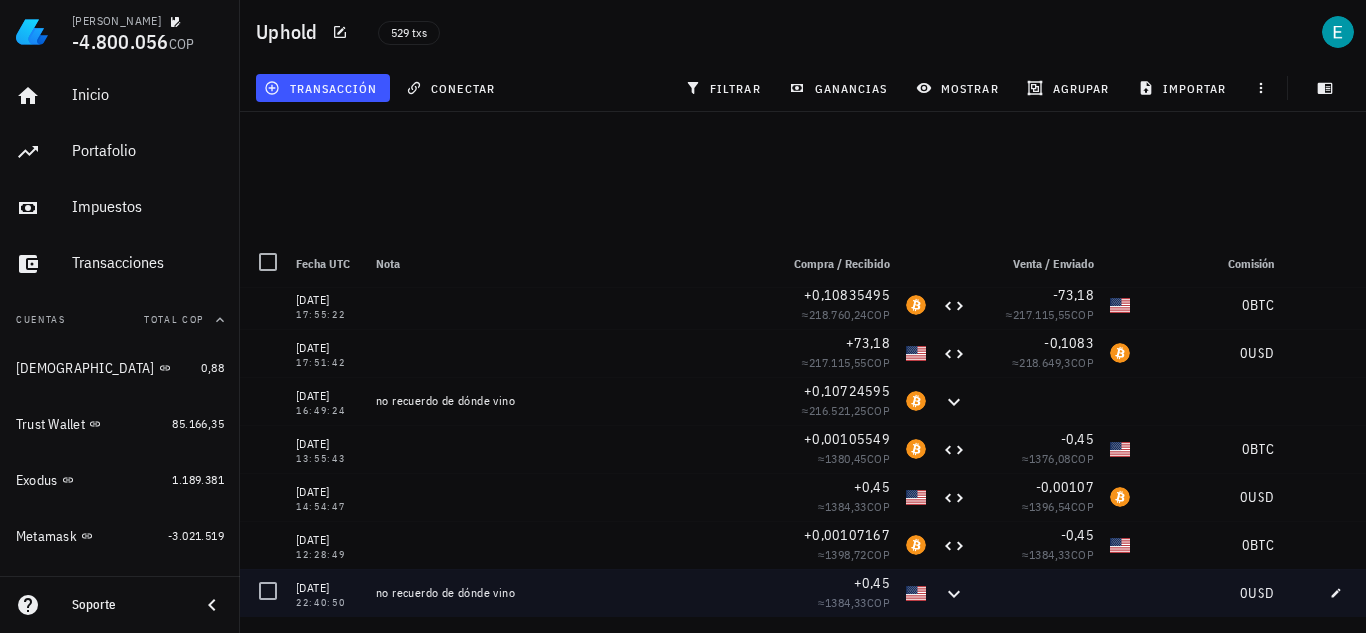 click on "no recuerdo de dónde vino" at bounding box center [569, 593] 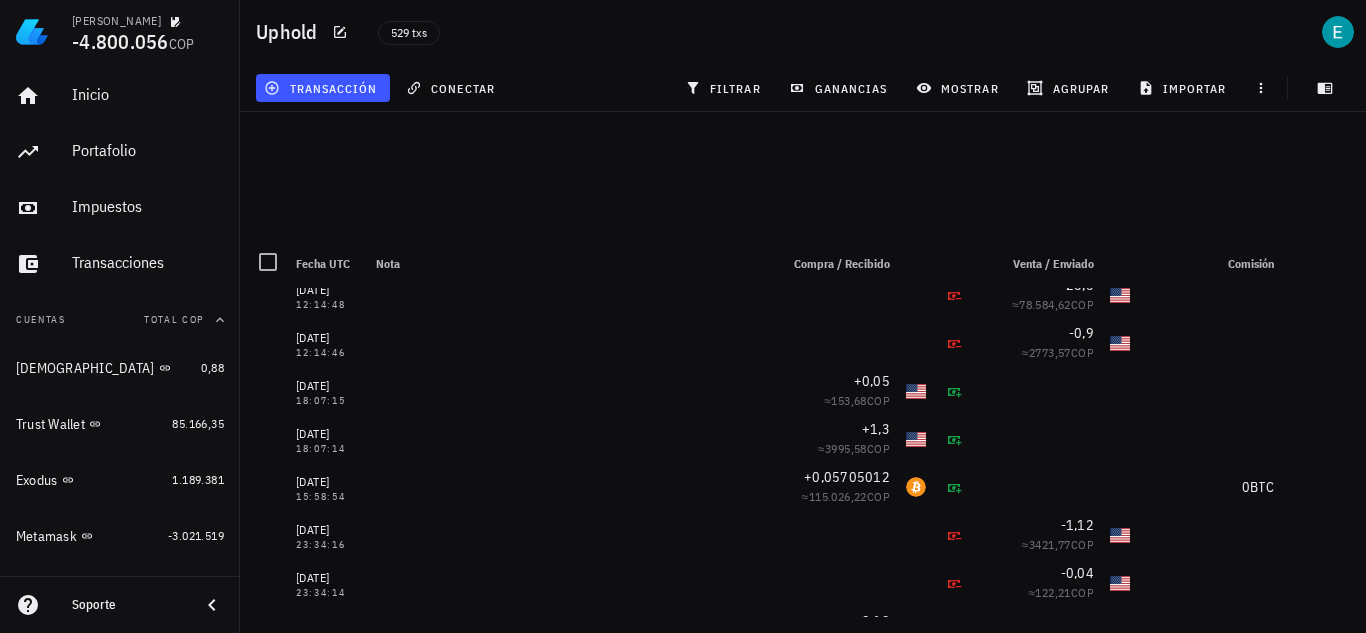 scroll, scrollTop: 21423, scrollLeft: 0, axis: vertical 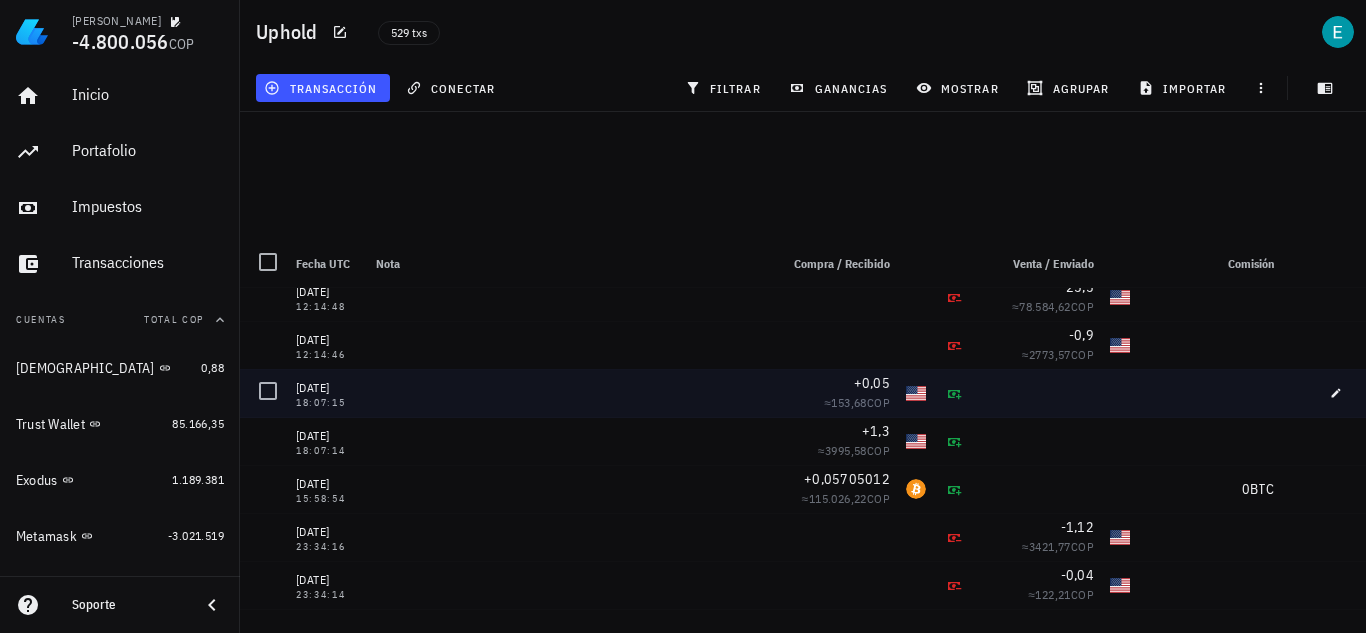 click at bounding box center [1210, 393] 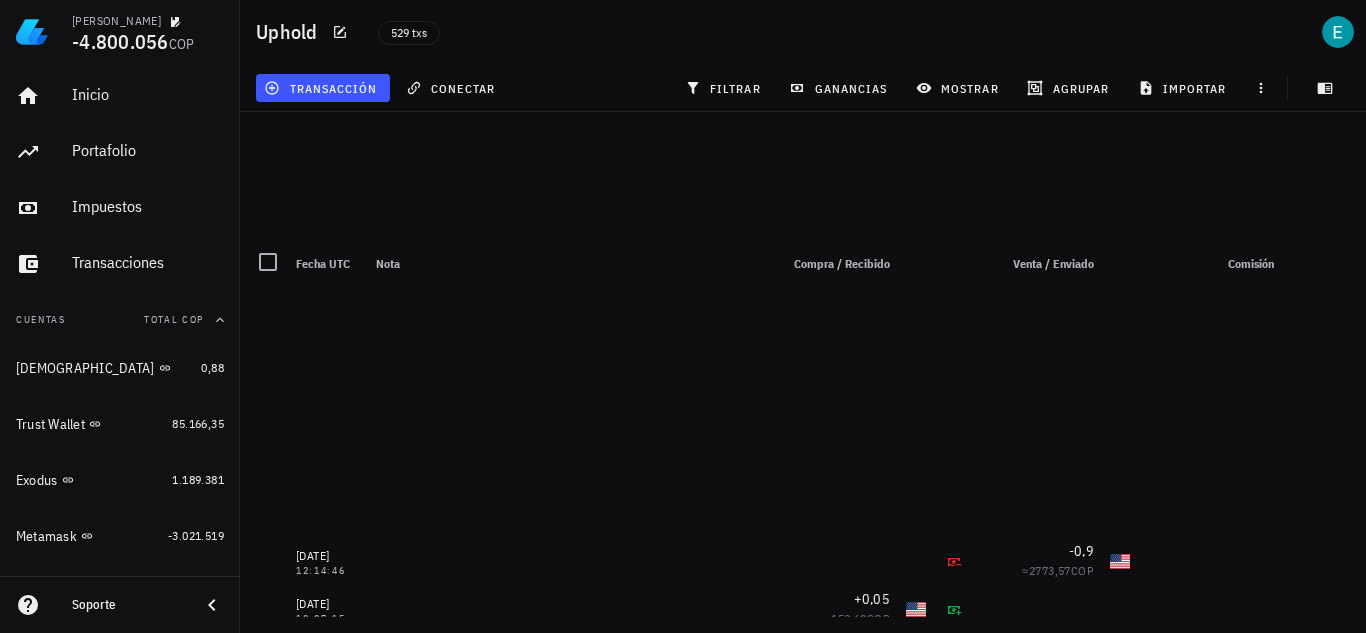 scroll, scrollTop: 21758, scrollLeft: 0, axis: vertical 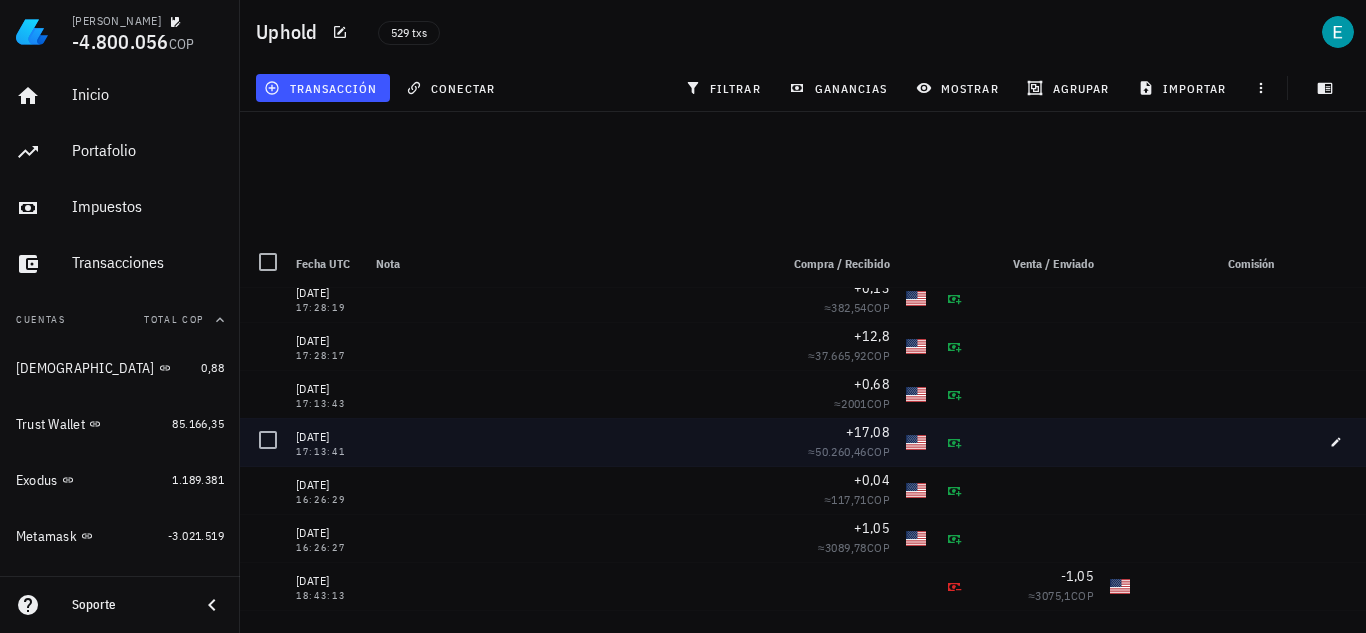 click at bounding box center [1210, 442] 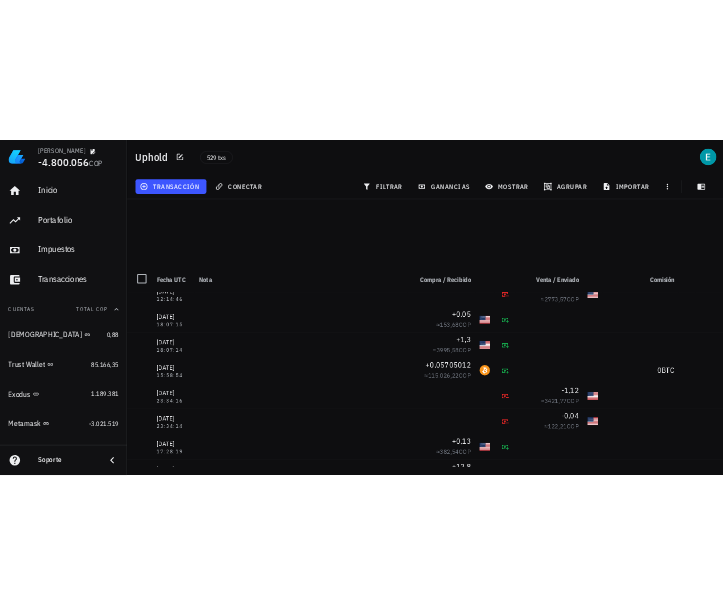 scroll, scrollTop: 21438, scrollLeft: 0, axis: vertical 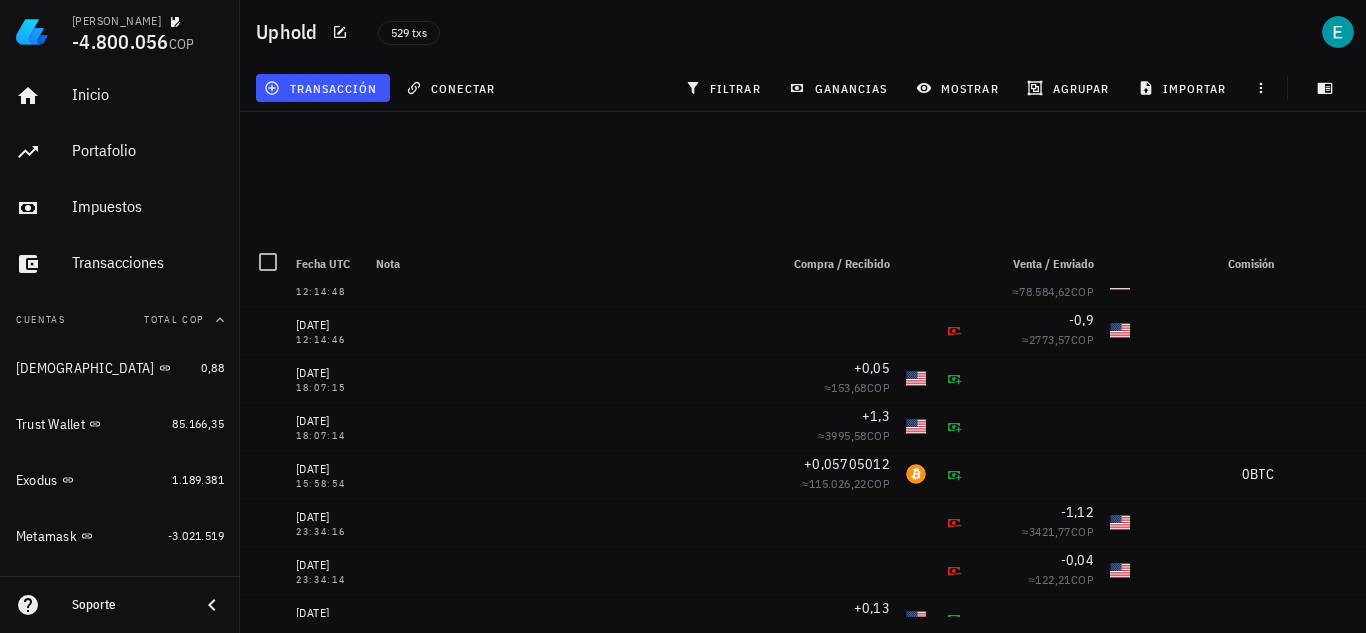 click on "0  transacciones en la lista están seleccionadas.   Seleccionar todas las transacciones (529)   Fecha UTC Nota Compra / Recibido Venta / Enviado Comisión
[DATE]
17:55:22
[DATE]
17:51:42
[DATE]
16:49:24
[DATE]
13:55:43
[DATE]
12:28:49
[DATE]
14:14:19
+0,02178579   ≈ 72.272,35  COP     -0,09231811   ≈ 74.728,73  COP     -0,00030934  DASH   ≈ 1026,21  COP
[DATE]
14:14:19
+0,02178579   ≈ 72.272,35  COP     -0,09231811   ≈ 74.728,73  COP     -0,00030934  DASH   ≈ 1026,21  COP
[DATE]
03:58:47
+96,48   ≈ 285.787,27  COP     -0,034797   ≈ 312.539,83  COP     -1,38  USD   ≈ 4087,75  COP
[DATE]
03:58:47
+96,48   ≈ 285.787,27  COP     -0,034797   ≈ 312.539,83  COP     -1,38  USD   ≈ 4087,75  COP
[DATE]
+0,01726412" at bounding box center [683, 308] 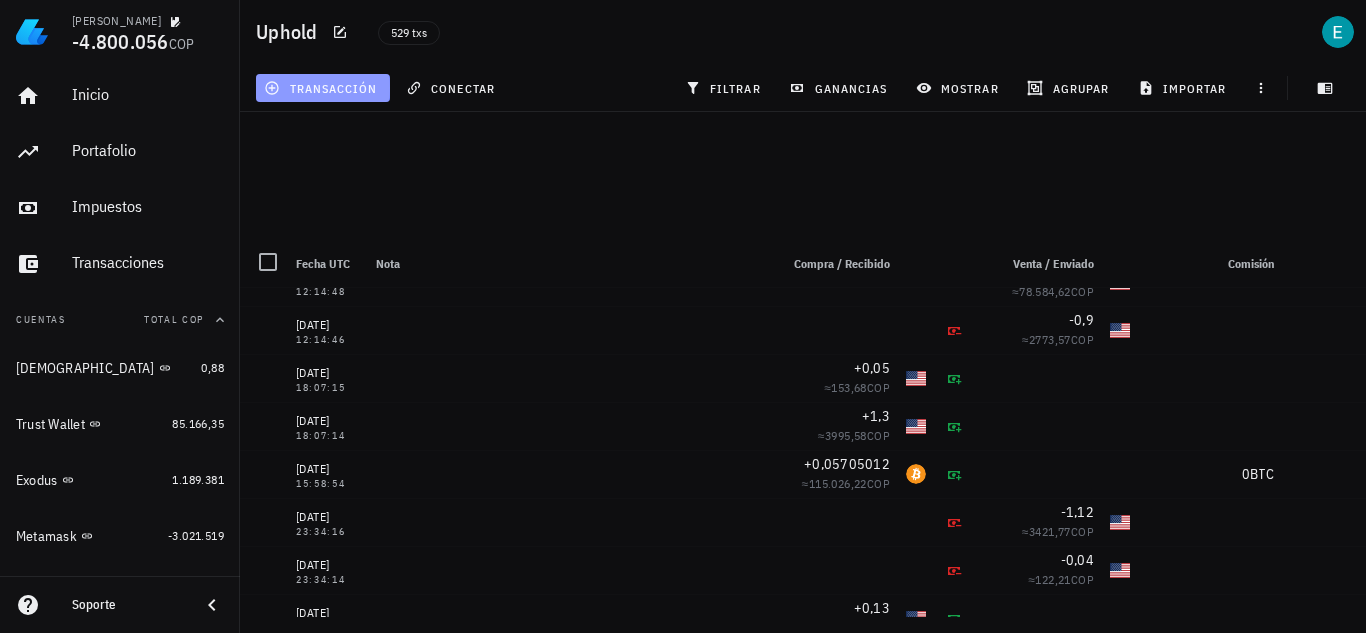 click on "transacción" at bounding box center [322, 88] 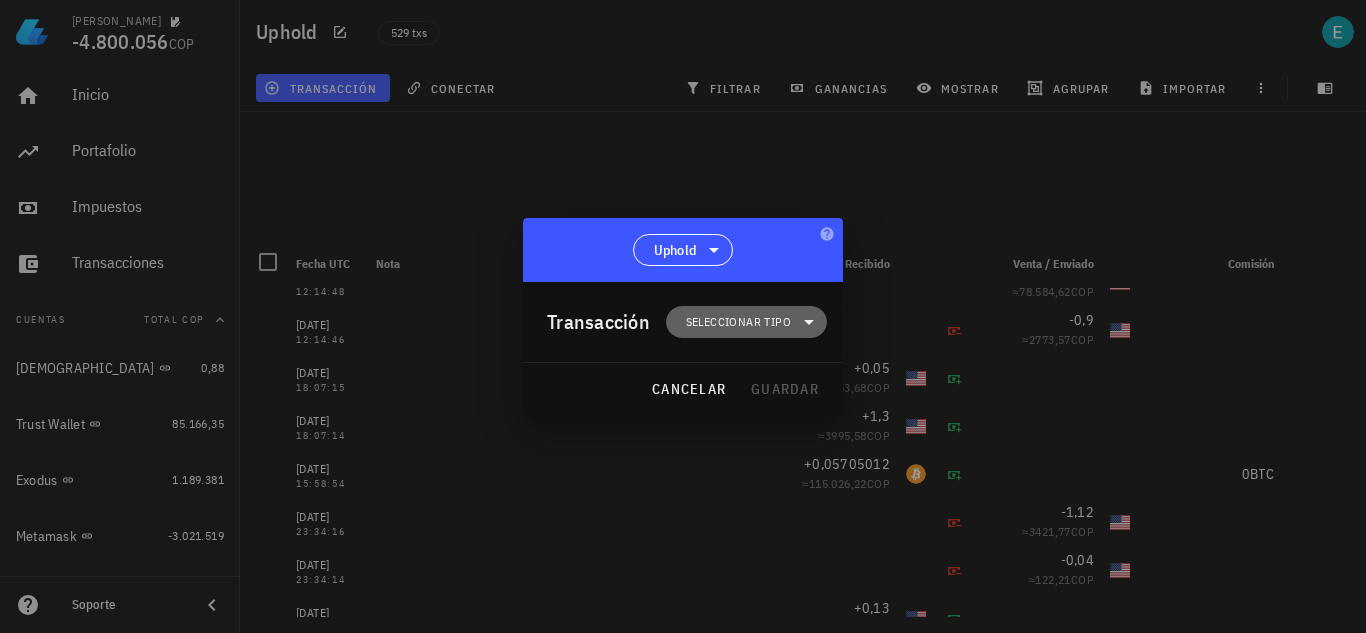 click on "Seleccionar tipo" at bounding box center (746, 322) 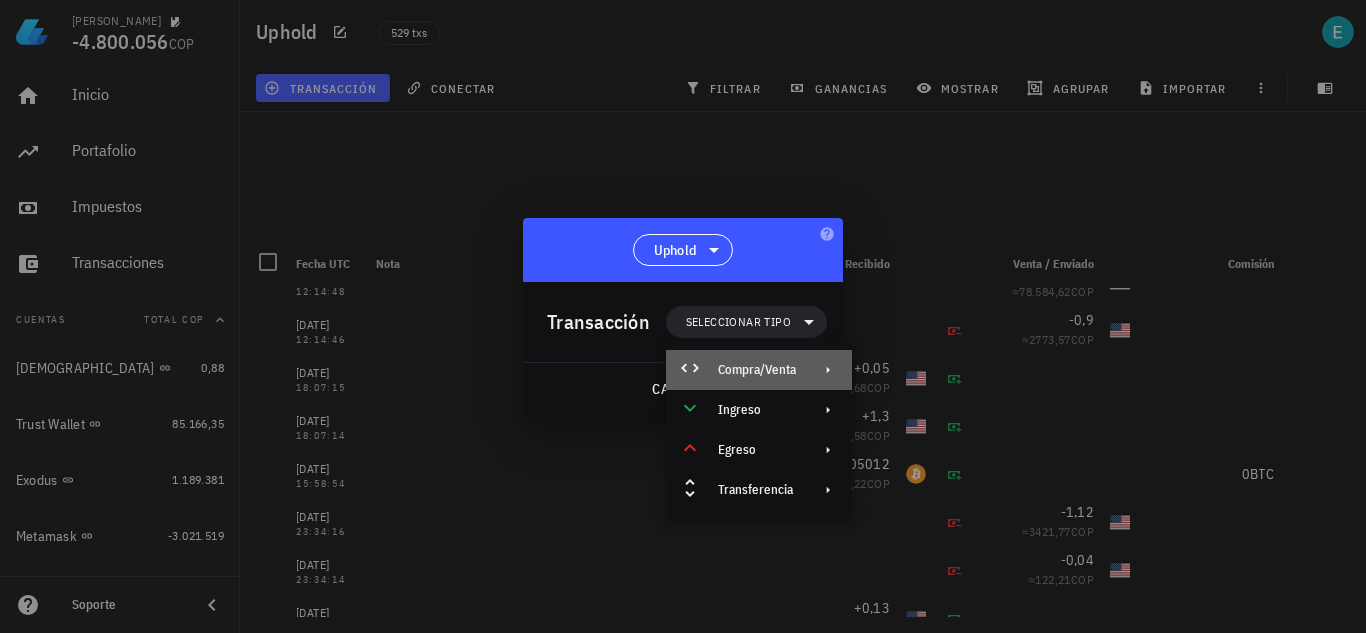 click on "Compra/Venta" at bounding box center [757, 370] 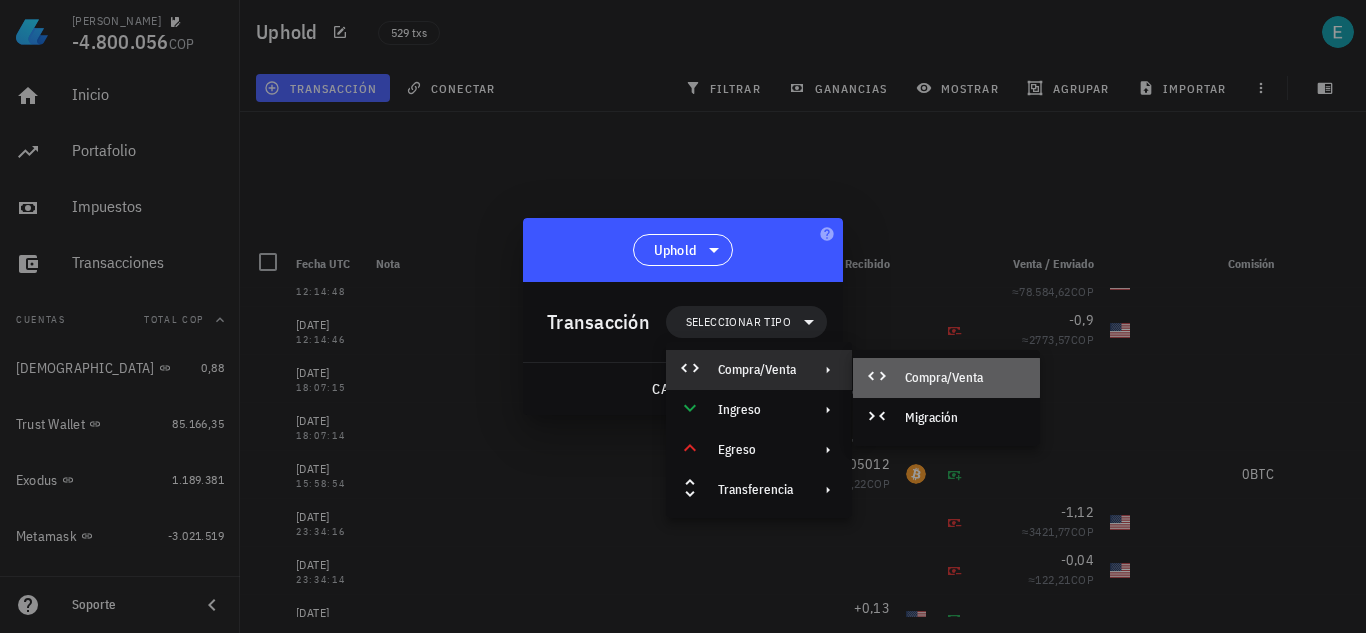 click on "Compra/Venta" at bounding box center (964, 378) 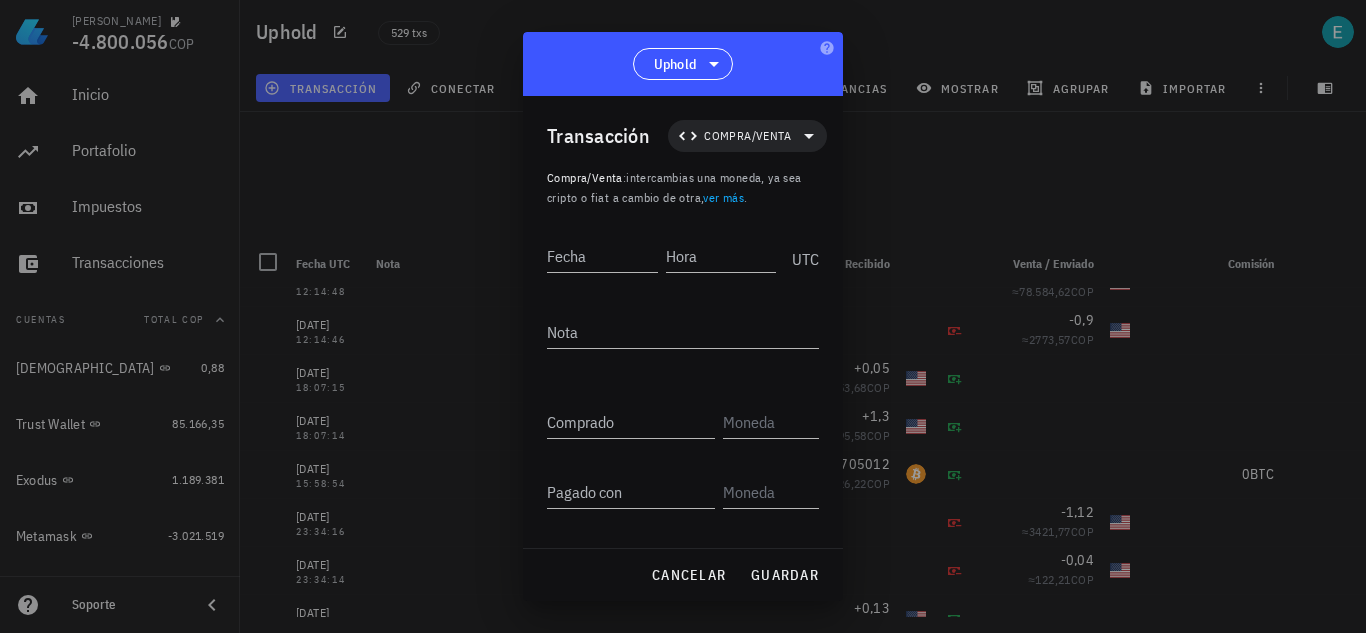 drag, startPoint x: 771, startPoint y: 60, endPoint x: 939, endPoint y: 73, distance: 168.50223 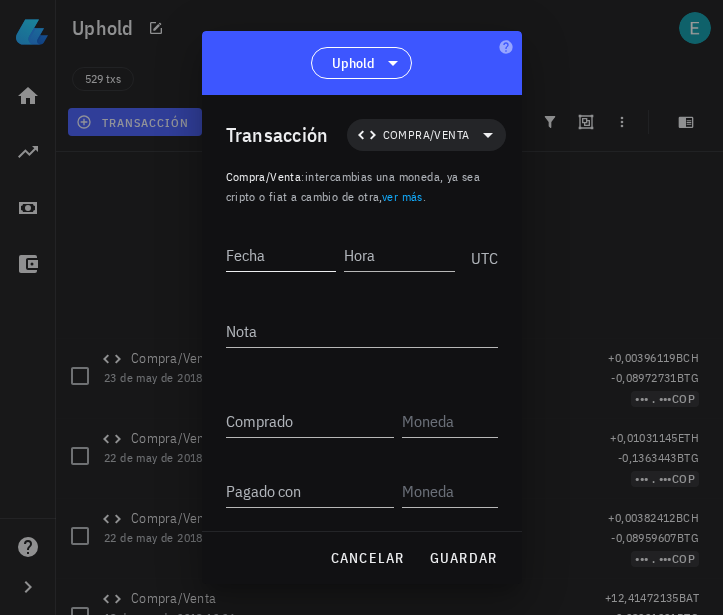 click on "Fecha" at bounding box center [281, 255] 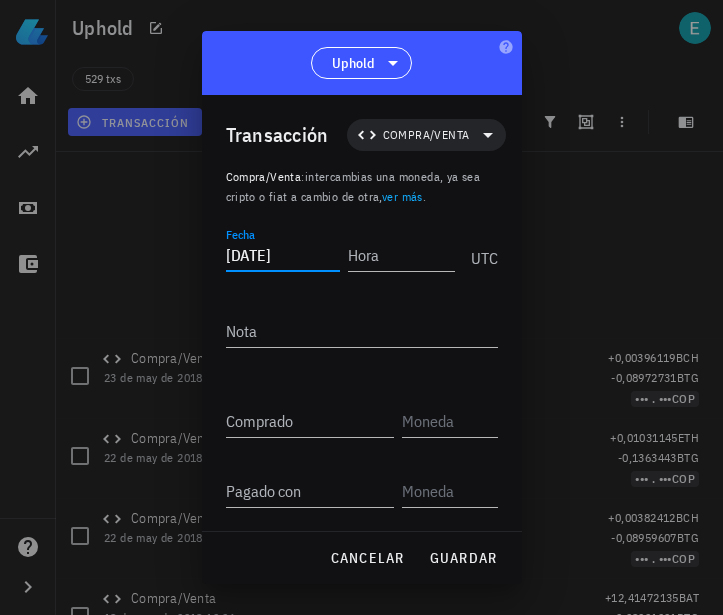 type on "[DATE]" 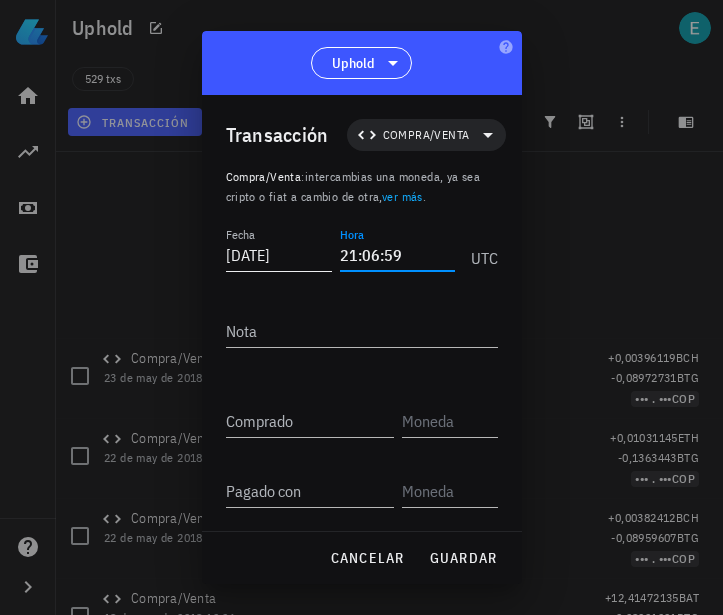 type on "21:06:59" 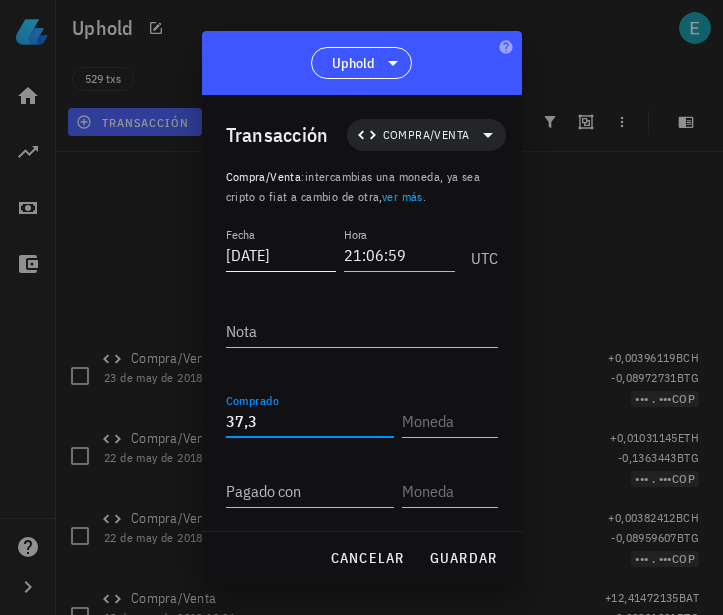 type on "37,3" 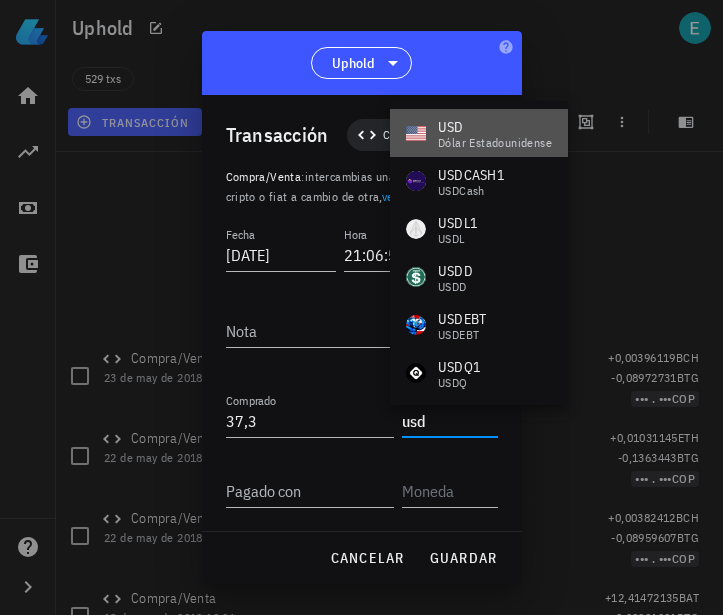 click on "USD   dólar estadounidense" at bounding box center [479, 133] 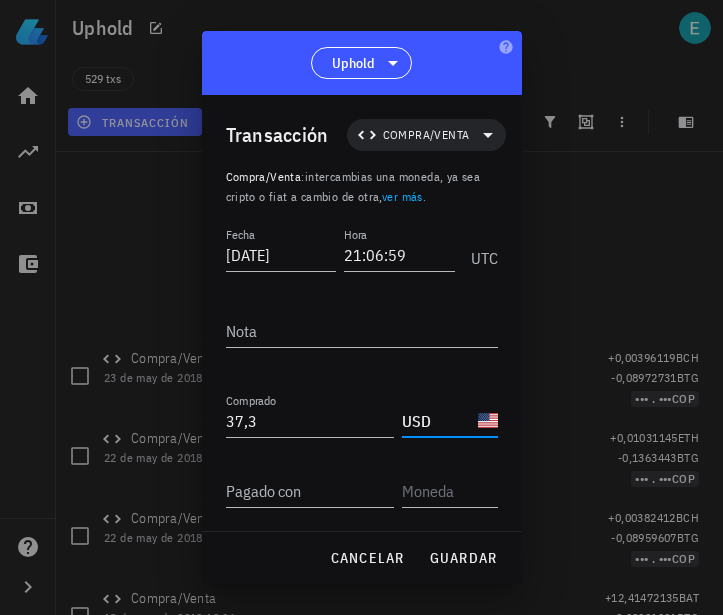type on "USD" 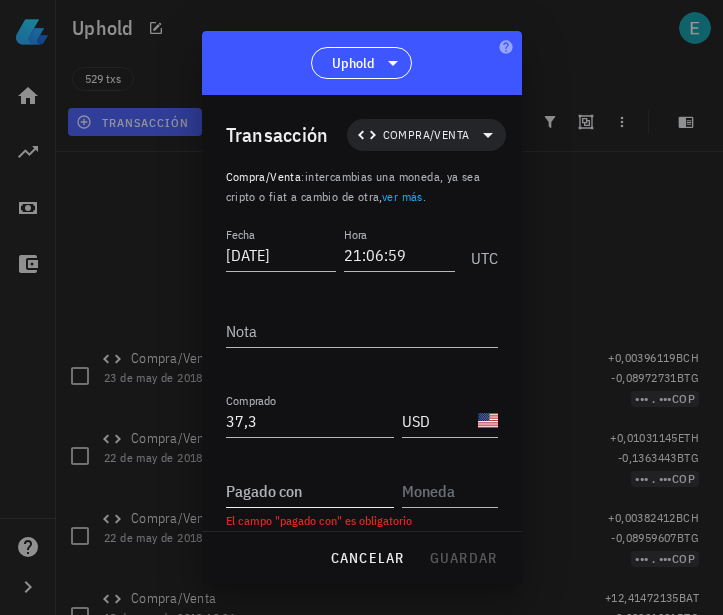 click on "Pagado con" at bounding box center [310, 491] 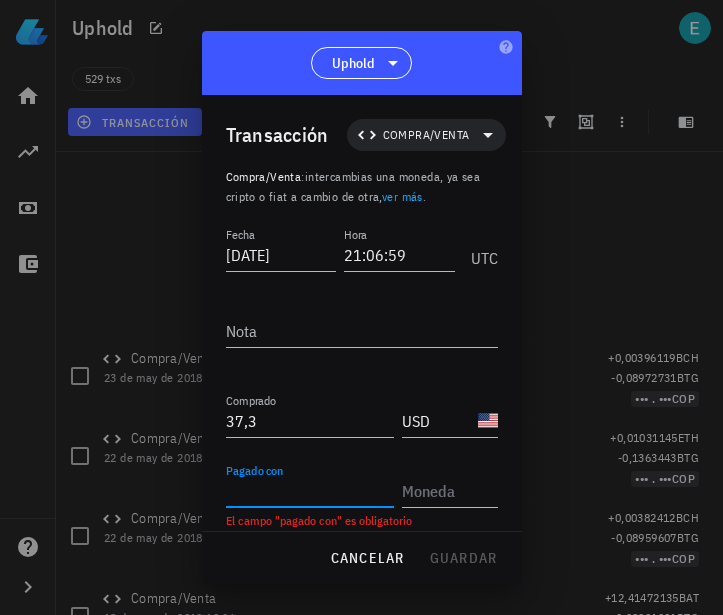 paste on "0,057056" 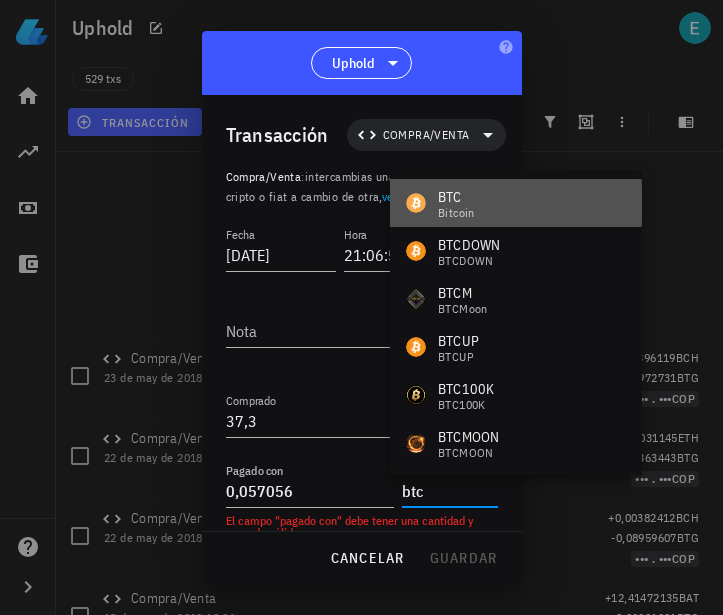 click on "BTC   Bitcoin" at bounding box center [516, 203] 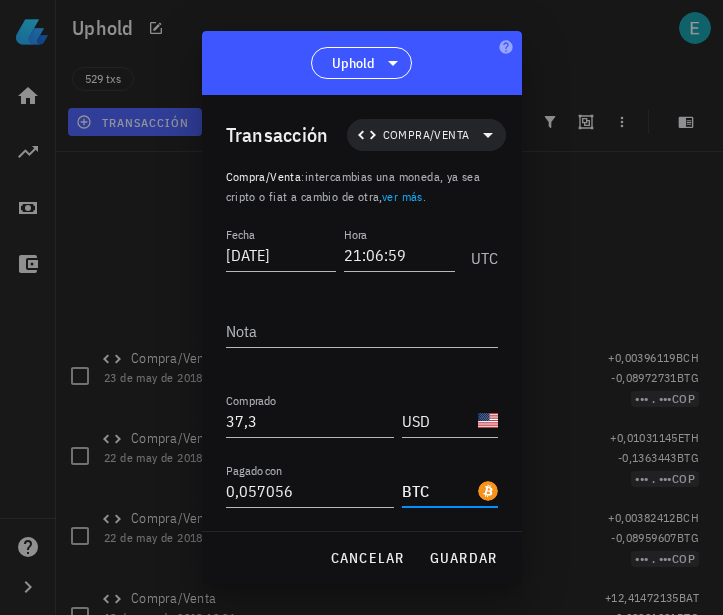 type on "BTC" 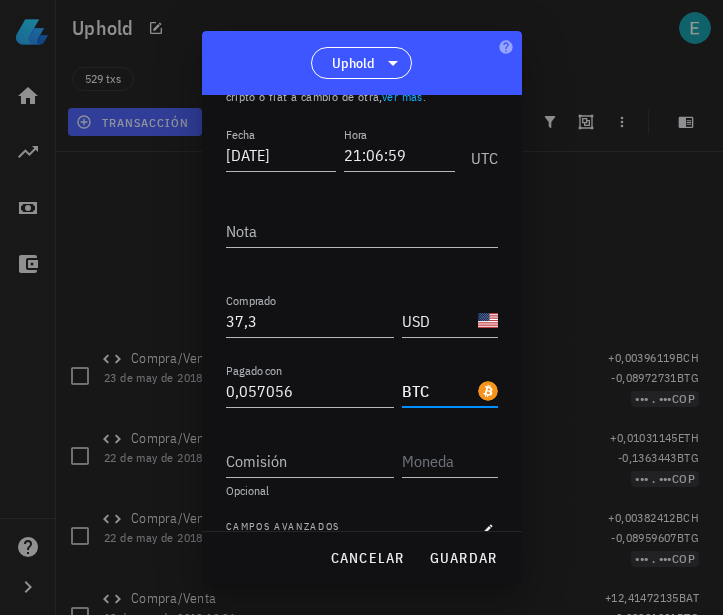 scroll, scrollTop: 103, scrollLeft: 0, axis: vertical 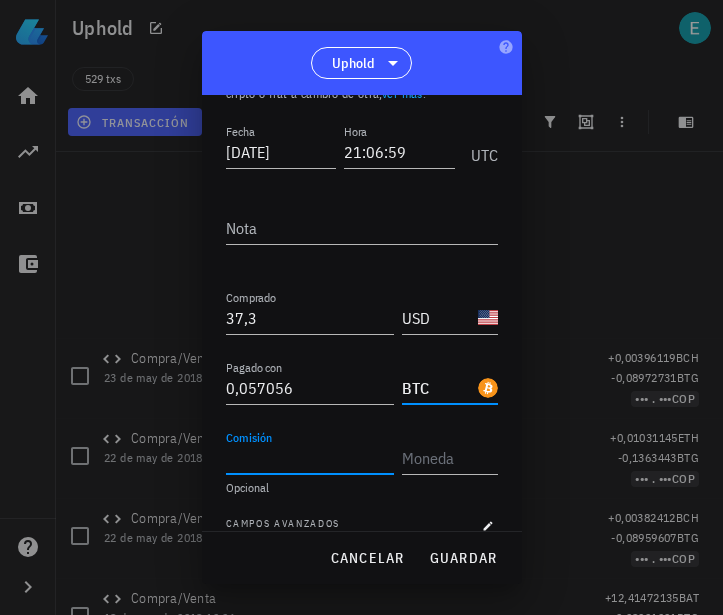 click on "Comisión" at bounding box center (310, 458) 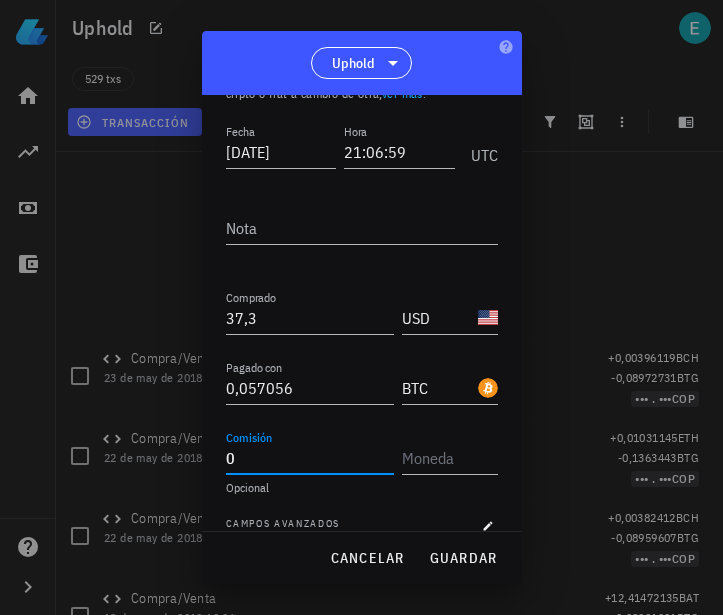 type on "0" 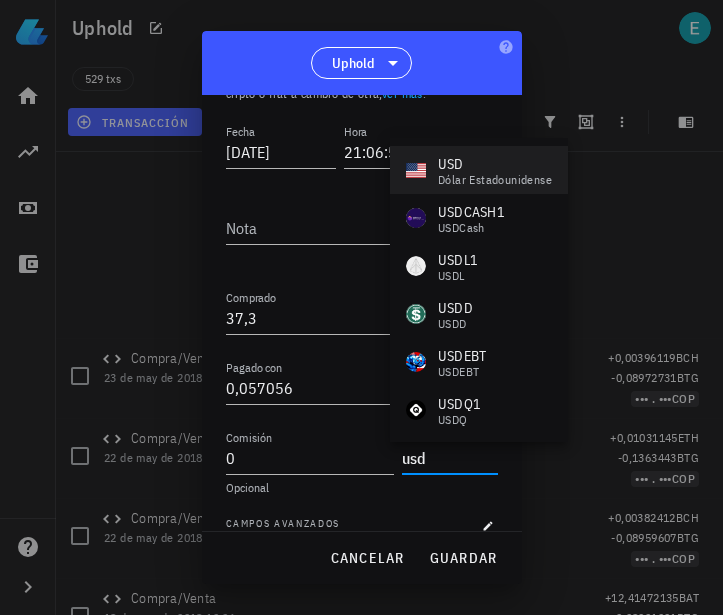 click on "dólar estadounidense" at bounding box center (495, 180) 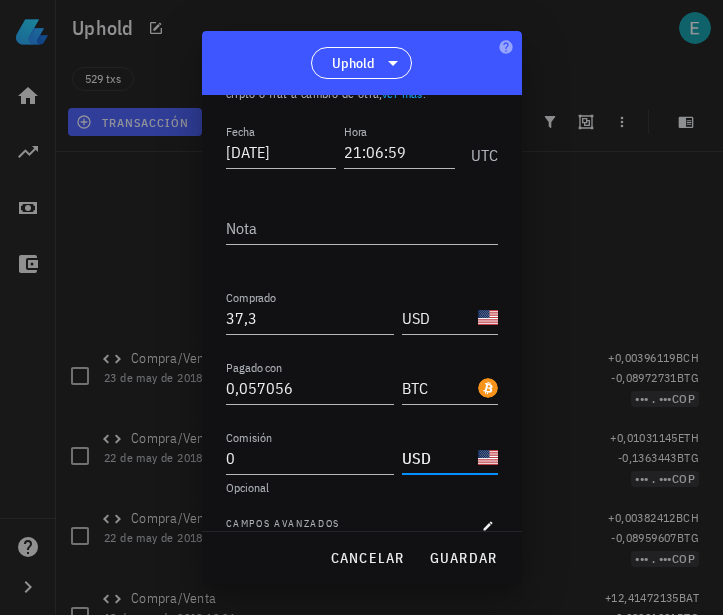 type on "USD" 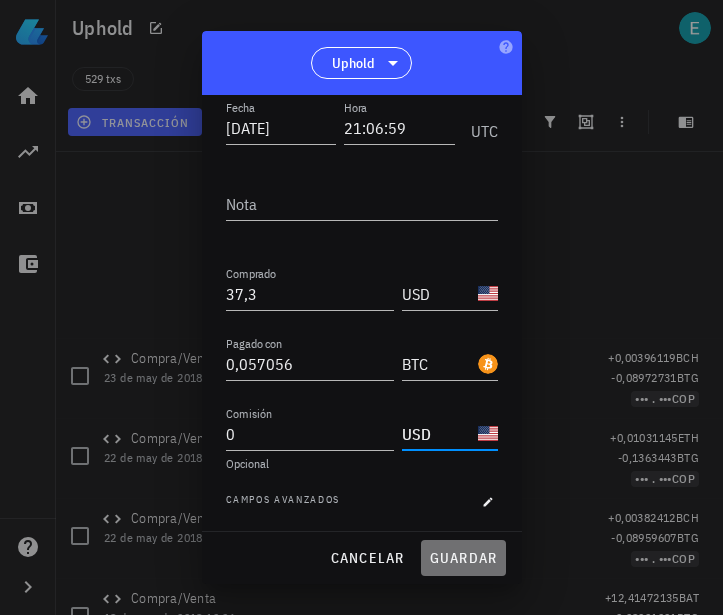 click on "guardar" at bounding box center [463, 558] 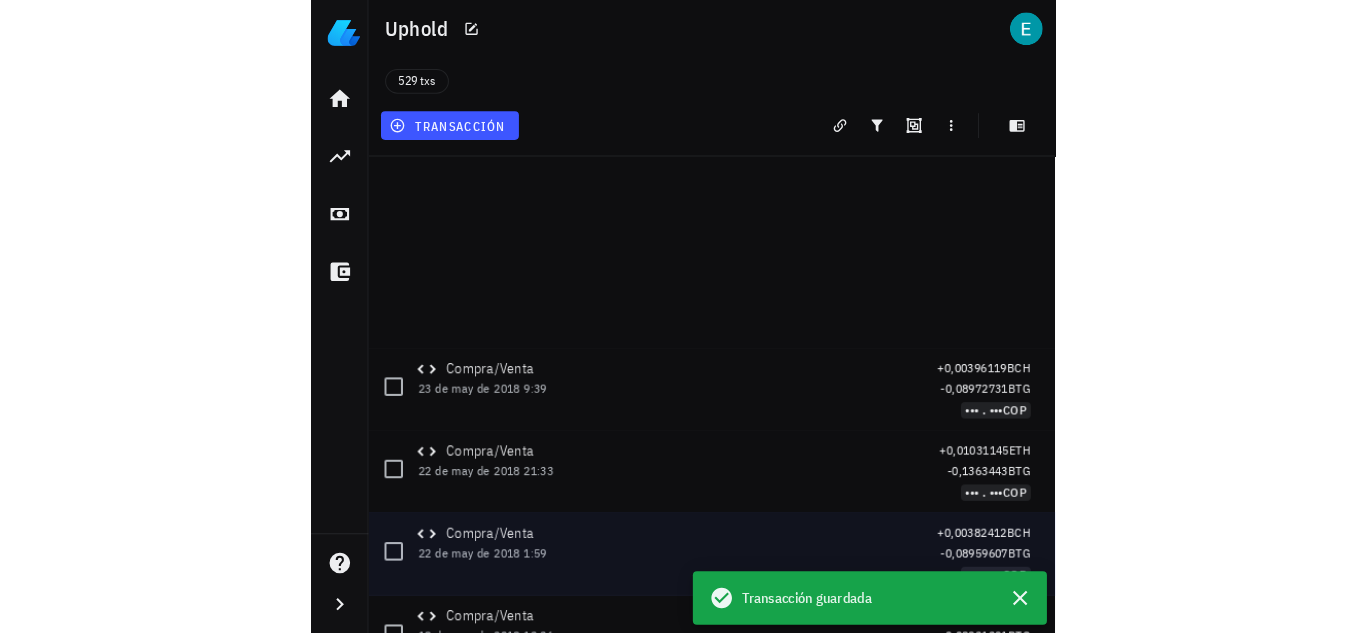 scroll, scrollTop: 0, scrollLeft: 0, axis: both 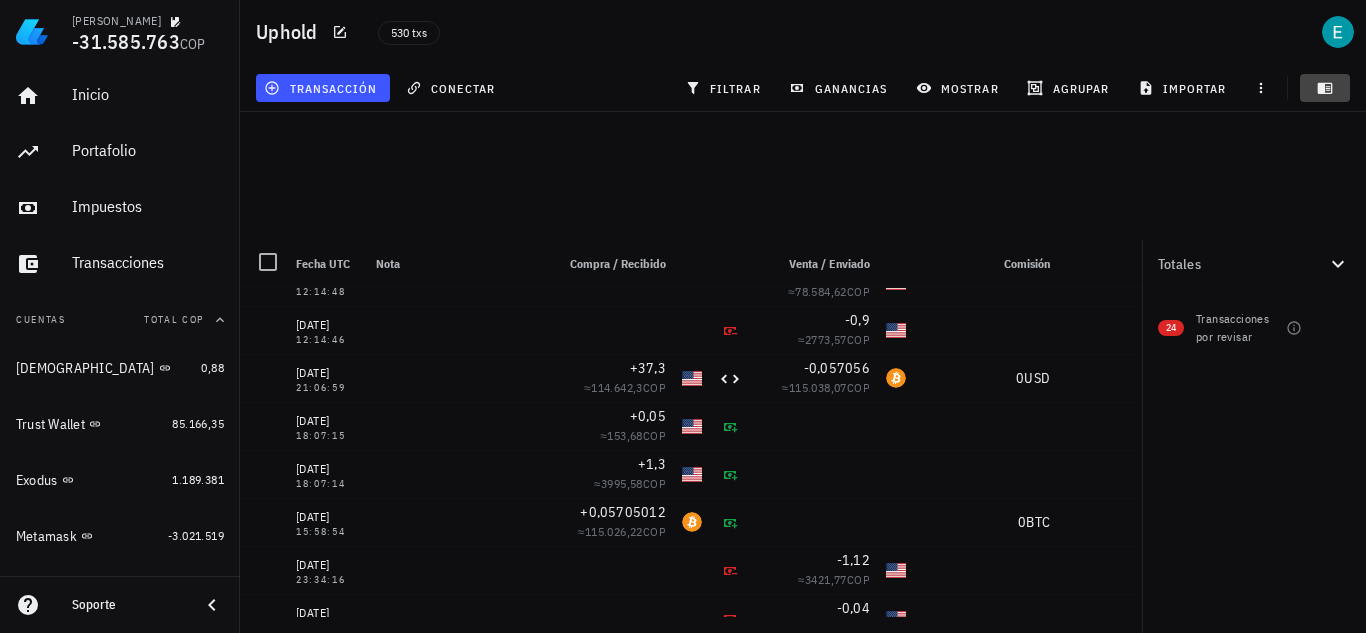 click 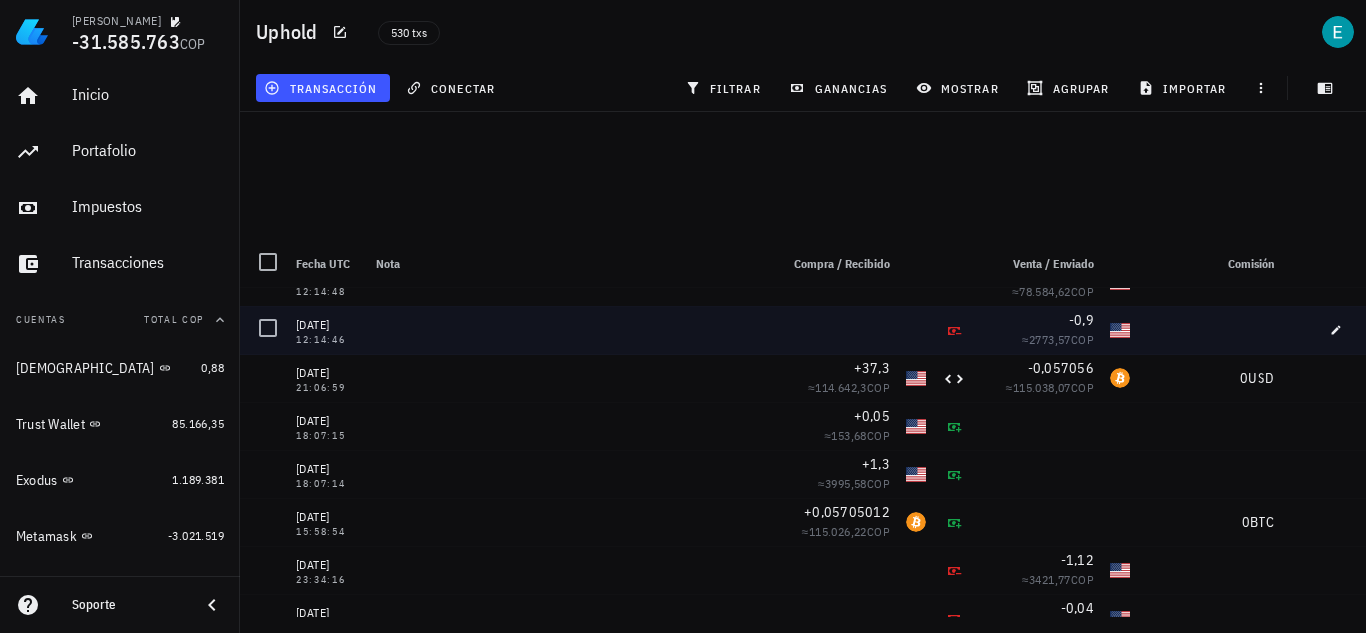 click at bounding box center (834, 330) 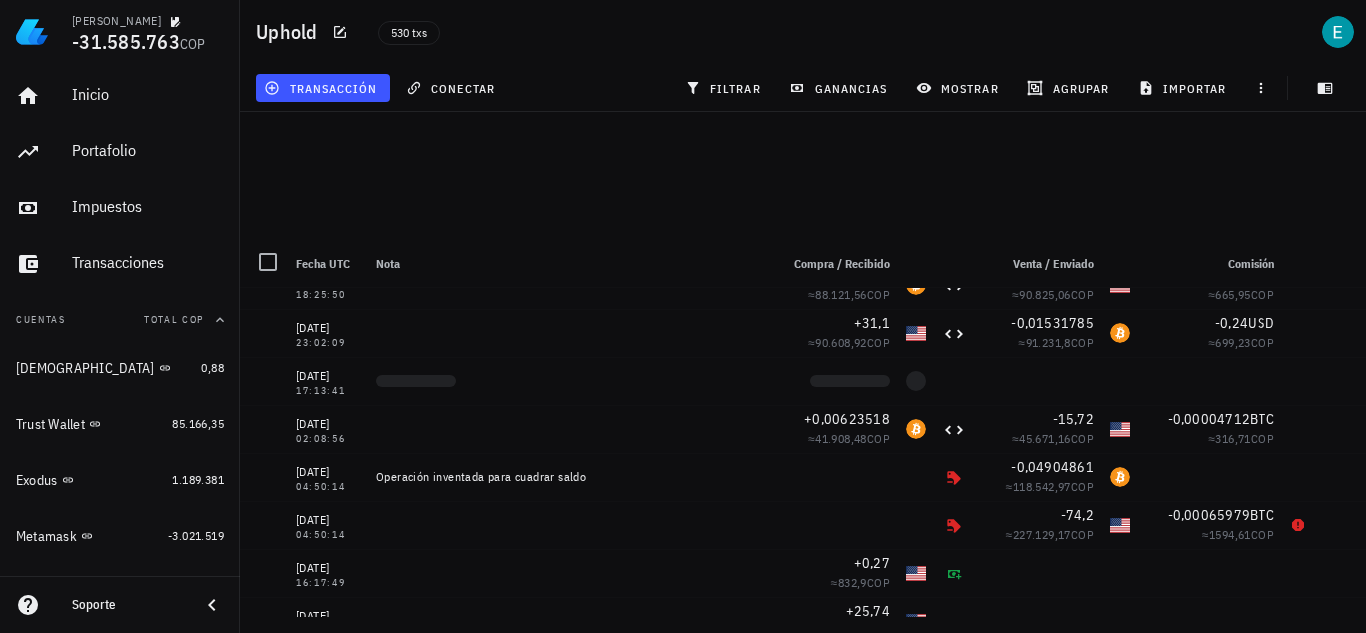 scroll, scrollTop: 20838, scrollLeft: 0, axis: vertical 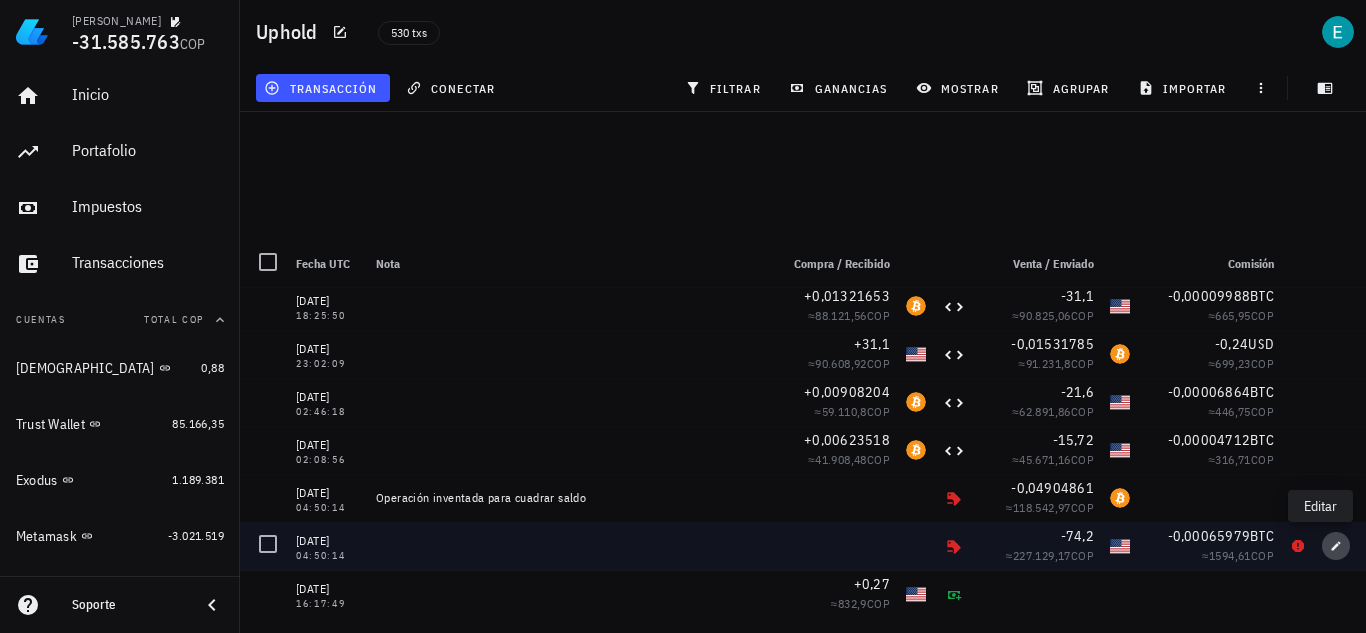 click 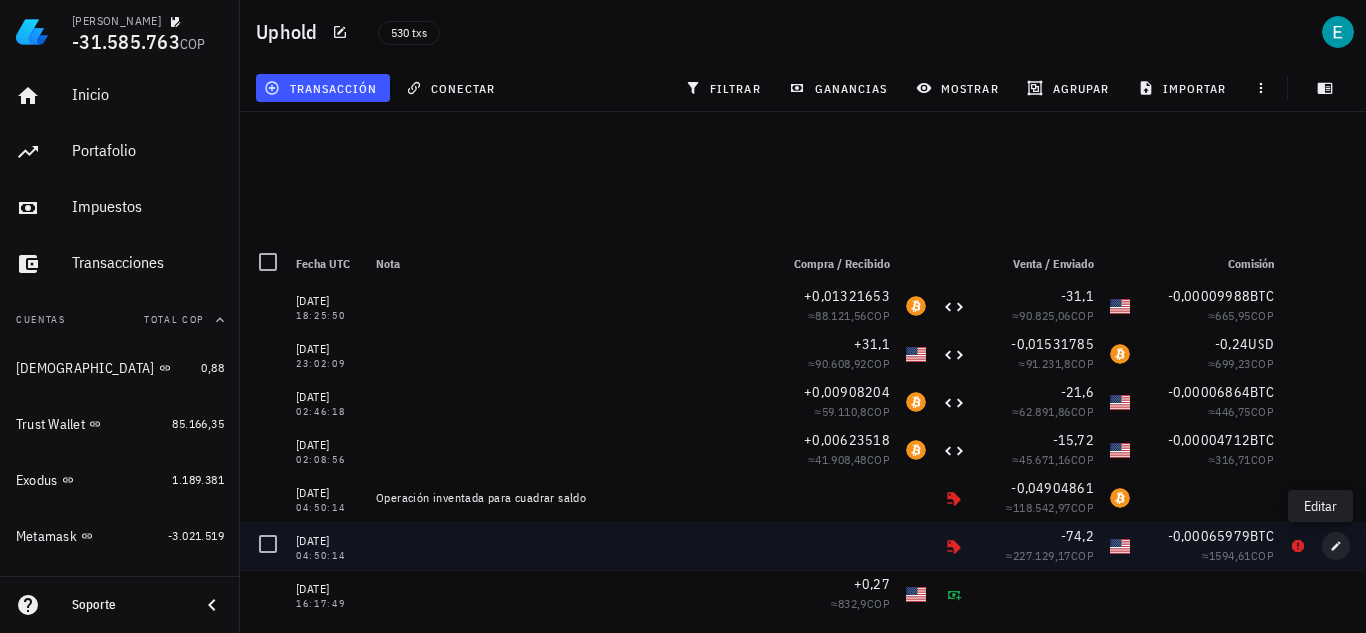 type on "[DATE]" 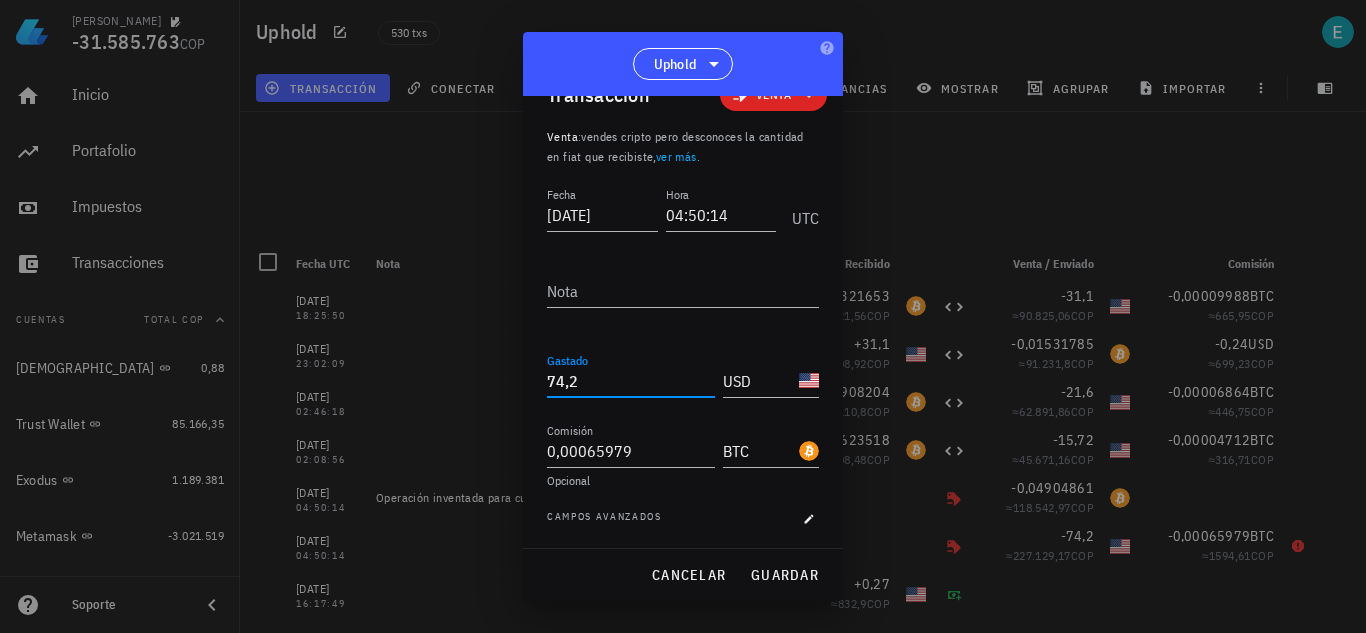drag, startPoint x: 629, startPoint y: 396, endPoint x: 478, endPoint y: 386, distance: 151.33076 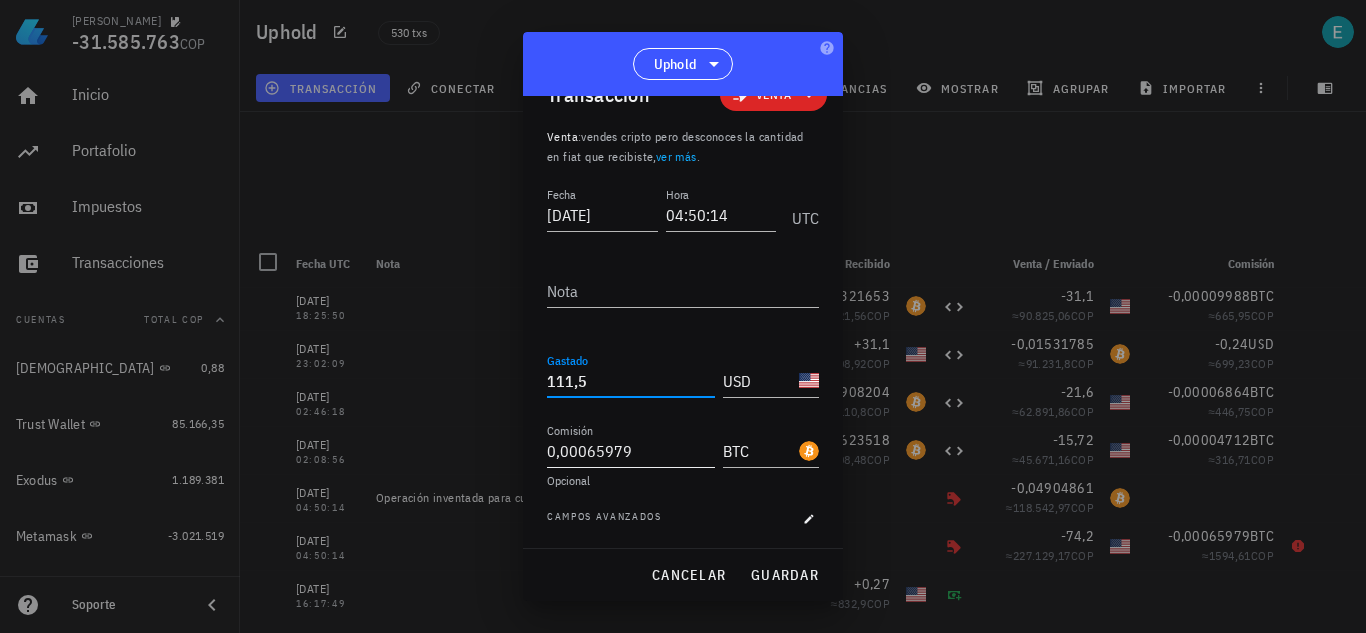 type on "111,5" 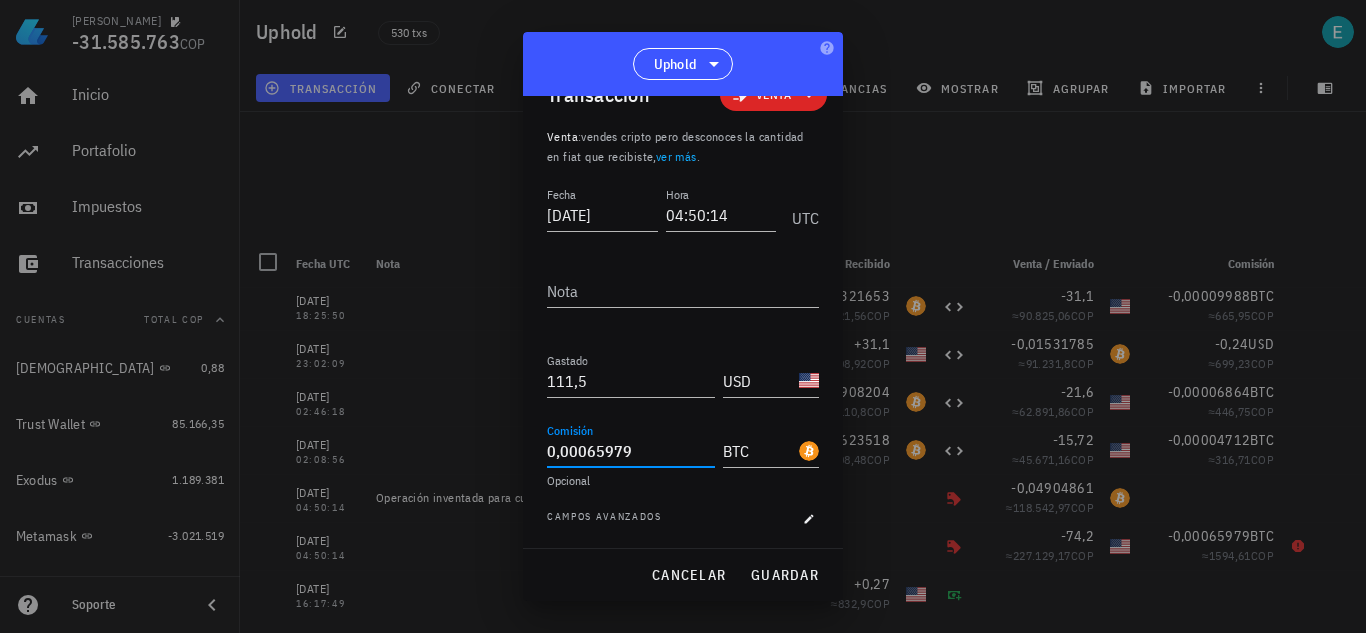 drag, startPoint x: 639, startPoint y: 453, endPoint x: 355, endPoint y: 461, distance: 284.11264 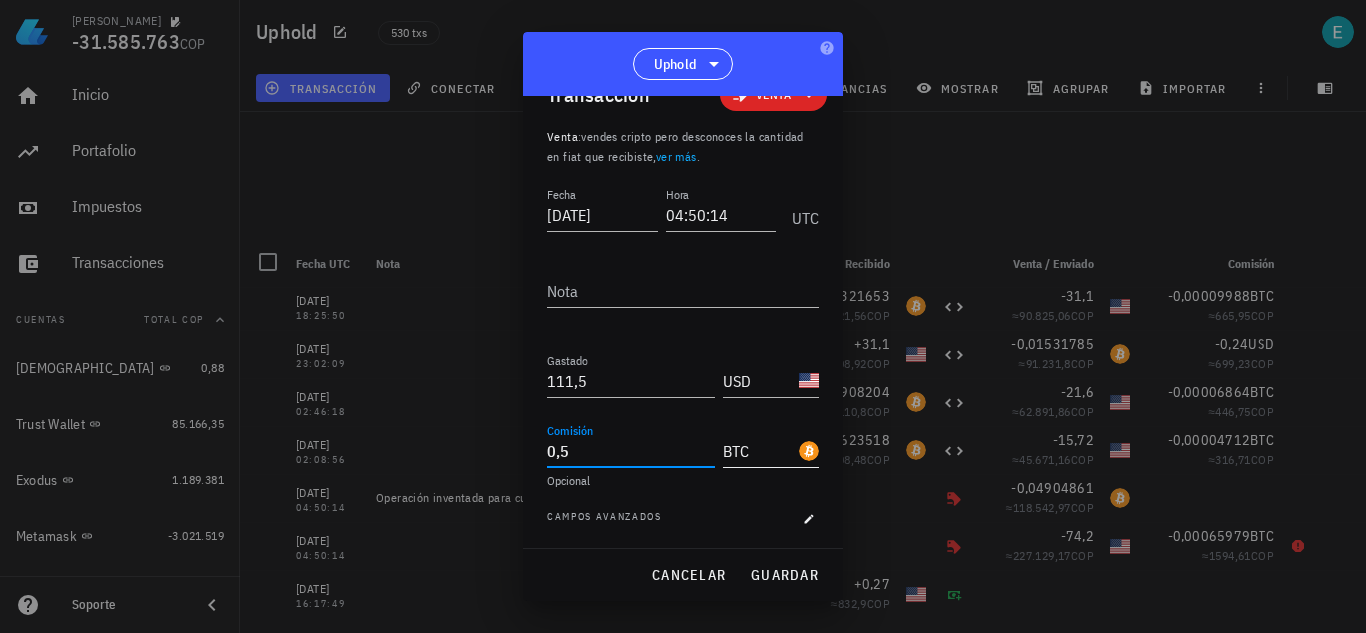 type on "0,5" 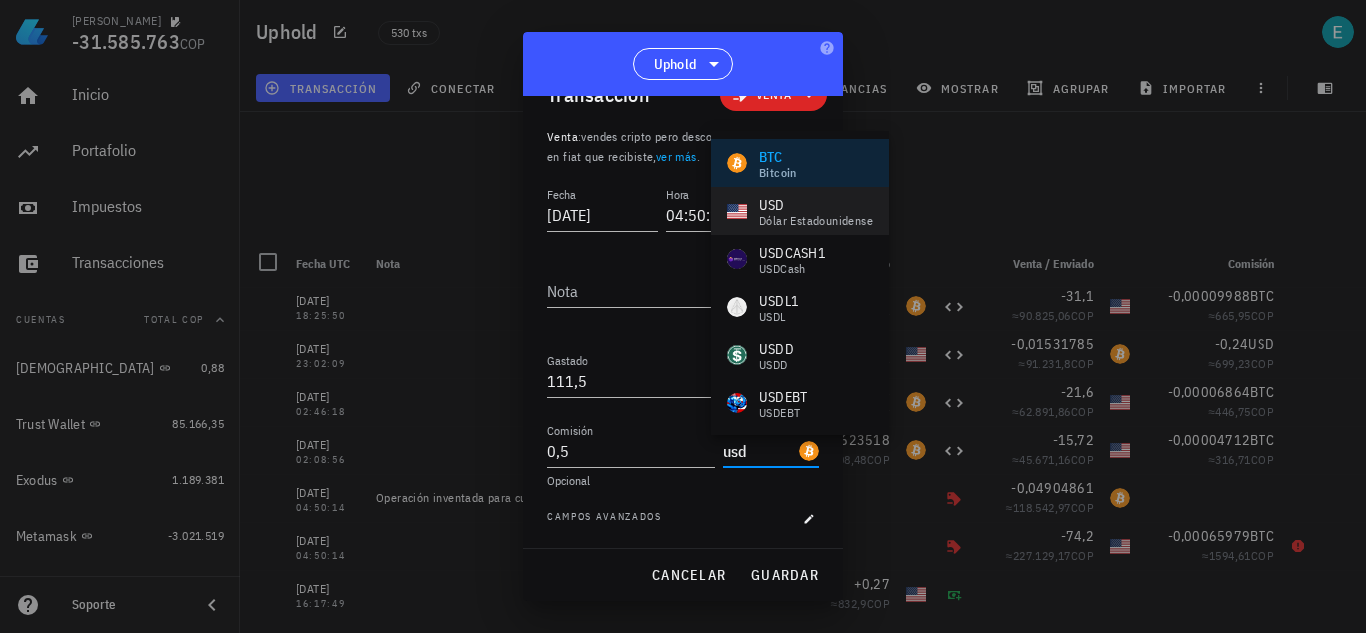click on "USD" at bounding box center (816, 205) 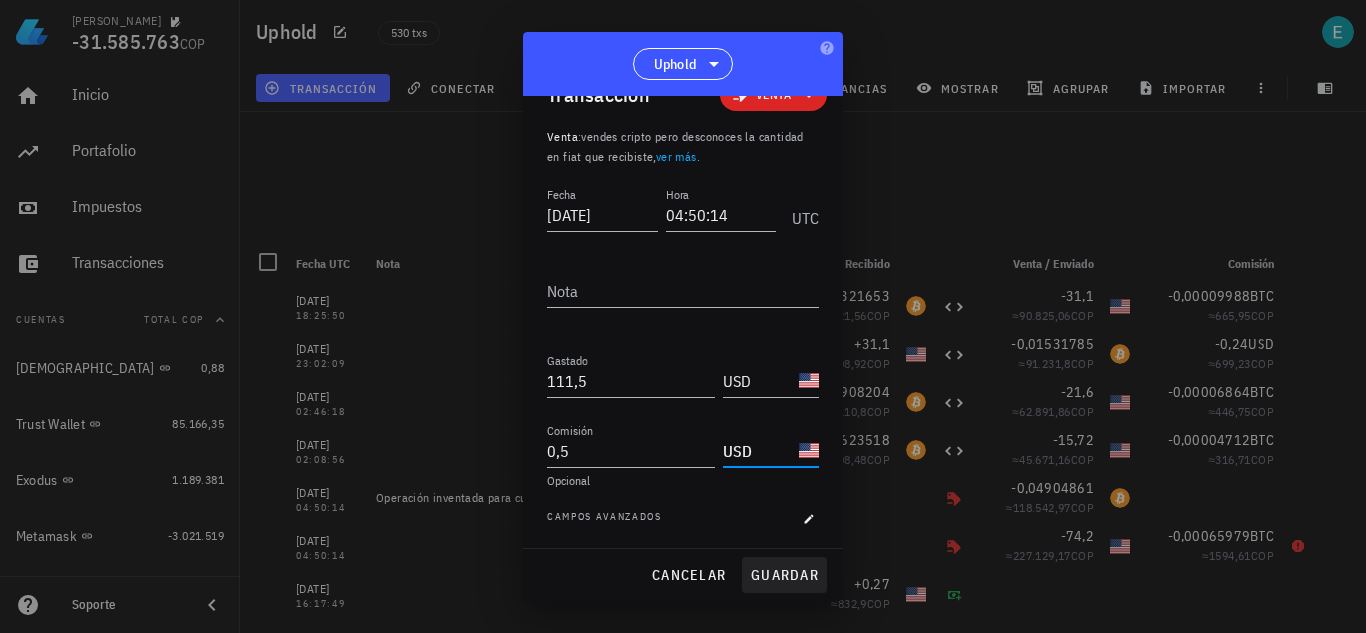 type on "USD" 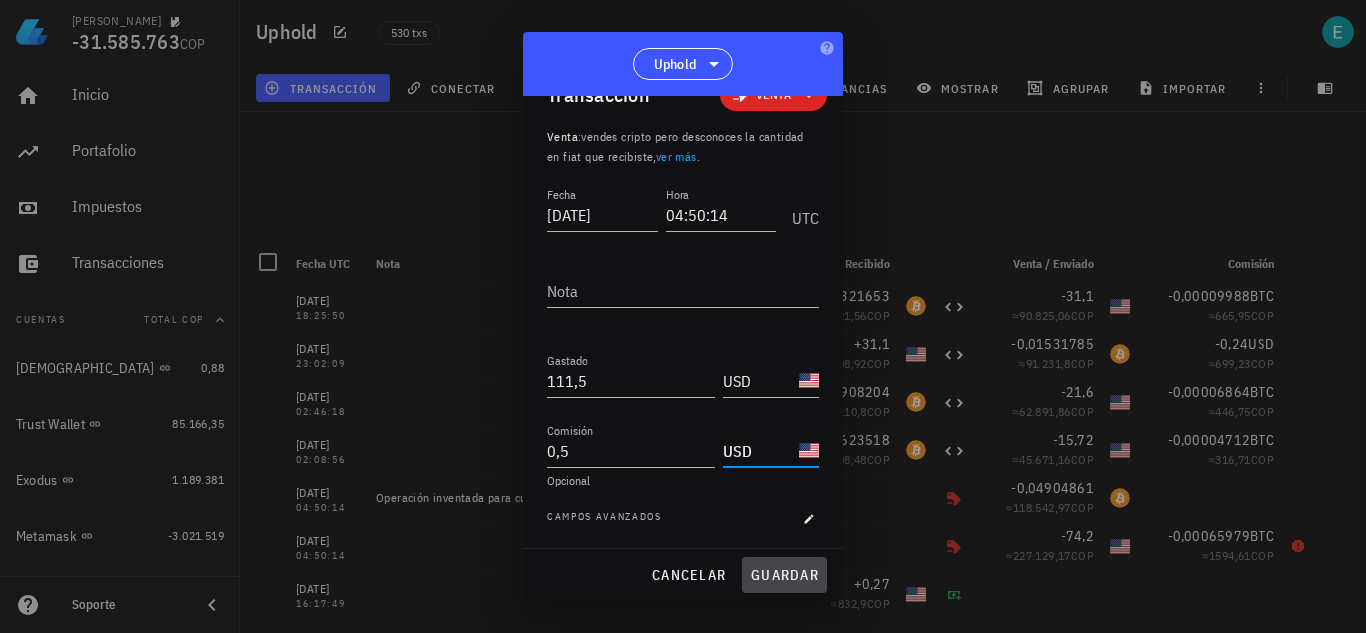 click on "guardar" at bounding box center [784, 575] 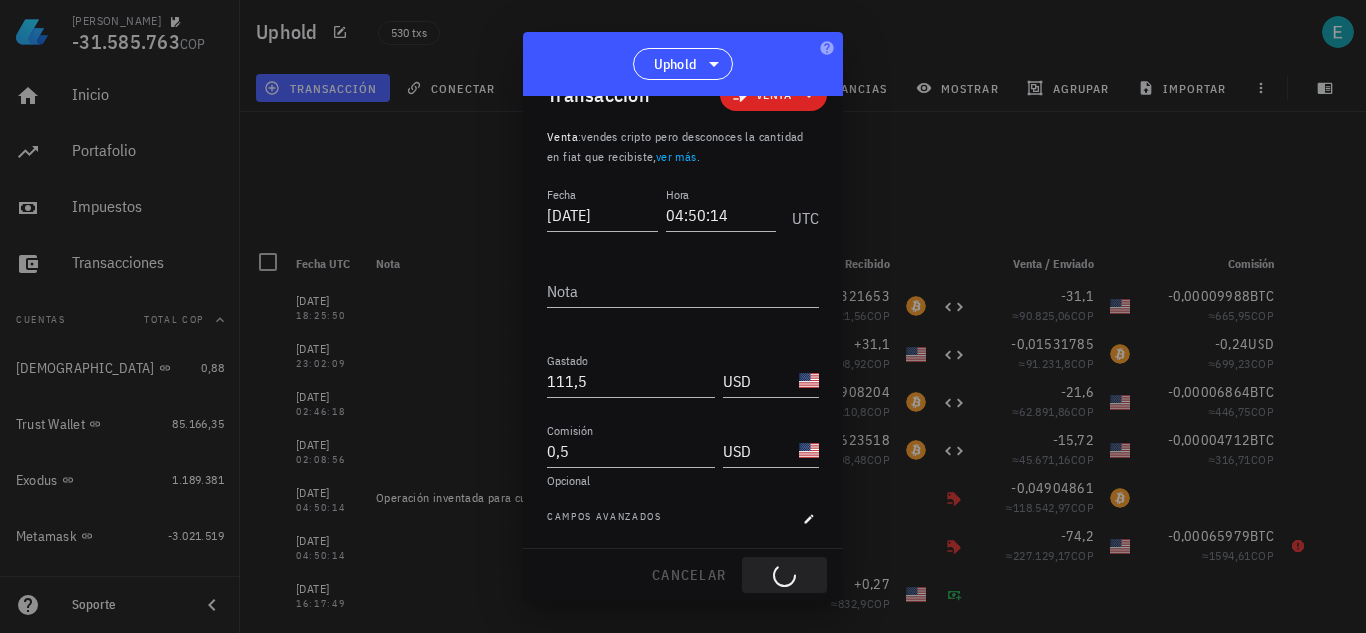 type on "74,2" 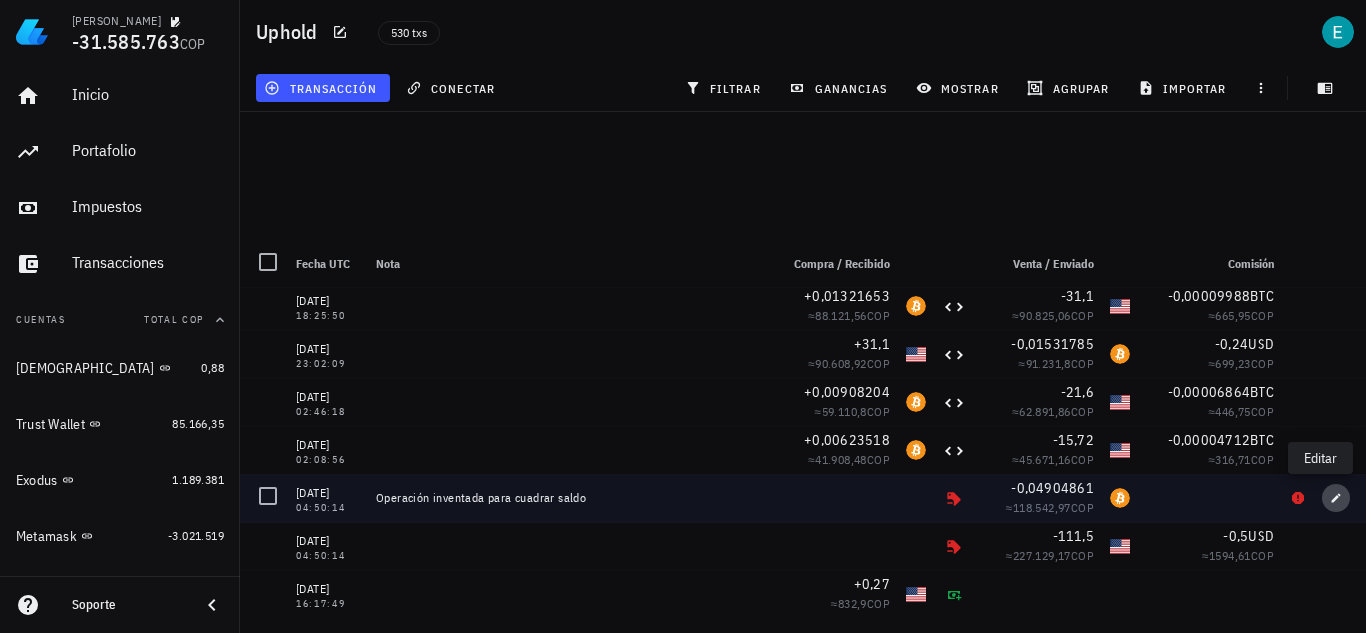 click 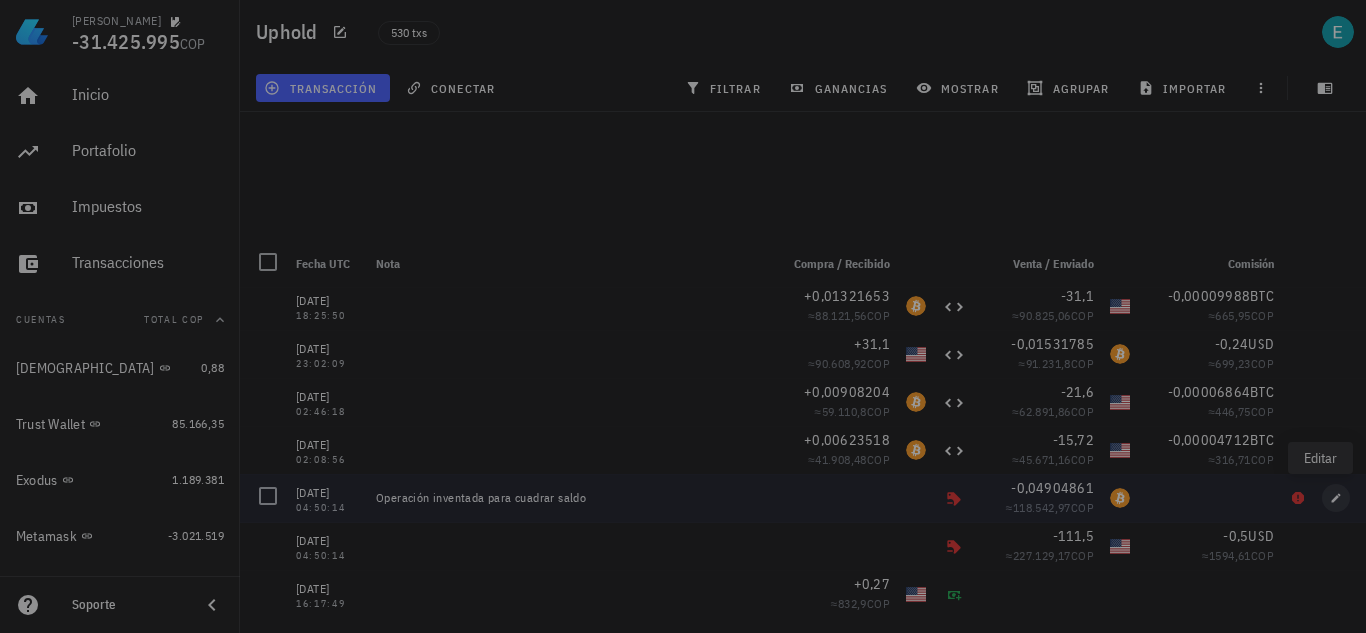 type on "Operación inventada para cuadrar saldo" 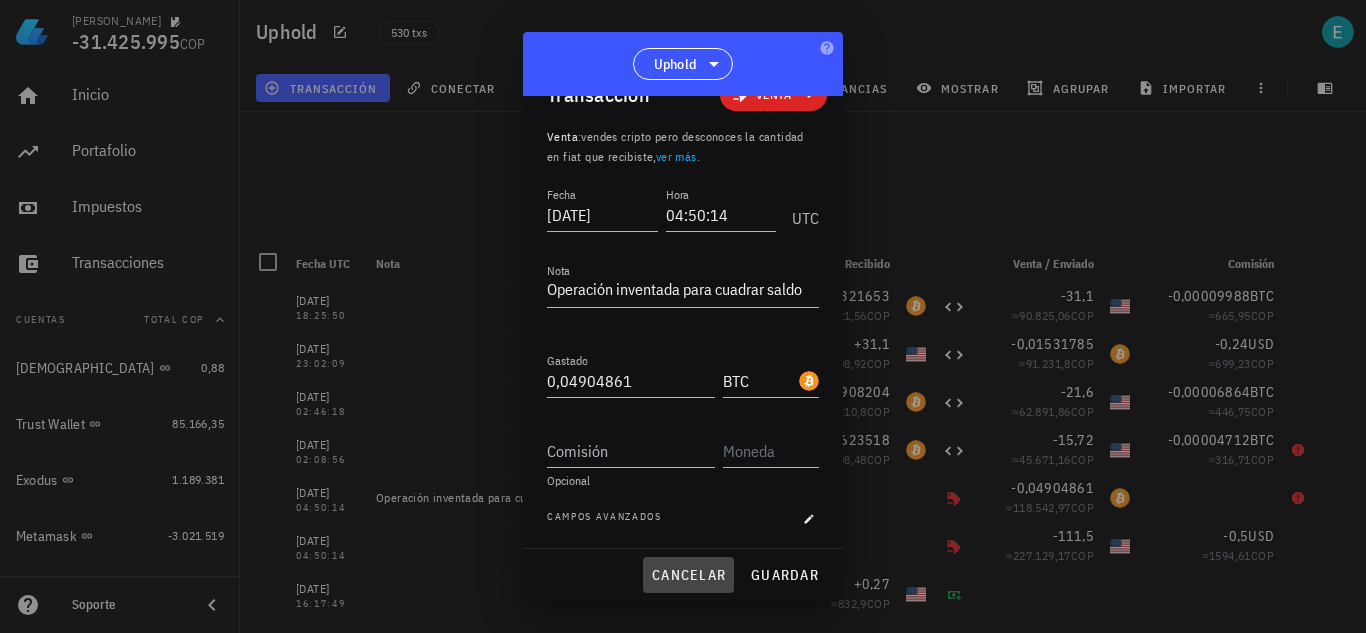 click on "cancelar" at bounding box center [688, 575] 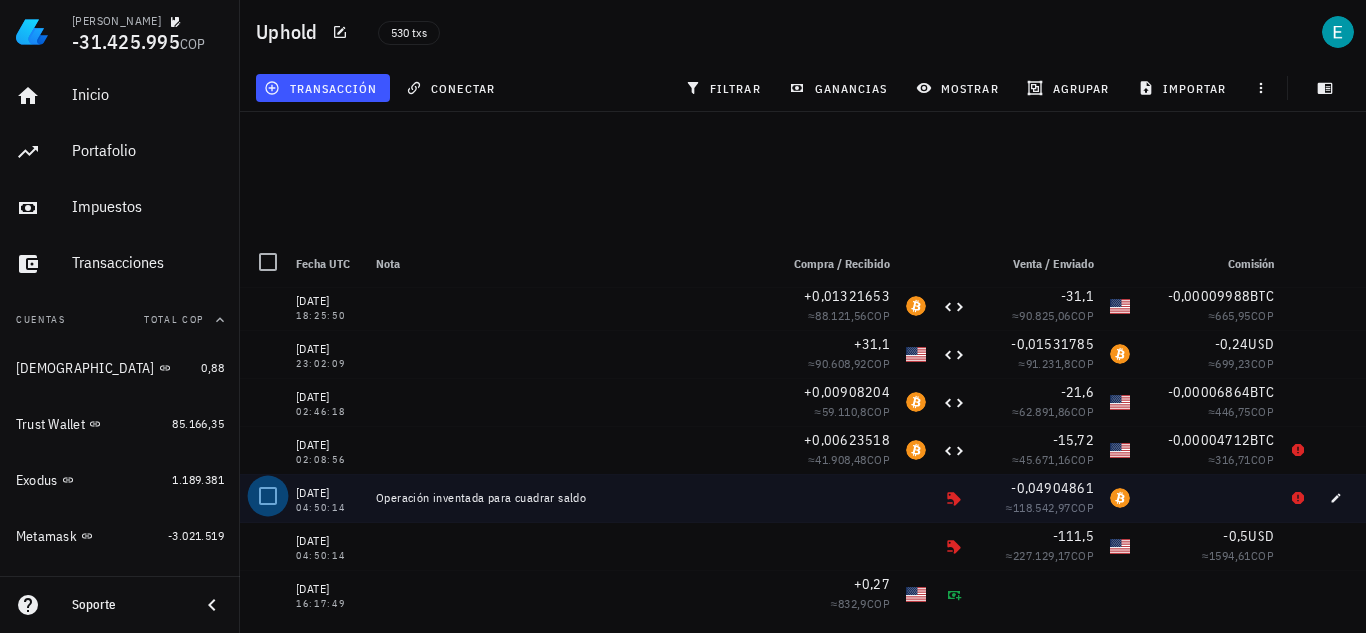 click at bounding box center (268, 496) 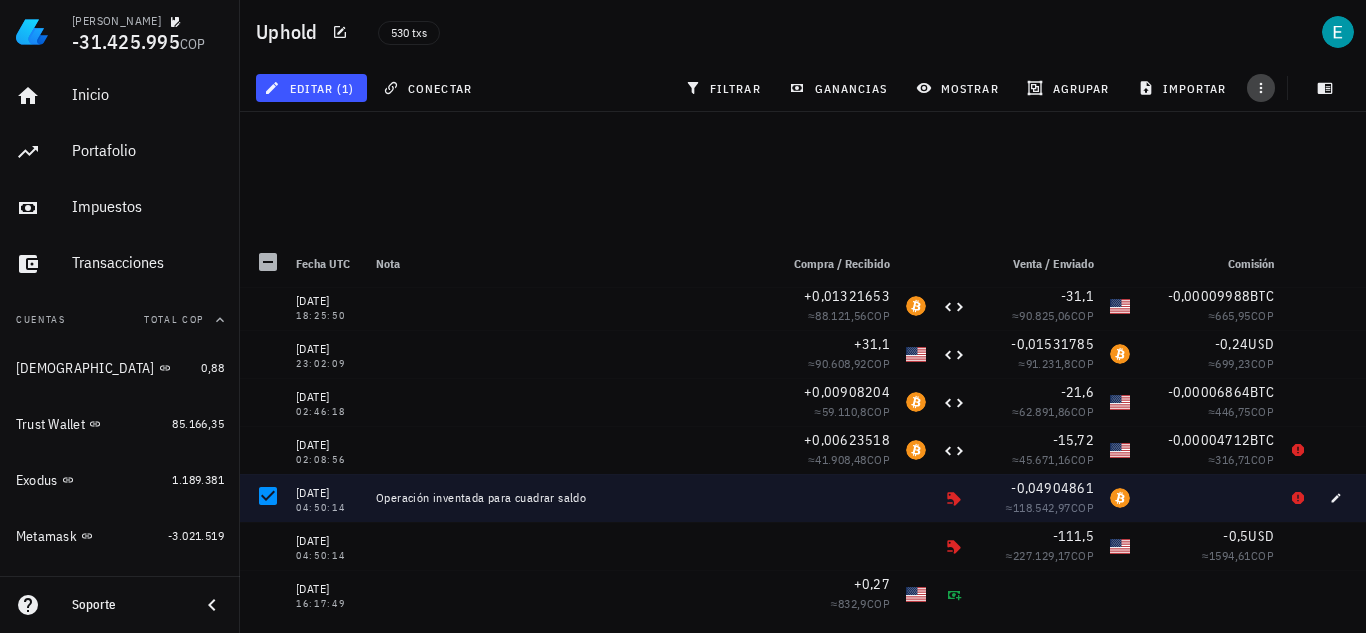 click 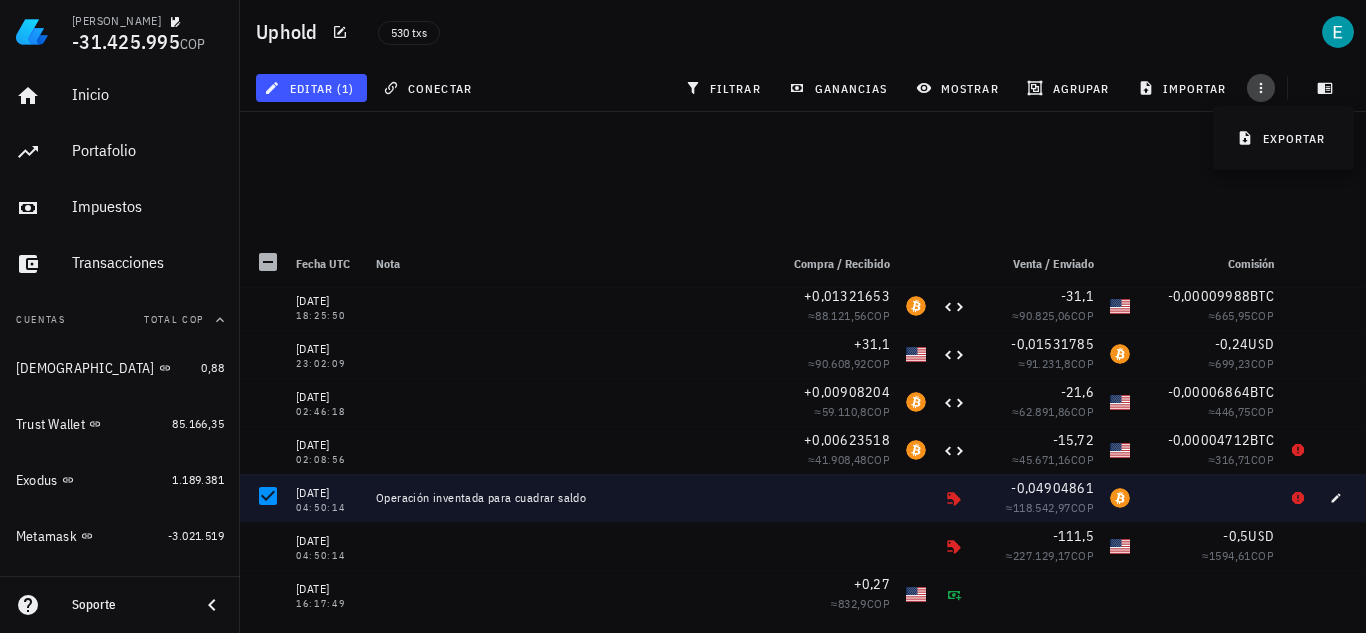 click 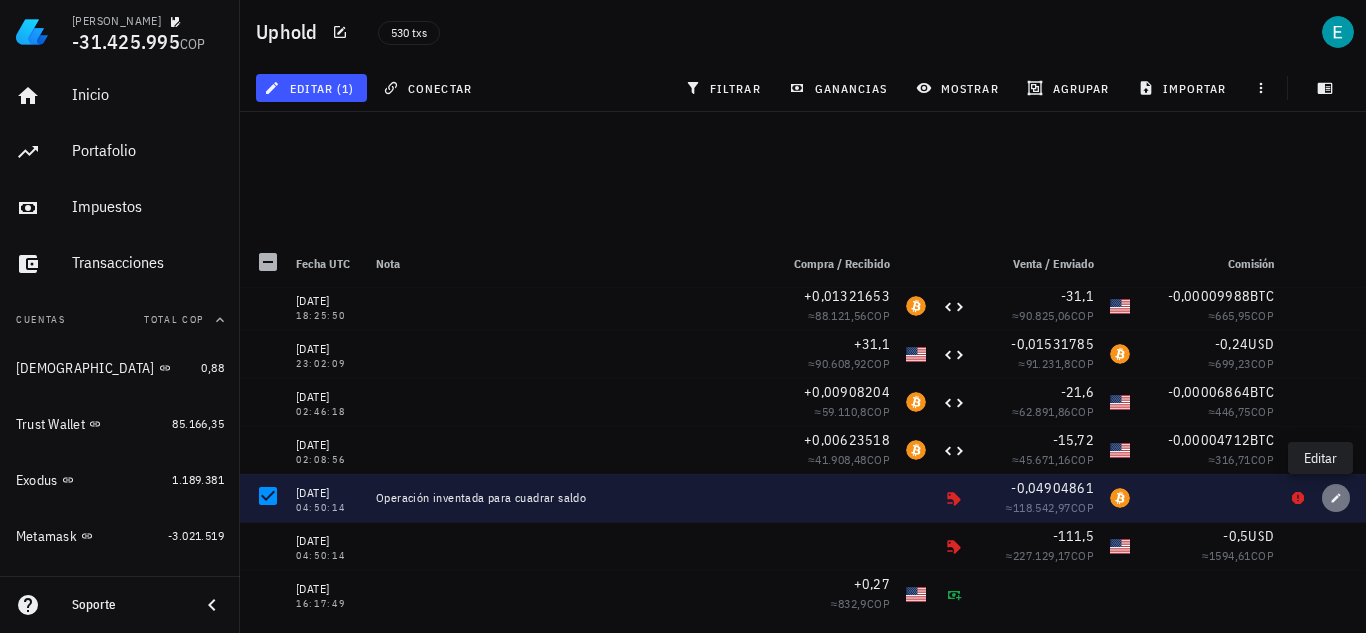 click 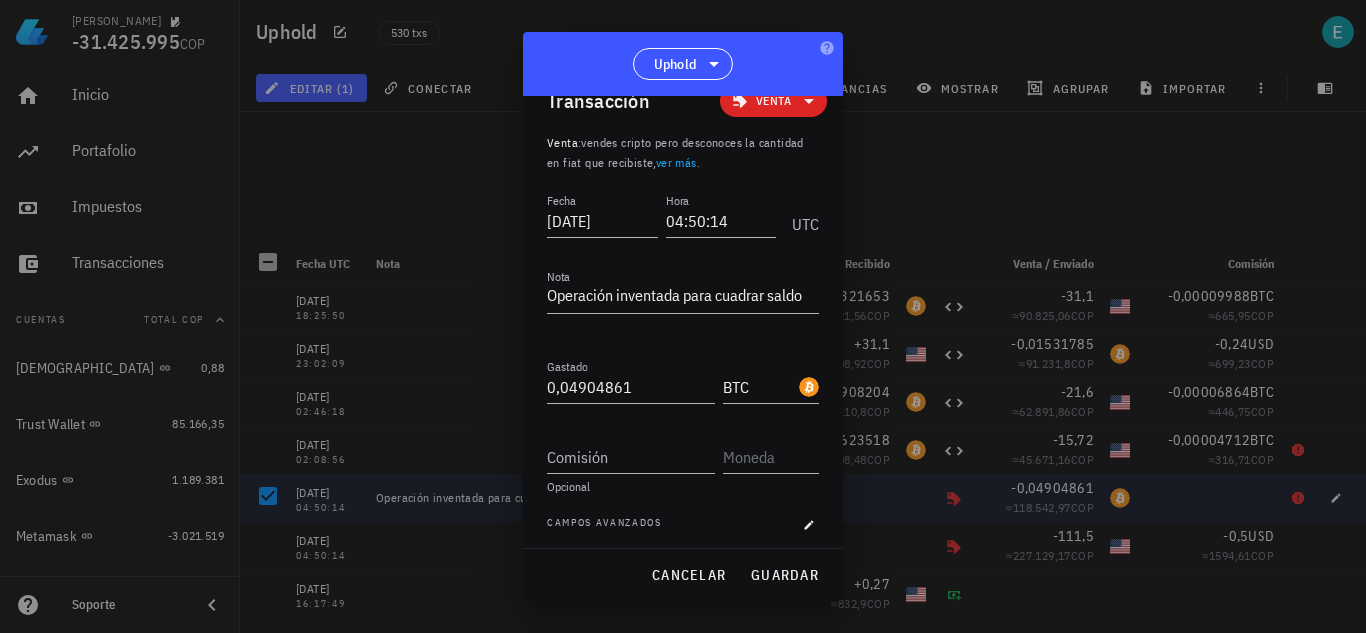 scroll, scrollTop: 41, scrollLeft: 0, axis: vertical 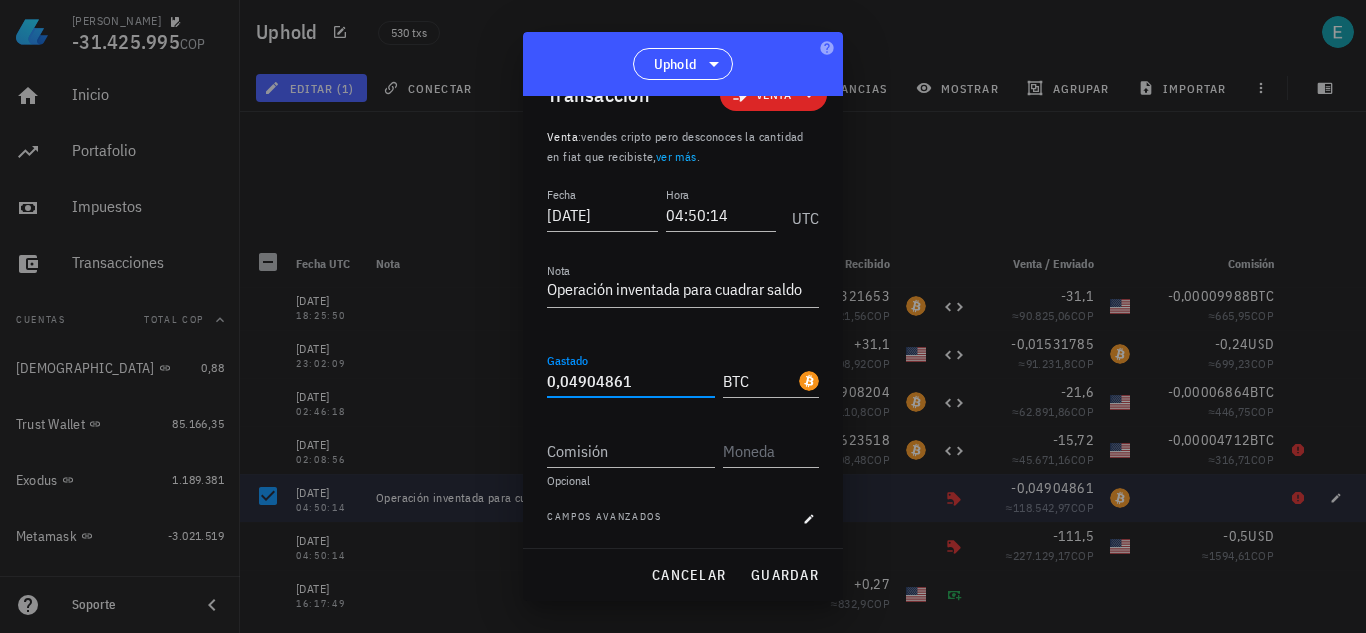 drag, startPoint x: 649, startPoint y: 386, endPoint x: 457, endPoint y: 382, distance: 192.04166 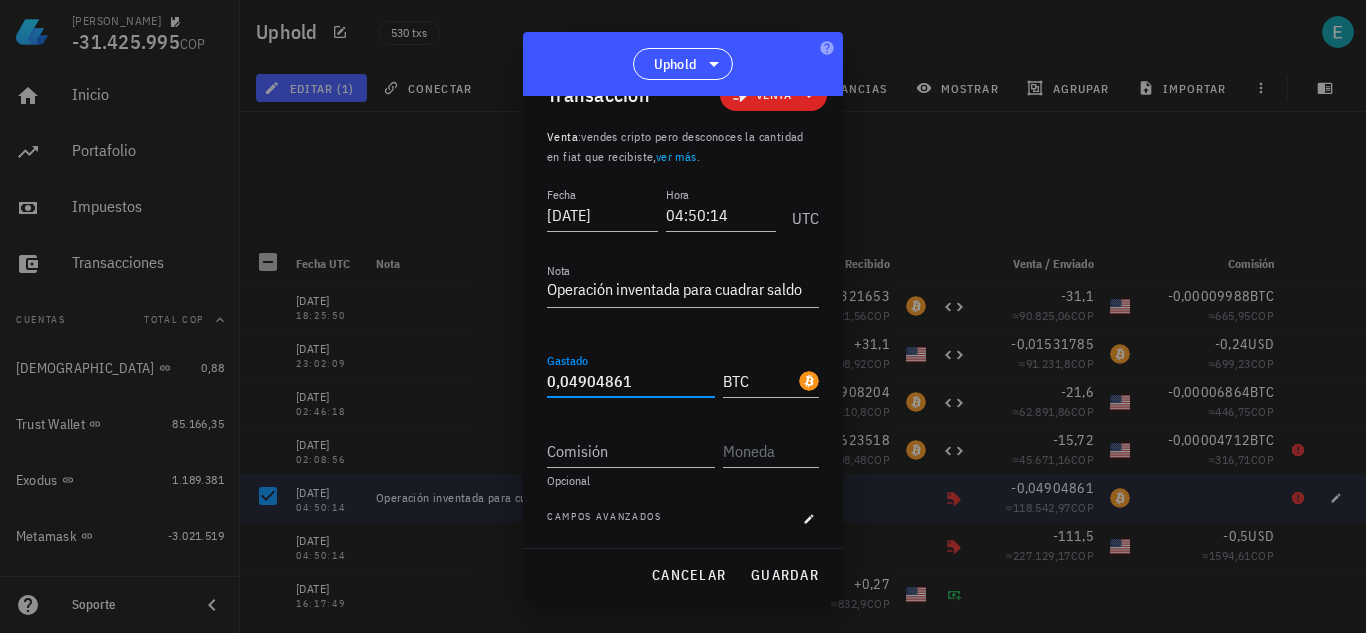 click on "[PERSON_NAME]
-31.425.995  COP
Inicio
[GEOGRAPHIC_DATA]
Impuestos
[GEOGRAPHIC_DATA]
Cuentas
Total
COP
Buda       0,88 Trust Wallet       85.166,35 Exodus       1.189.381 Metamask       -3.021.519 Kucoin       0 Kucoin       350.136,5 Uphold       -39.539.414 BingX       732.444,63 Binance       8.777.679
agregar cuenta
Soporte
Uphold
530 txs
editar (1)
conectar
filtrar
ganancias
mostrar
[GEOGRAPHIC_DATA]
importar
Total seleccionado (1)
0  FLR       0  SGB       0  DOT       0  FIL       0" at bounding box center (683, 316) 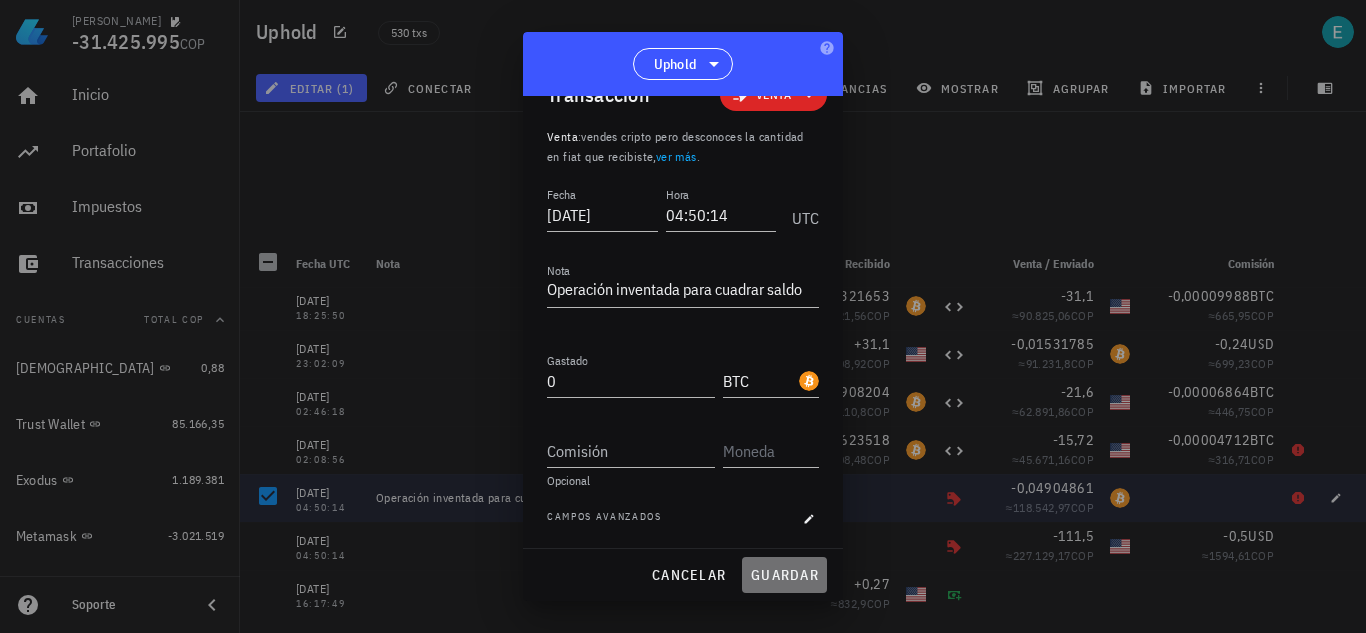 click on "guardar" at bounding box center (784, 575) 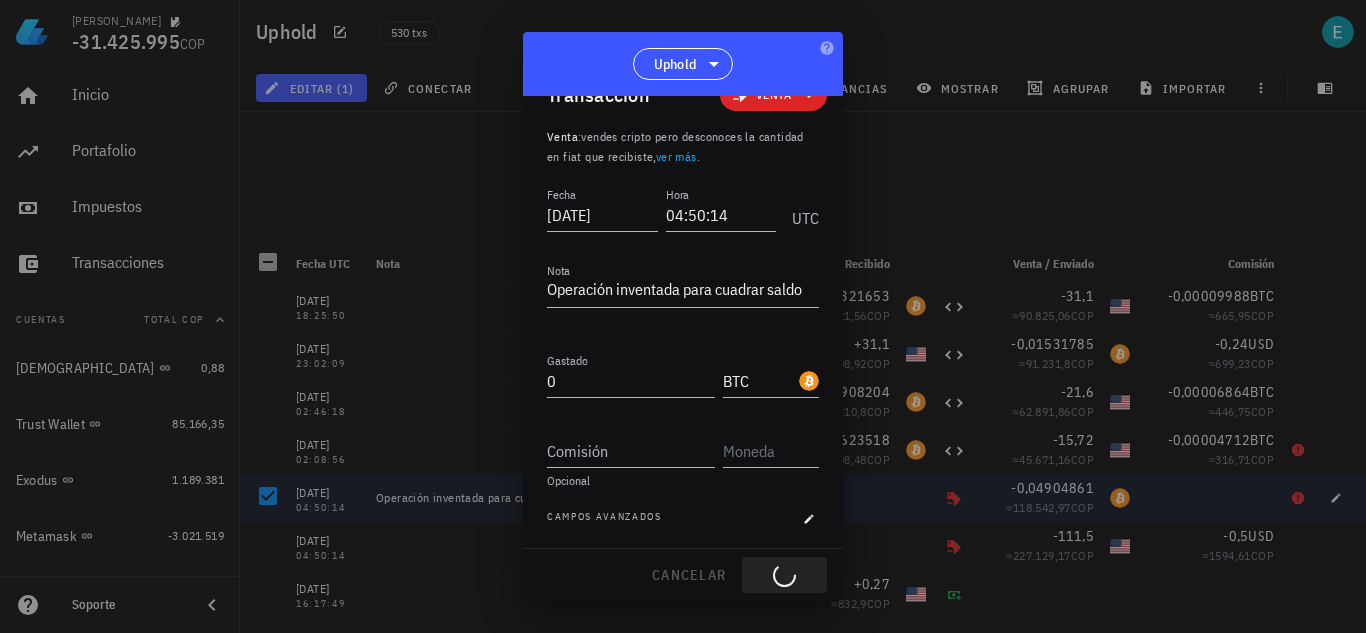 type on "0,04904861" 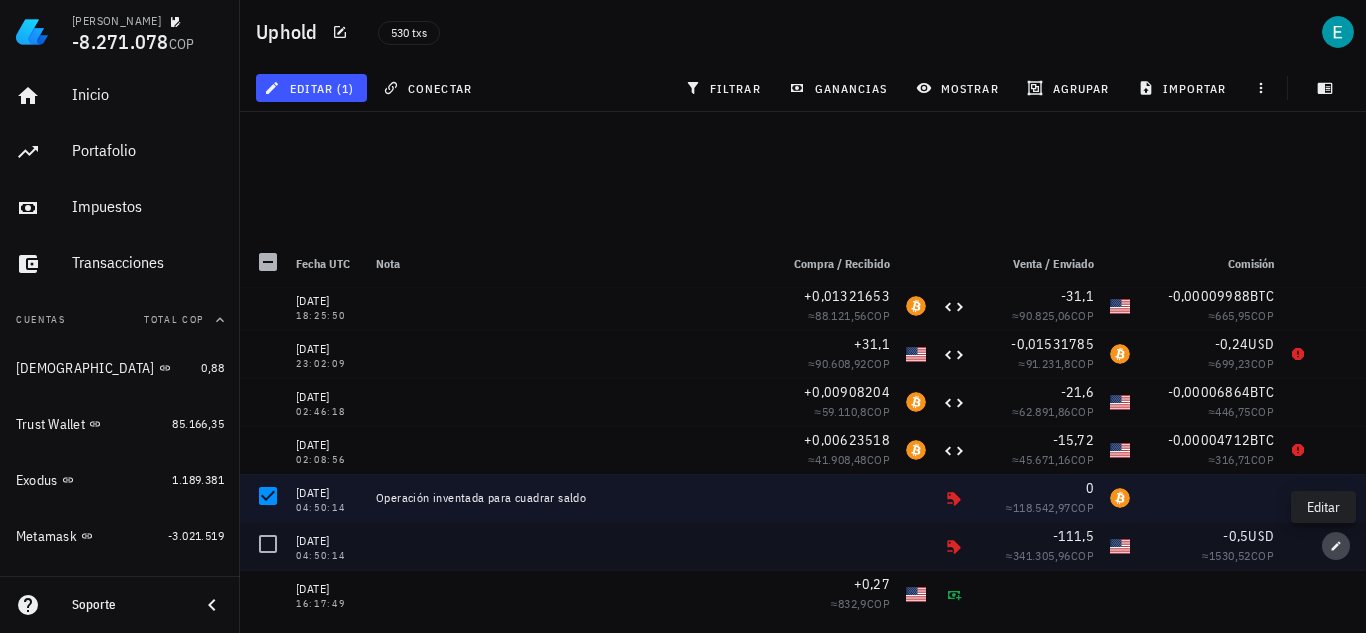 click at bounding box center (1336, 546) 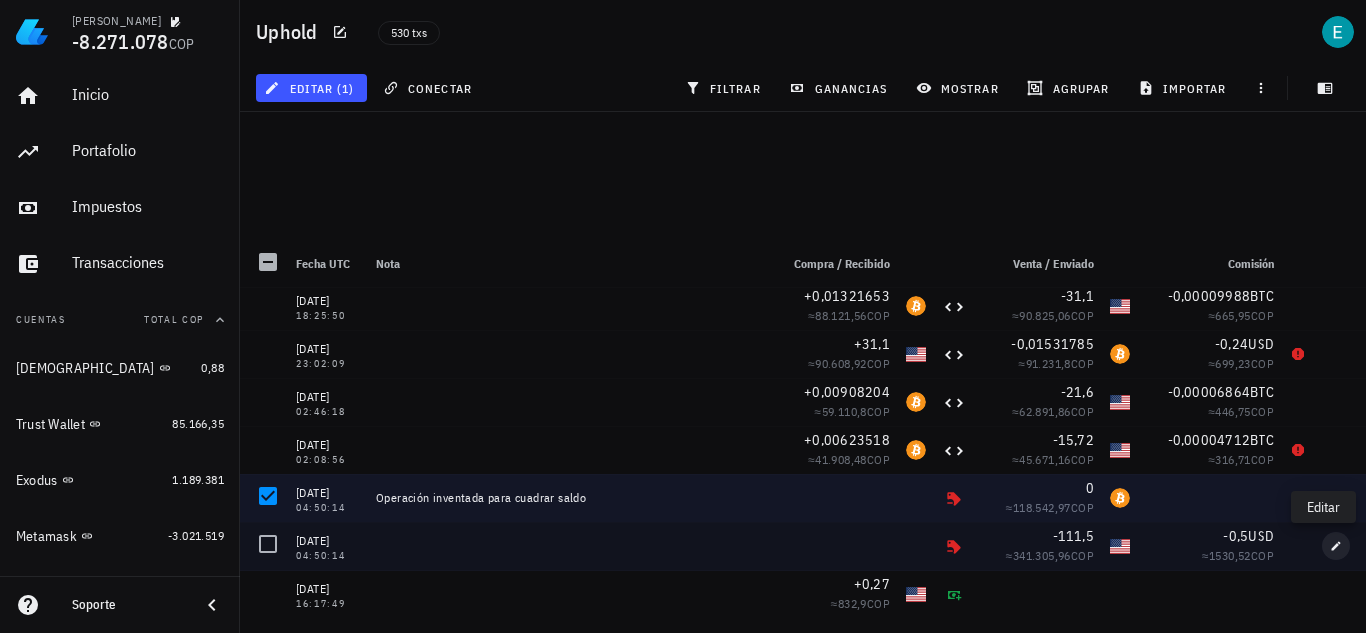 type 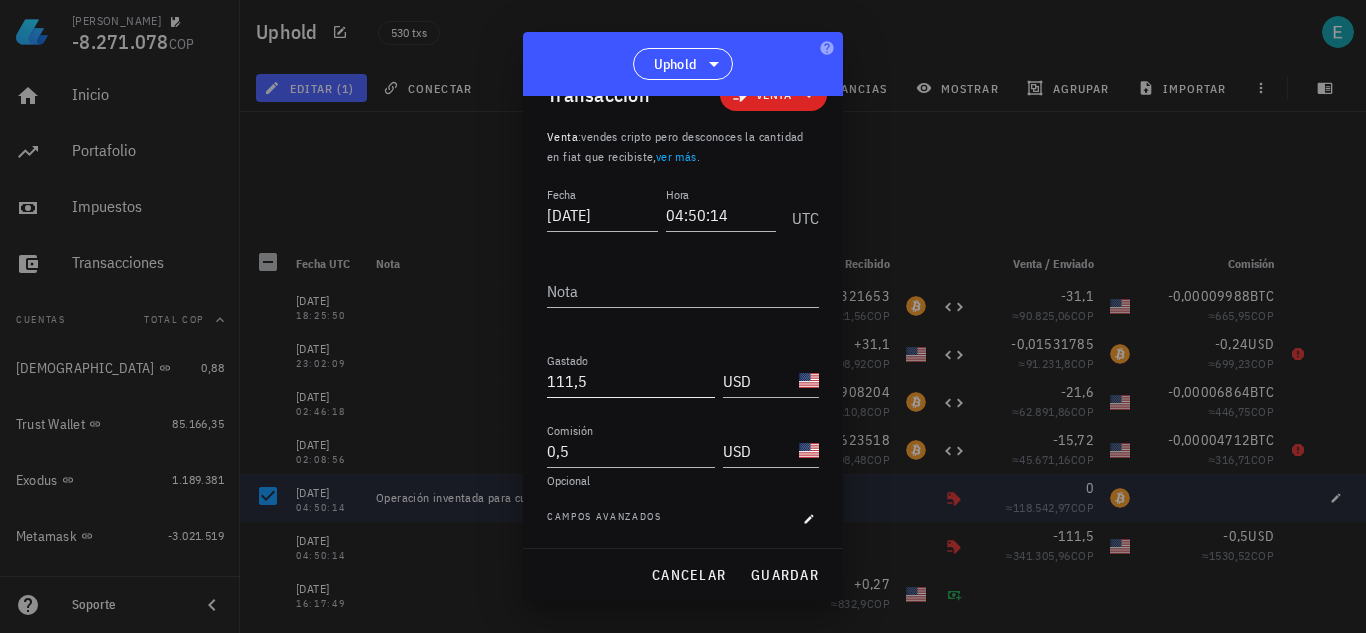 click on "111,5" at bounding box center [631, 381] 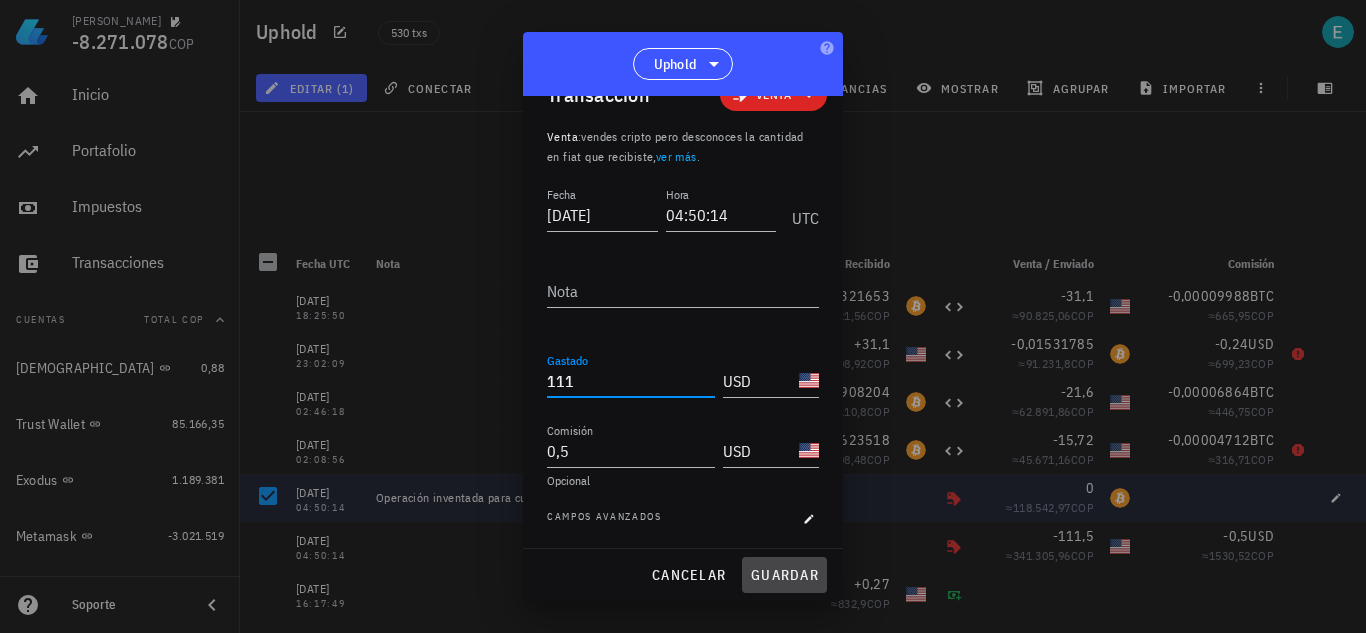 click on "guardar" at bounding box center [784, 575] 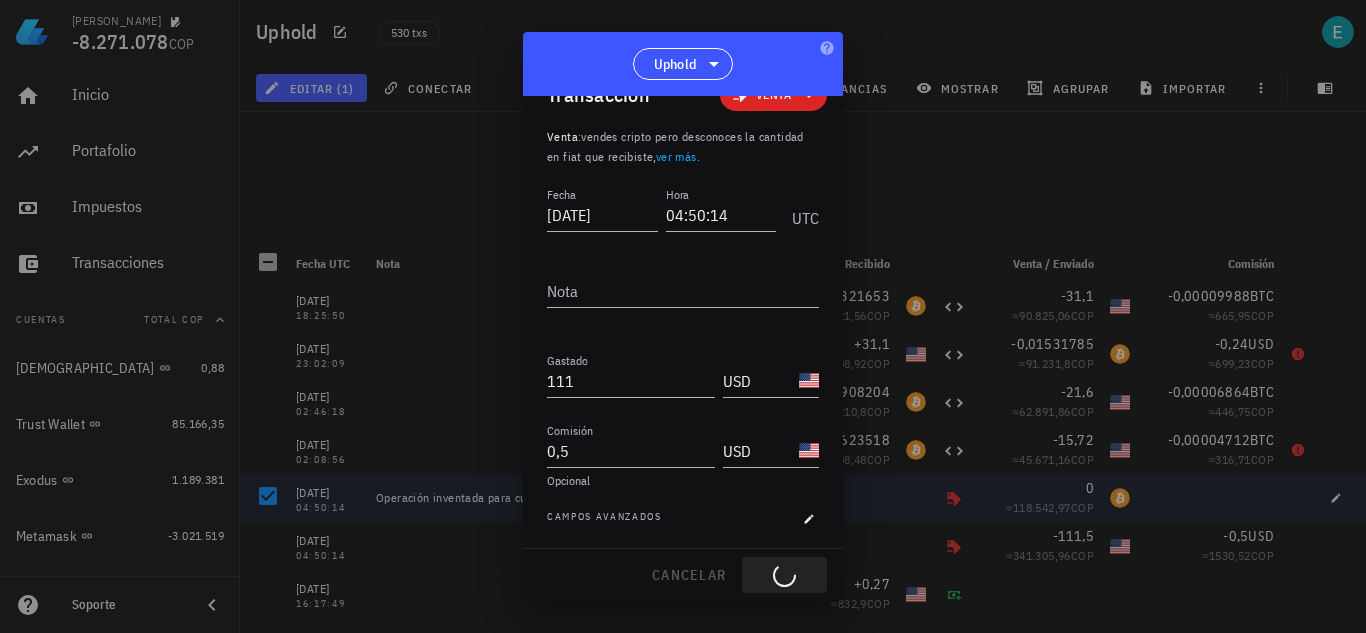 type on "111,5" 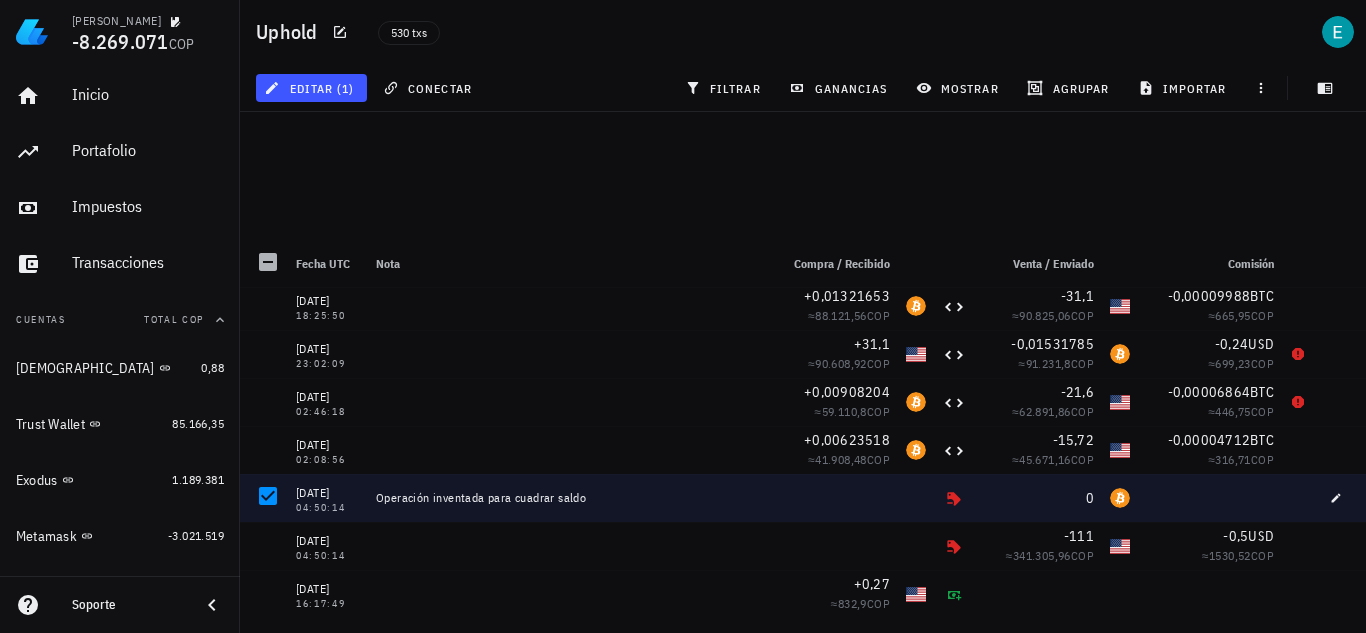 drag, startPoint x: 1064, startPoint y: 192, endPoint x: 1025, endPoint y: 196, distance: 39.20459 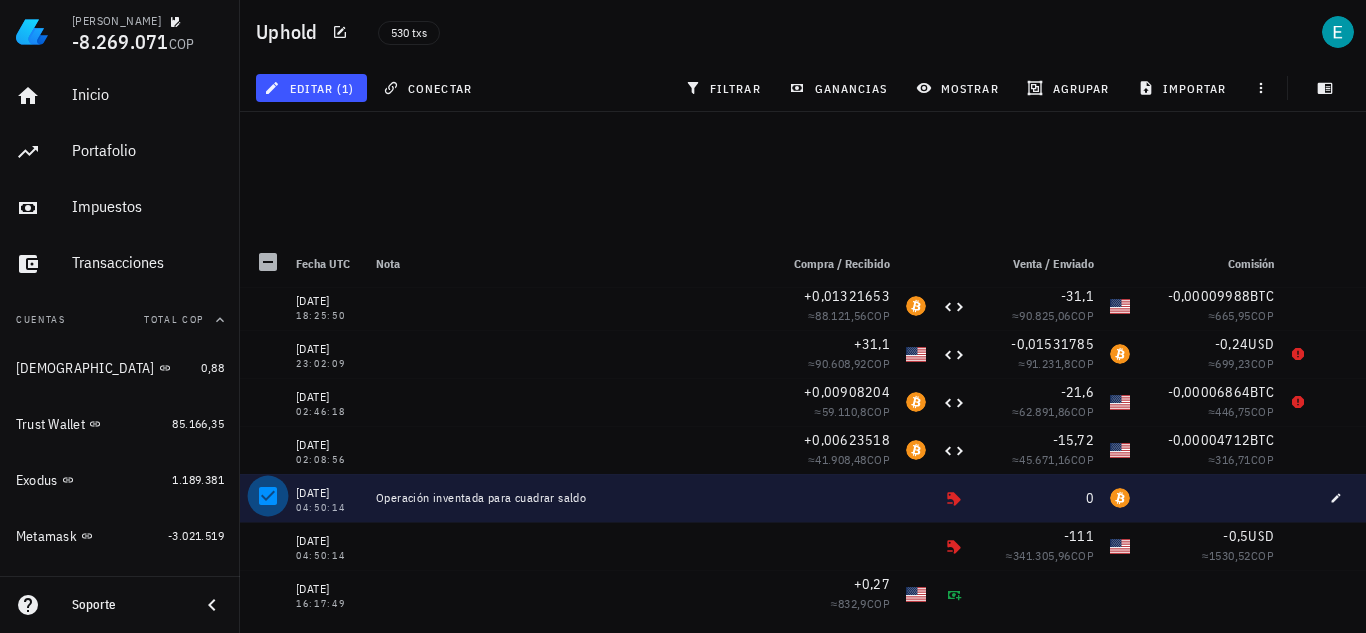 click at bounding box center (268, 496) 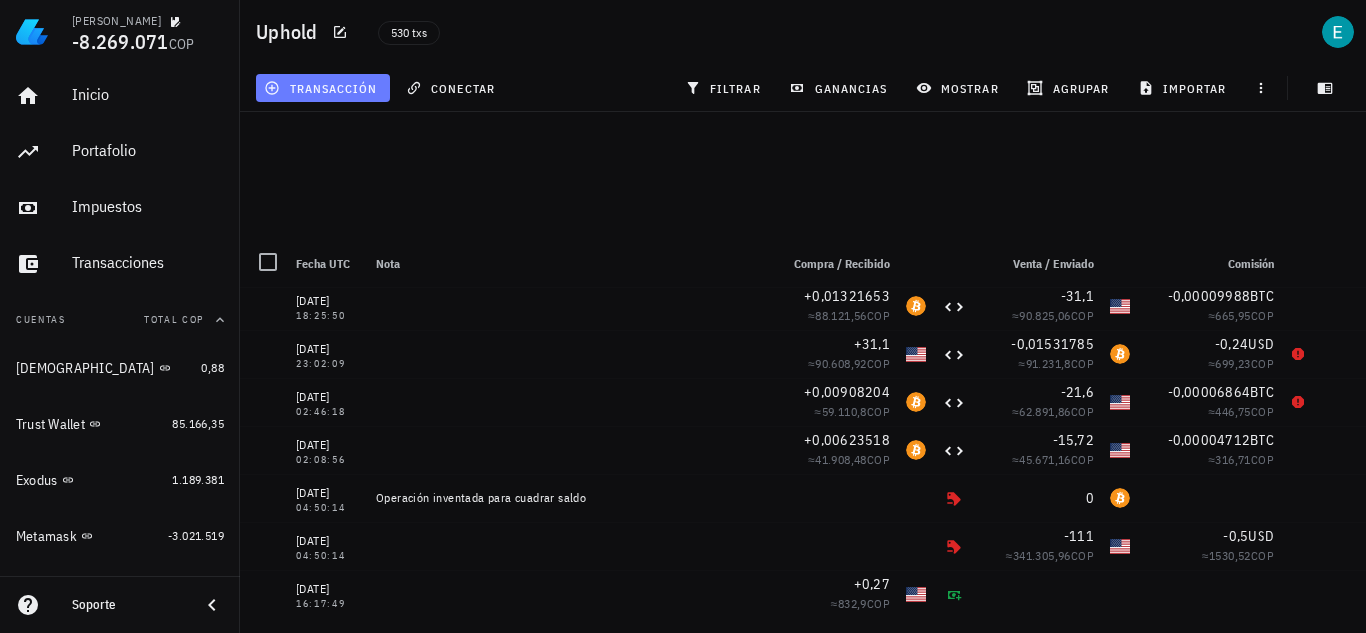 click on "transacción" at bounding box center [322, 88] 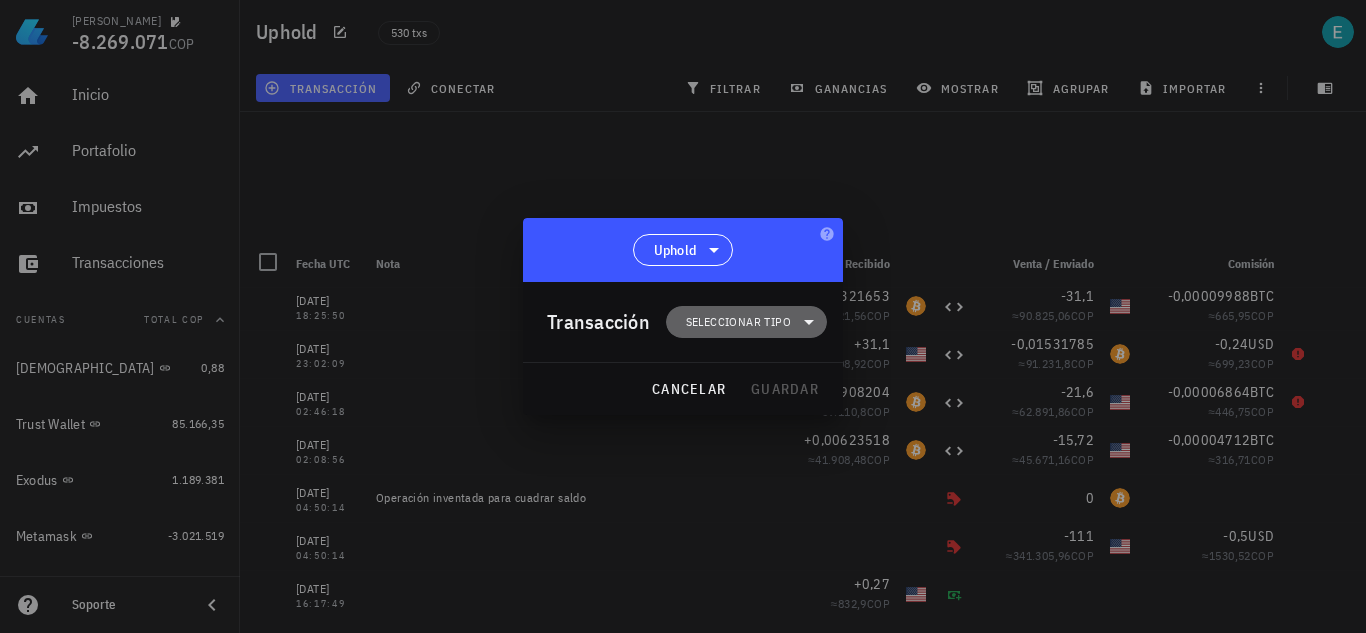 click 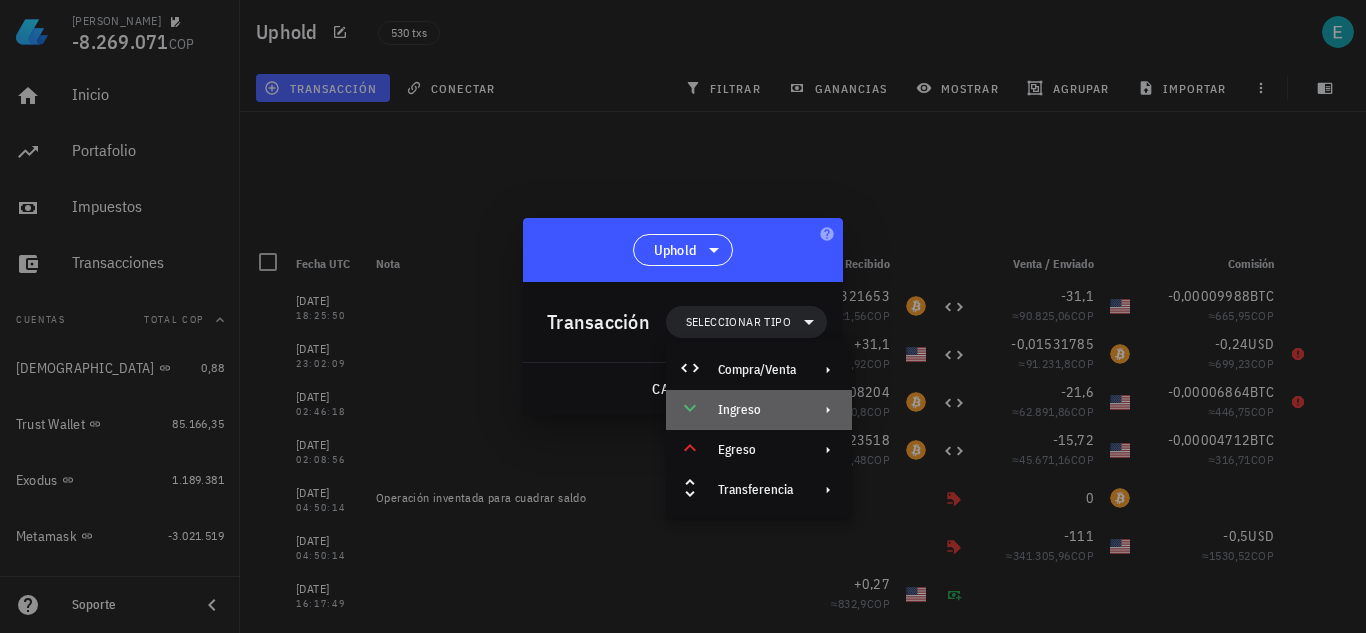 click on "Ingreso" at bounding box center [757, 410] 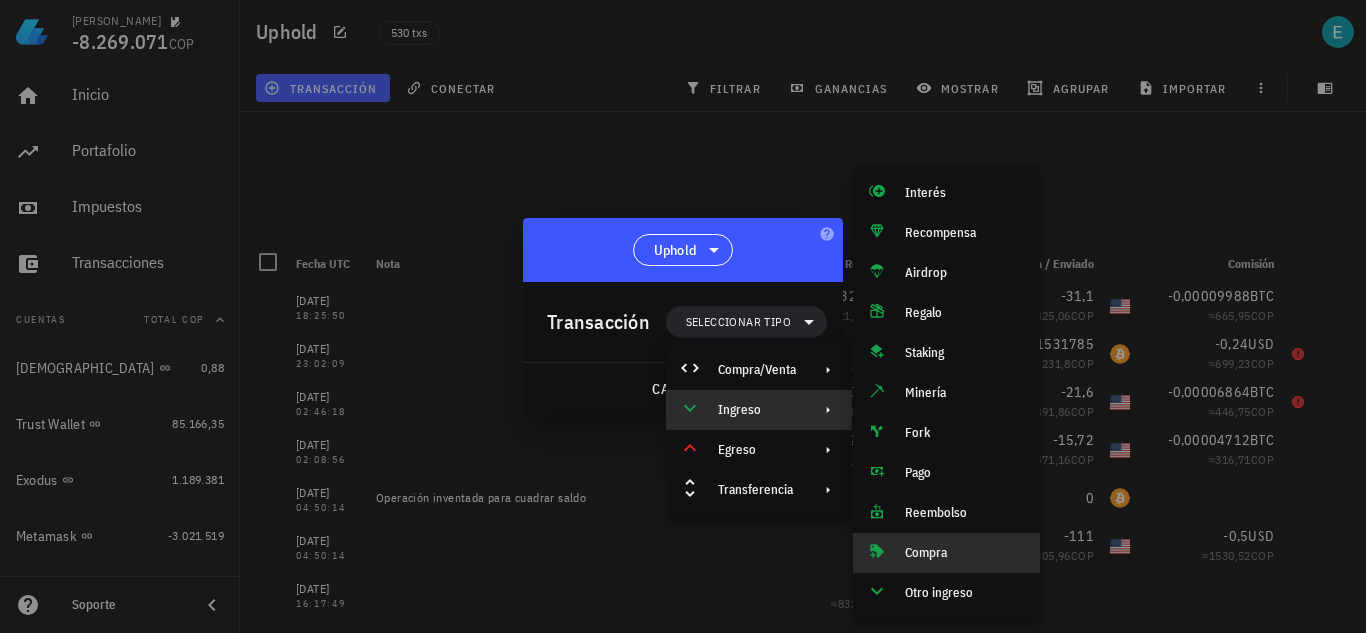 click on "Compra" at bounding box center (964, 553) 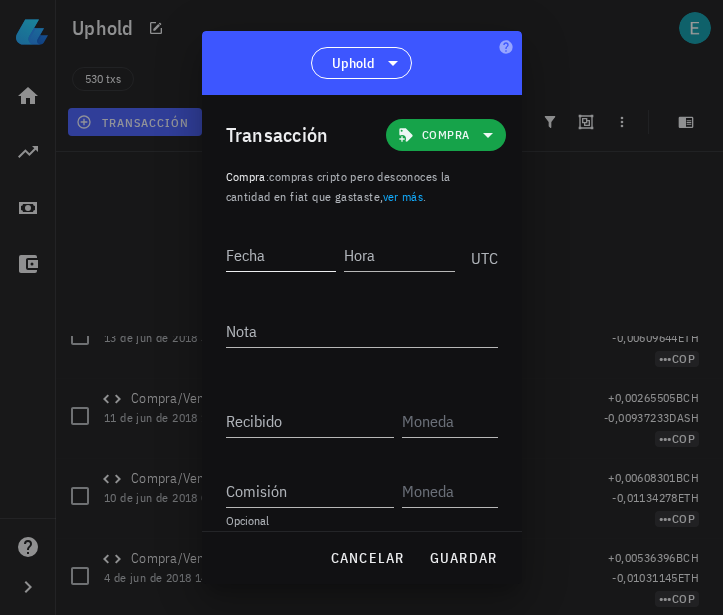 click on "Fecha" at bounding box center (281, 255) 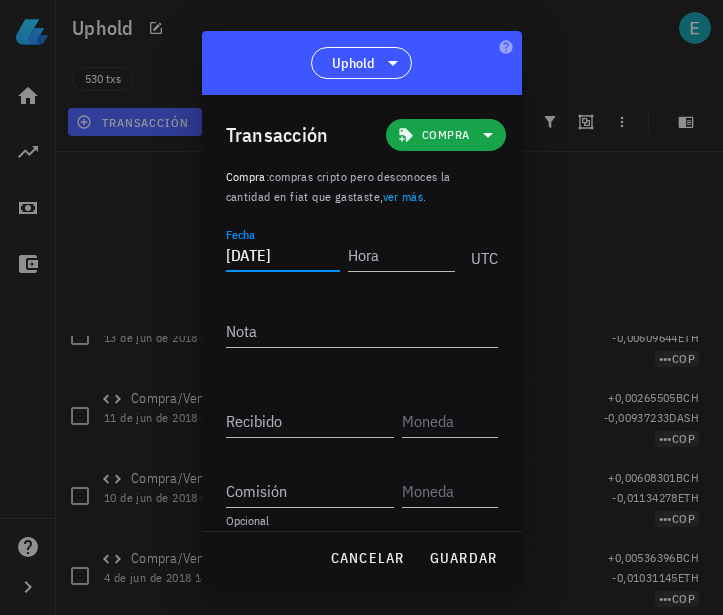 type on "[DATE]" 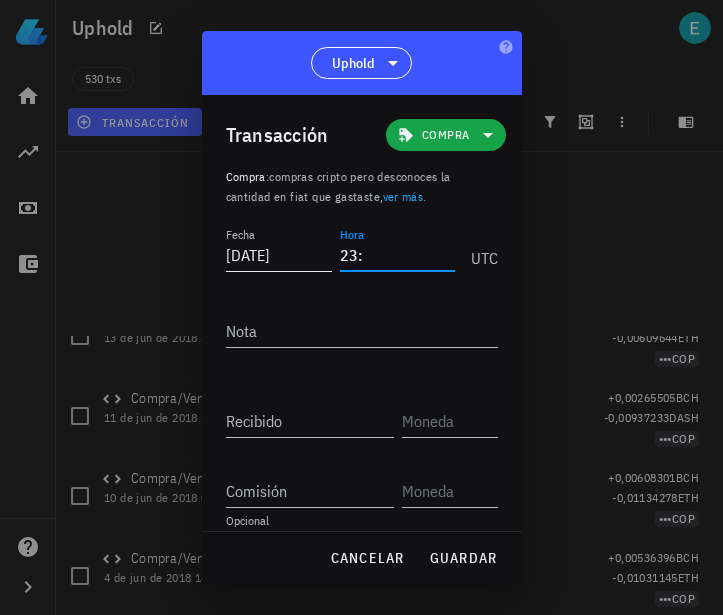 type on "2" 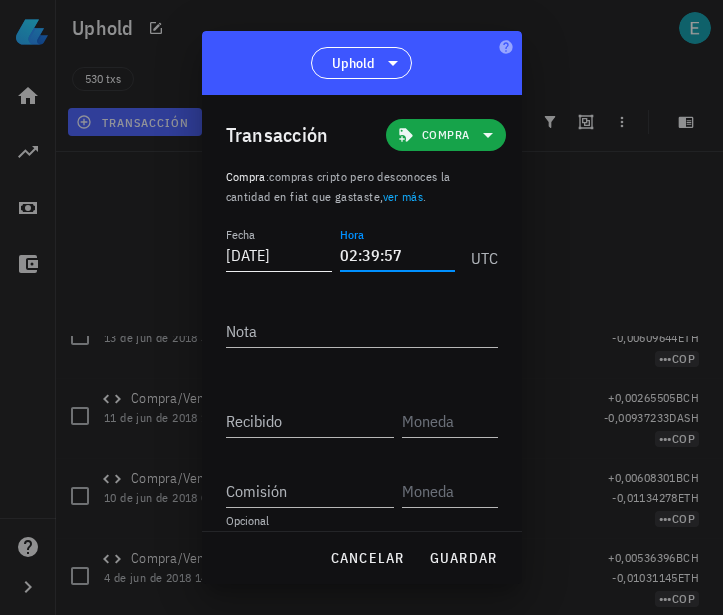 type on "02:39:57" 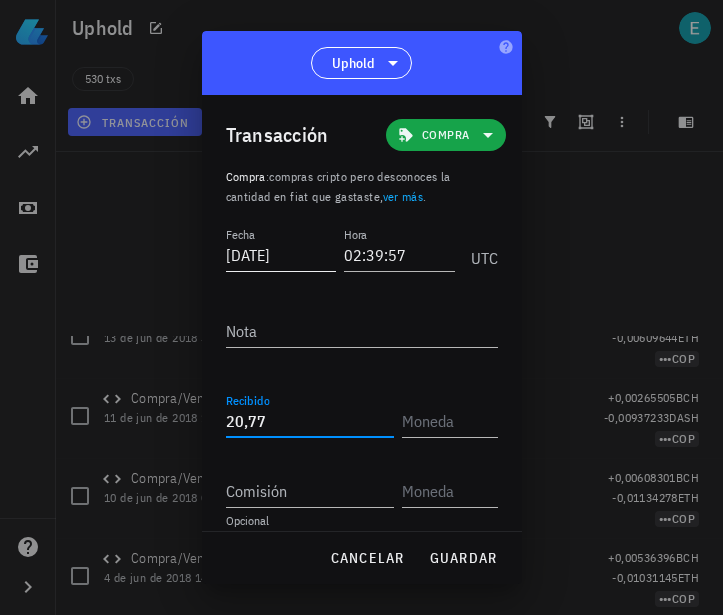 type on "20,77" 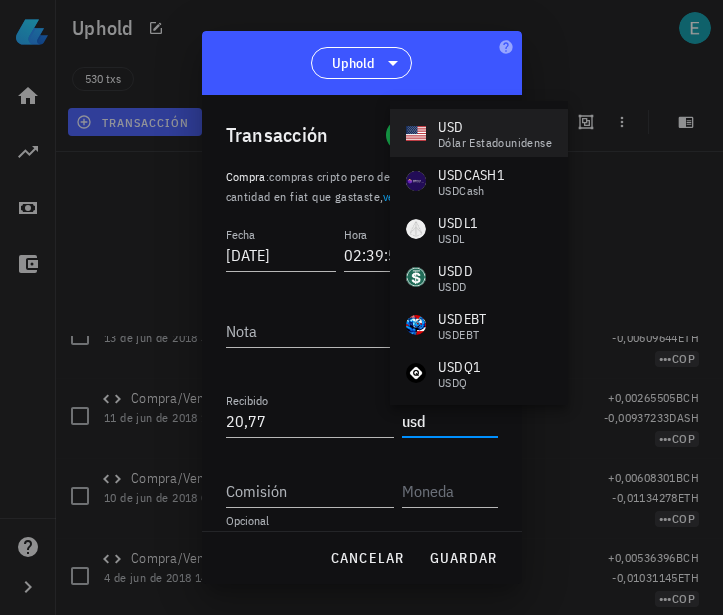 click on "dólar estadounidense" at bounding box center (495, 143) 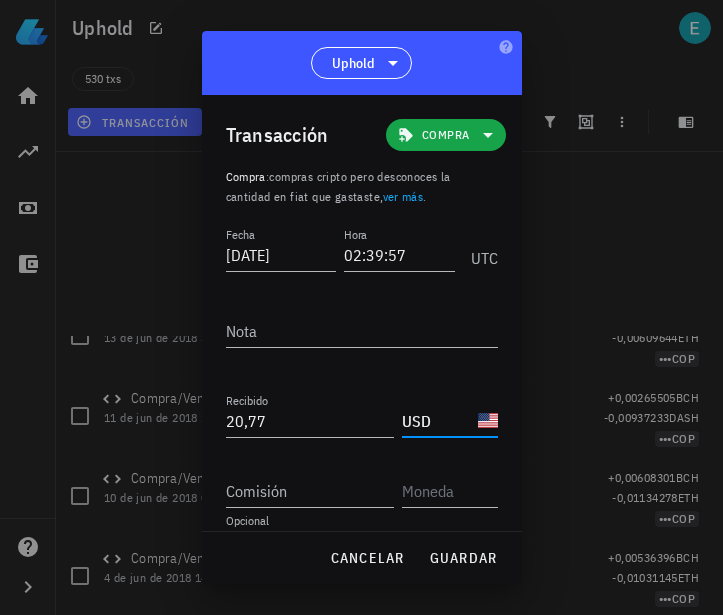 type on "USD" 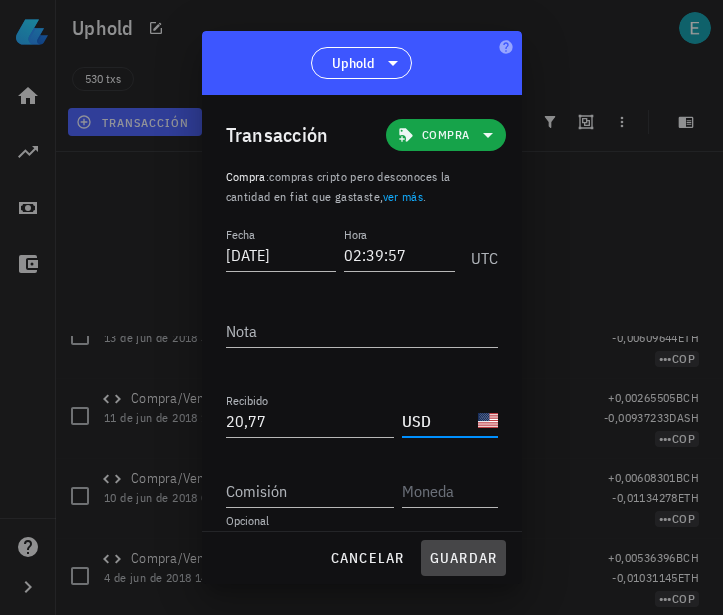 click on "guardar" at bounding box center [463, 558] 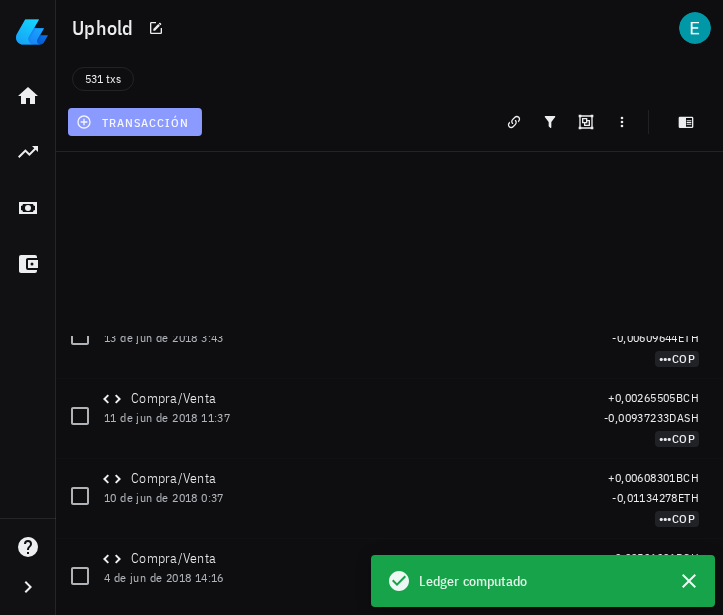 click on "transacción" at bounding box center (134, 122) 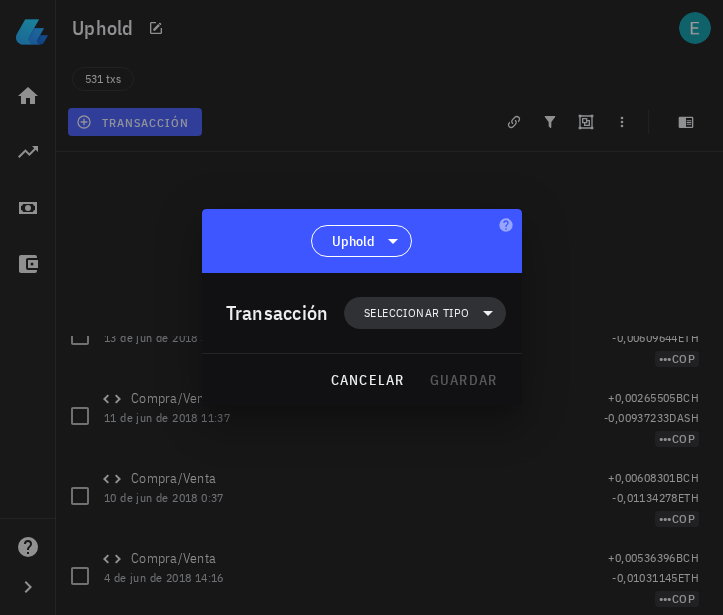 click 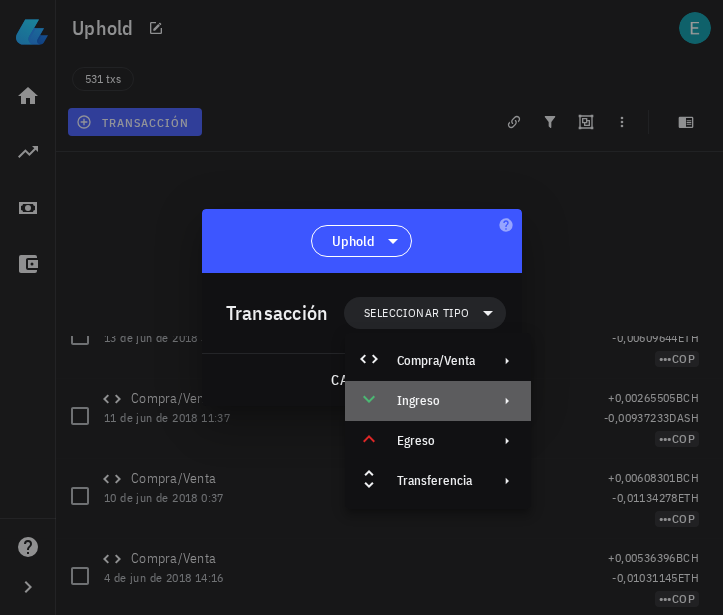 click on "Ingreso" at bounding box center [438, 401] 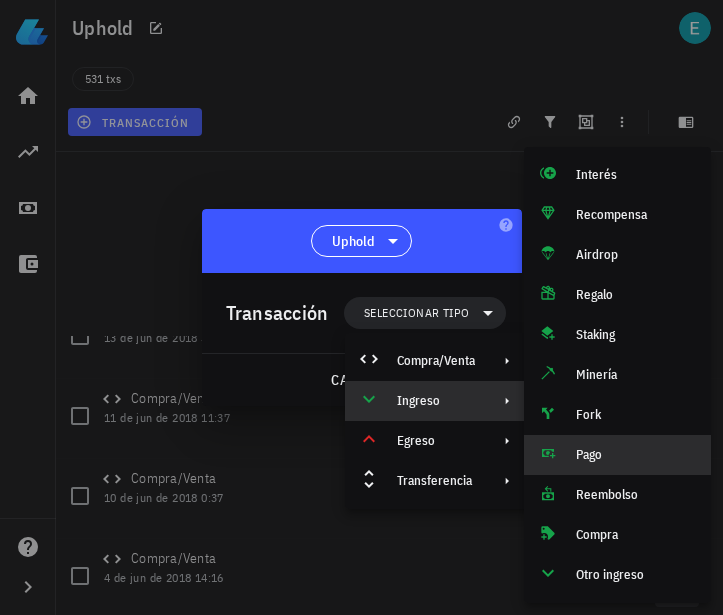 click on "Pago" at bounding box center [617, 455] 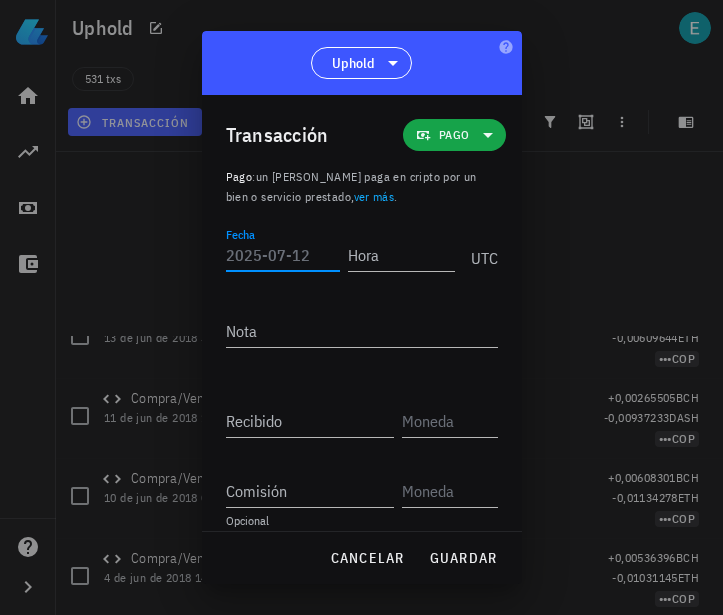 click on "Fecha" at bounding box center [283, 255] 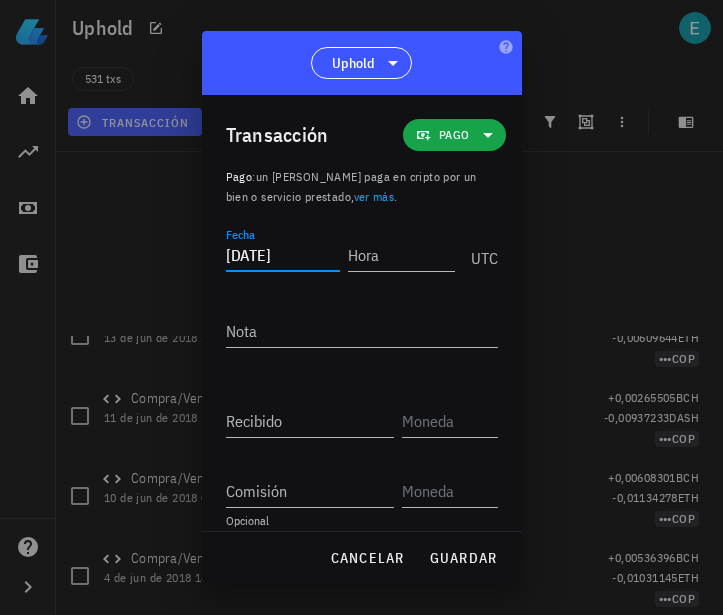 type on "[DATE]" 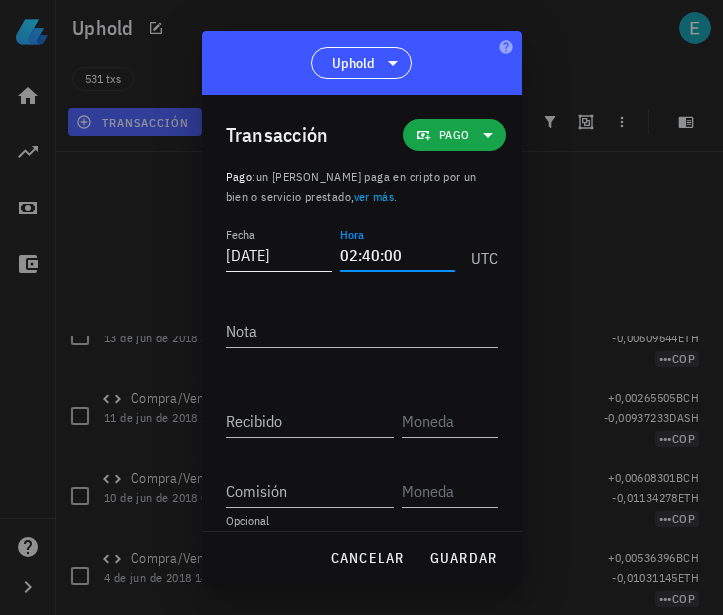type on "02:40:00" 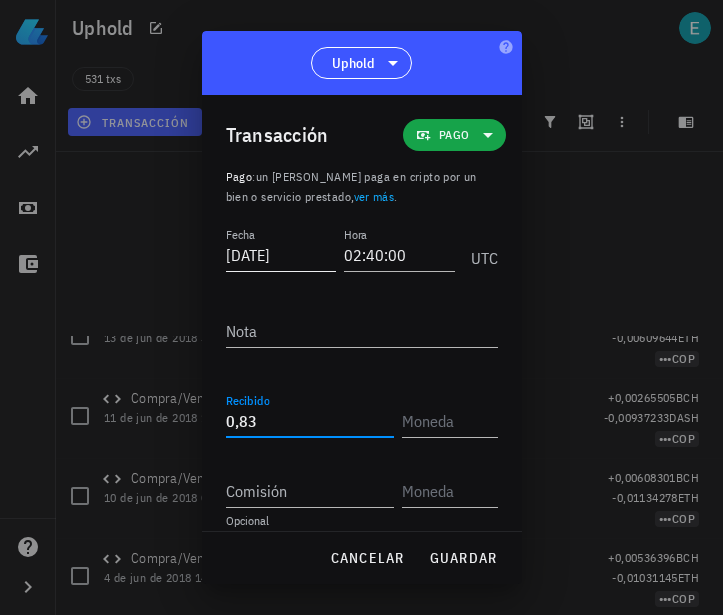 type on "0,83" 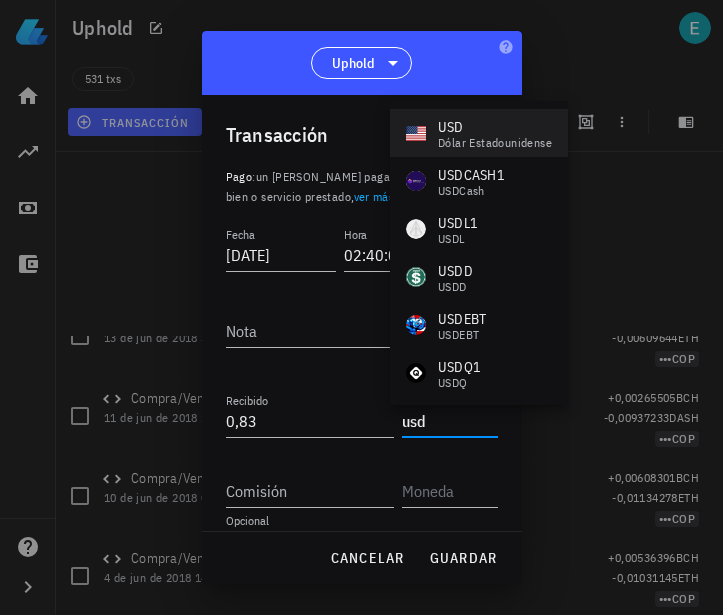 click on "dólar estadounidense" at bounding box center [495, 143] 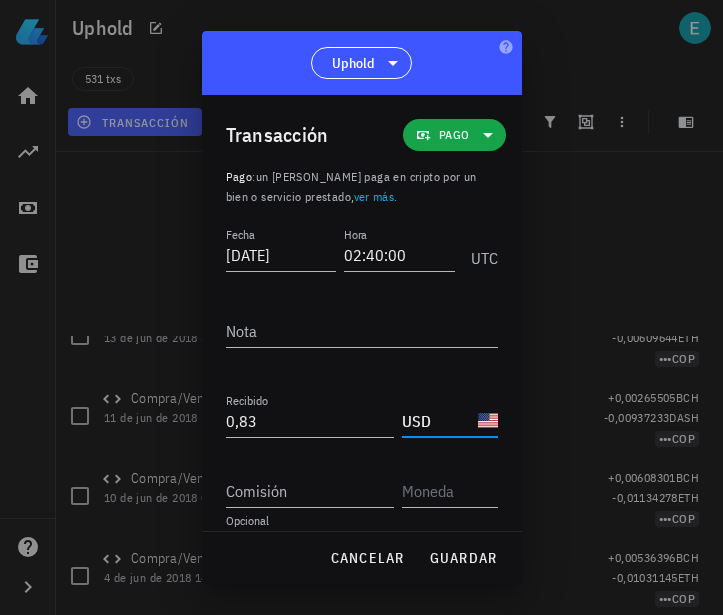 type on "USD" 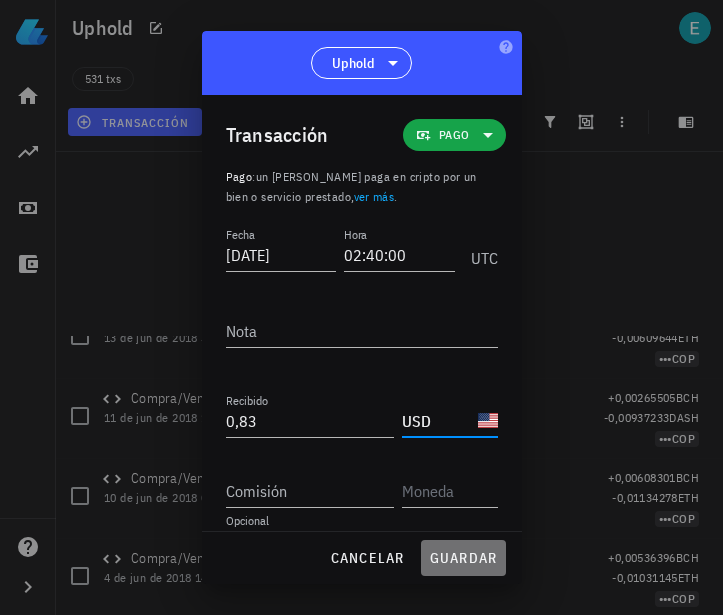 click on "guardar" at bounding box center (463, 558) 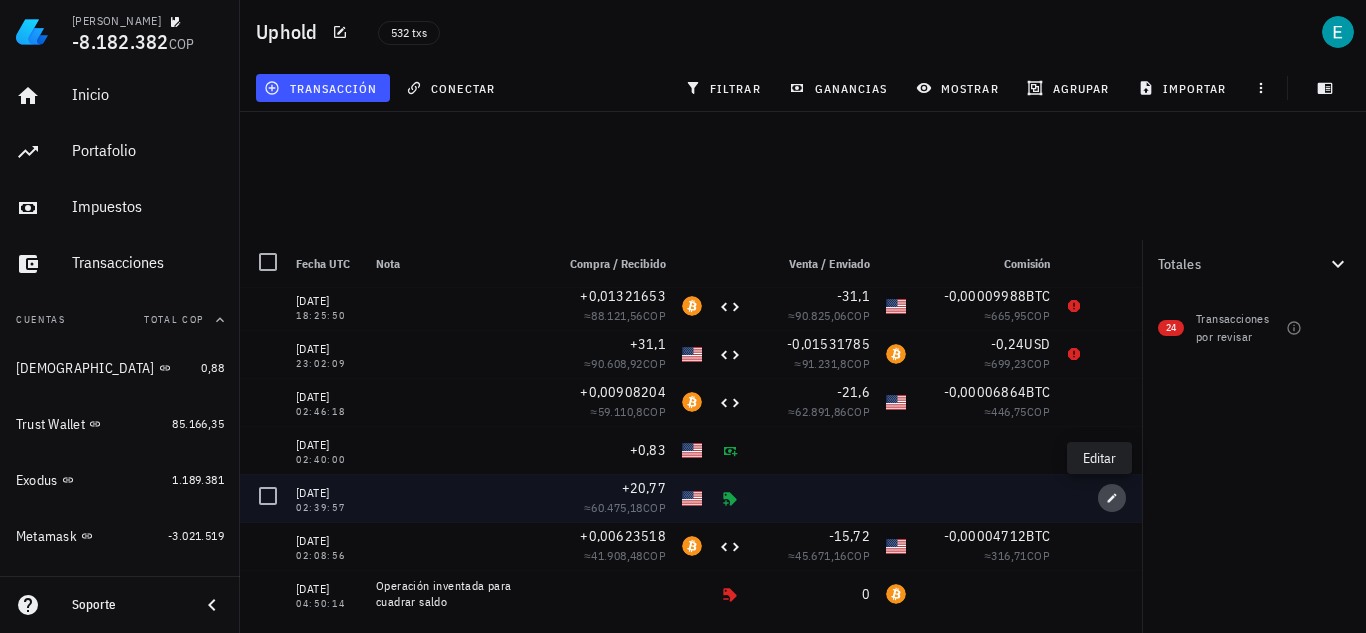 click 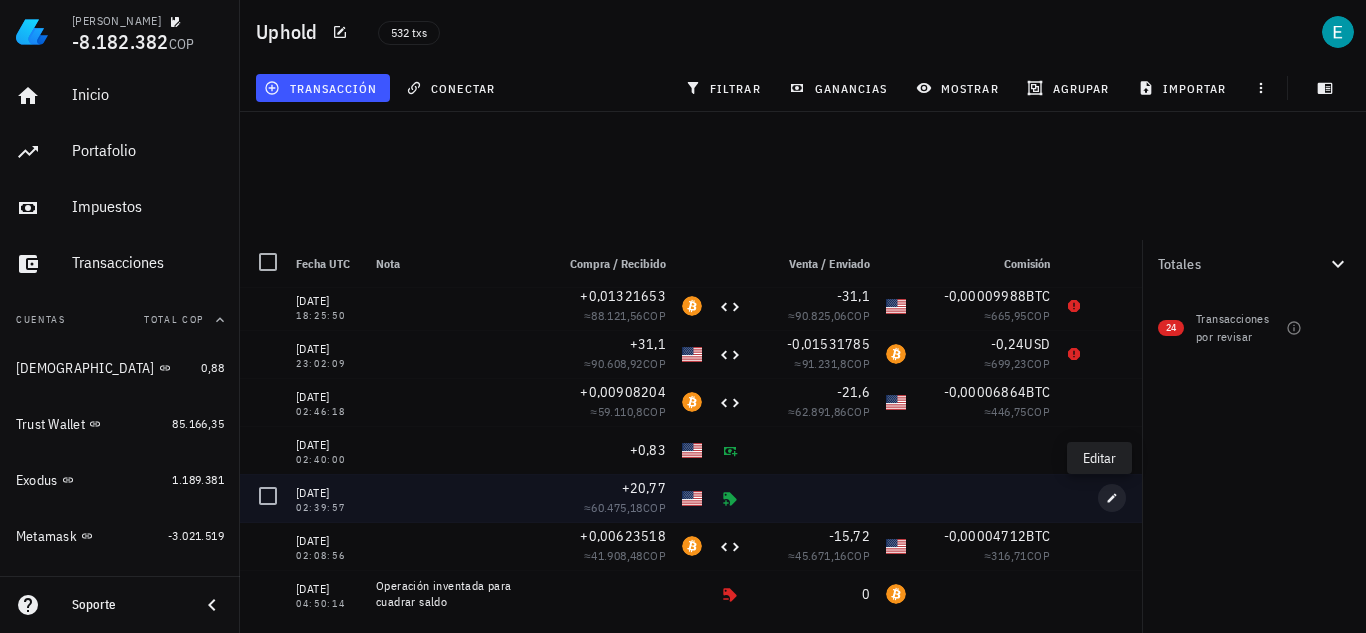 type on "[DATE]" 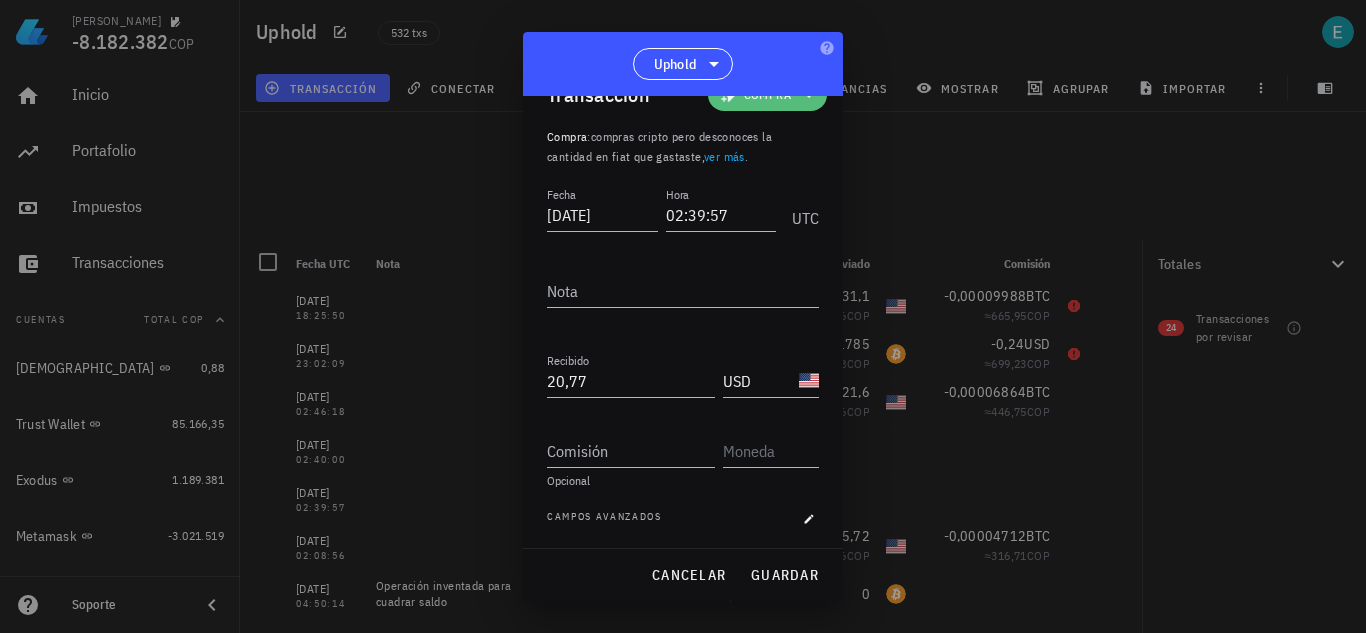 click 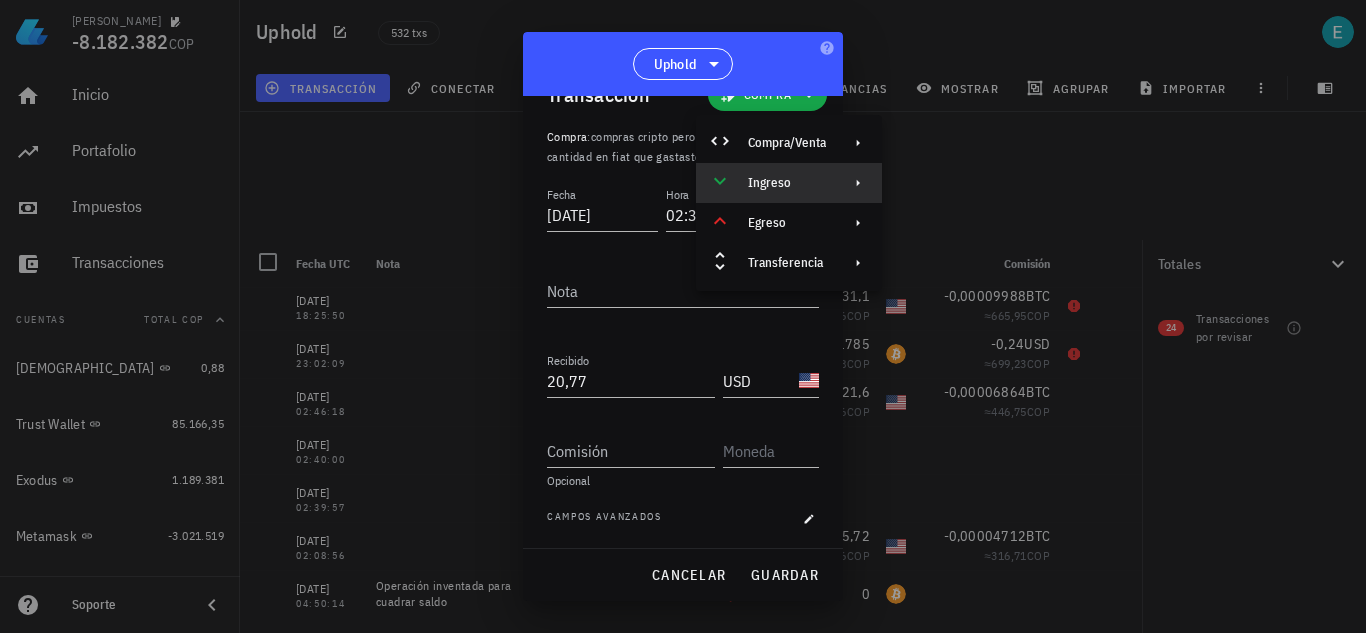 click on "Ingreso" at bounding box center (789, 183) 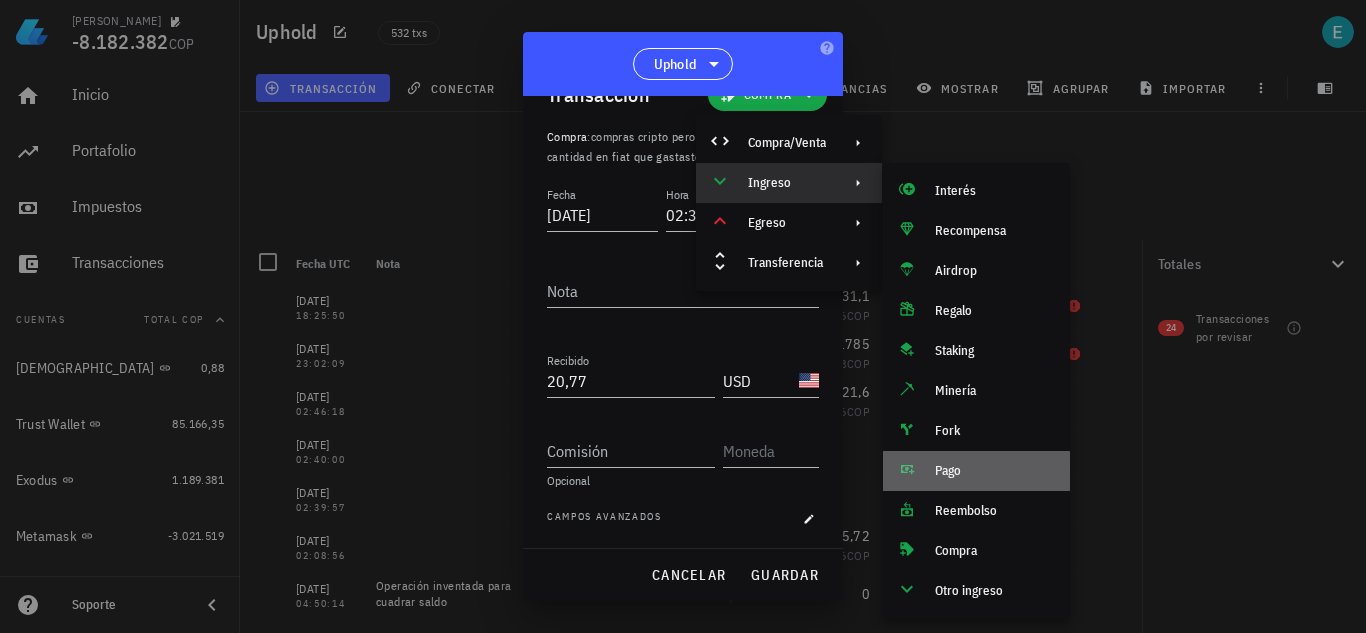 click on "Pago" at bounding box center [994, 471] 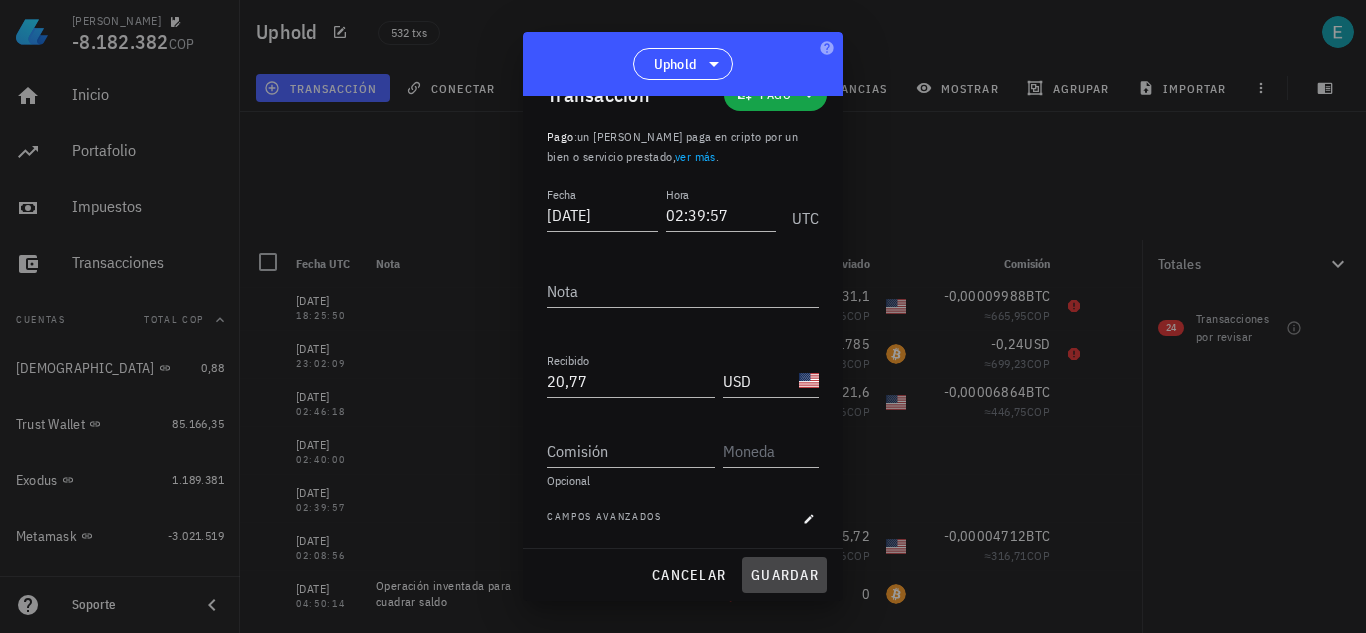 click on "guardar" at bounding box center (784, 575) 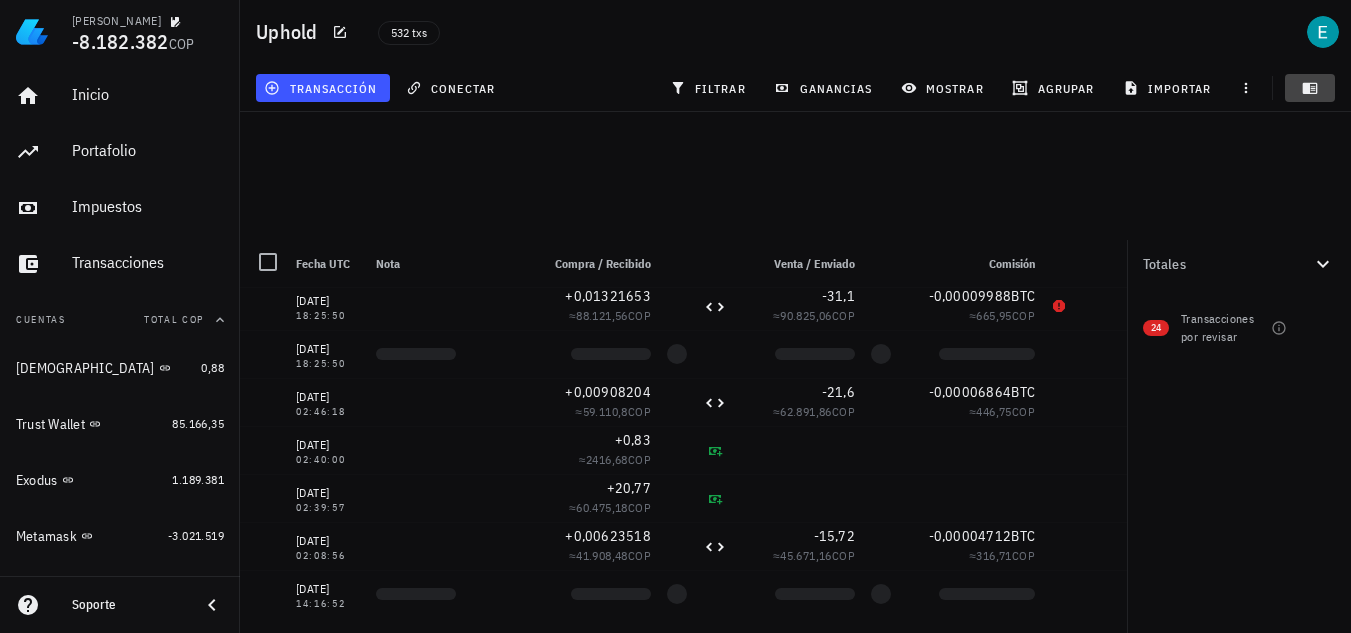 click at bounding box center (1310, 88) 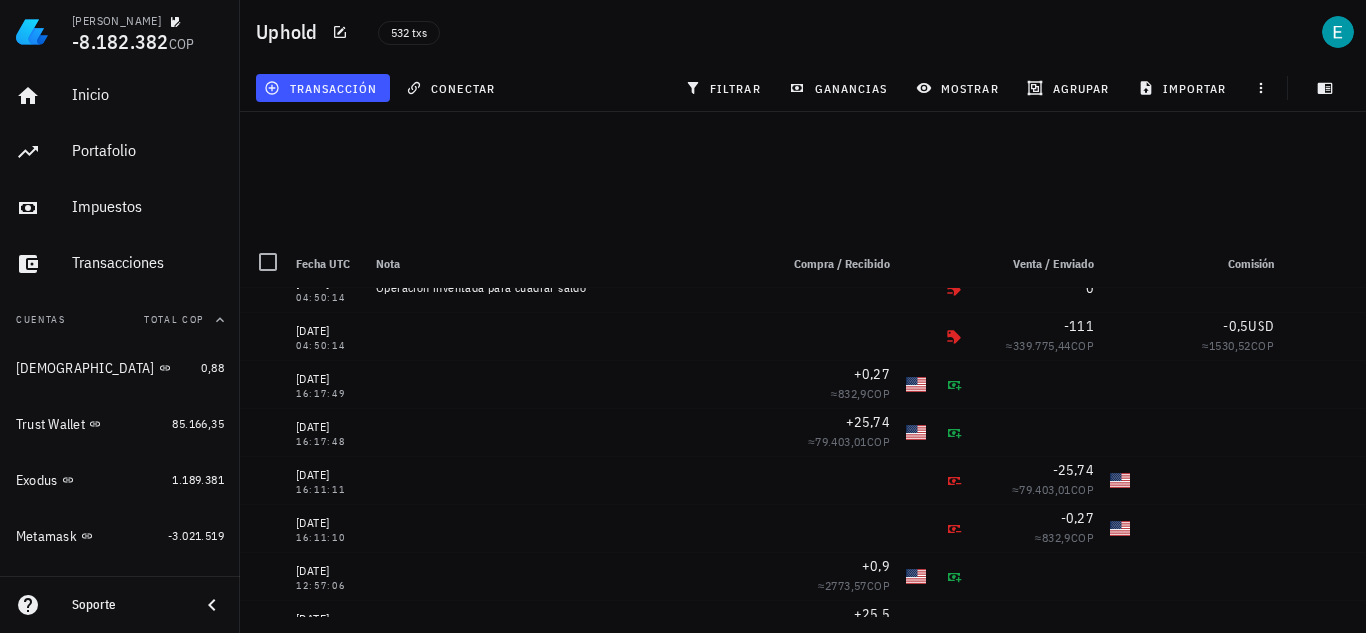 scroll, scrollTop: 20775, scrollLeft: 0, axis: vertical 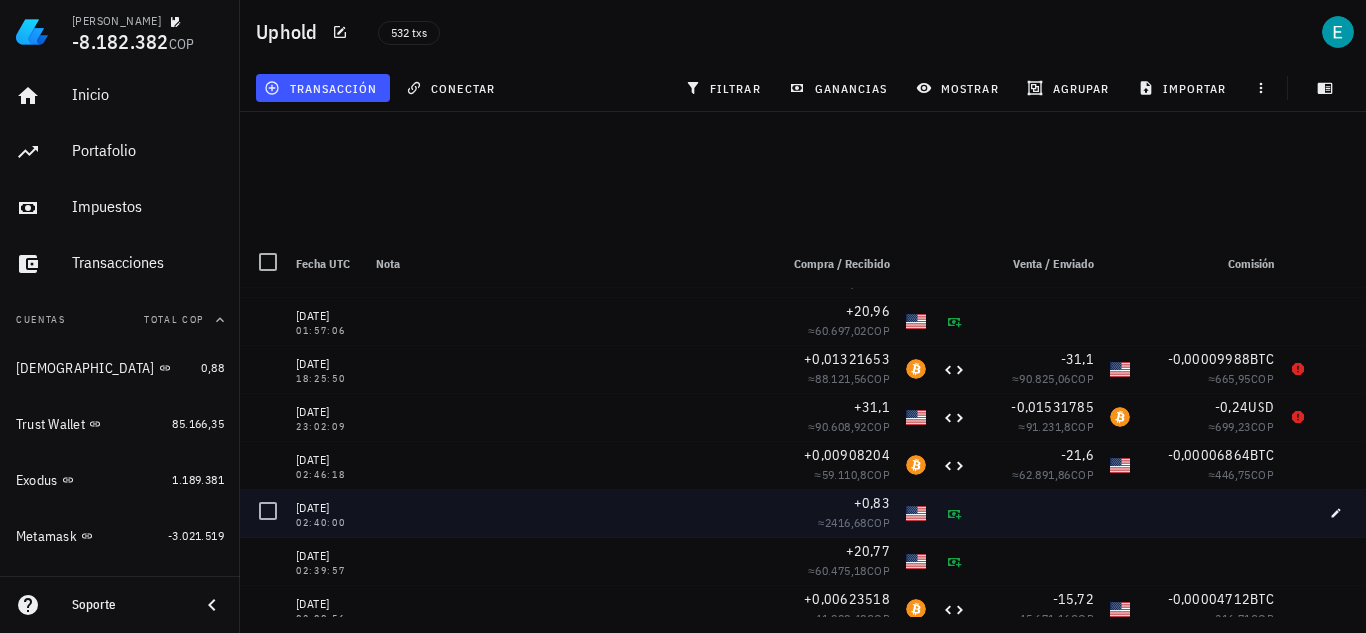 click at bounding box center [1210, 513] 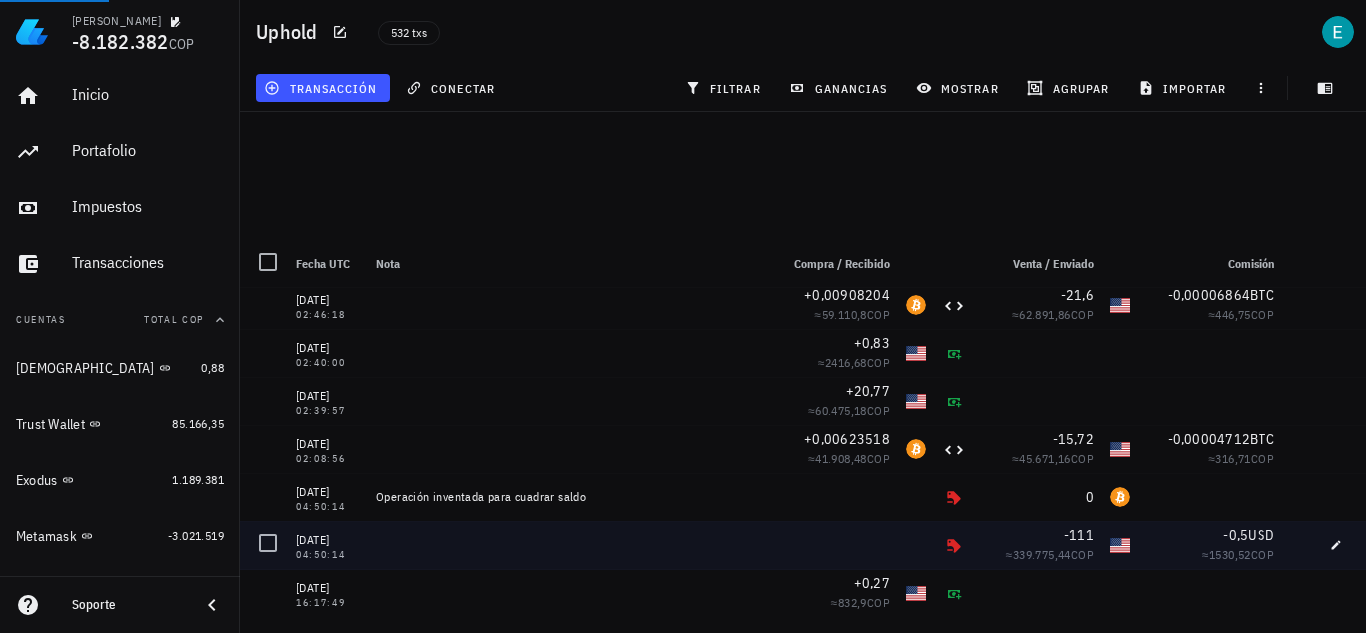 scroll, scrollTop: 20975, scrollLeft: 0, axis: vertical 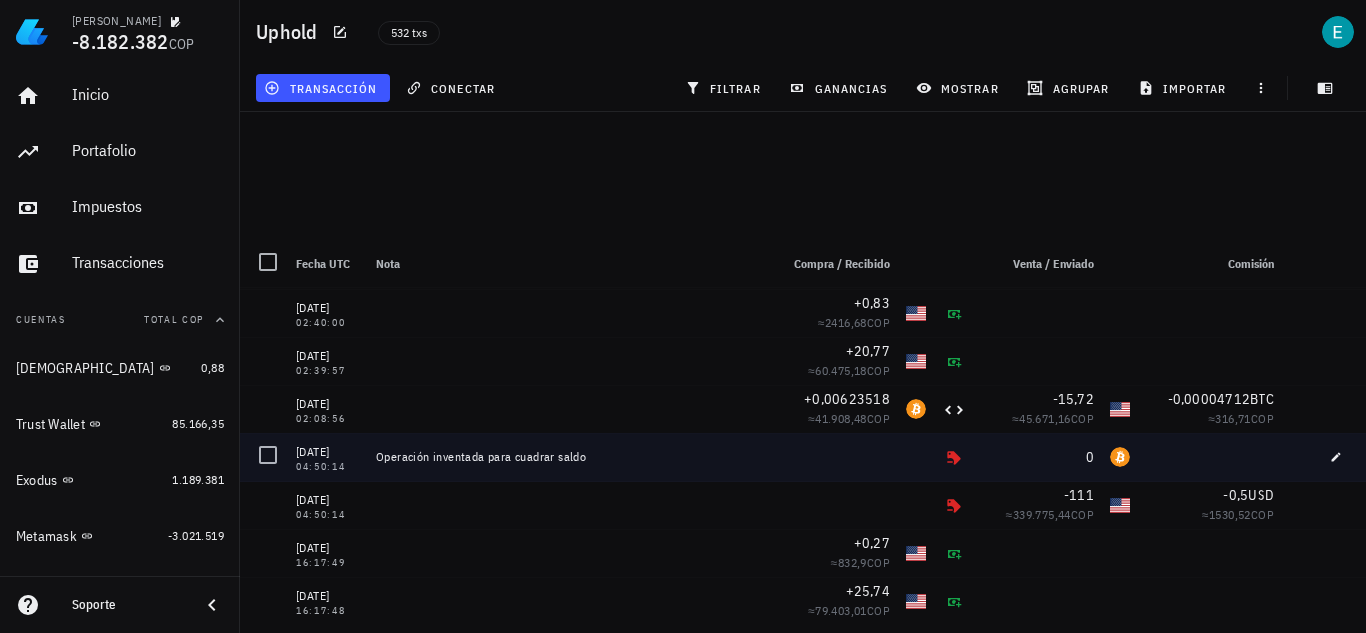 click at bounding box center (1210, 457) 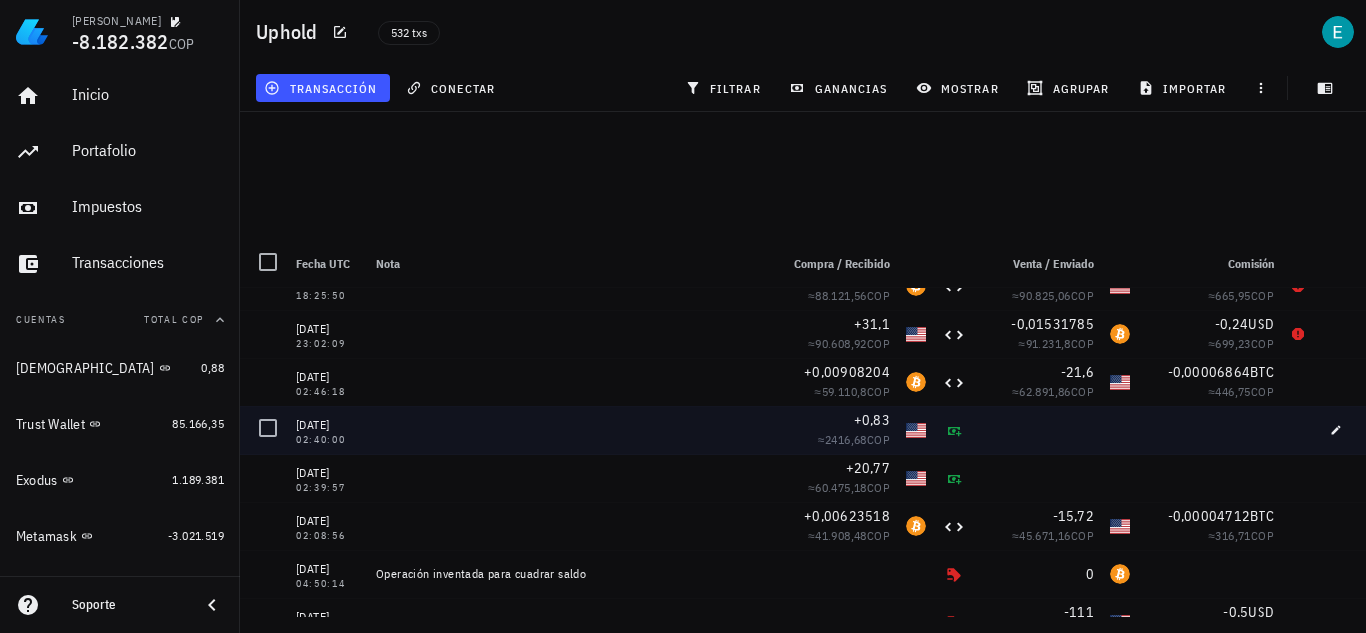 scroll, scrollTop: 20855, scrollLeft: 0, axis: vertical 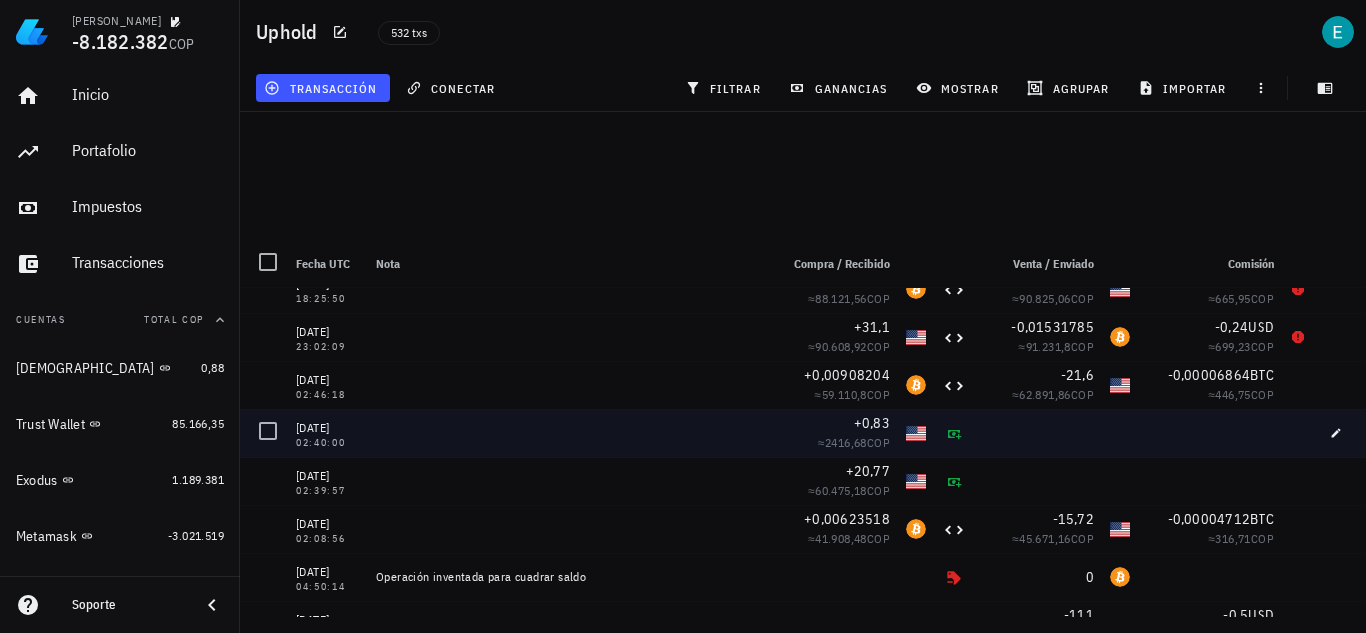 click at bounding box center (1210, 433) 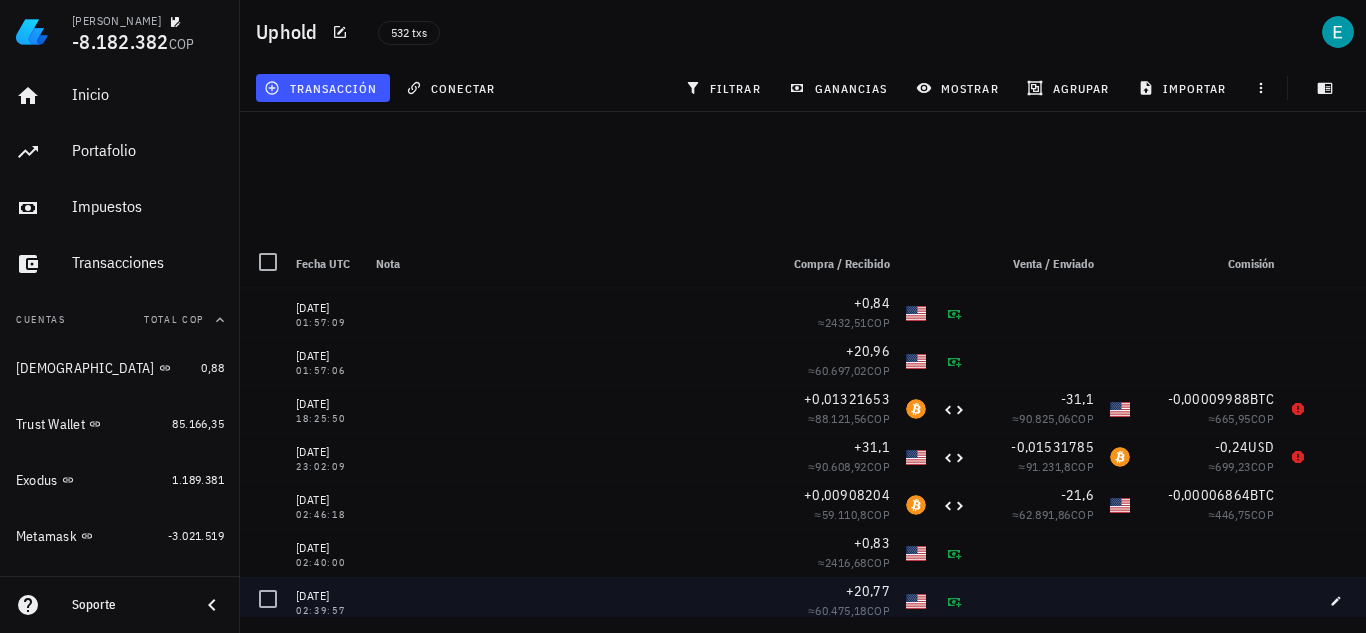 scroll, scrollTop: 20775, scrollLeft: 0, axis: vertical 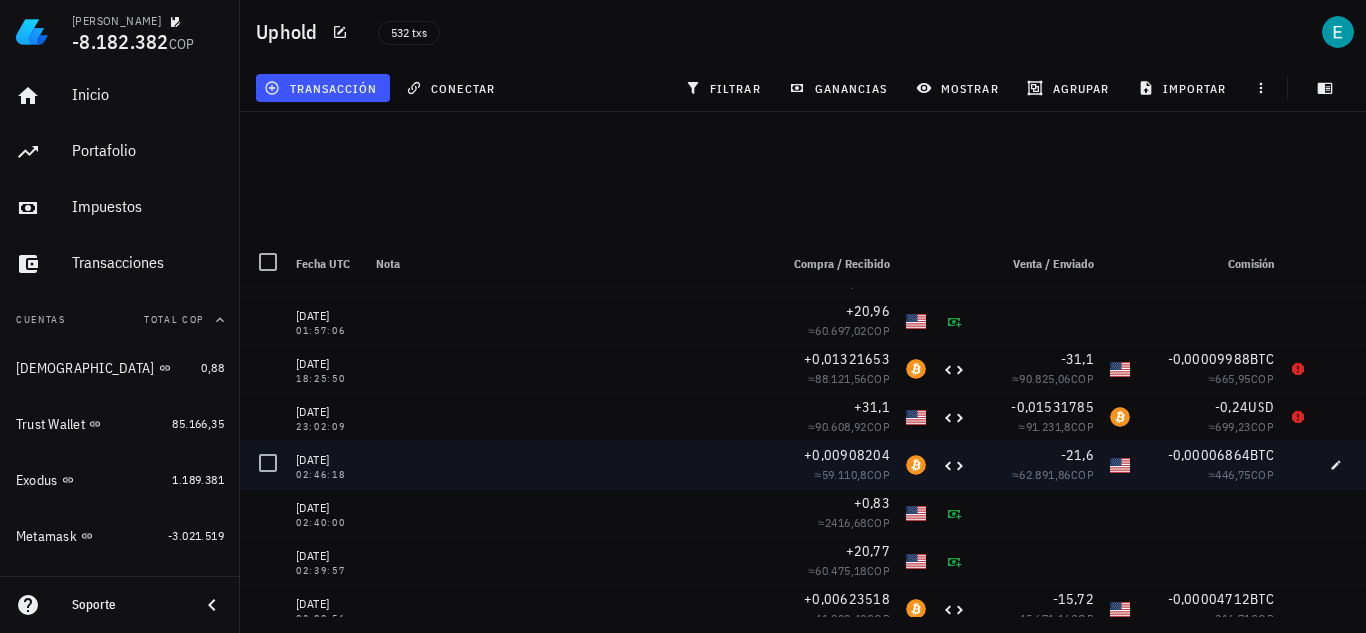 click at bounding box center [569, 465] 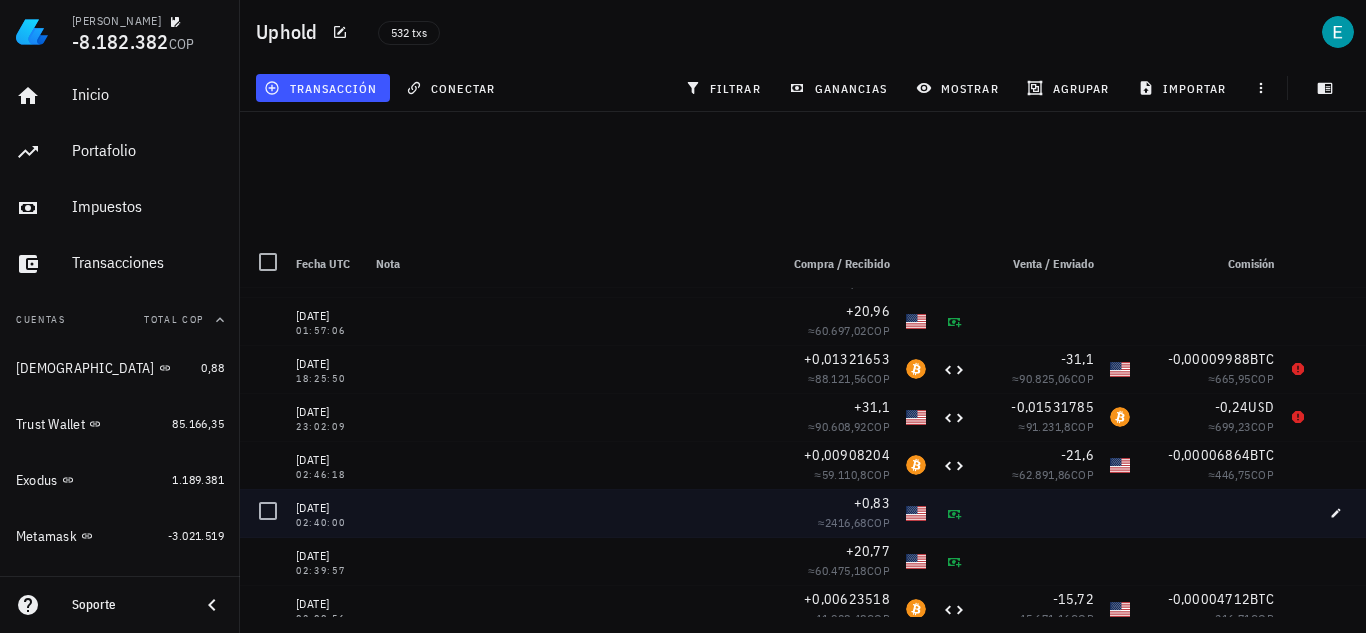 click at bounding box center (569, 513) 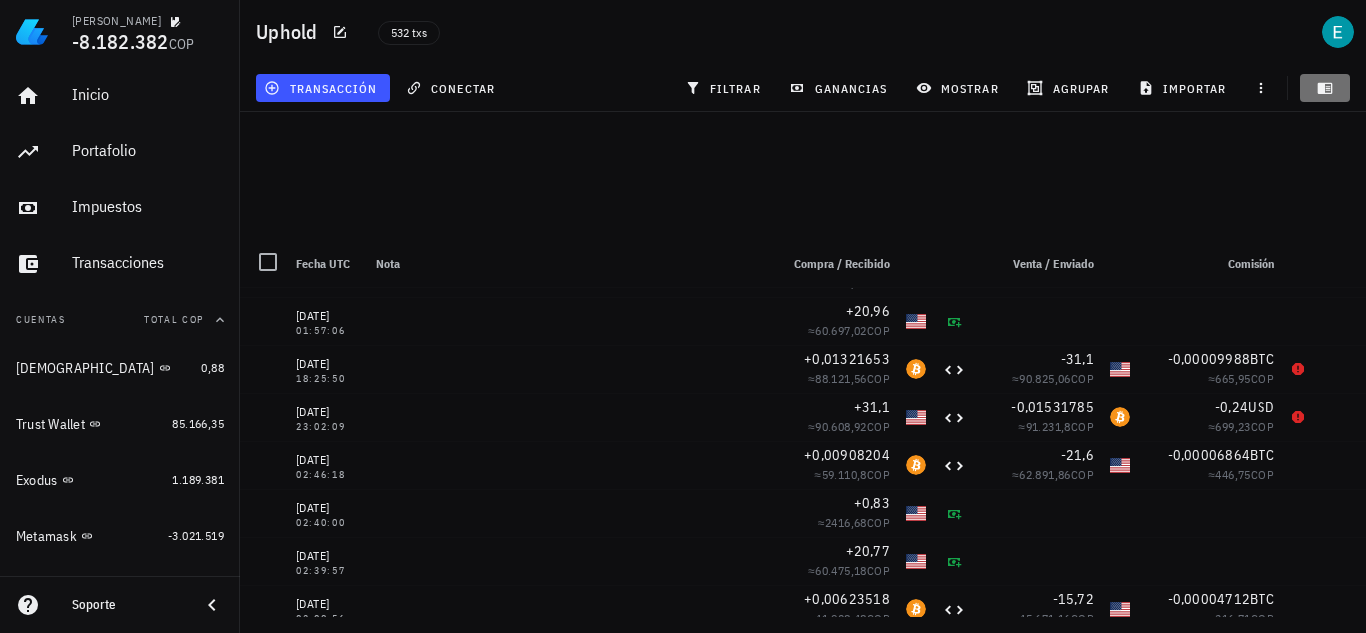 click at bounding box center (1325, 88) 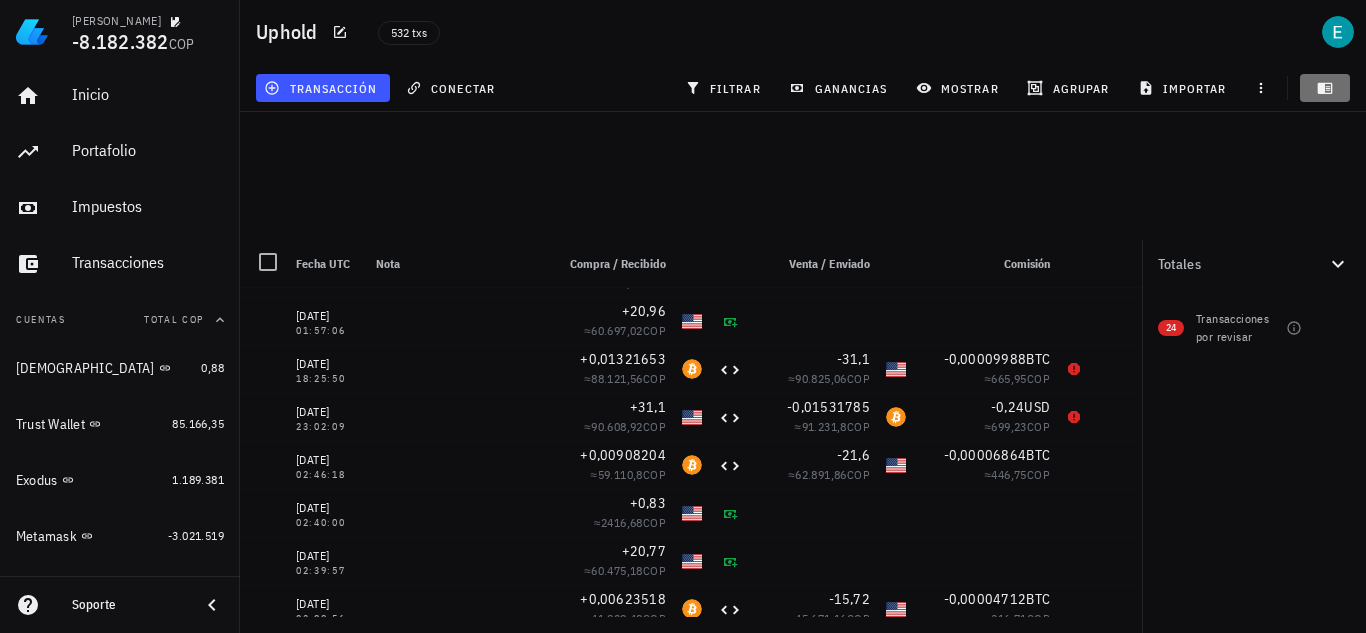 click at bounding box center [1325, 88] 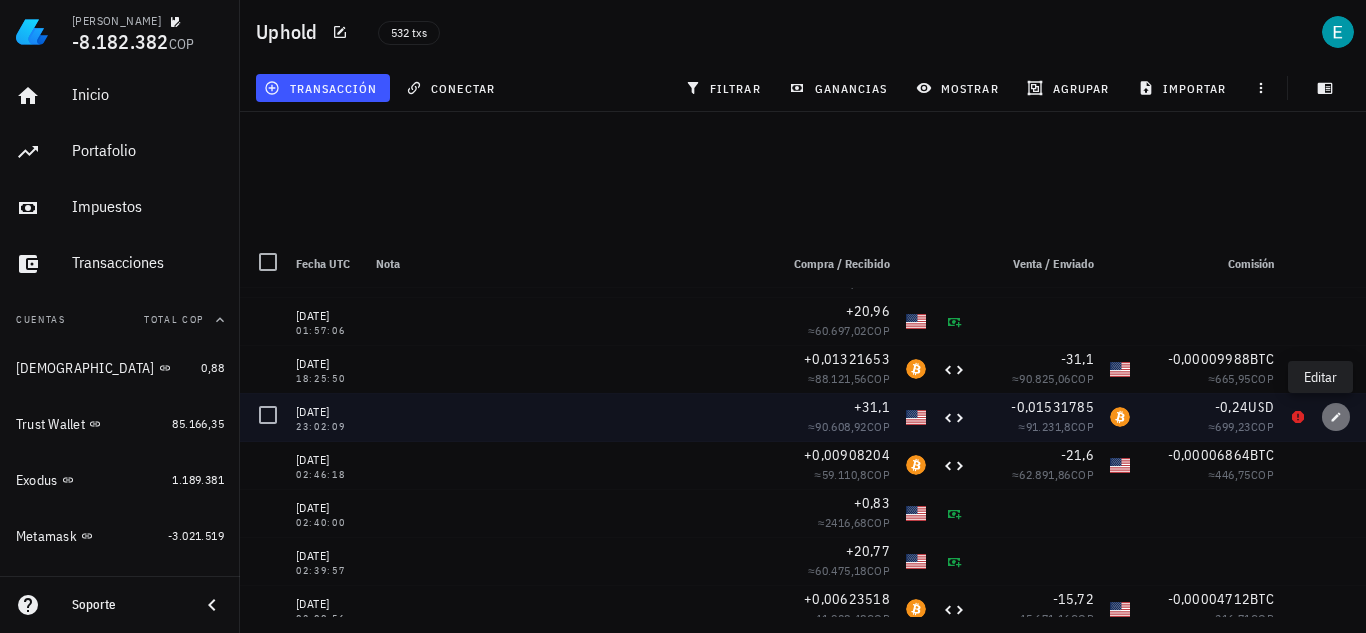 click at bounding box center (1336, 417) 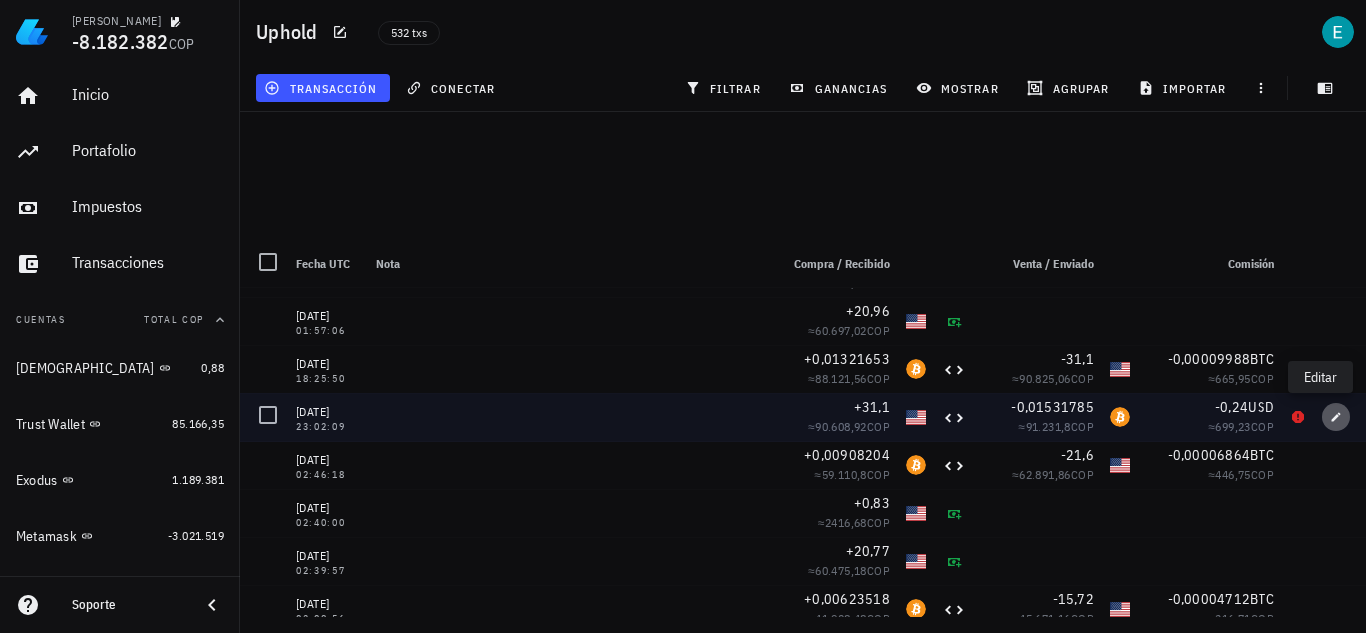 type on "[DATE]" 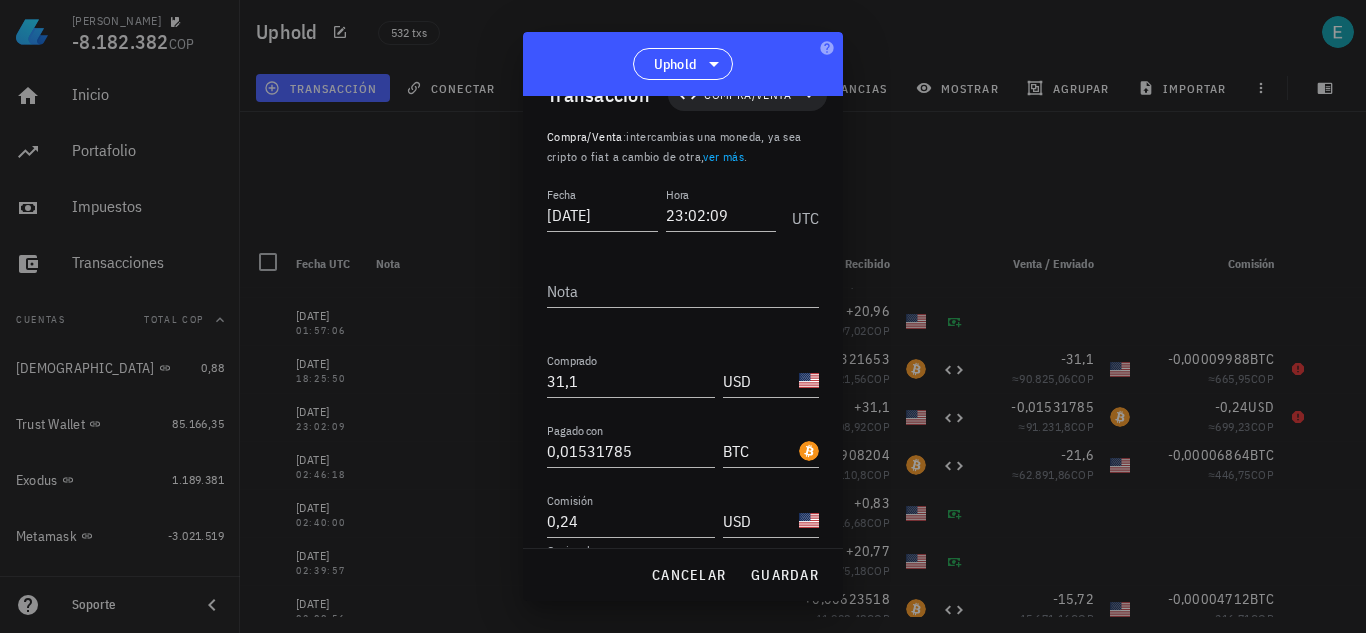 click on "Fecha [DATE]   Hora 23:02:09   UTC   Nota     Comprado 31,1   USD   Pagado con 0,01531785   BTC   Comisión 0,24   USD Opcional   [PERSON_NAME] avanzados" at bounding box center [683, 401] 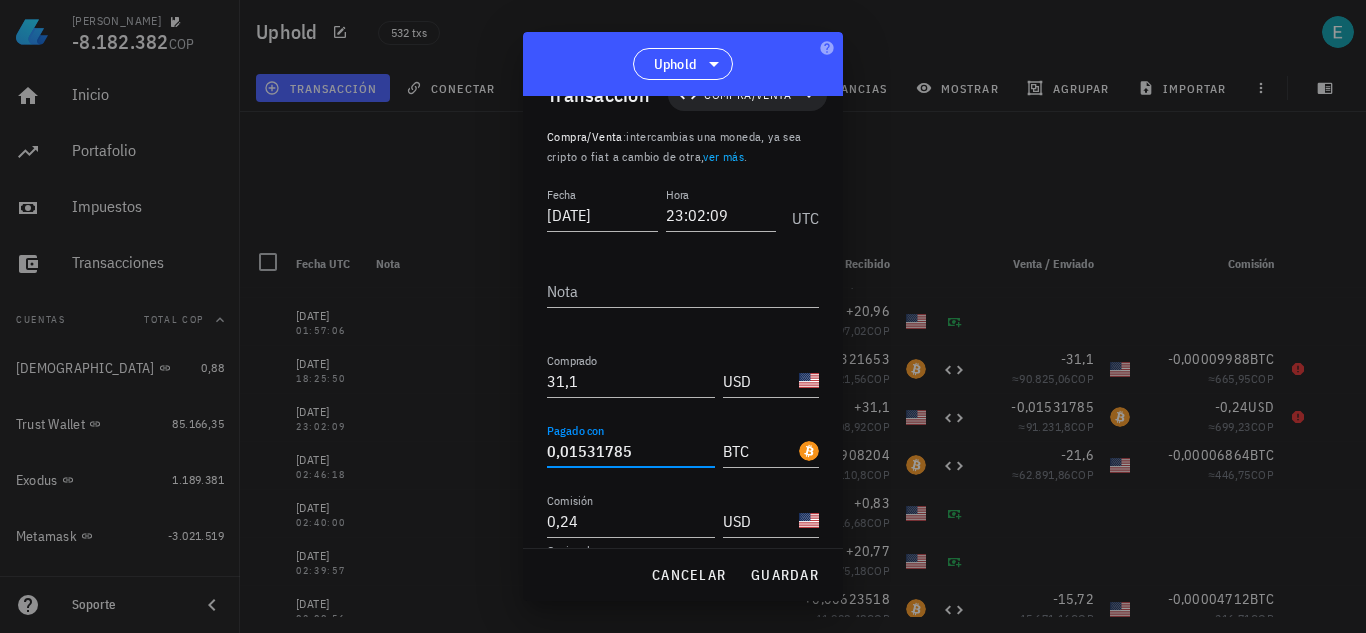 drag, startPoint x: 665, startPoint y: 451, endPoint x: 446, endPoint y: 457, distance: 219.08218 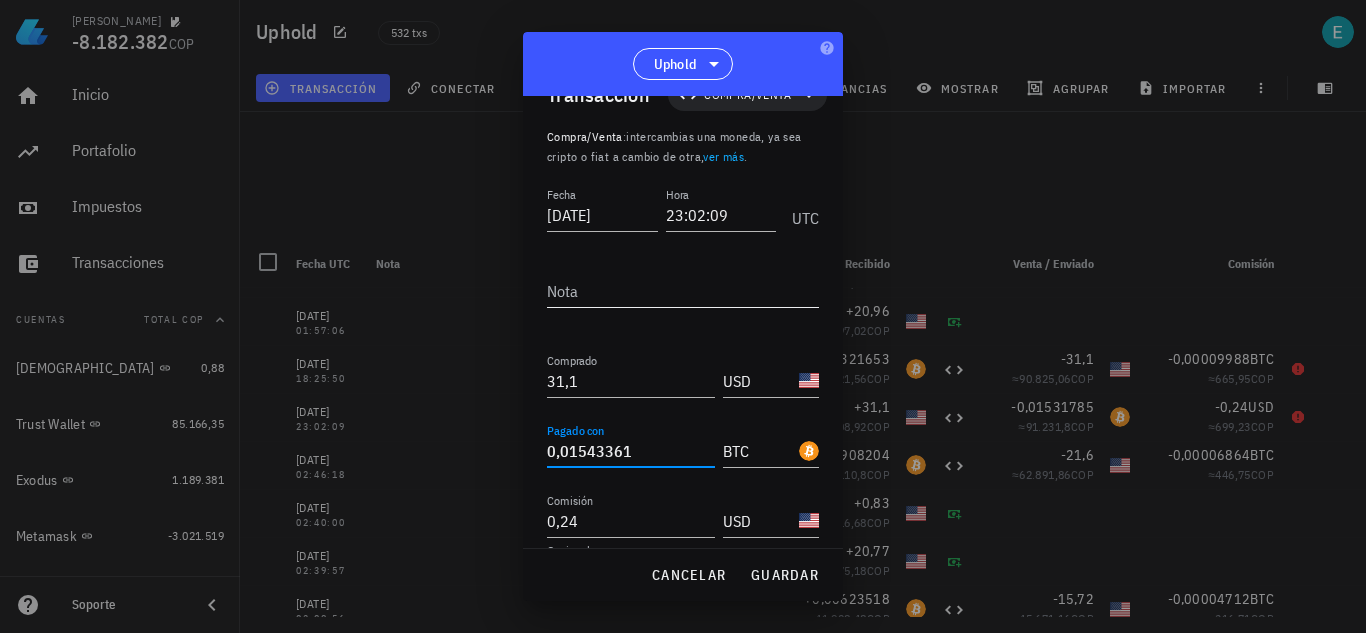 click on "Nota" at bounding box center (683, 291) 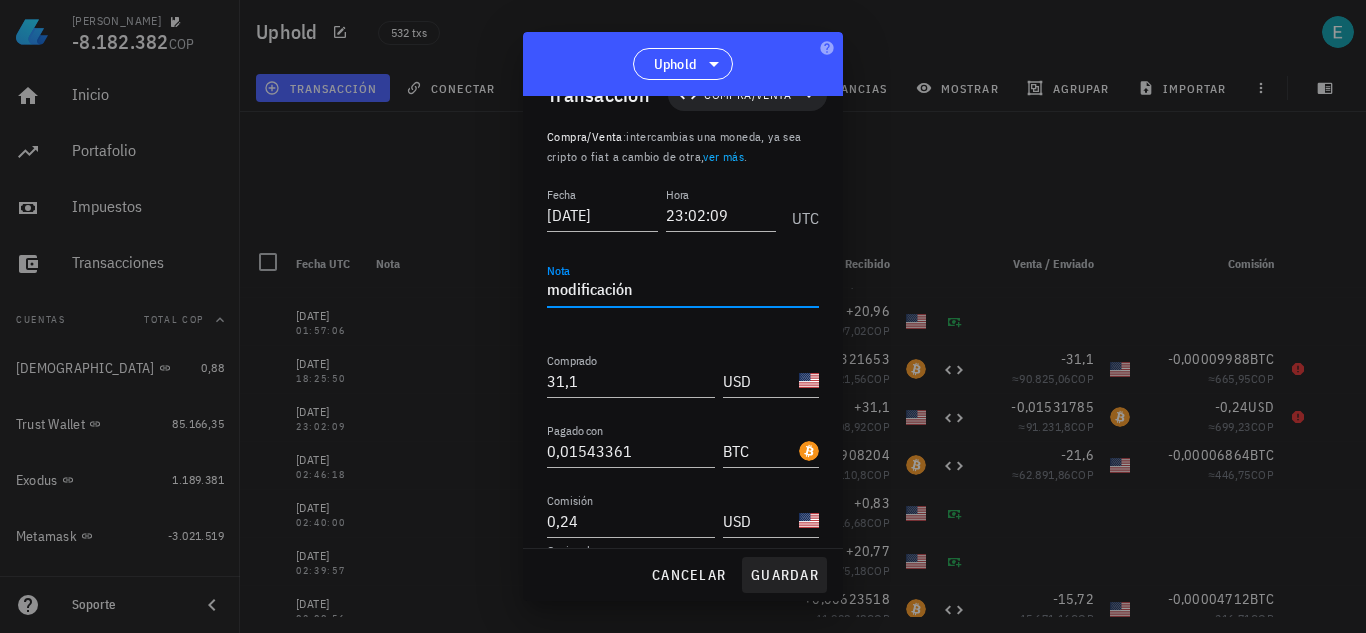 type on "modificación" 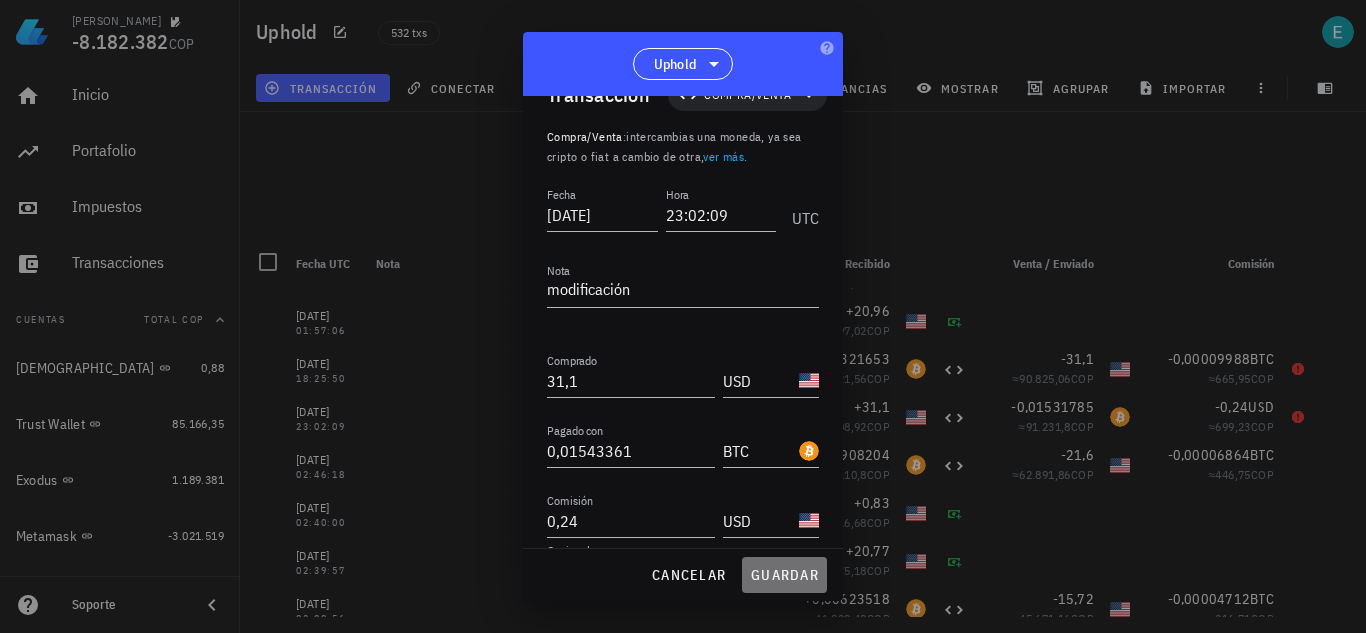 click on "guardar" at bounding box center (784, 575) 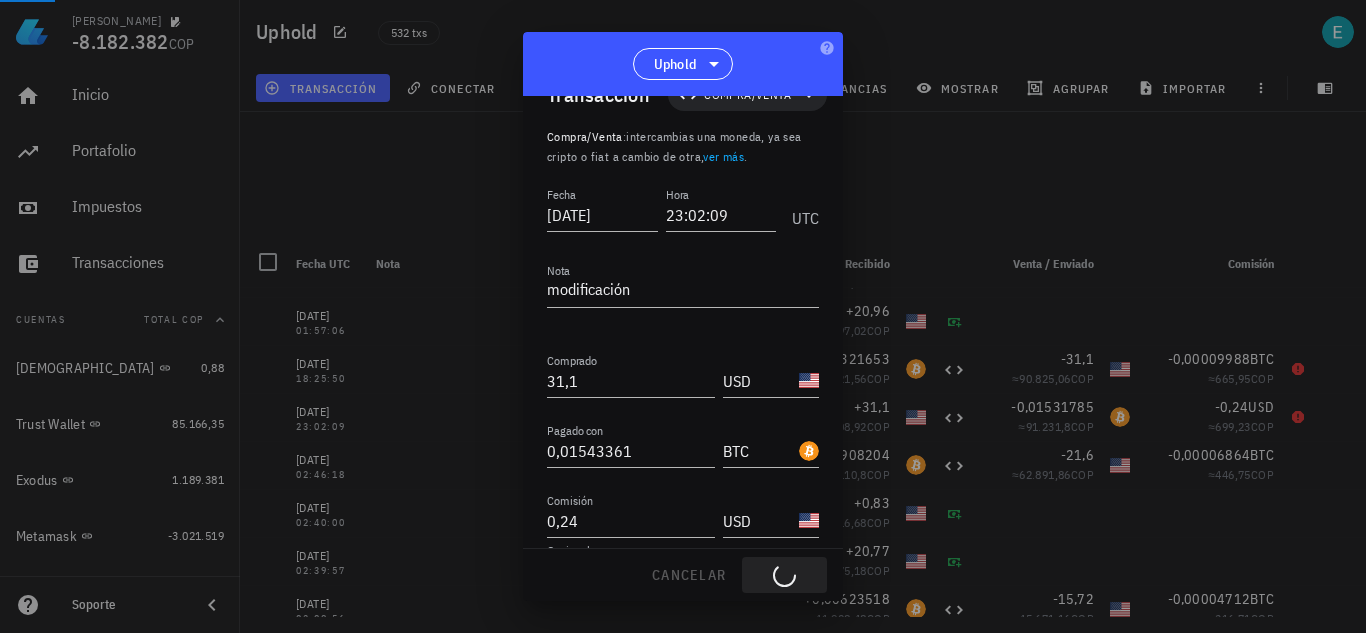type 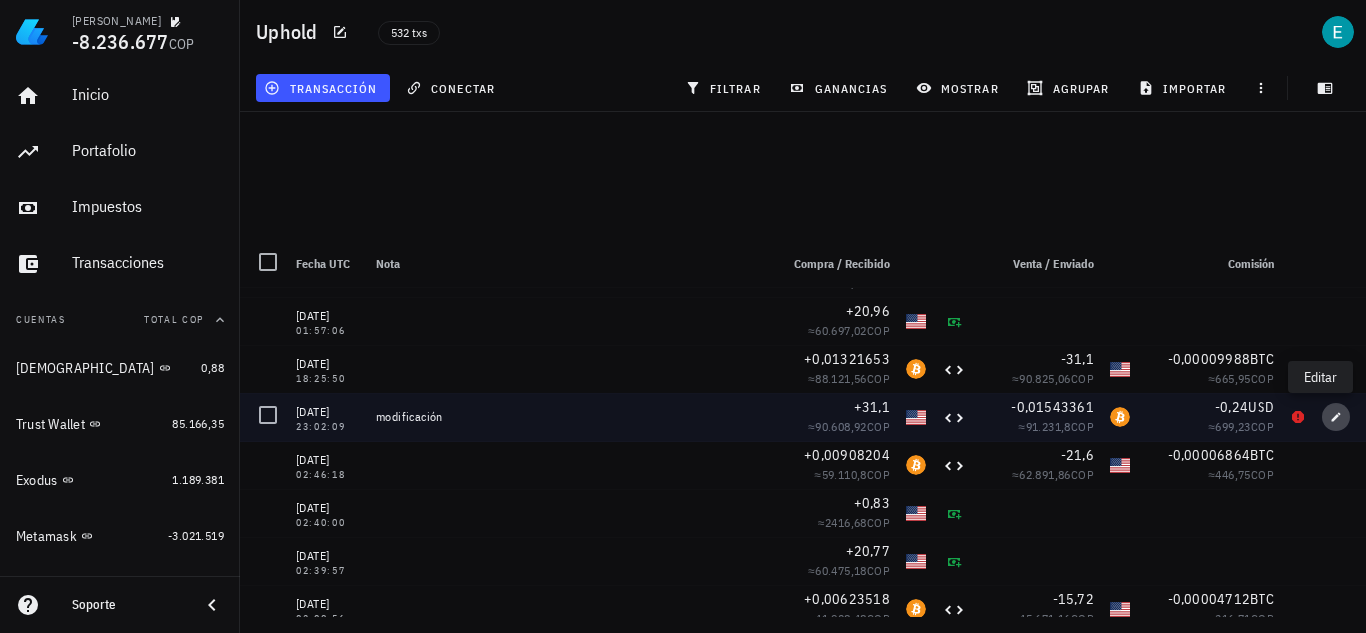 click at bounding box center [1336, 417] 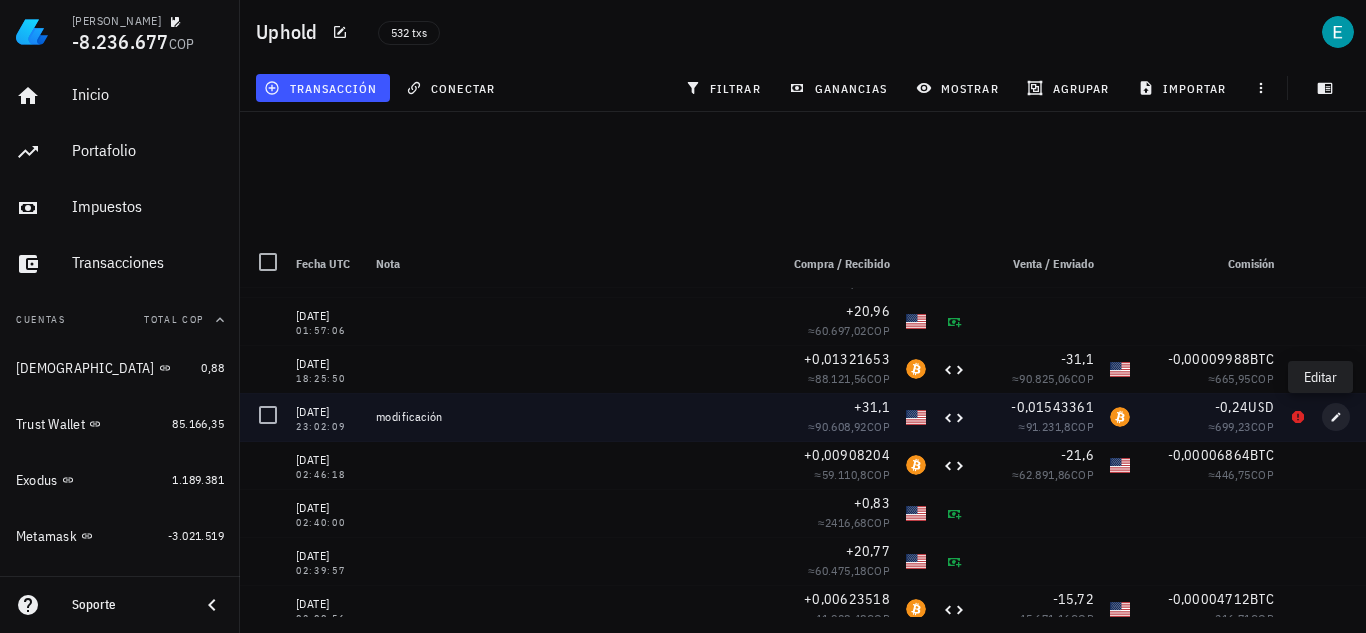 type on "modificación" 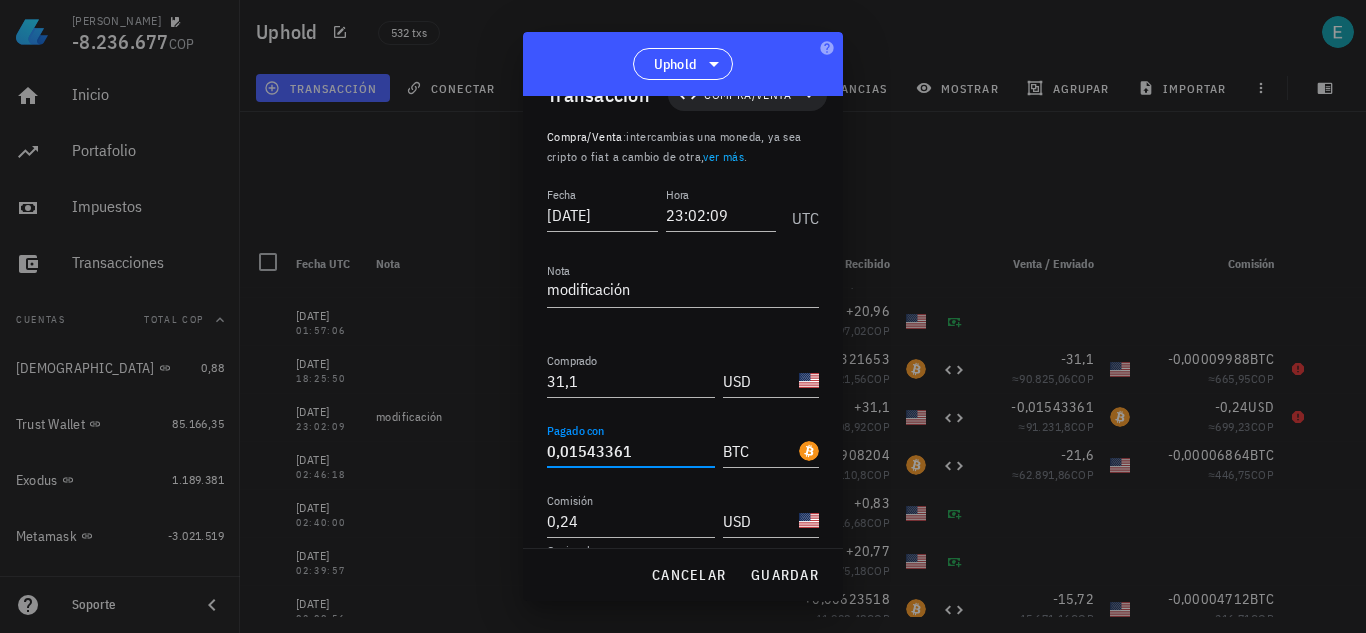 drag, startPoint x: 675, startPoint y: 454, endPoint x: 426, endPoint y: 473, distance: 249.72385 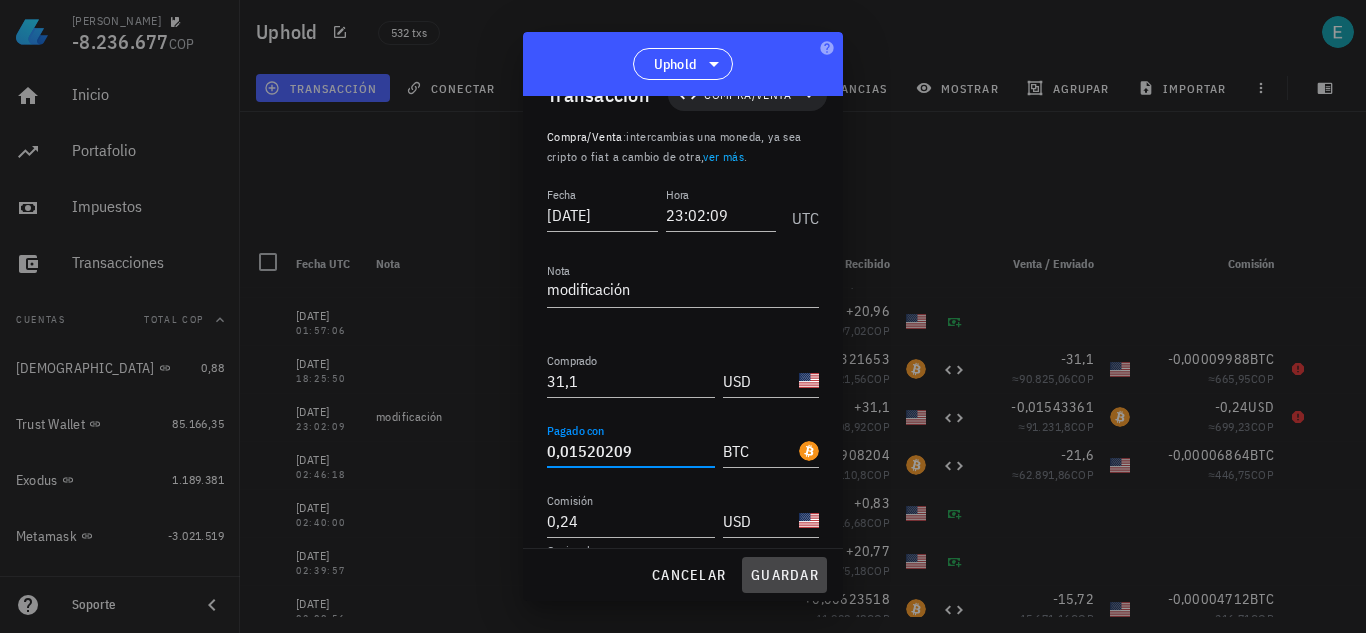 click on "guardar" at bounding box center [784, 575] 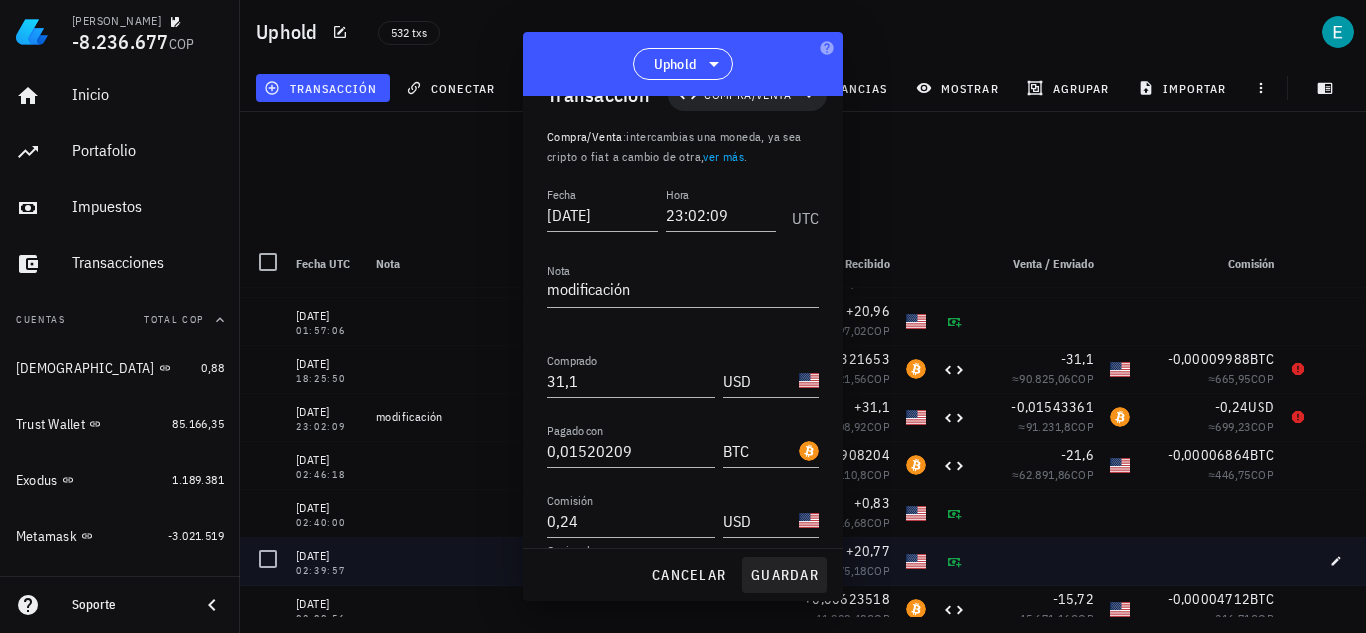 type on "0,01543361" 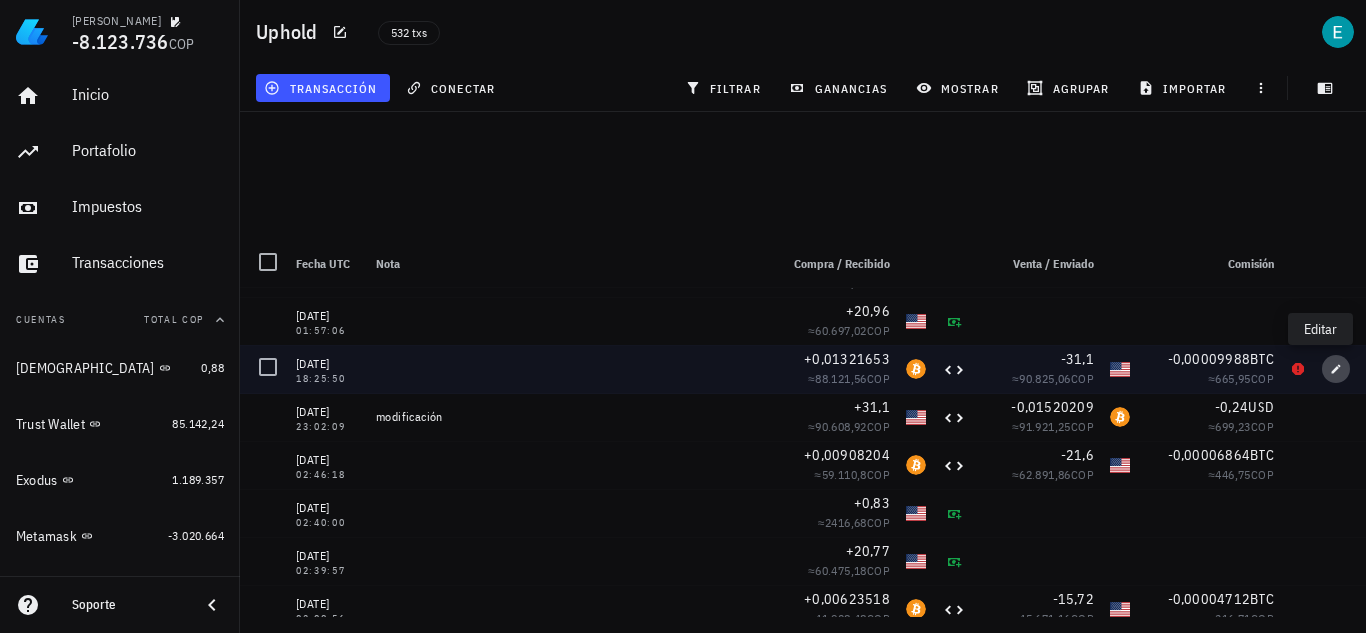 click 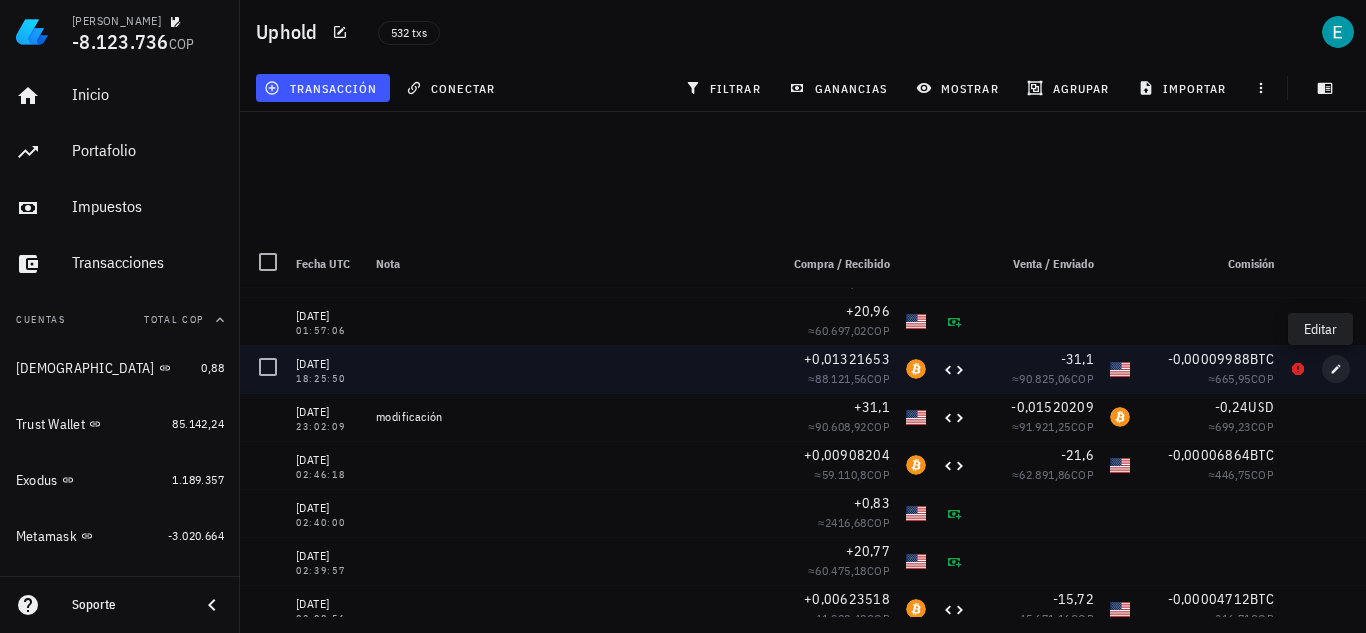 type on "[DATE]" 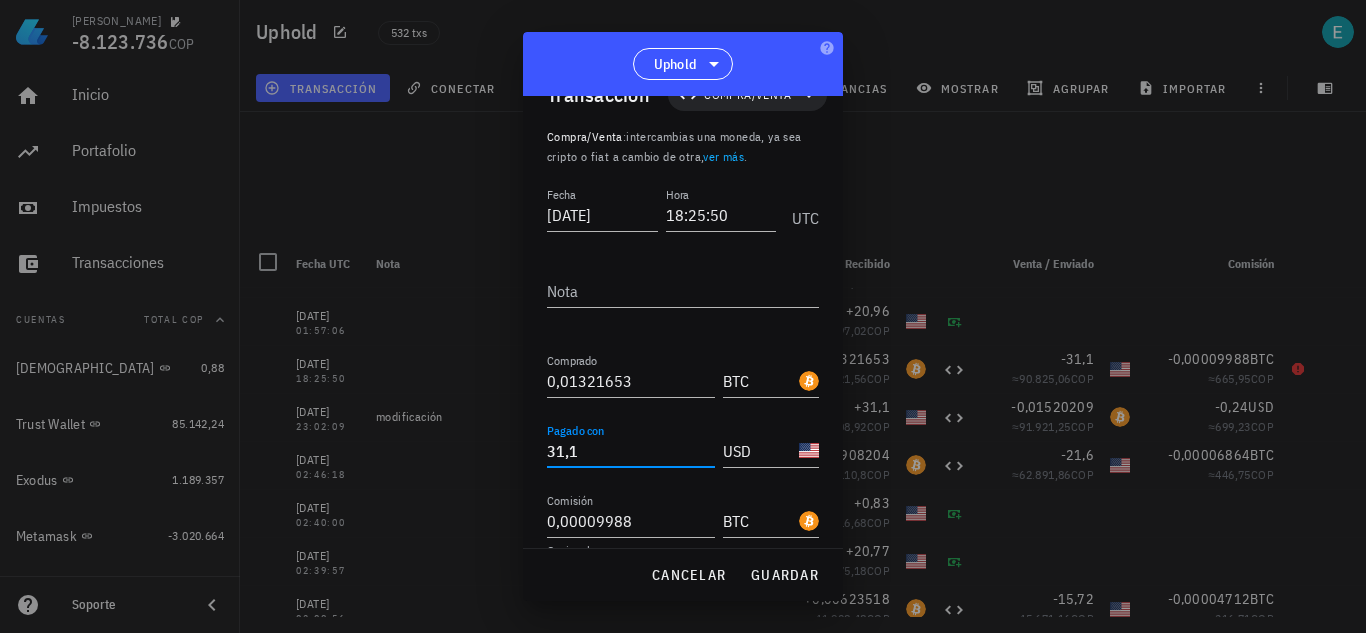 click on "31,1" at bounding box center (631, 451) 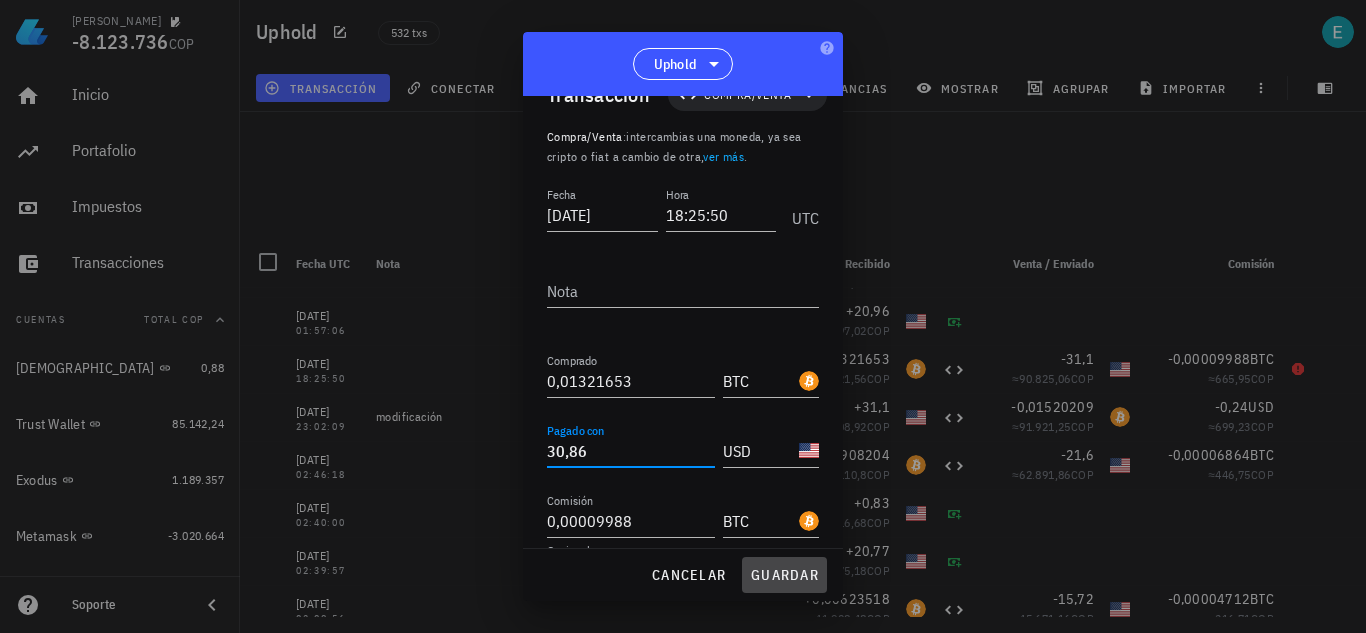 click on "guardar" at bounding box center [784, 575] 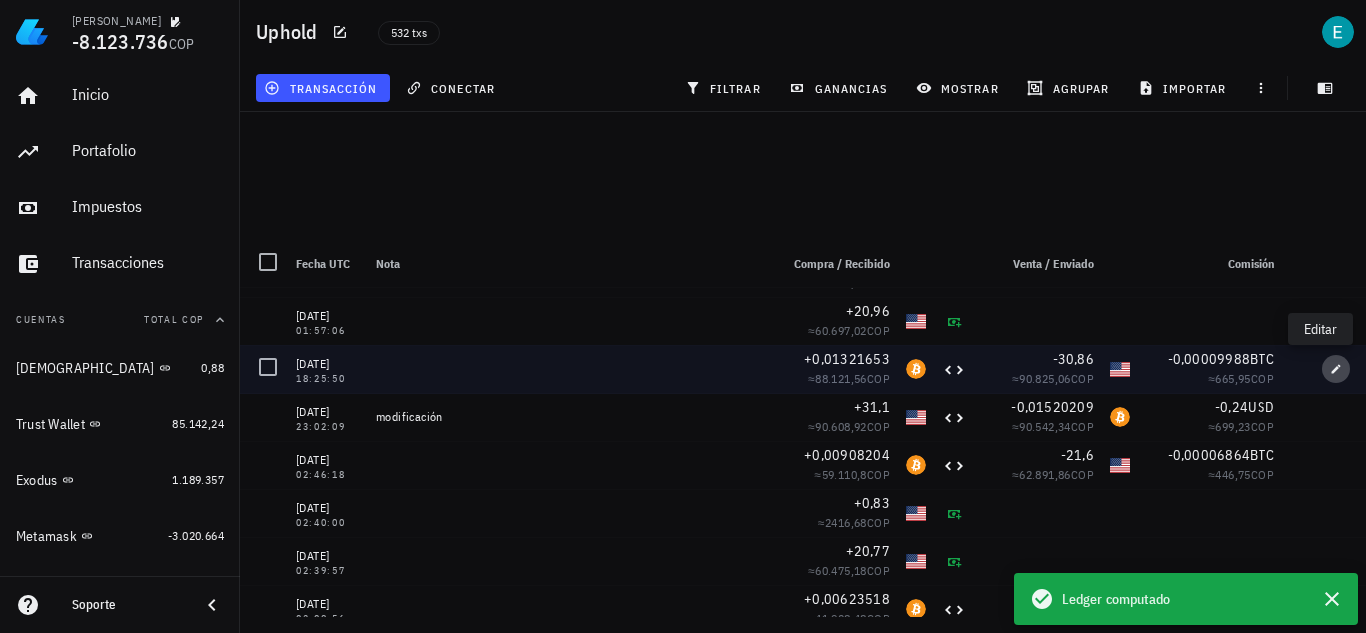 click 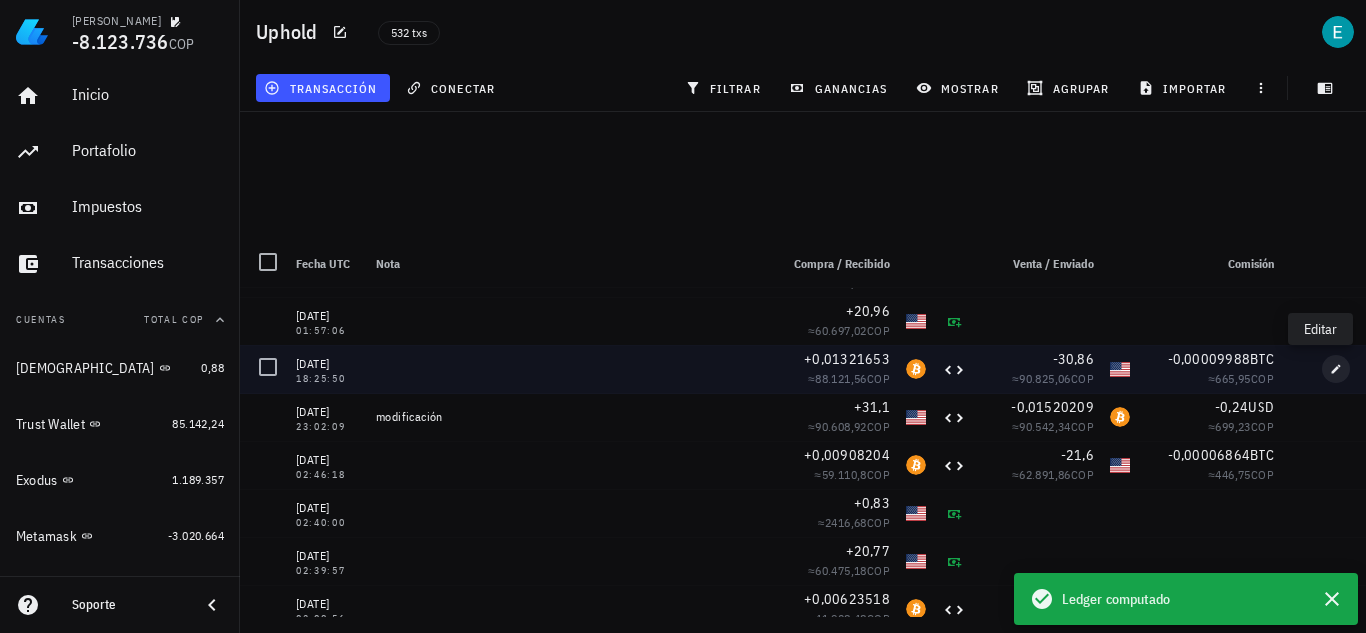 type on "30,86" 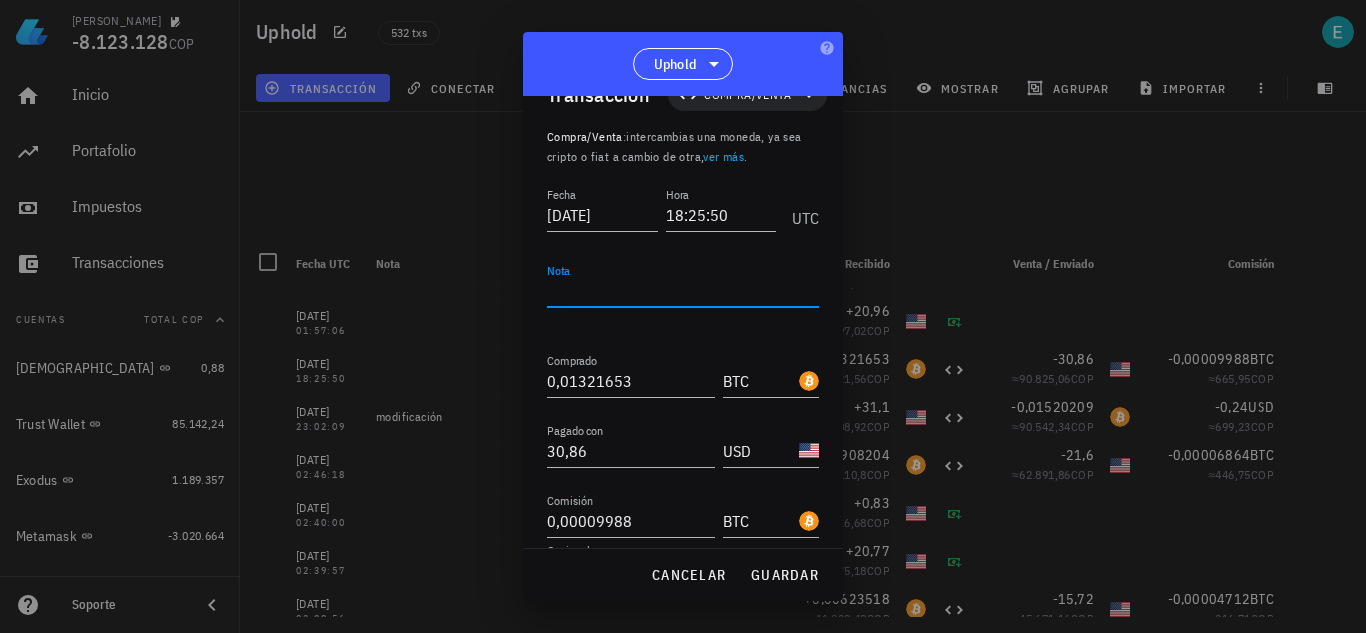 click on "Nota" at bounding box center (683, 291) 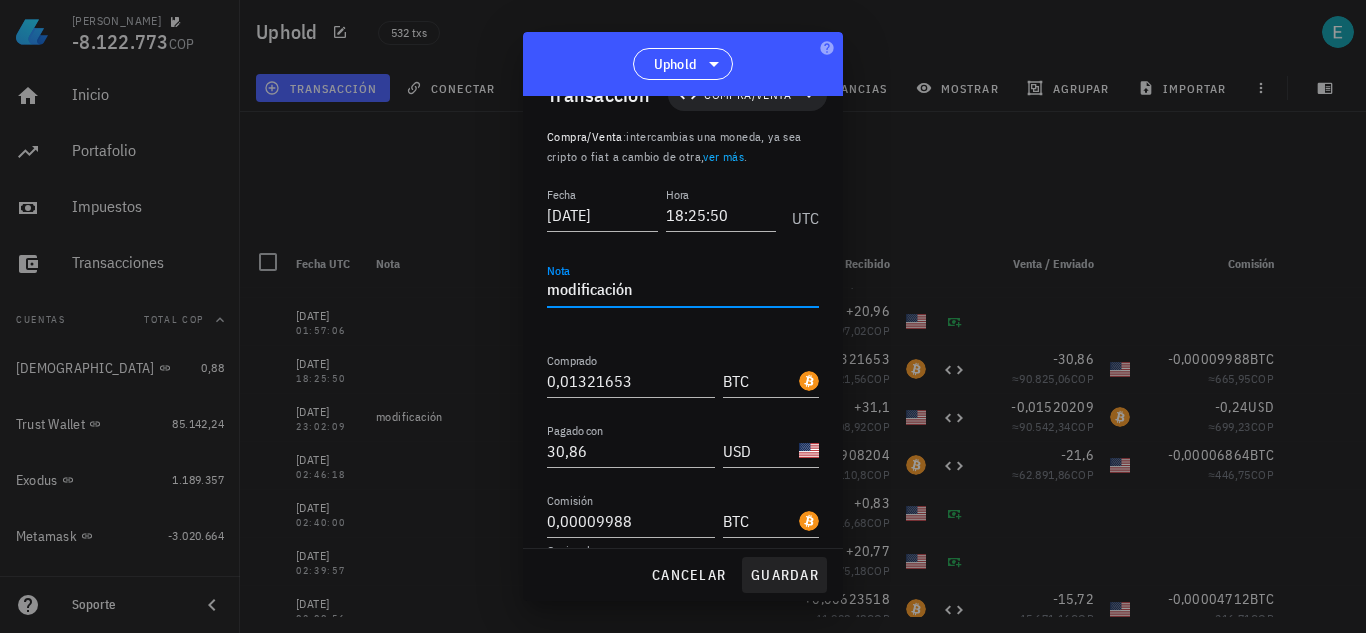 type on "modificación" 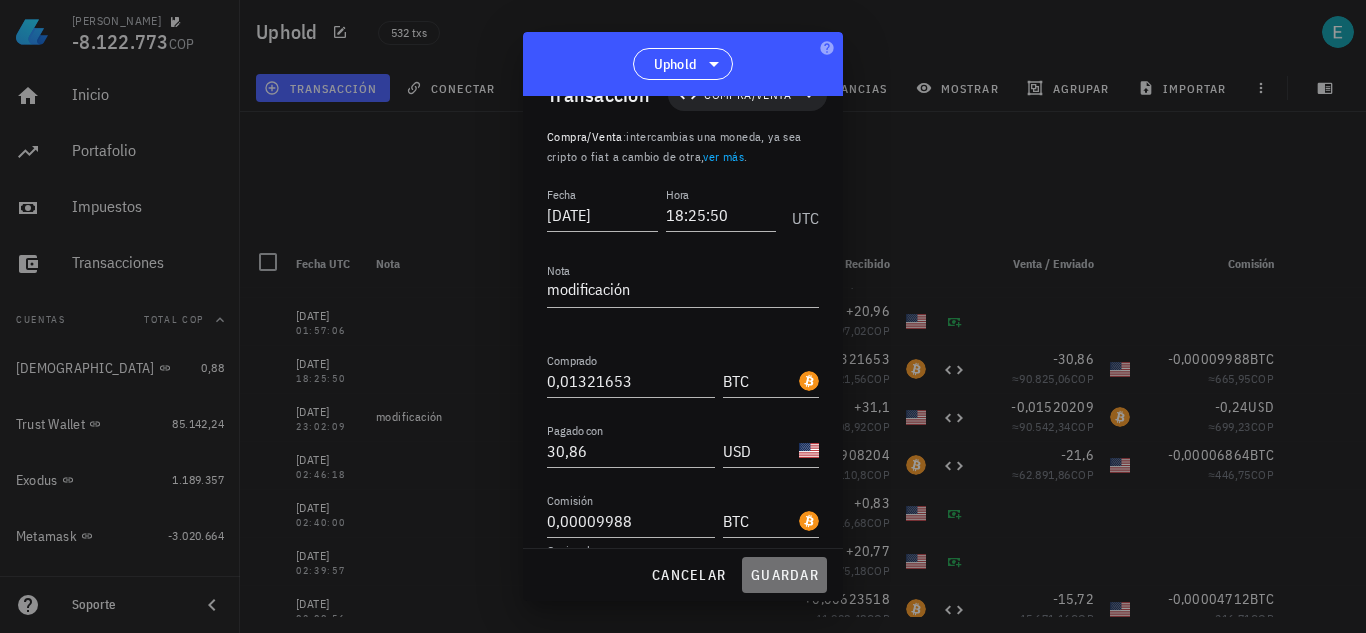 click on "guardar" at bounding box center (784, 575) 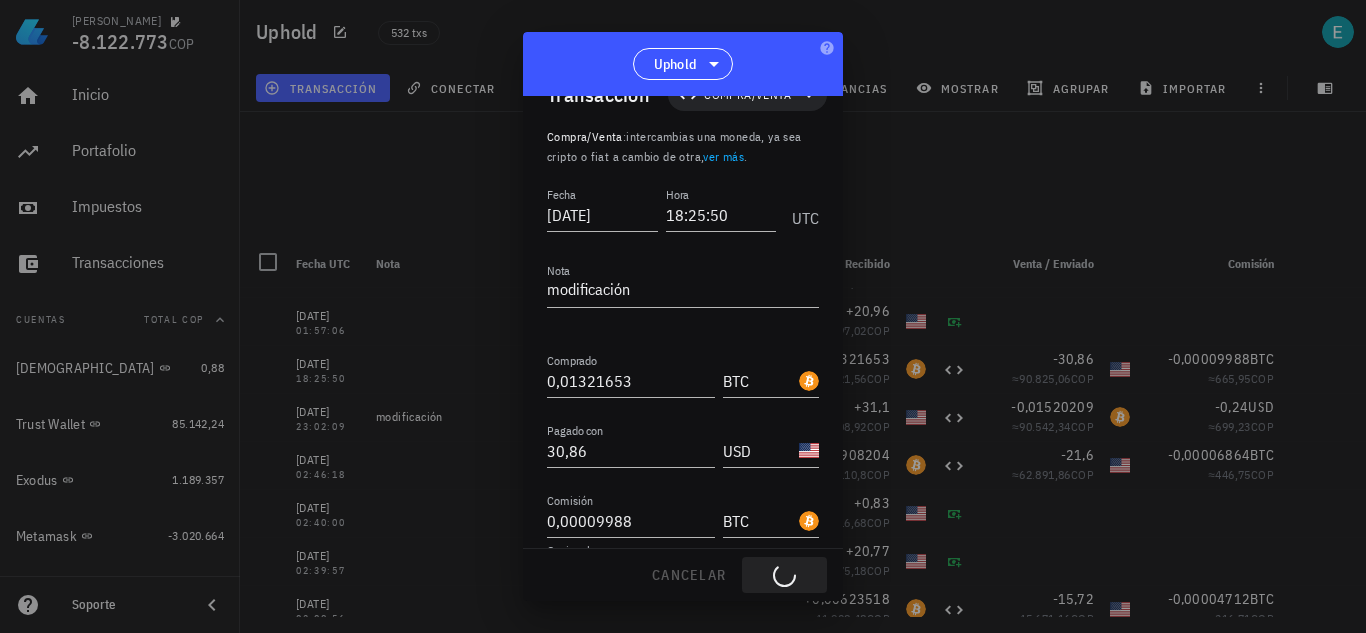 type 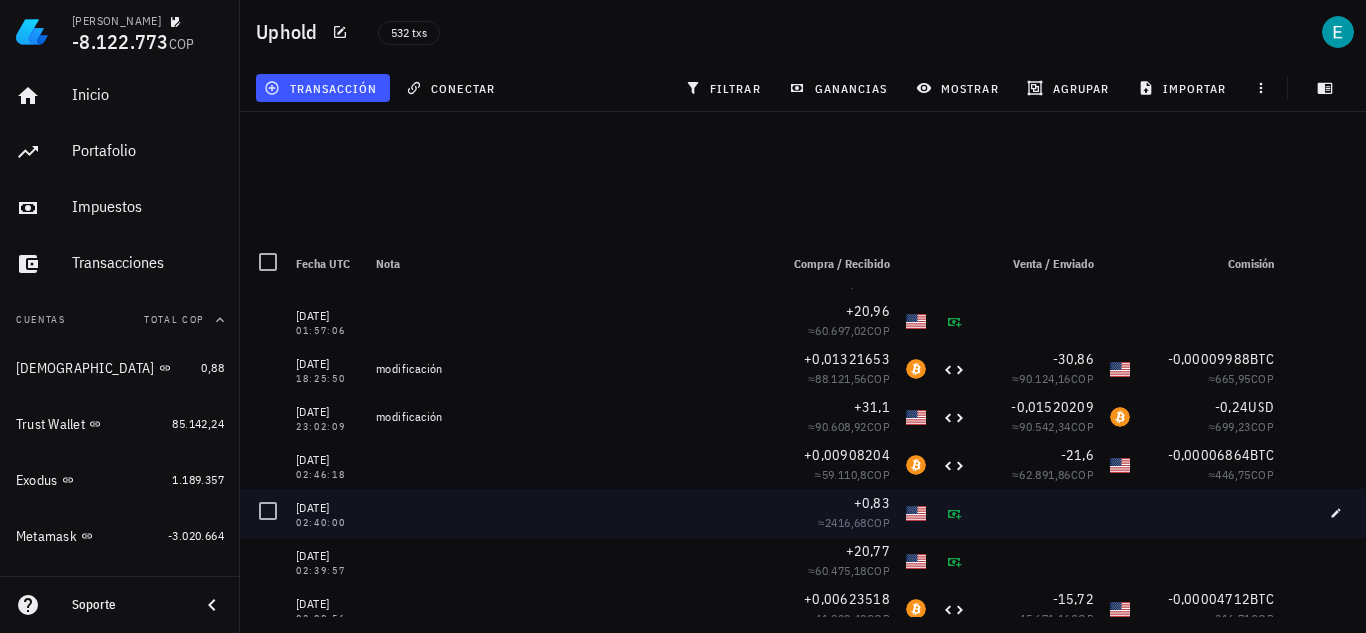 click at bounding box center (1038, 513) 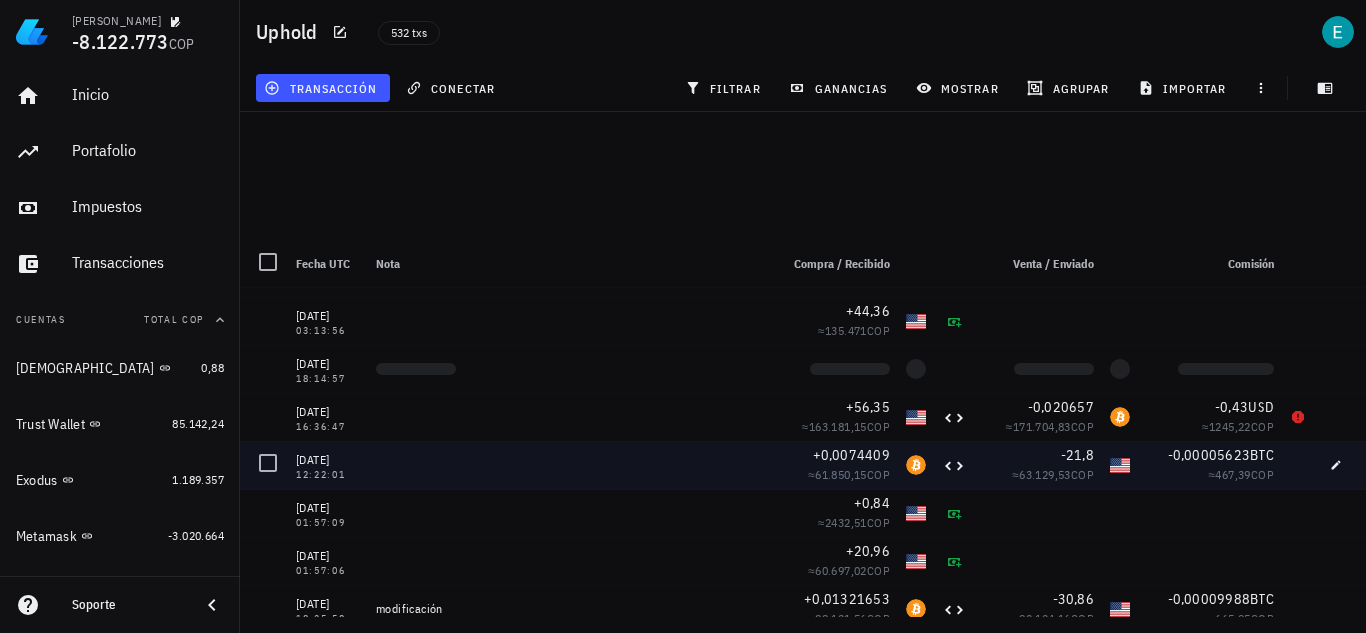 scroll, scrollTop: 20495, scrollLeft: 0, axis: vertical 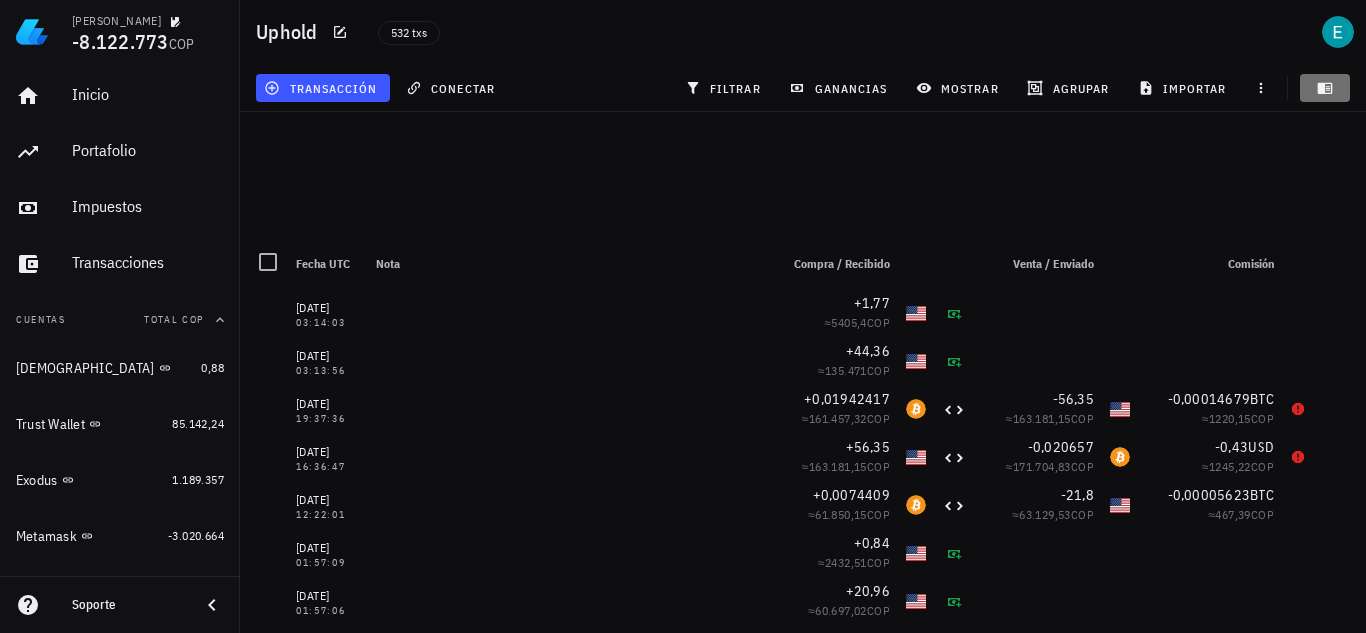 click 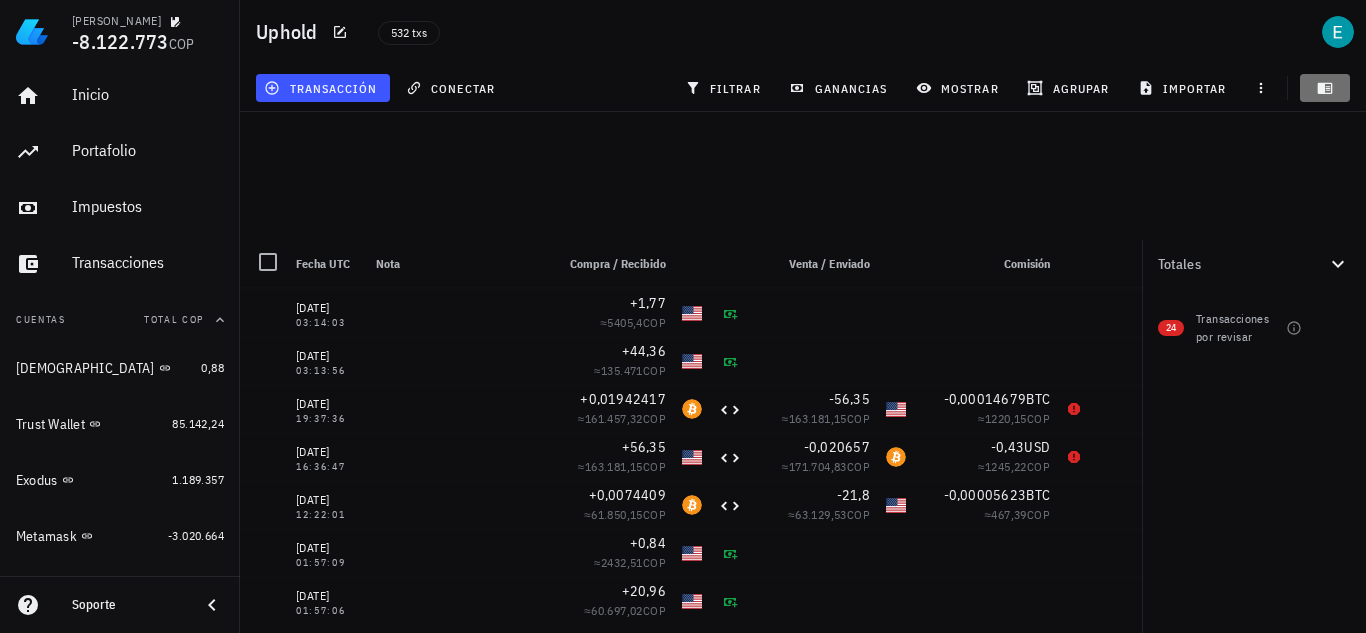 click 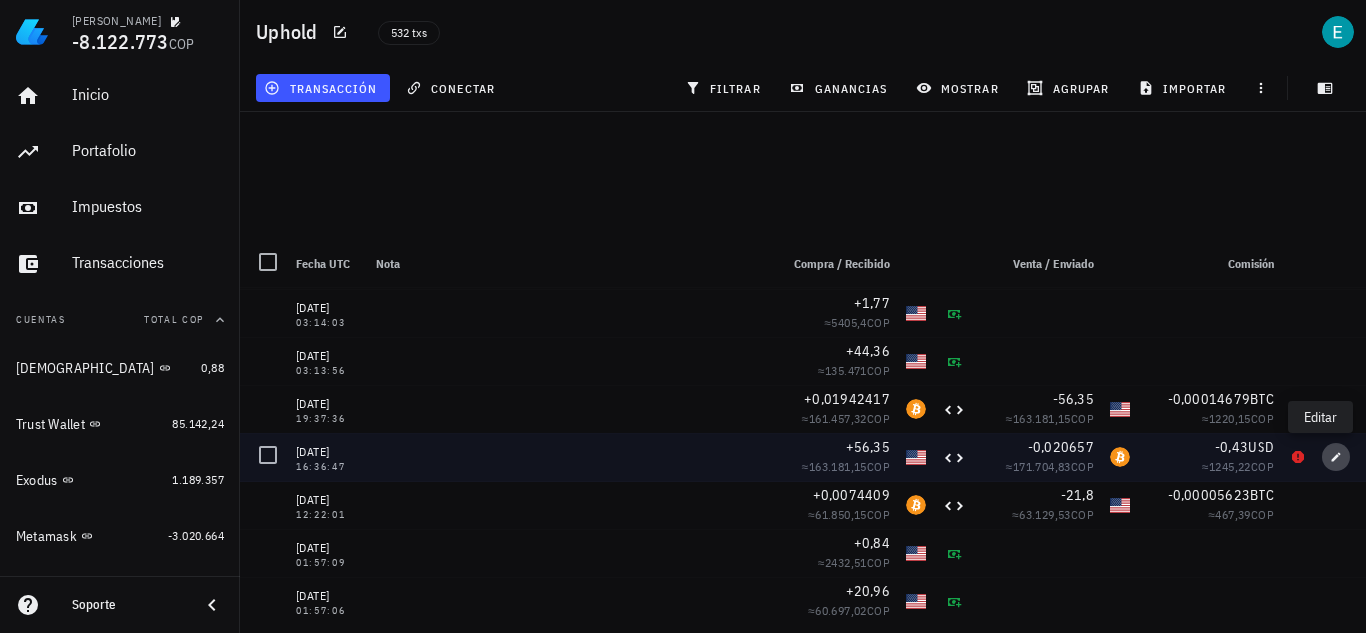 click 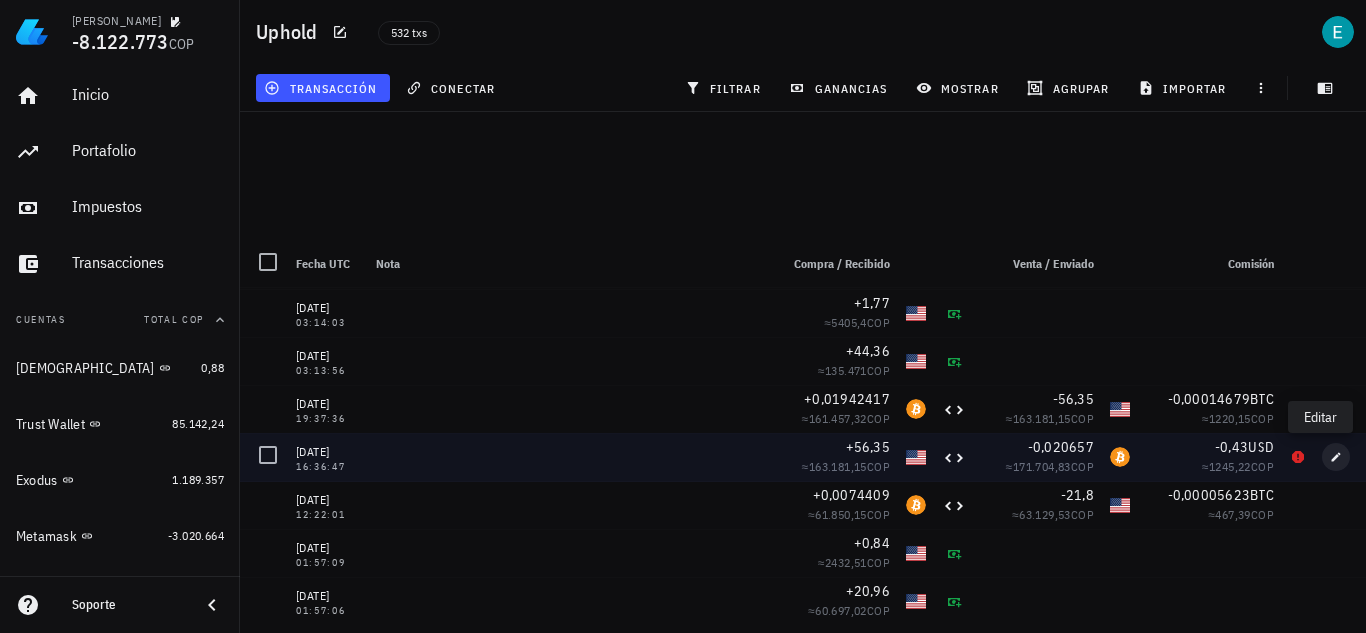 type on "[DATE]" 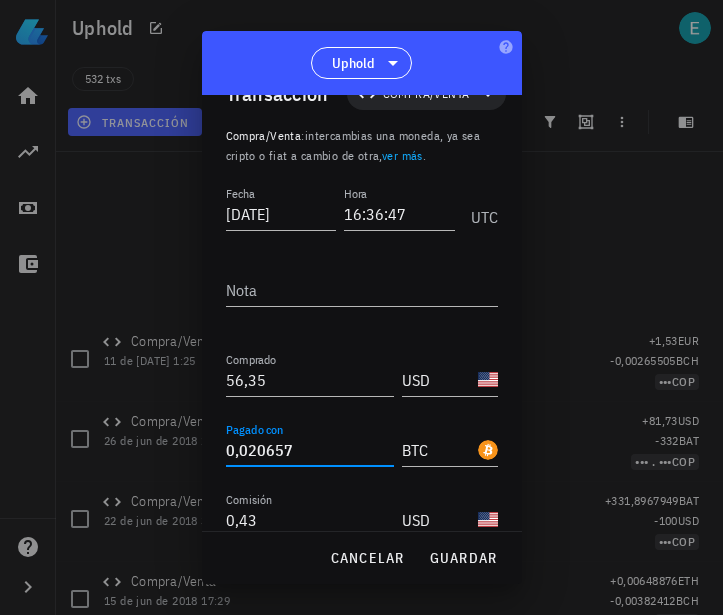 drag, startPoint x: 319, startPoint y: 448, endPoint x: 268, endPoint y: 449, distance: 51.009804 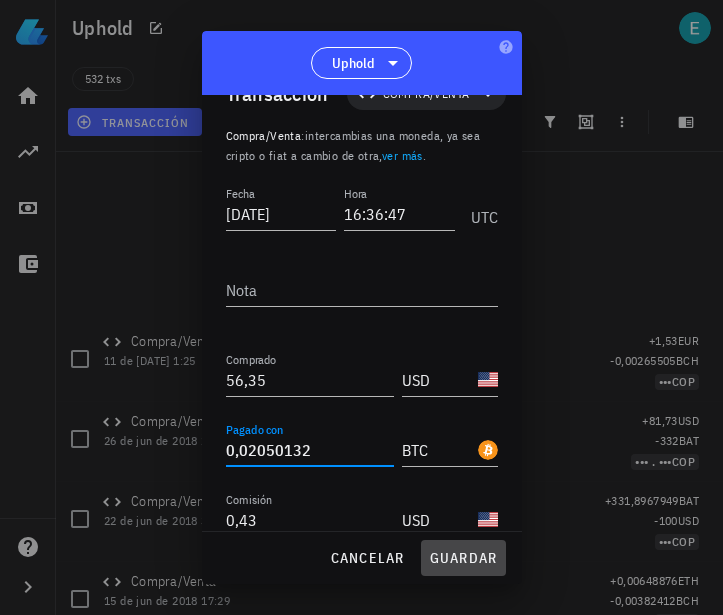 click on "guardar" at bounding box center [463, 558] 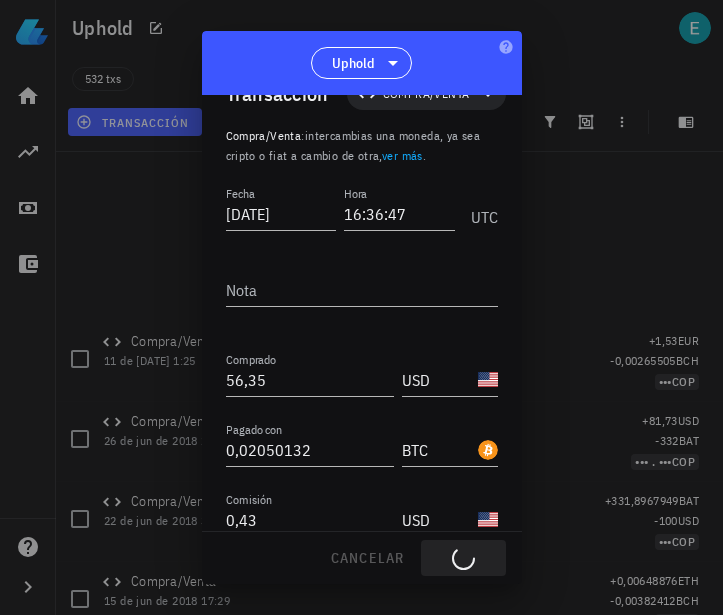 type on "0,020657" 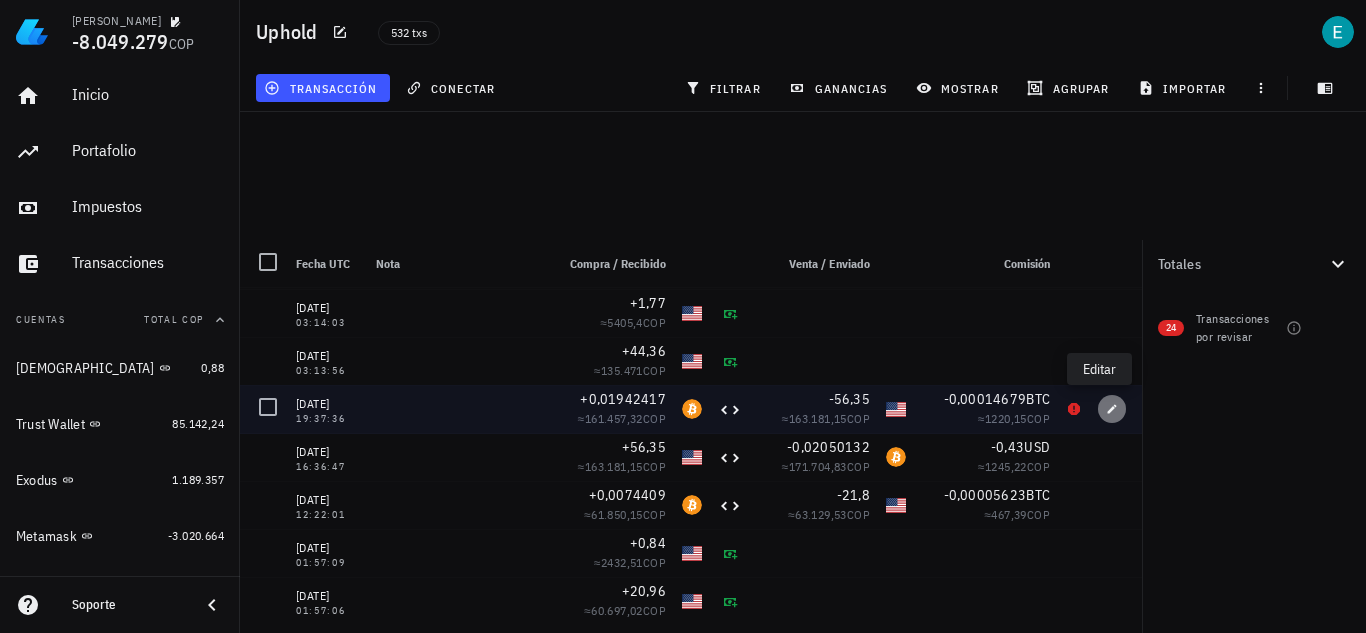 click 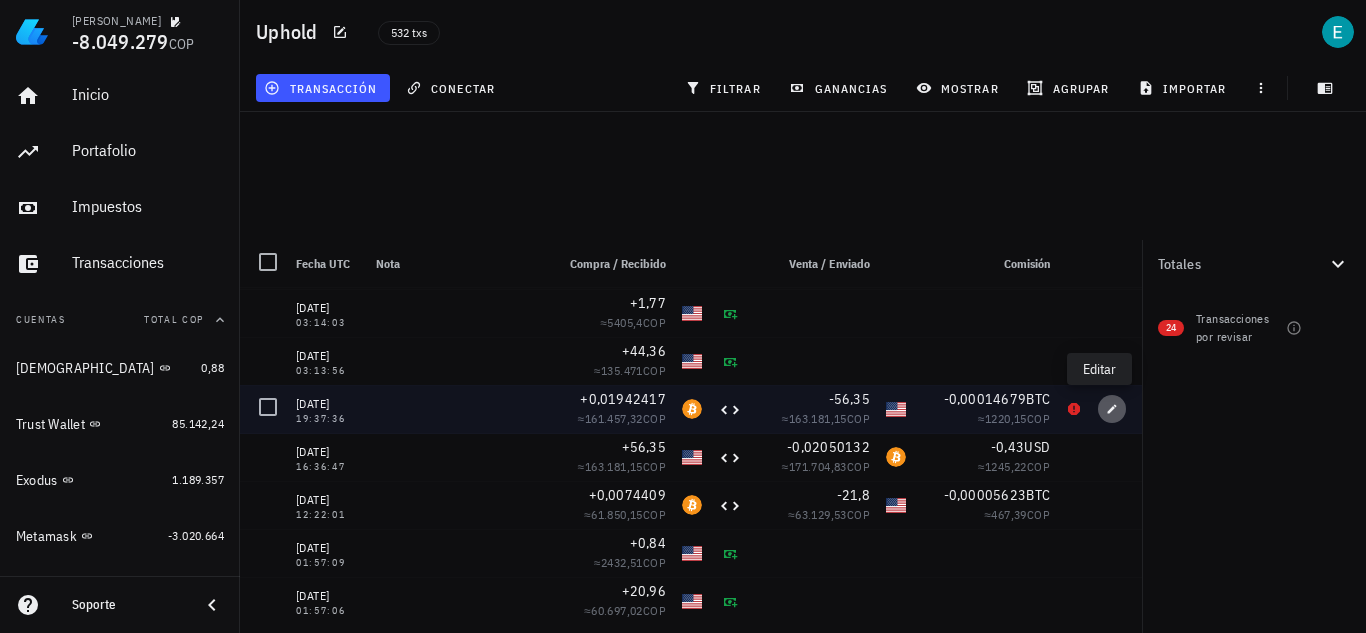 type on "19:37:36" 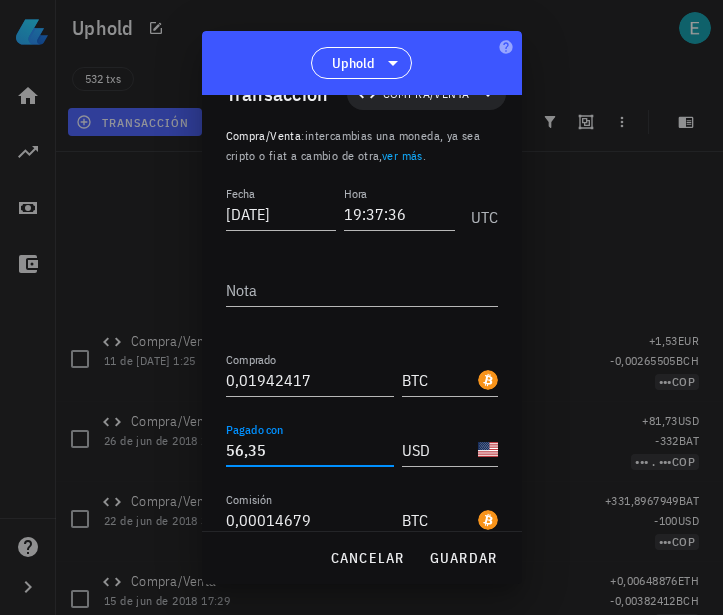 drag, startPoint x: 268, startPoint y: 448, endPoint x: 172, endPoint y: 453, distance: 96.13012 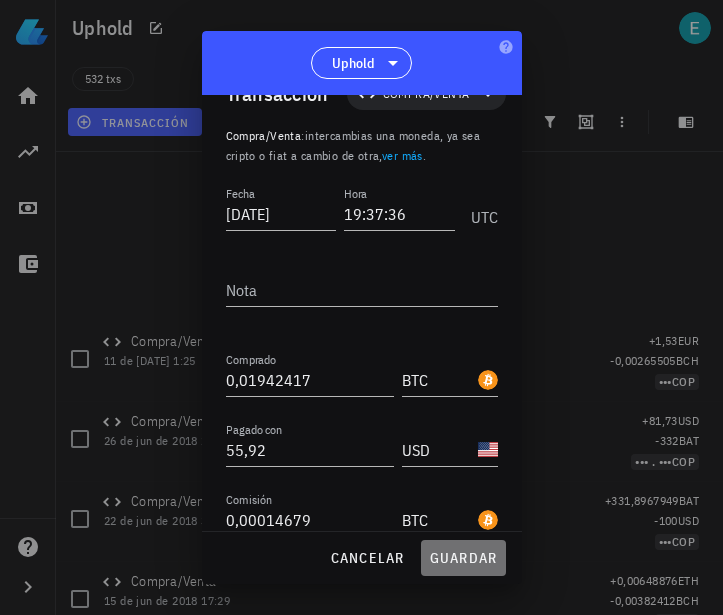 click on "guardar" at bounding box center (463, 558) 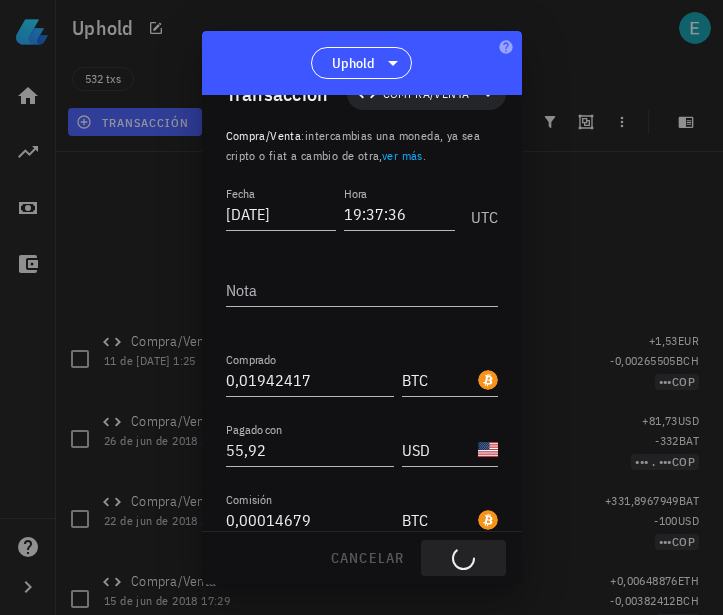 type on "56,35" 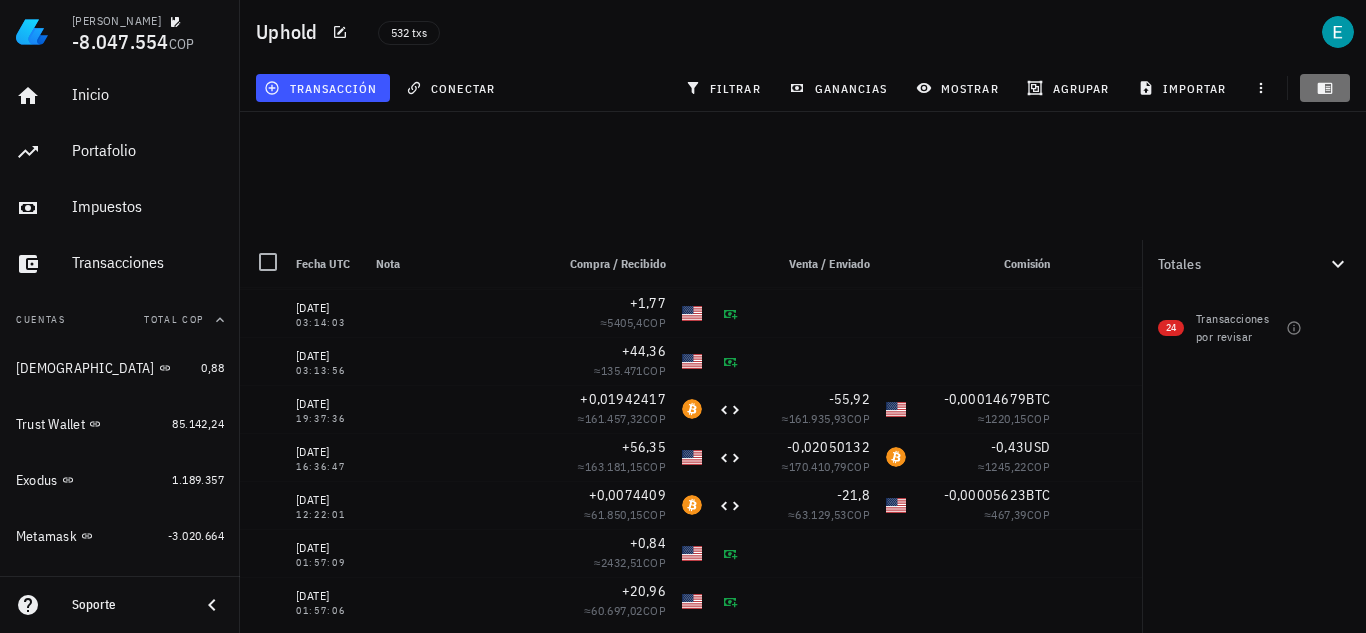 click 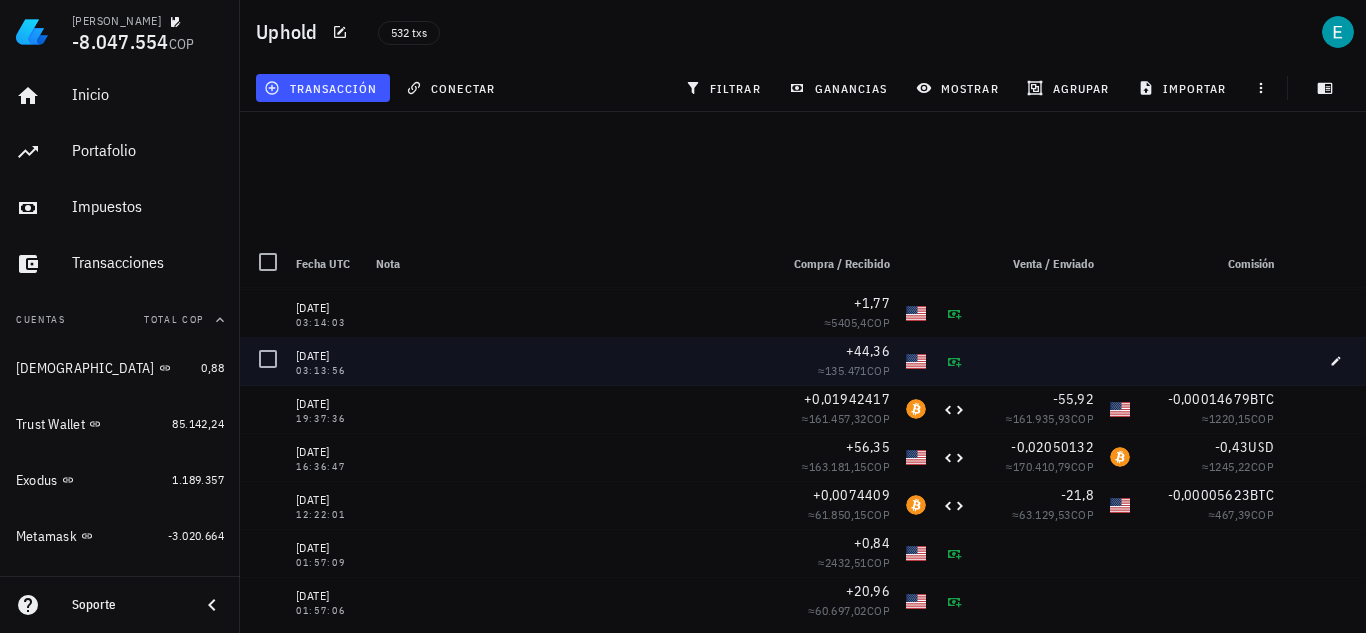 click at bounding box center (1120, 361) 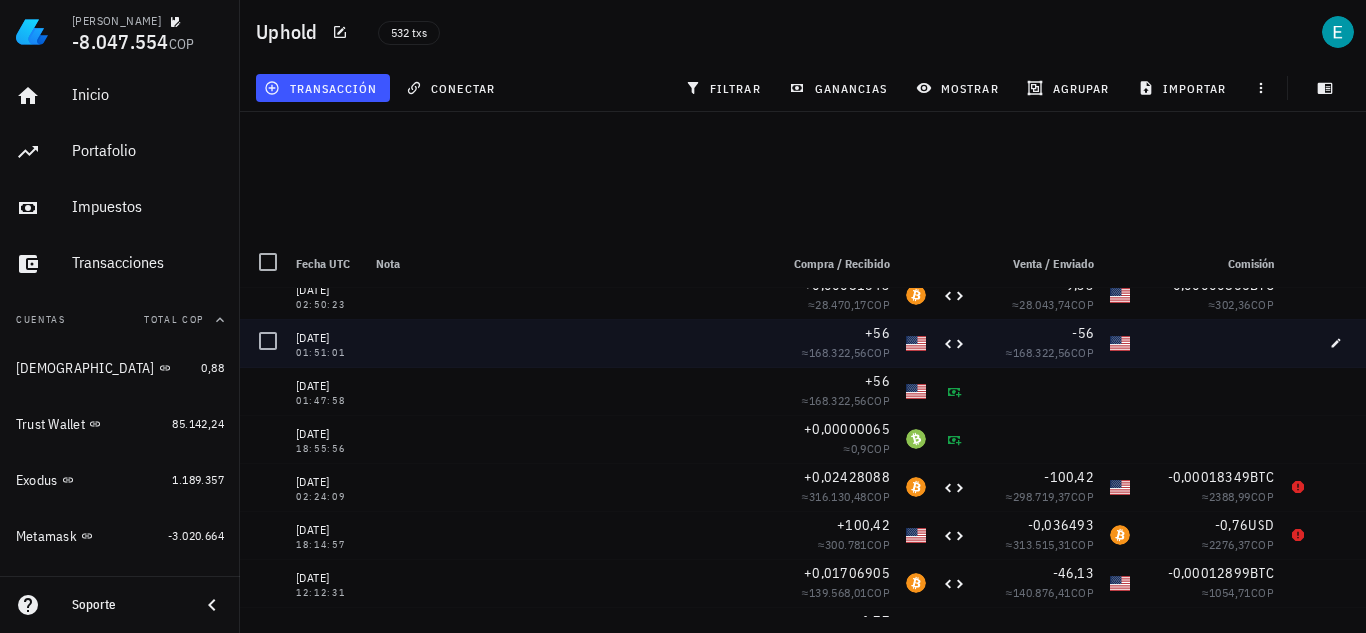 scroll, scrollTop: 20175, scrollLeft: 0, axis: vertical 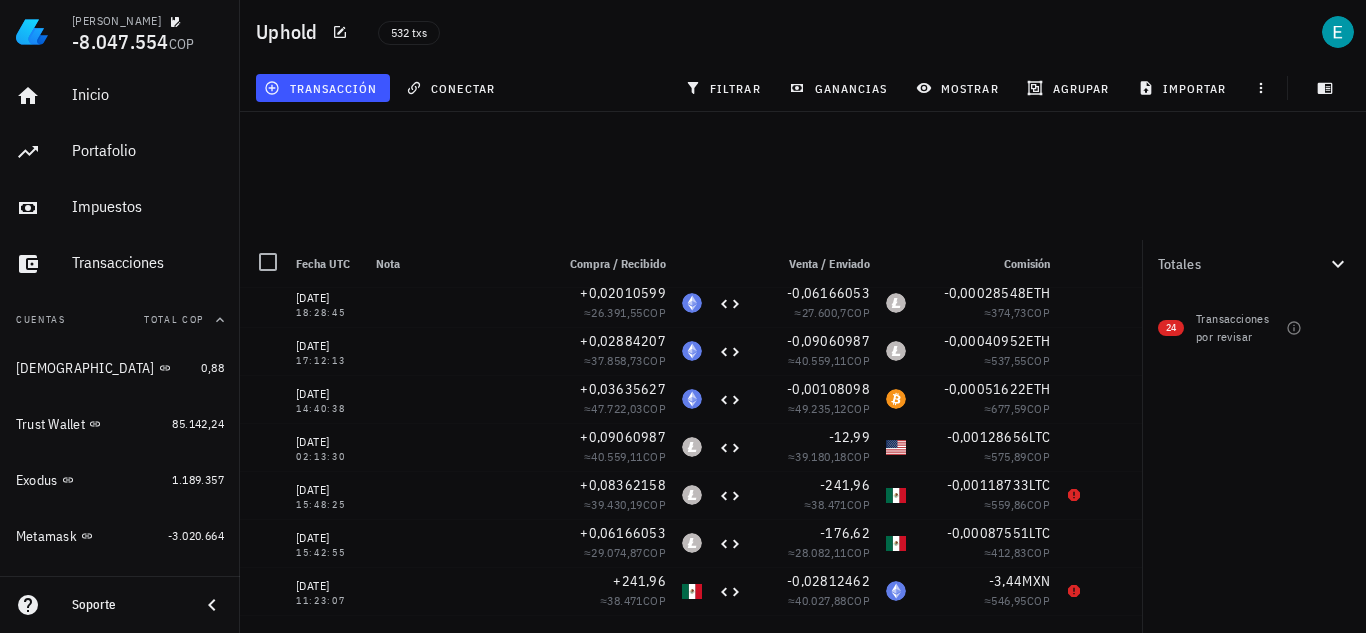 click on "Totales
65,59529738  FLR   4470,22  COP     19,51076468  SGB   401,33  COP     0  DOT   0  COP     0  FIL   0  COP     0  UNI   0  COP     0  TSLA   0  COP     -0,01625617  BTG   -50,91  COP     -0,00448451  DASH   -386,86  COP     -0,71  NZD   -1712,55  COP     -0,68  CAD   -1992,11  COP     -0,42  GBP   -2275,25  COP     -2,12  EUR   -9945,48  COP     -54,49  MXN   -11.732,11  COP     -0,49  NEO   -12.296,26  COP     -20,87930729  BAT   -12.472,54  COP     -4,121606  NANO   -14.924,4  COP     -0,00971202  BCH   -20.150,41  COP     -21,79171316  ZRX   -22.124,03  COP     -29,53  IOTA   -22.705,11  COP     -869,9837338  ZIL   -42.702,66  COP     -0,17349416  LTC   -64.976,74  COP     -1,16719608  LINK   -71.140,44  COP     -53,4112521  XLM   -83.066,9  COP     -25,75  USD   -103.344,46  COP     -0,02984776  ETH   -353.805,17  COP     -280,005617  ADA   -807.188,22  COP     -719,140706  TRX   -875.488,79  COP      XRP" at bounding box center (1254, 436) 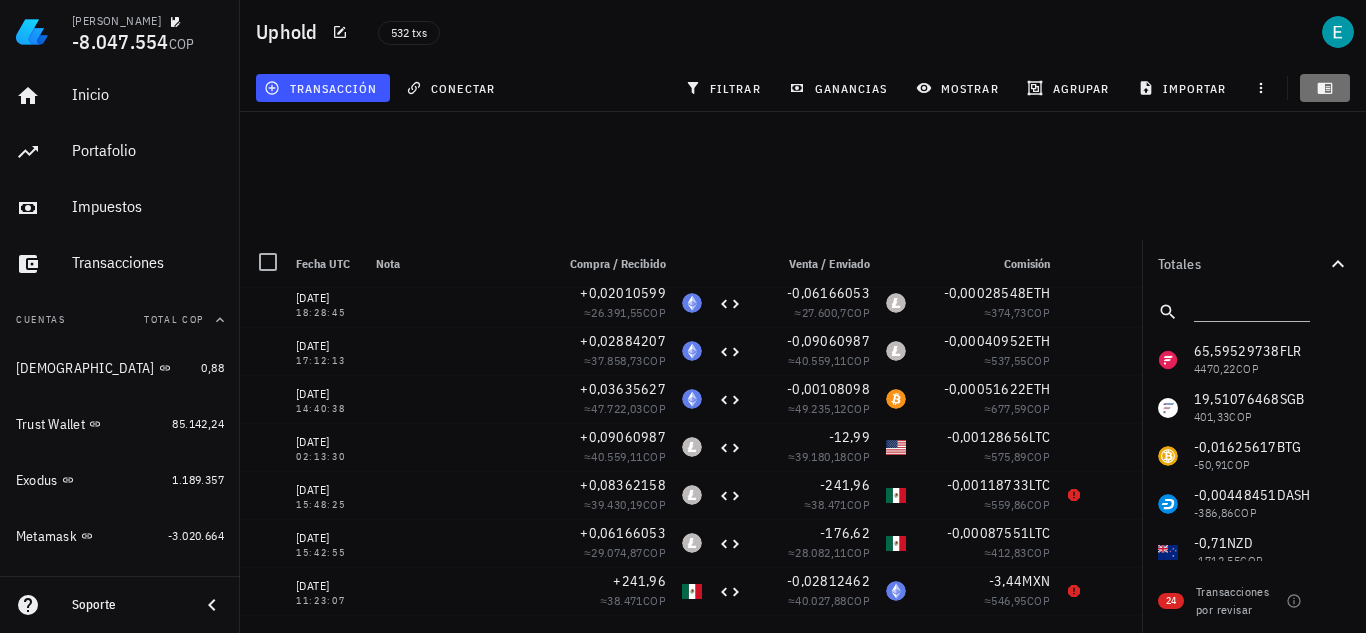 click 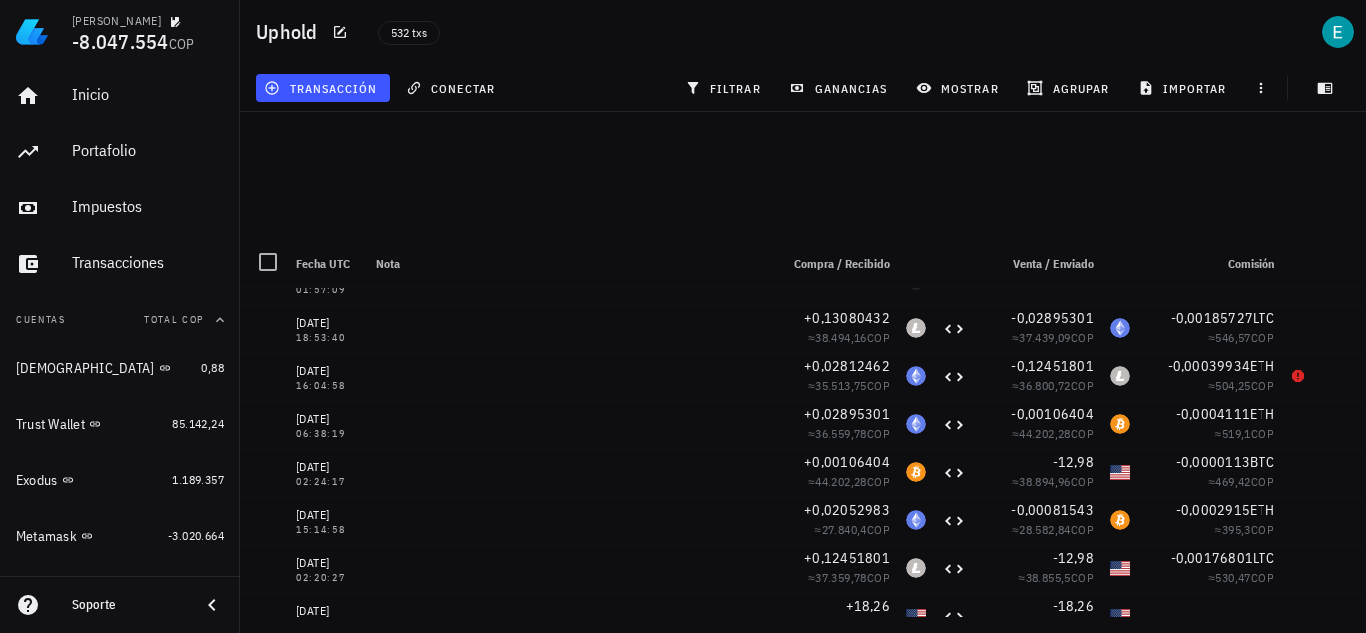 scroll, scrollTop: 19852, scrollLeft: 0, axis: vertical 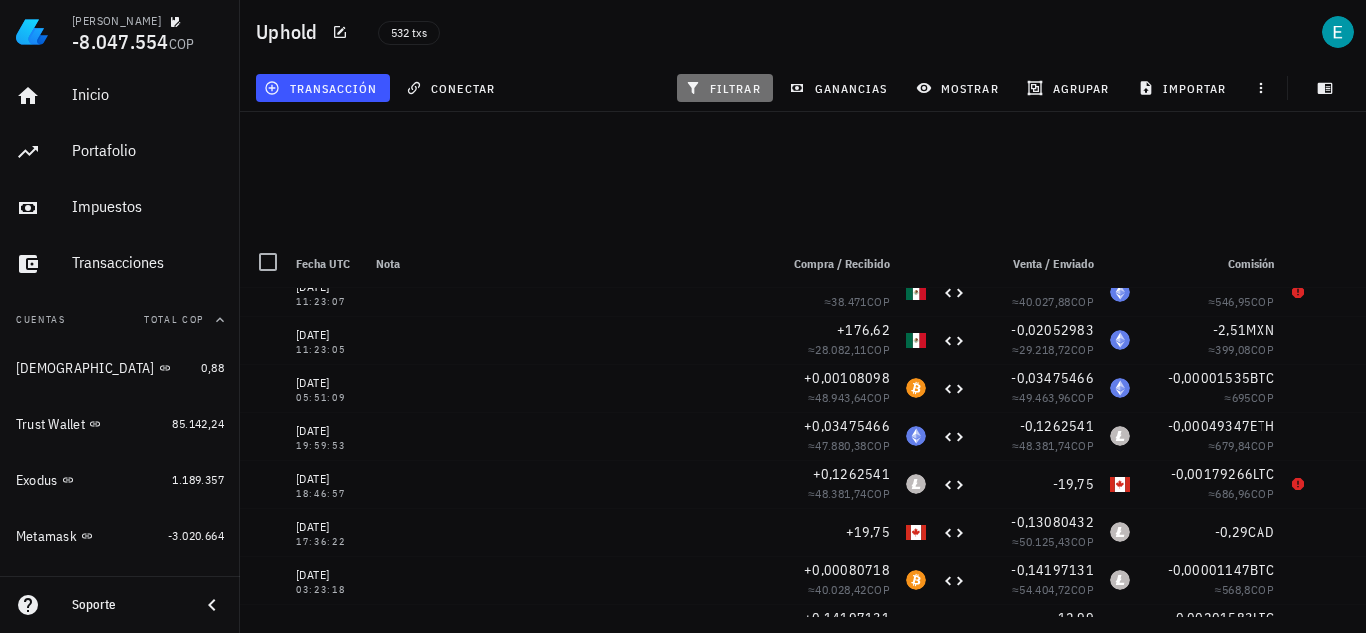 click on "filtrar" at bounding box center (725, 88) 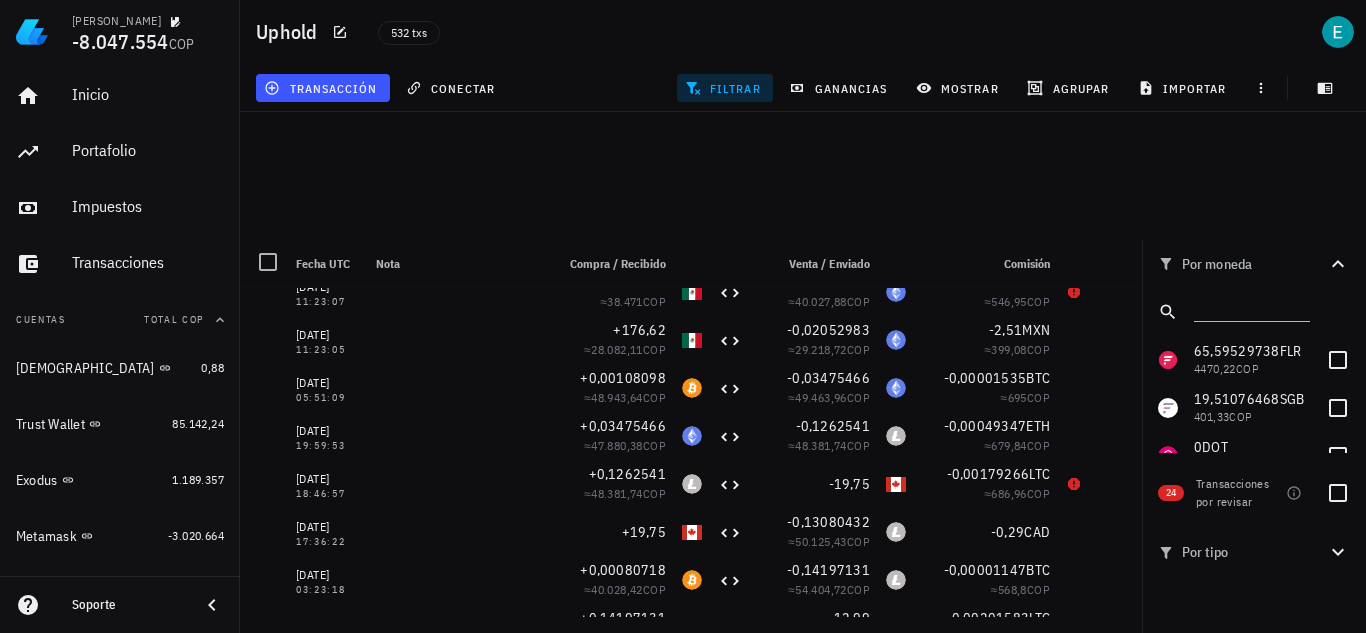 click at bounding box center (1252, 312) 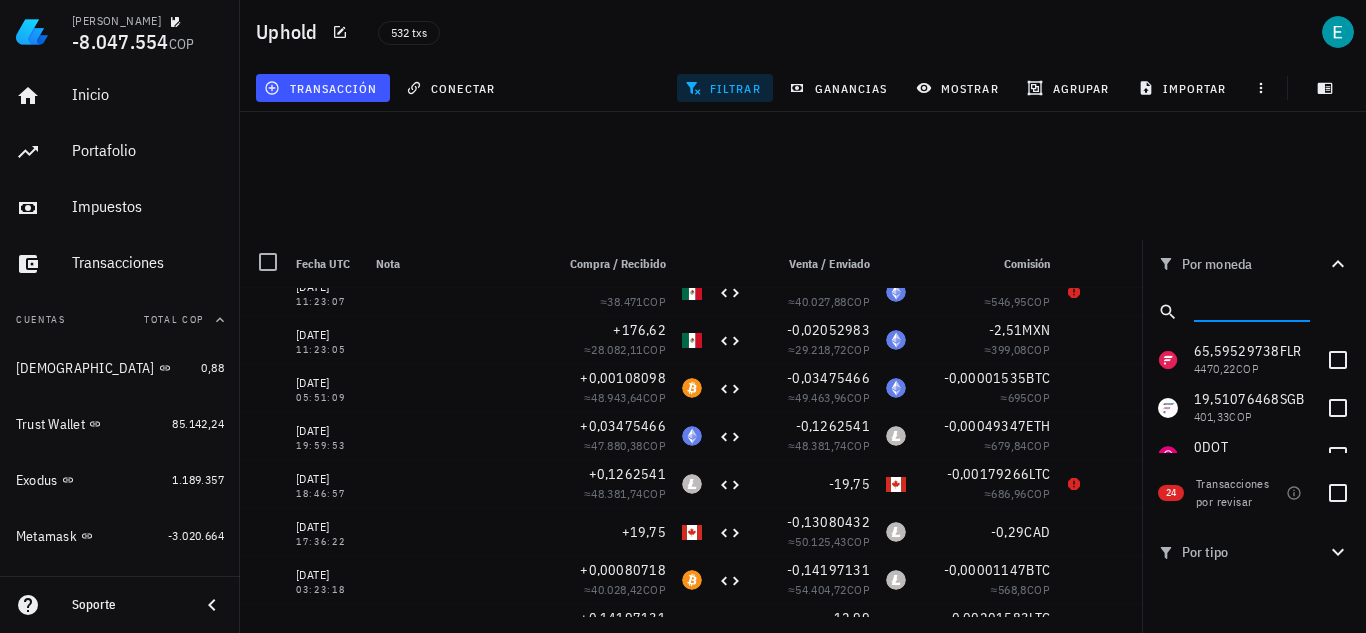 click at bounding box center [1250, 308] 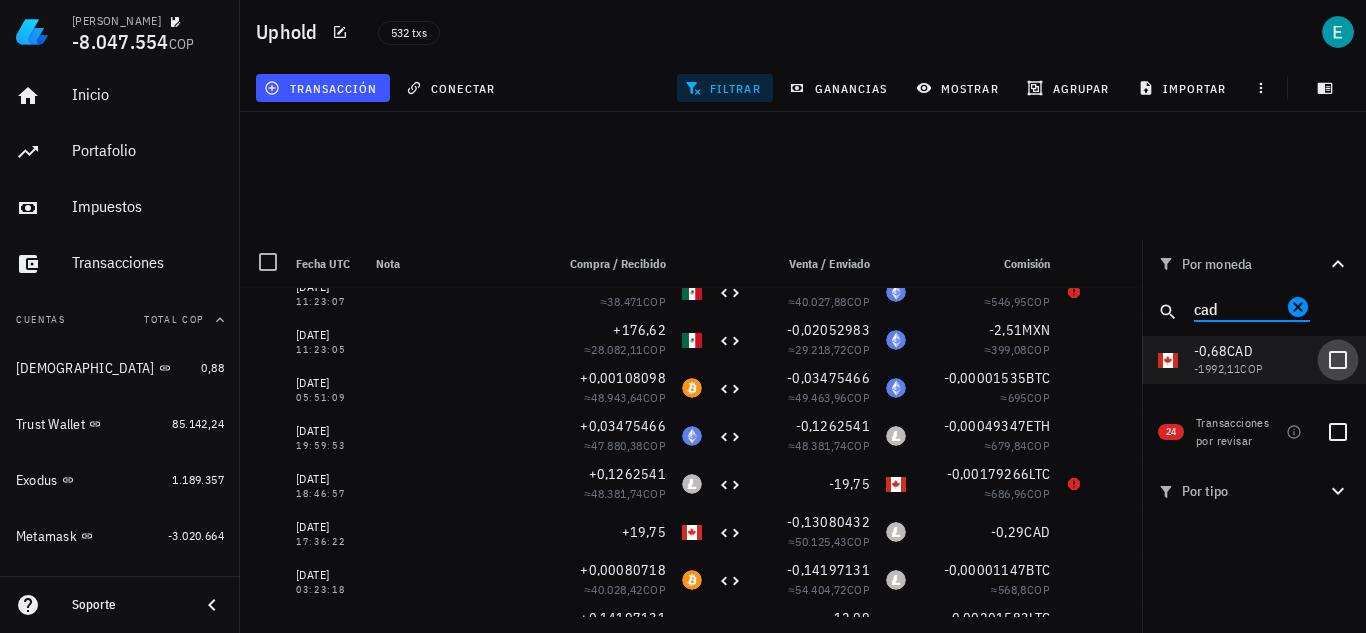 type on "cad" 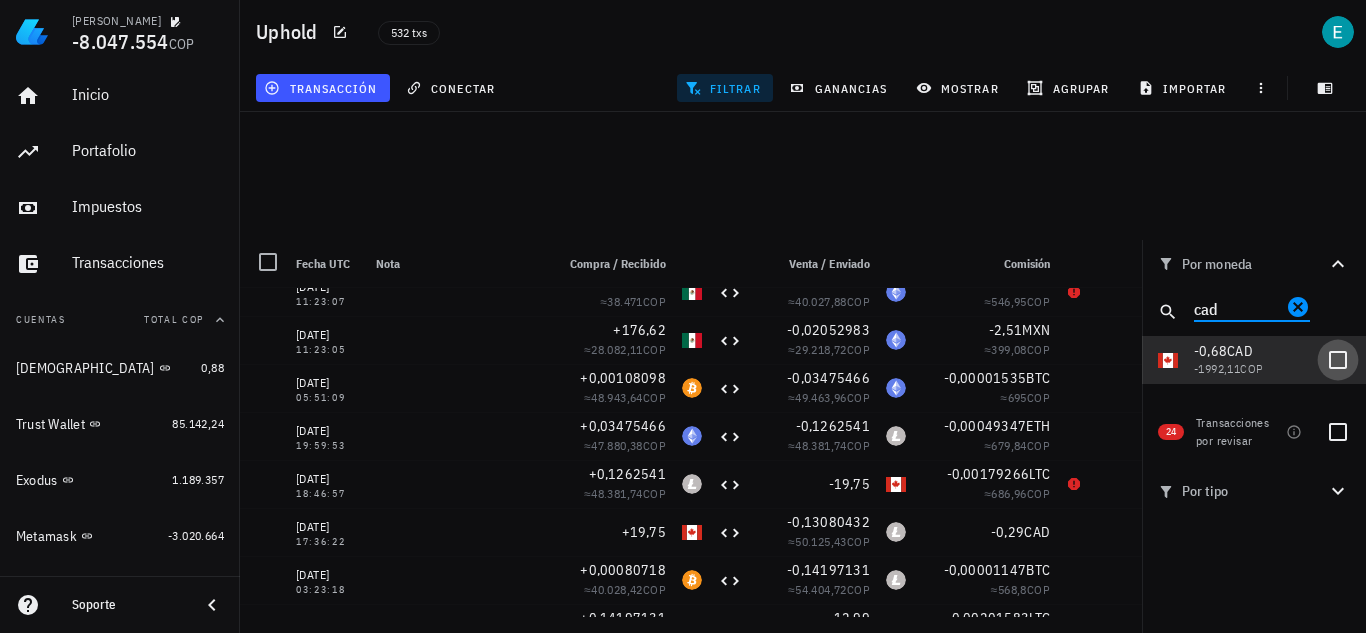 click at bounding box center (1338, 360) 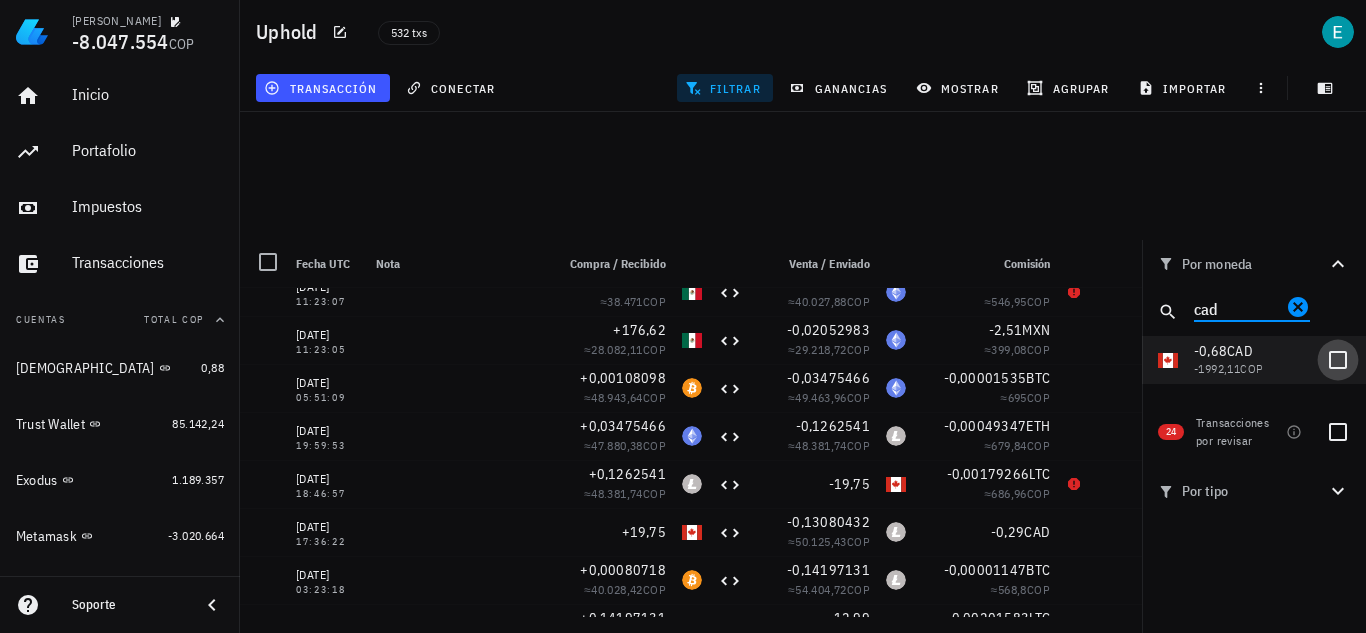 checkbox on "true" 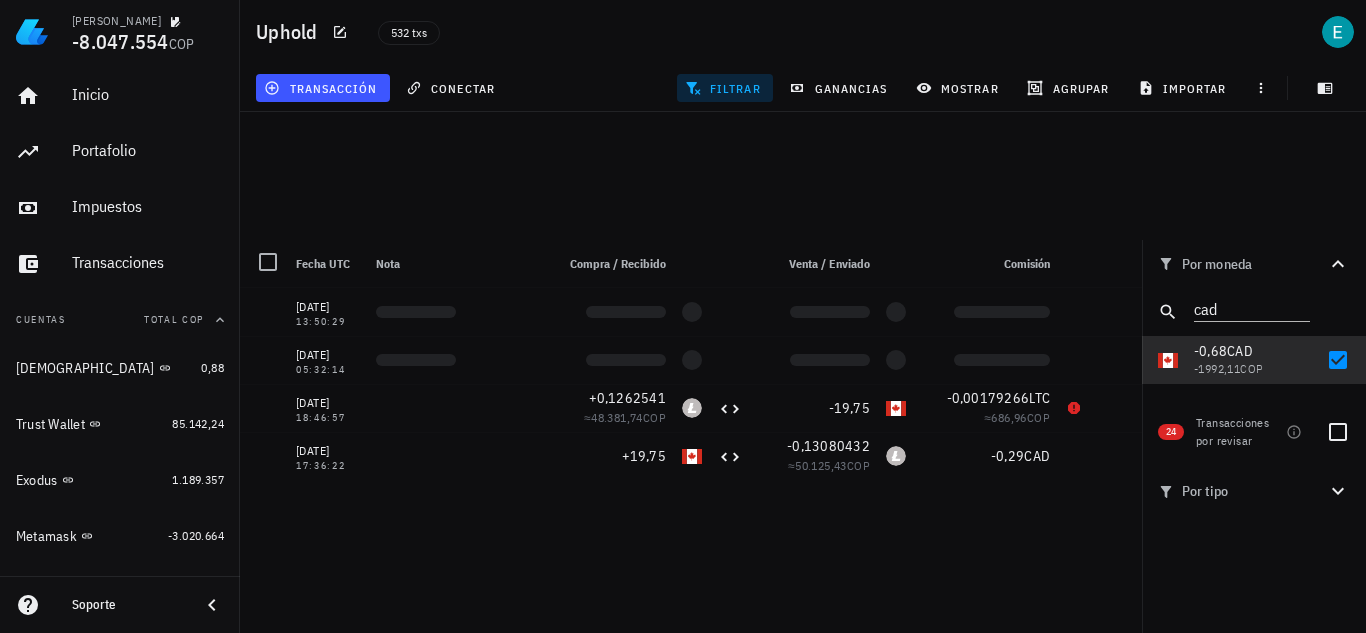 scroll, scrollTop: 0, scrollLeft: 0, axis: both 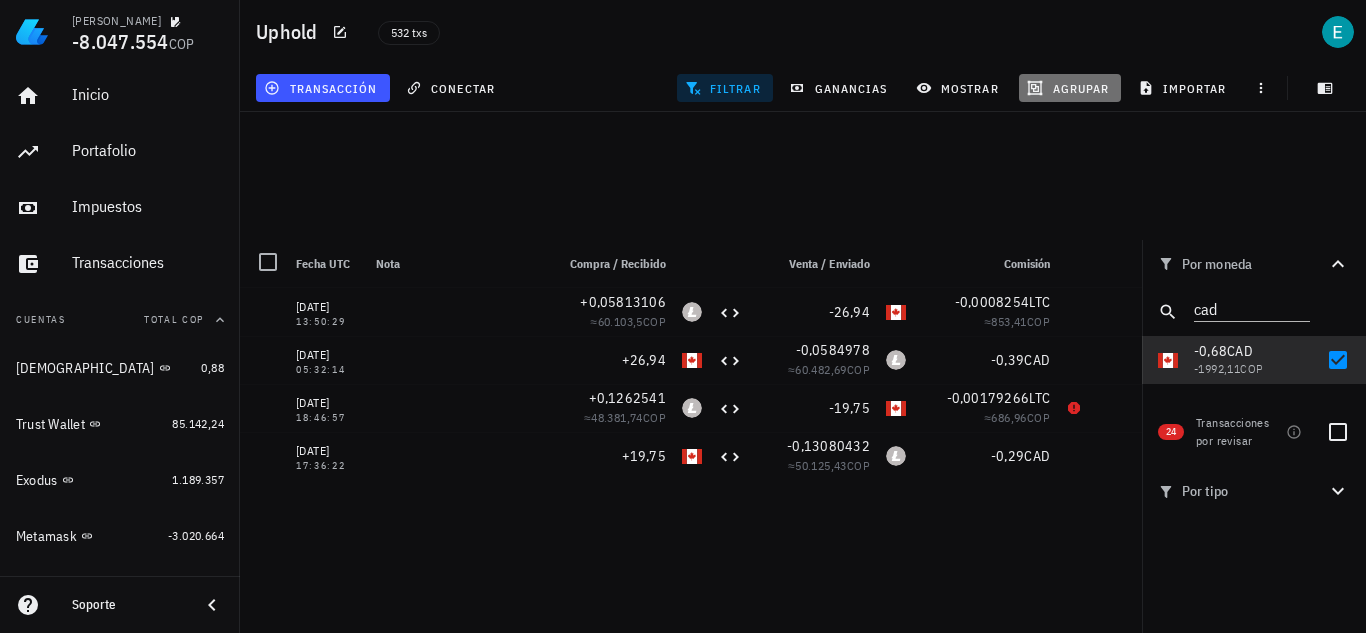 click on "agrupar" at bounding box center (1070, 88) 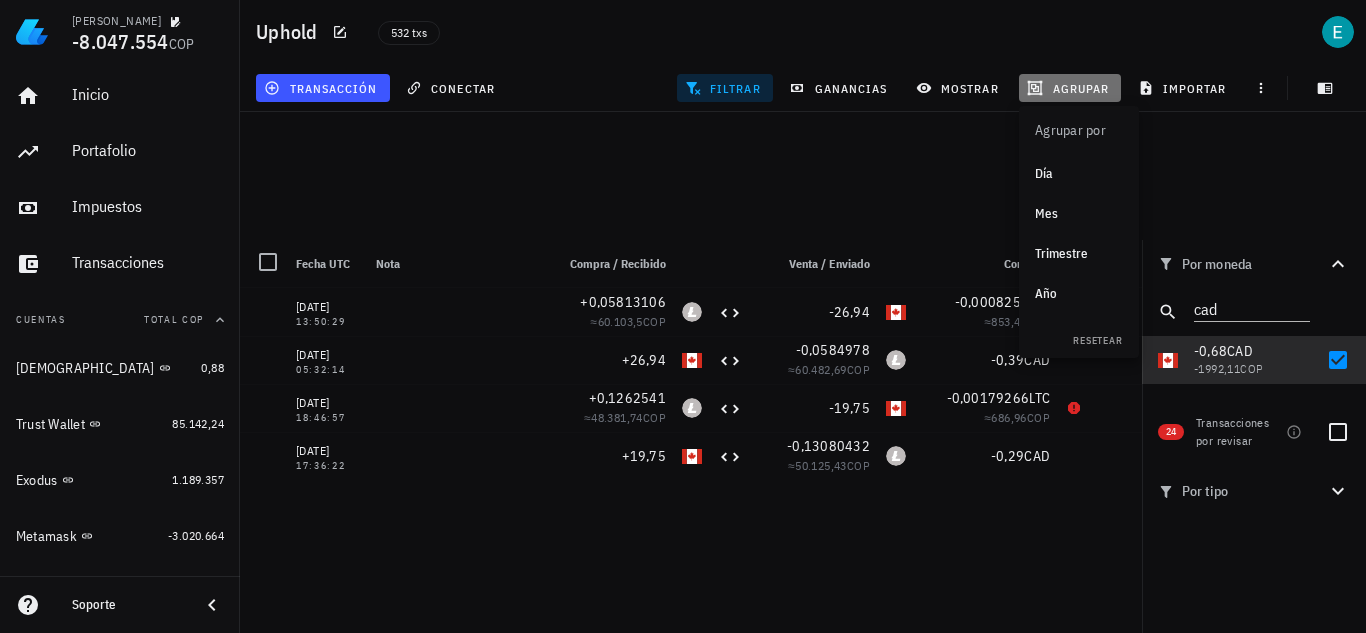 click on "agrupar" at bounding box center [1070, 88] 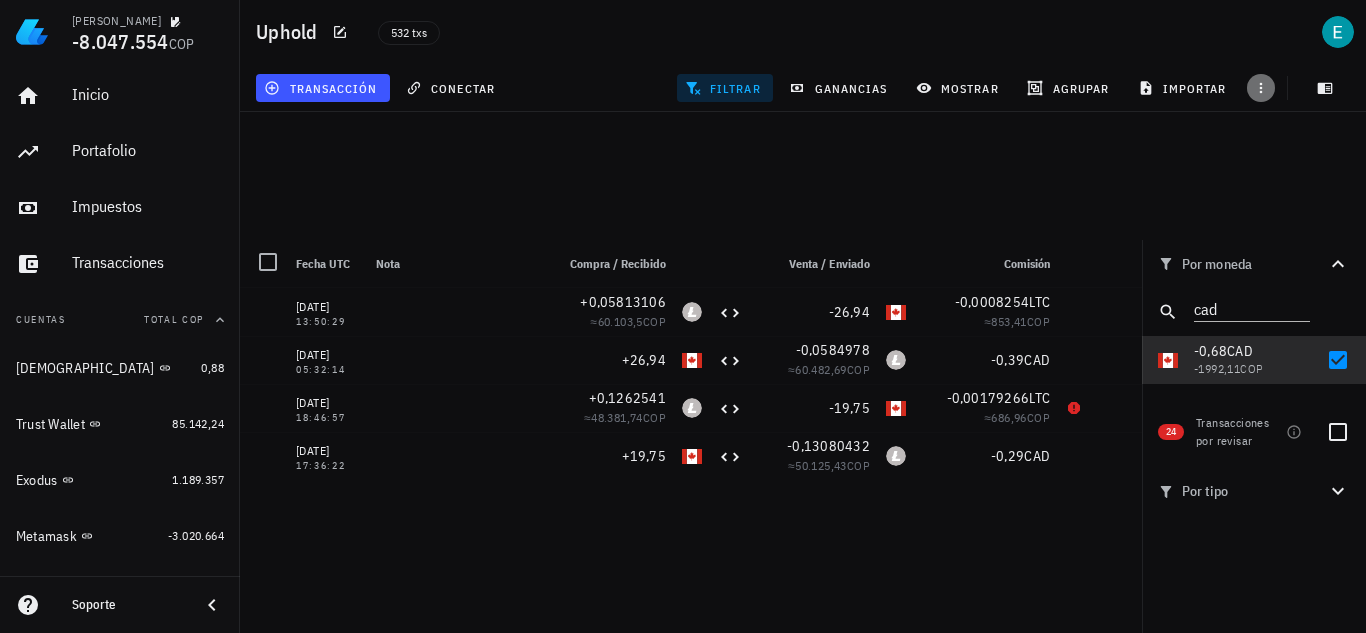 click 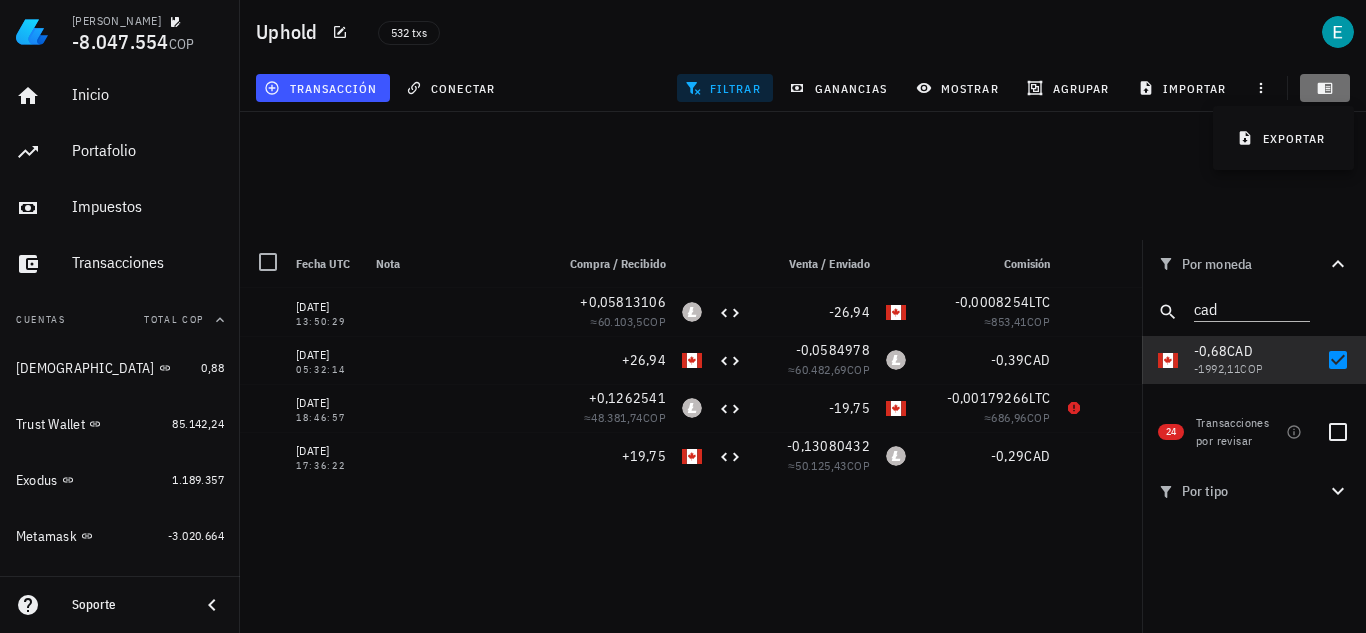click 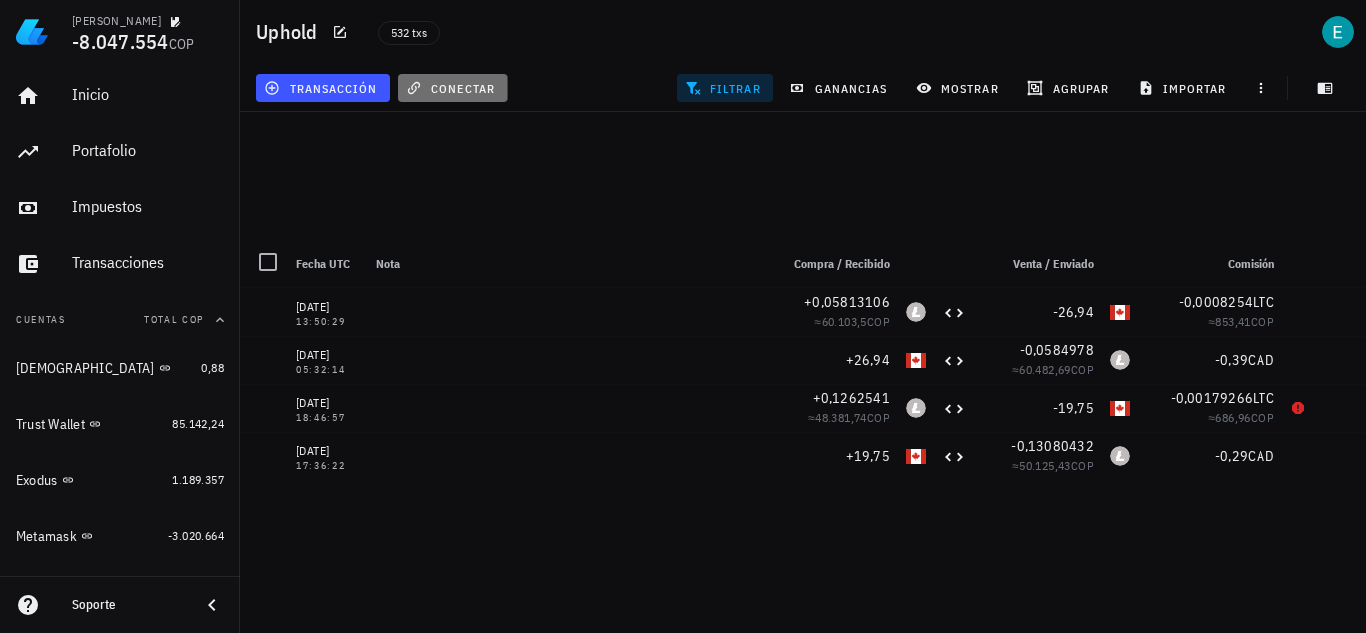 click on "conectar" at bounding box center (452, 88) 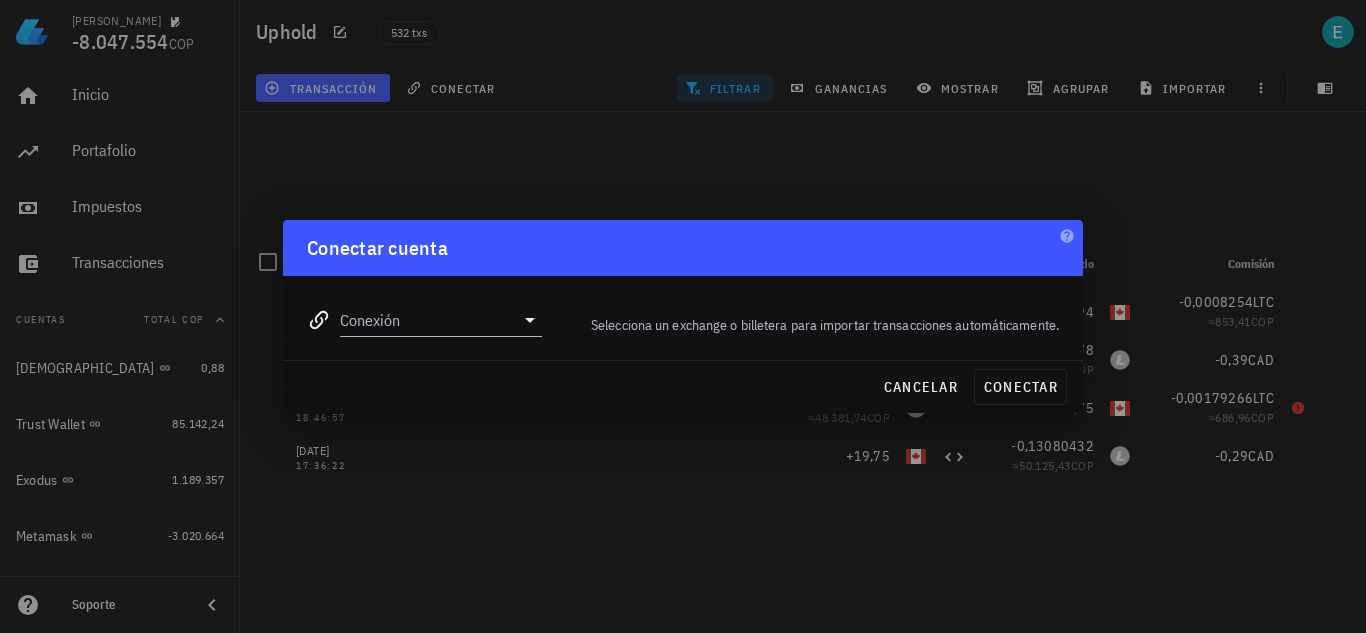 click on "Conexión" at bounding box center [424, 312] 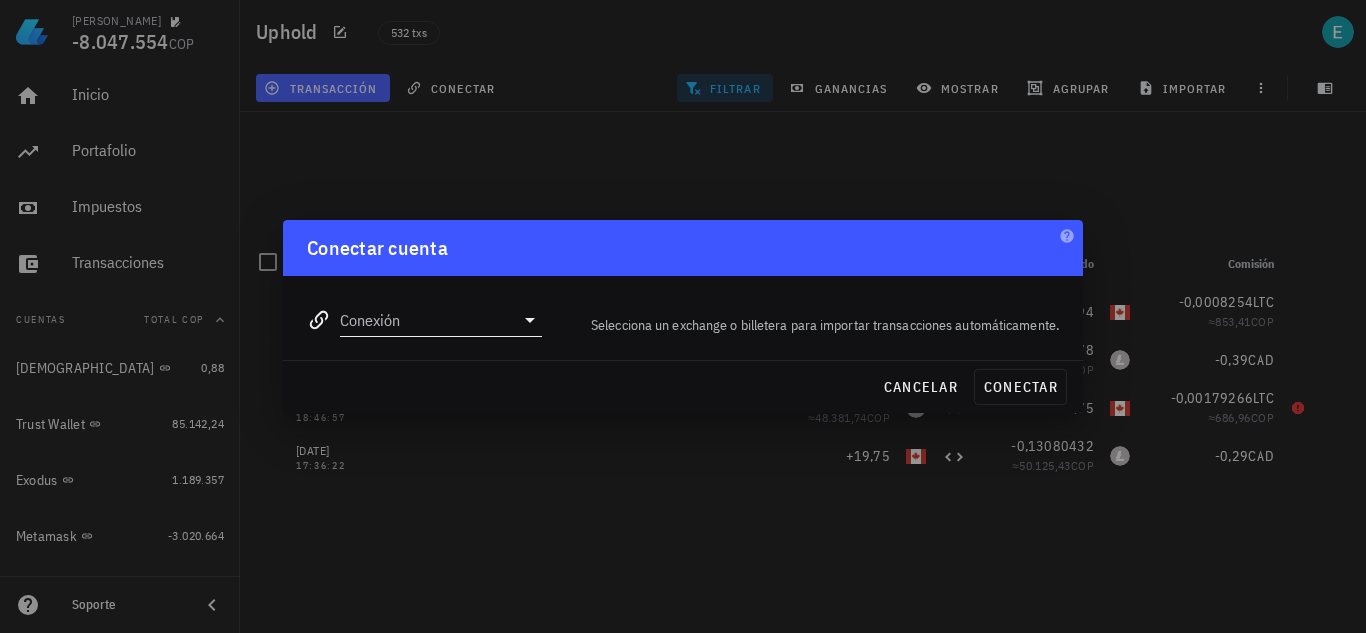 click 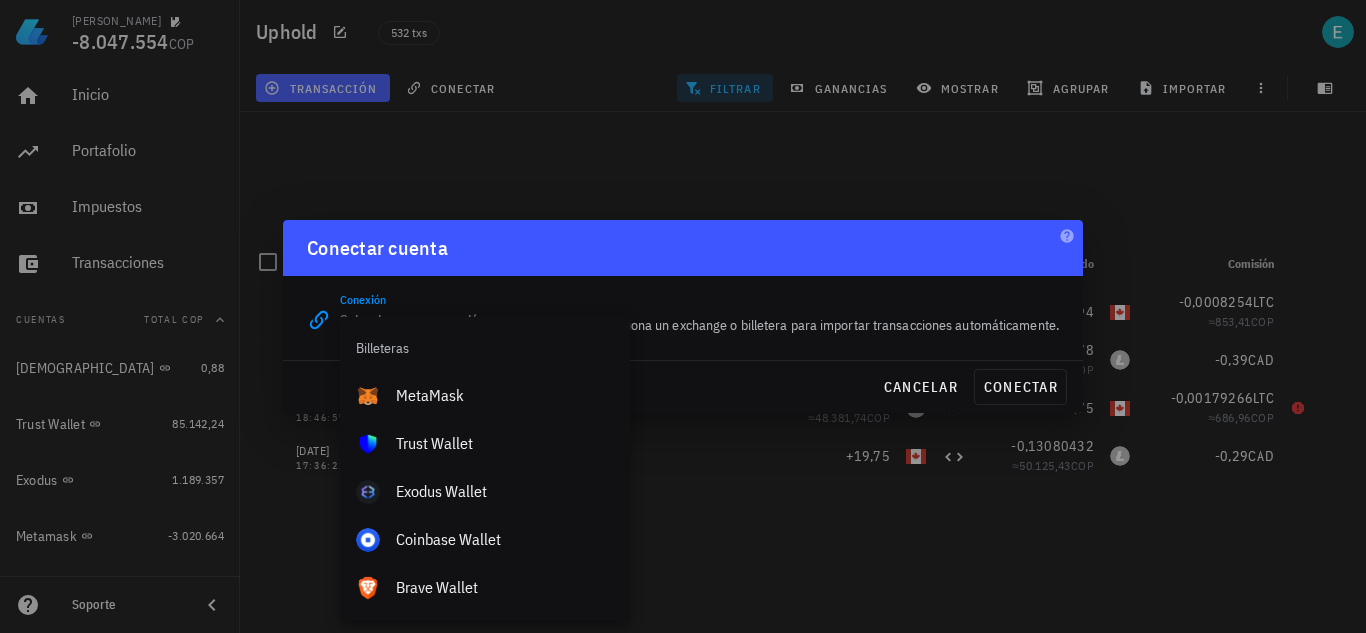 scroll, scrollTop: 1324, scrollLeft: 0, axis: vertical 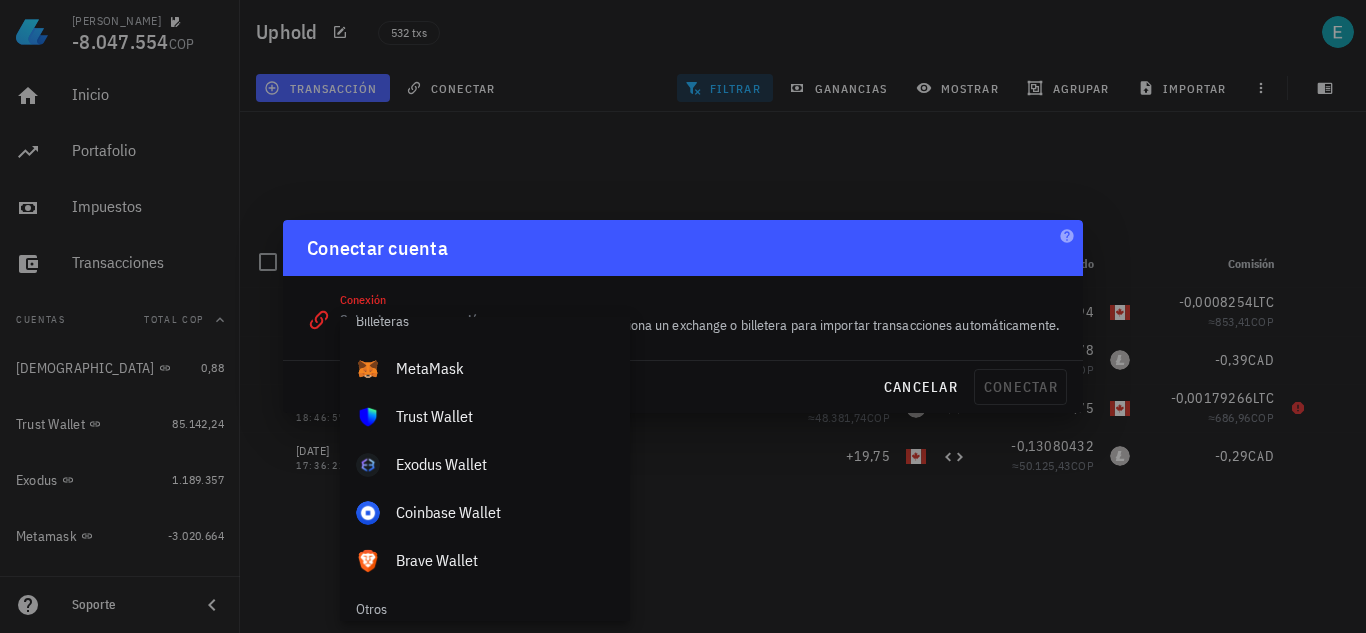 click at bounding box center (683, 316) 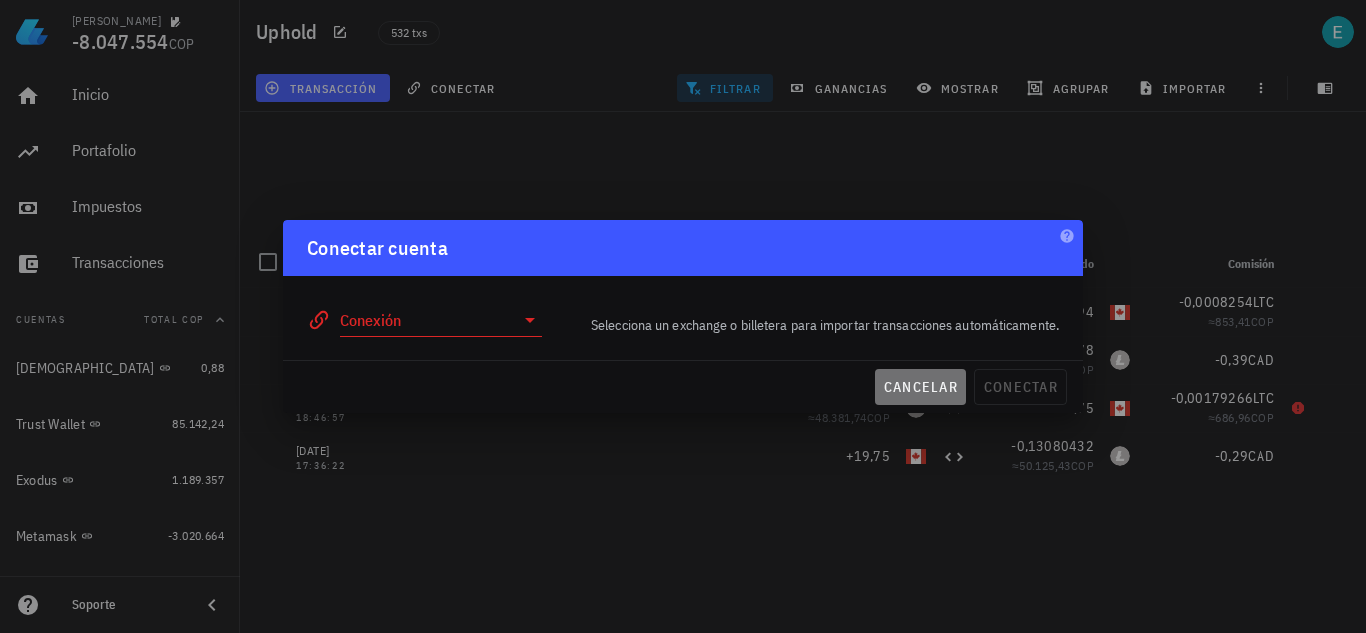 click on "cancelar" at bounding box center (920, 387) 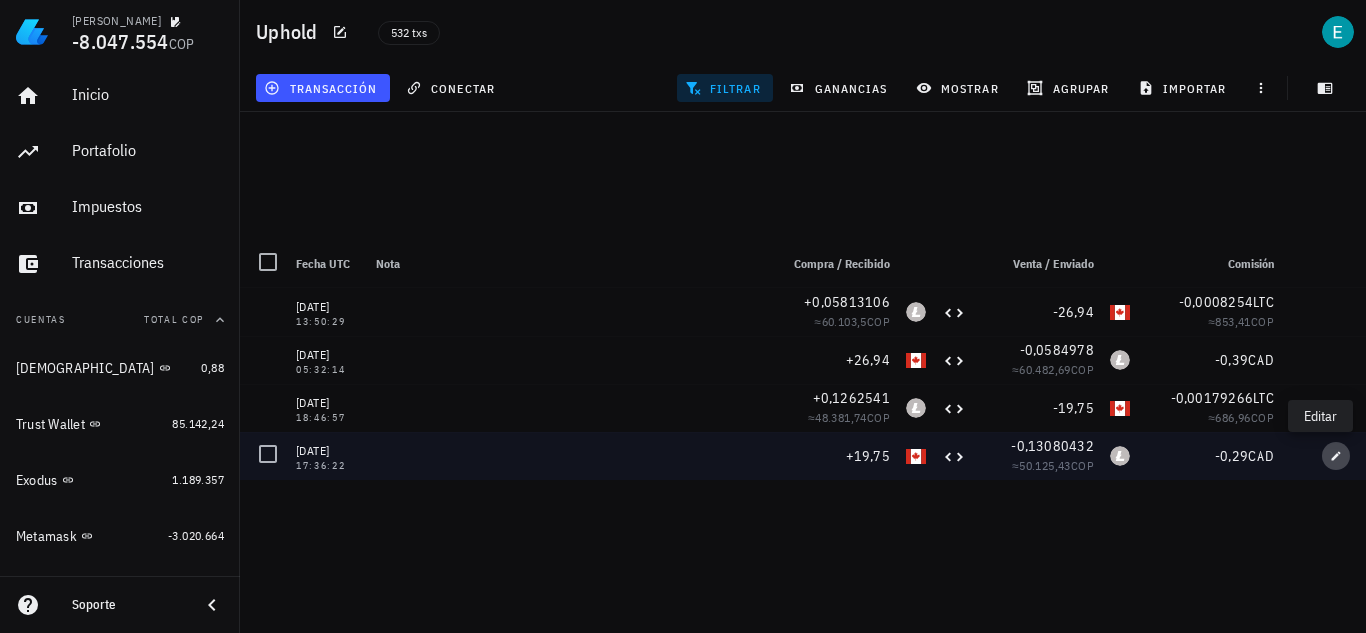 click 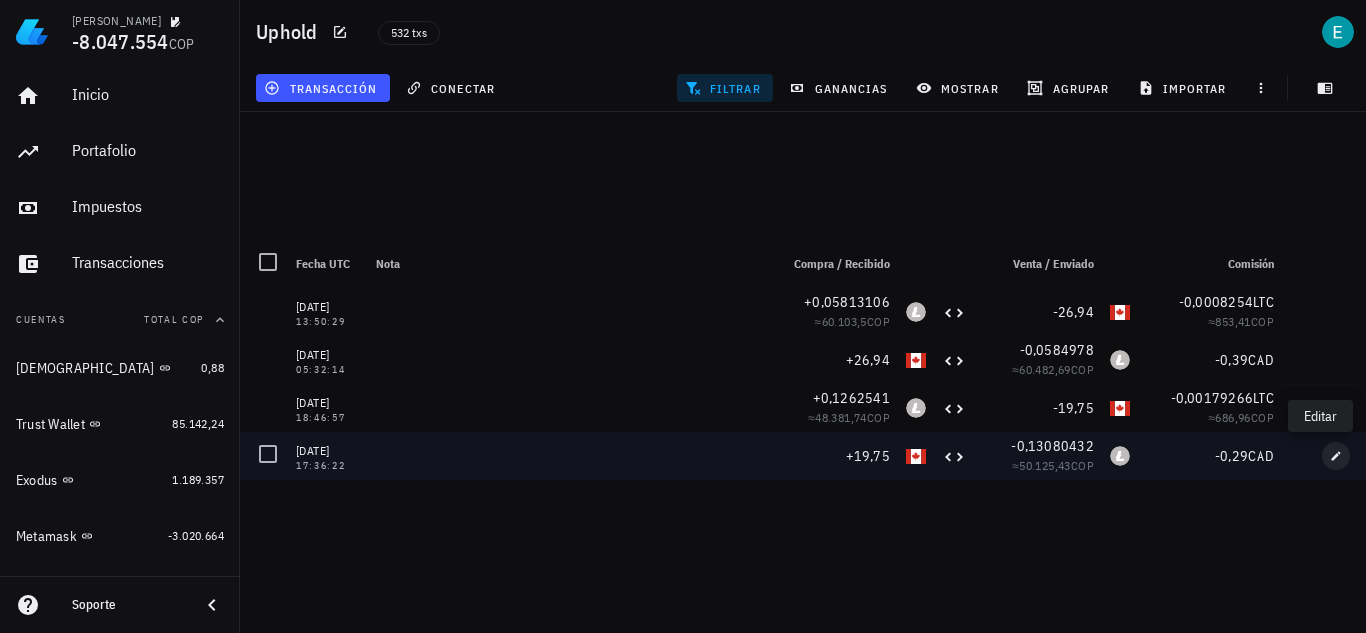 type on "[DATE]" 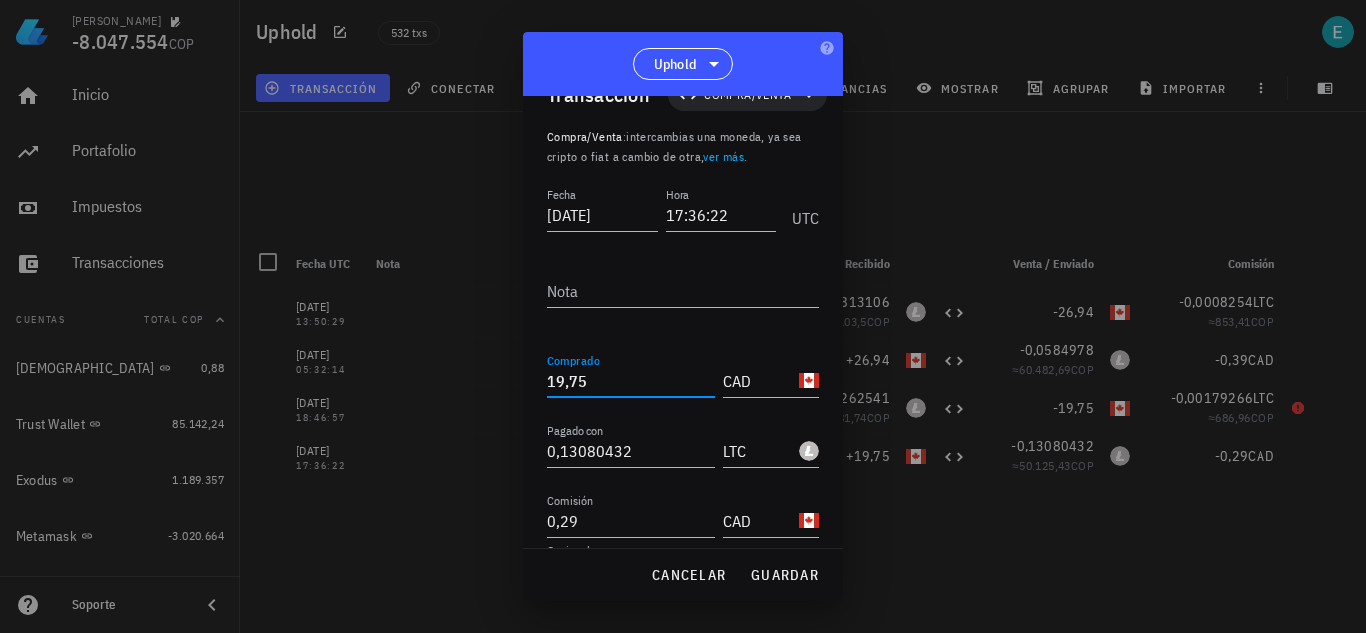 drag, startPoint x: 604, startPoint y: 378, endPoint x: 495, endPoint y: 383, distance: 109.11462 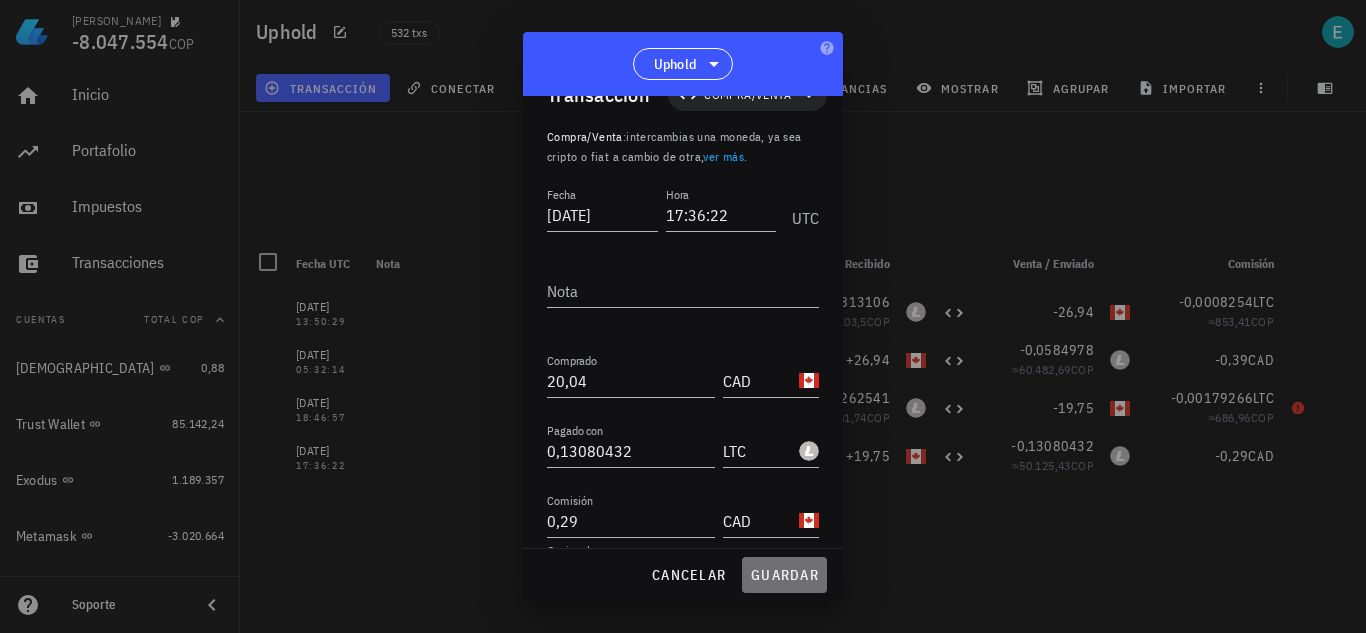 click on "guardar" at bounding box center (784, 575) 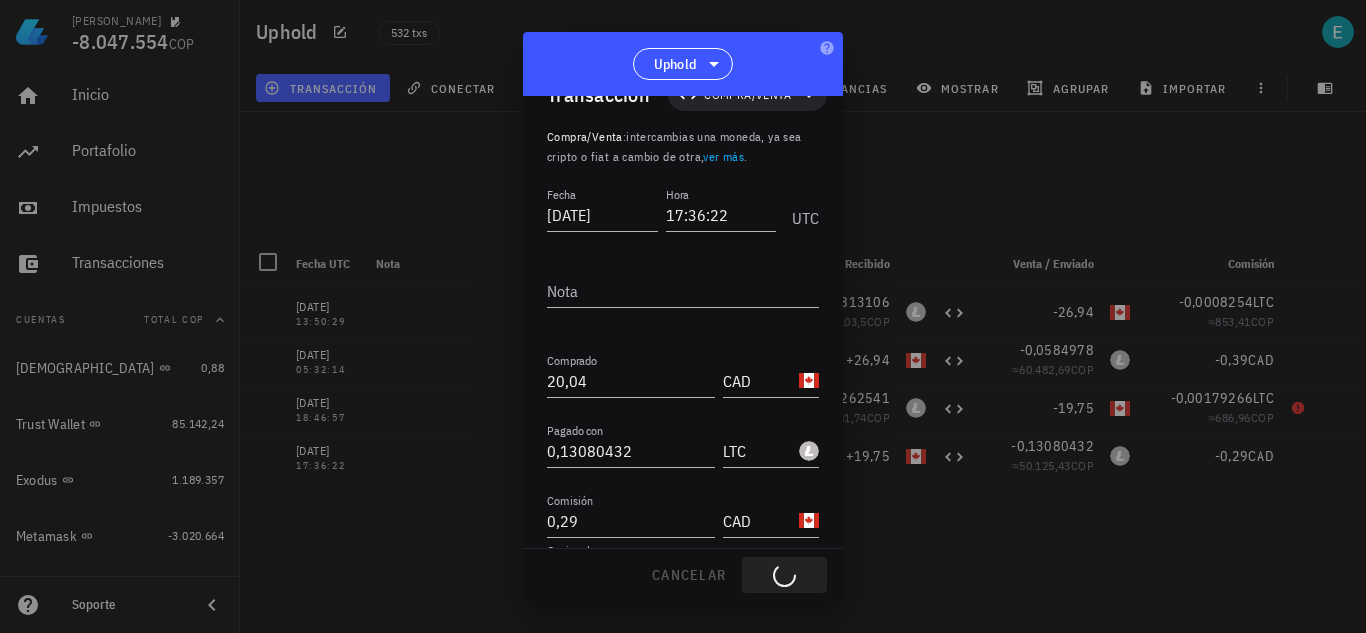 type on "19,75" 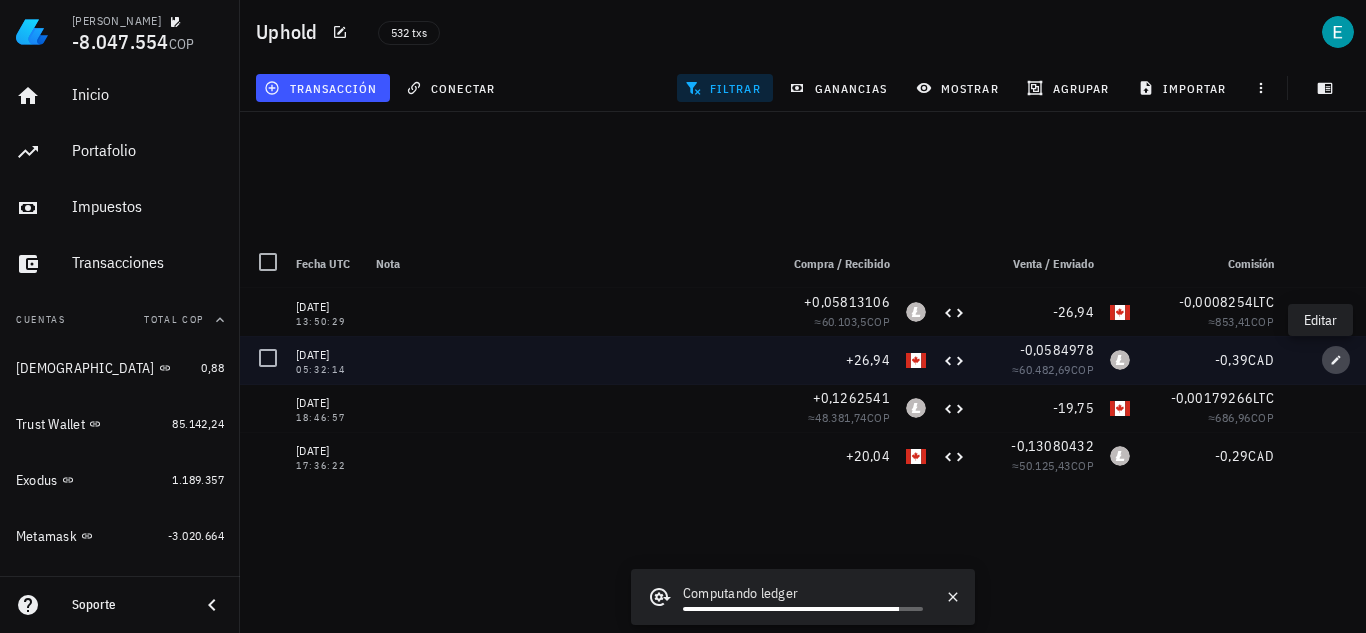 click 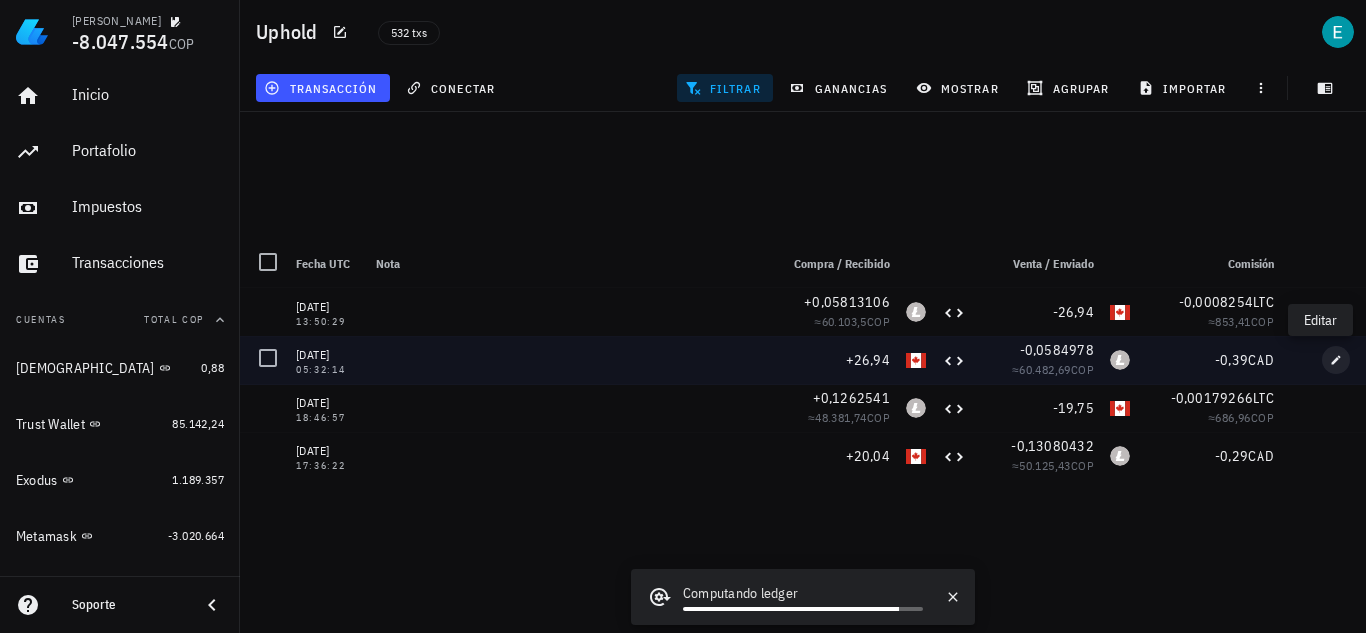 type on "[DATE]" 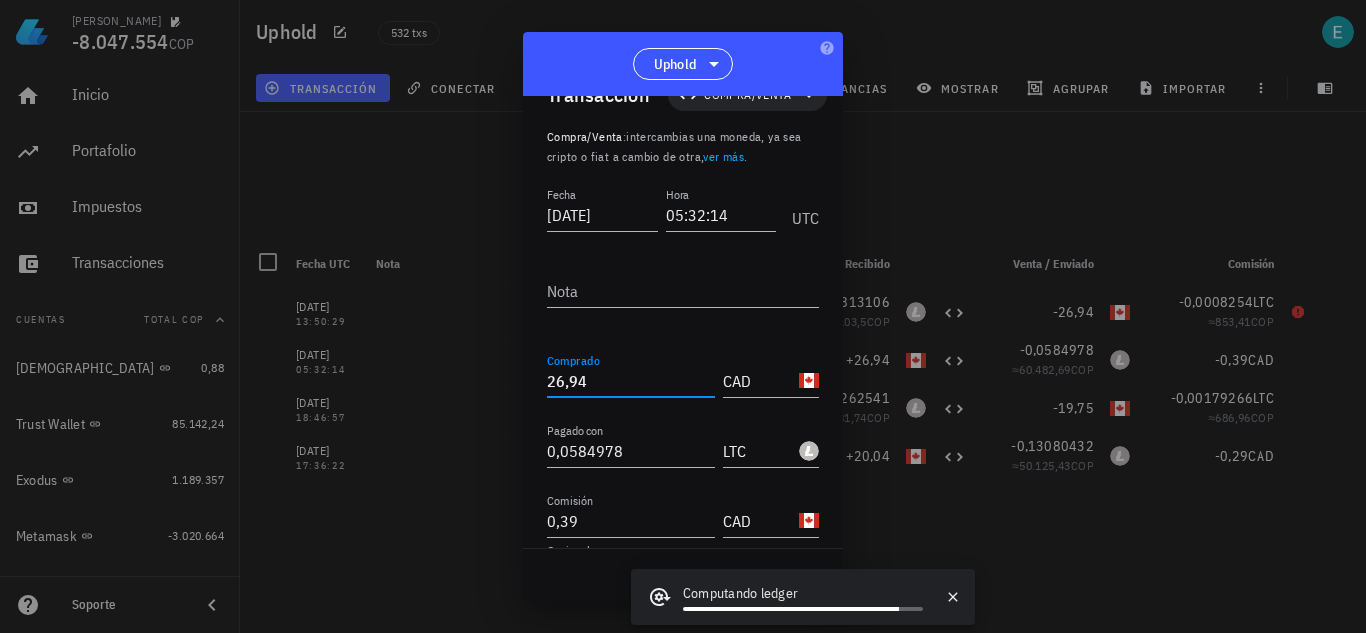 drag, startPoint x: 623, startPoint y: 385, endPoint x: 464, endPoint y: 375, distance: 159.31415 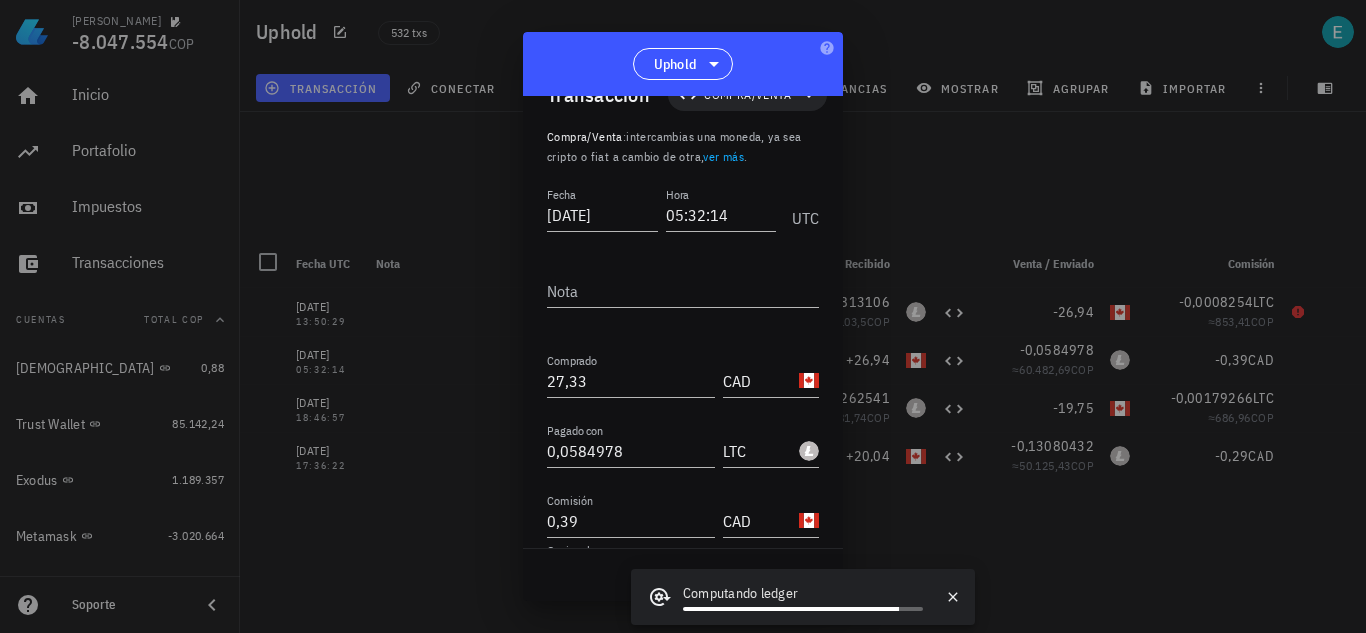 scroll, scrollTop: 111, scrollLeft: 0, axis: vertical 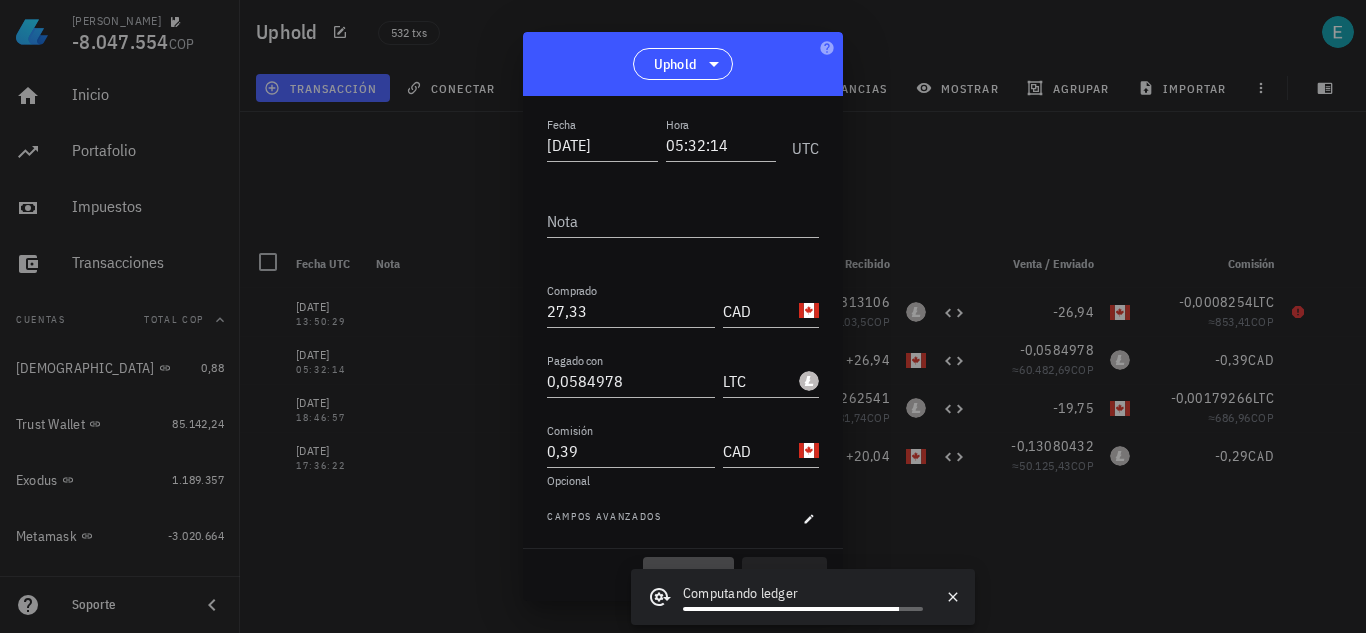 drag, startPoint x: 712, startPoint y: 559, endPoint x: 779, endPoint y: 562, distance: 67.06713 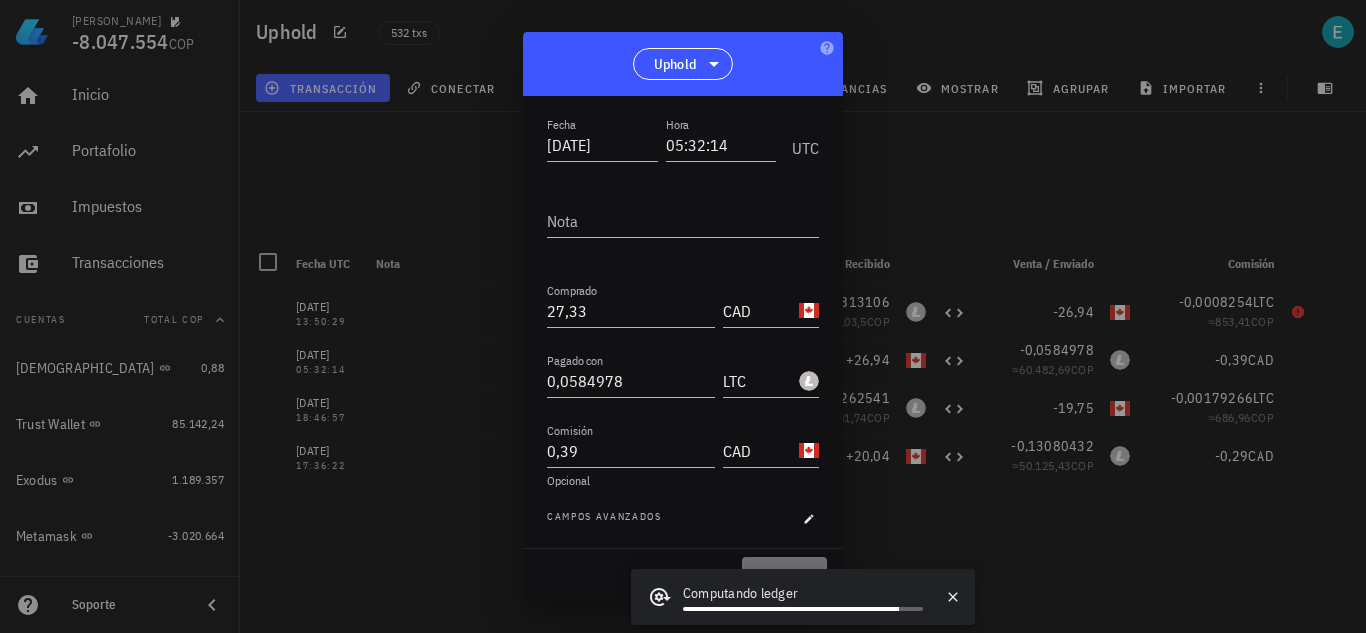 click on "guardar" at bounding box center [784, 575] 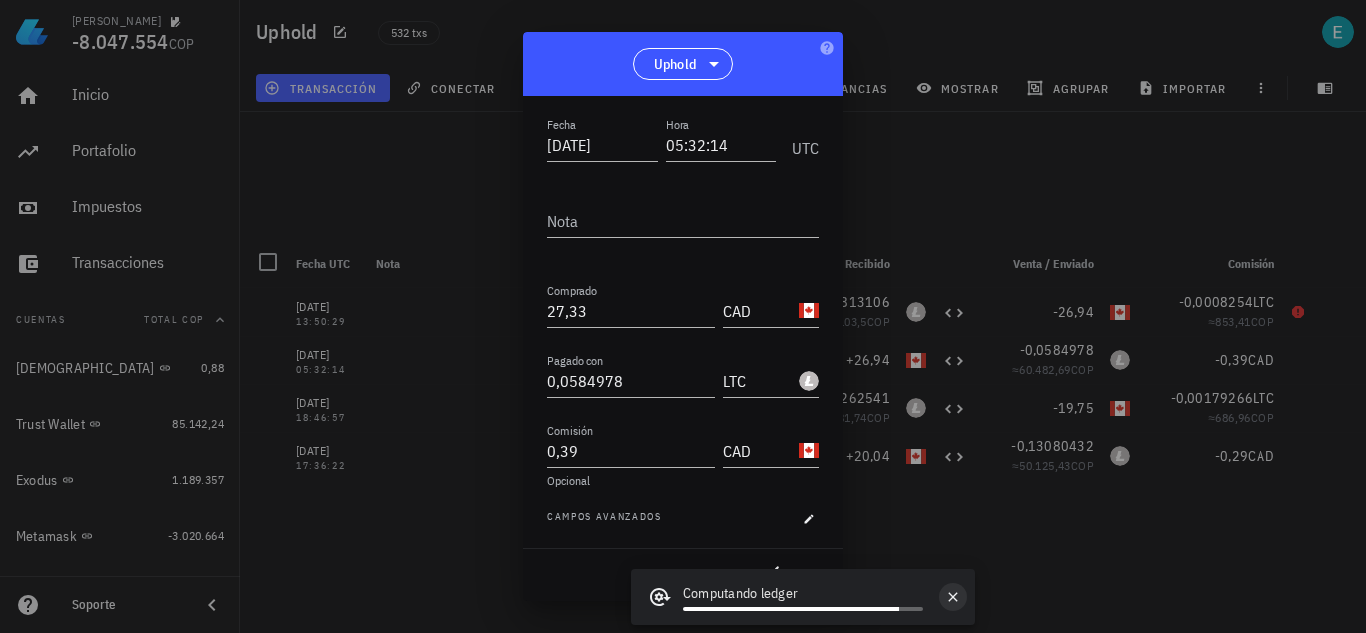 type on "26,94" 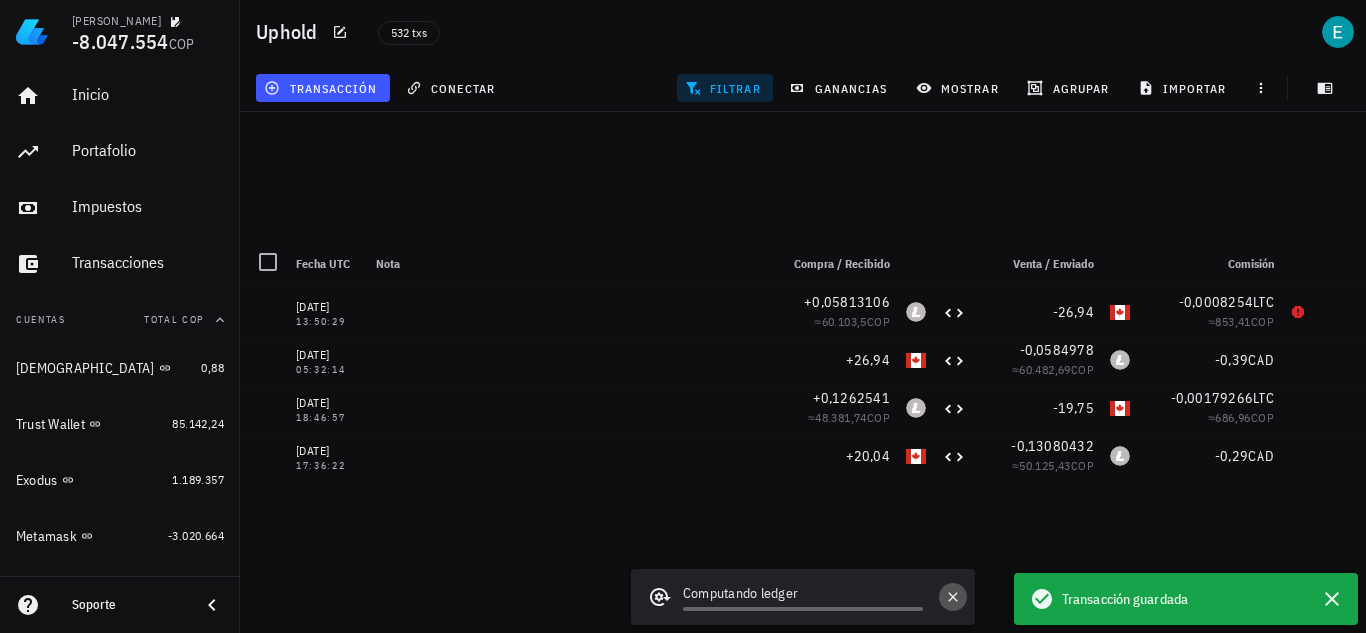click 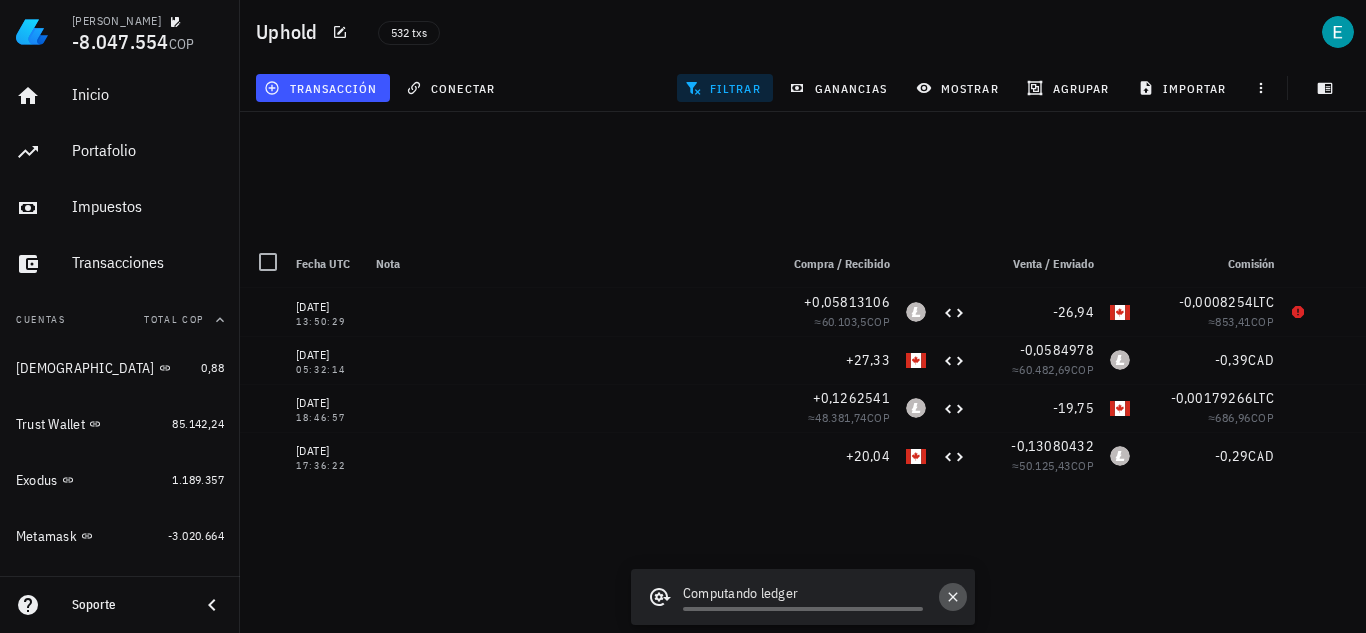 click 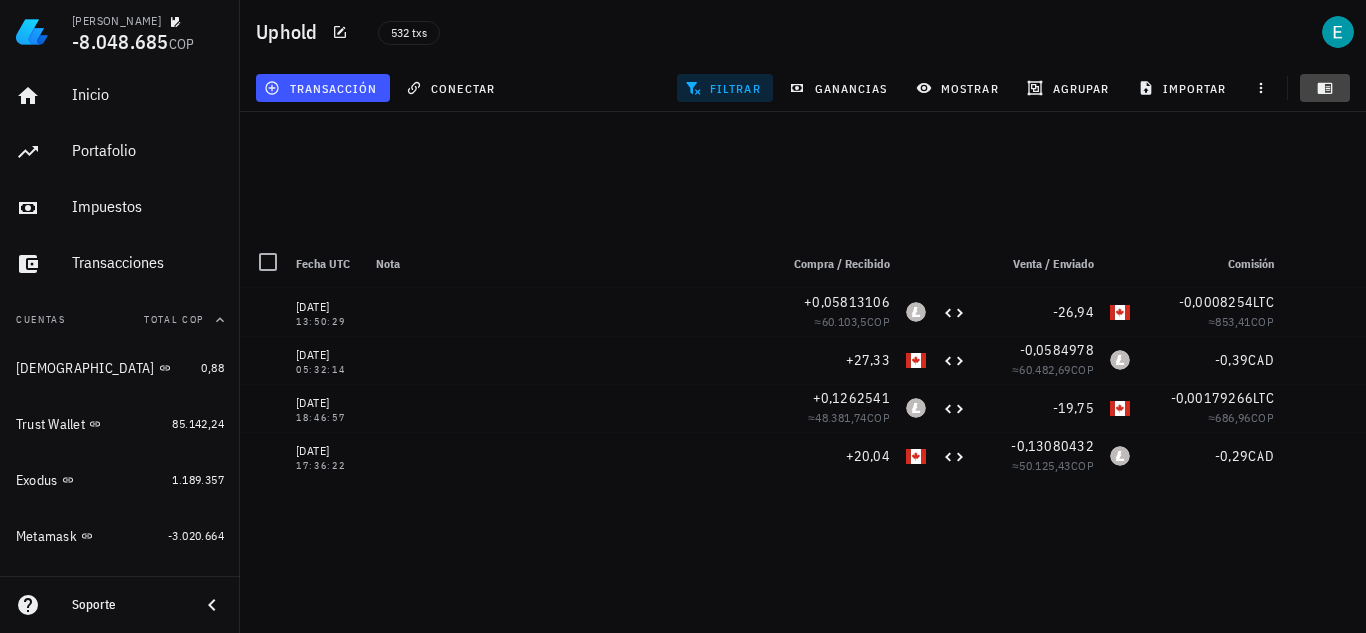 click at bounding box center [1325, 88] 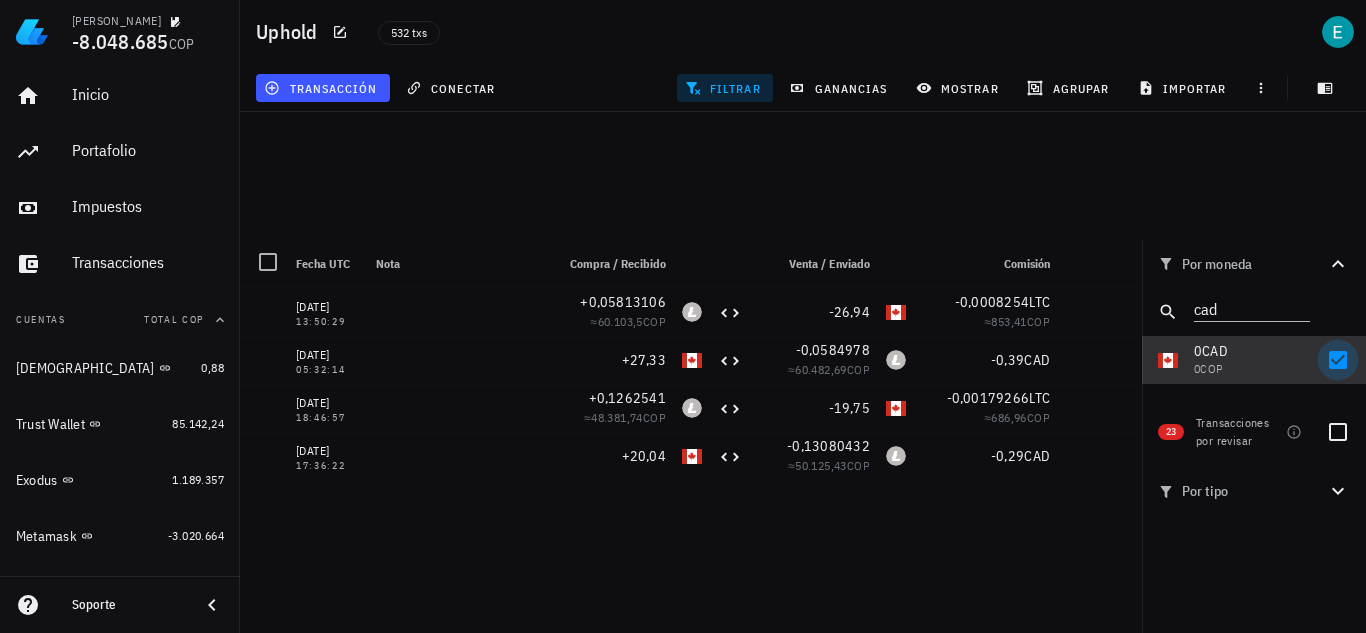 click at bounding box center [1338, 360] 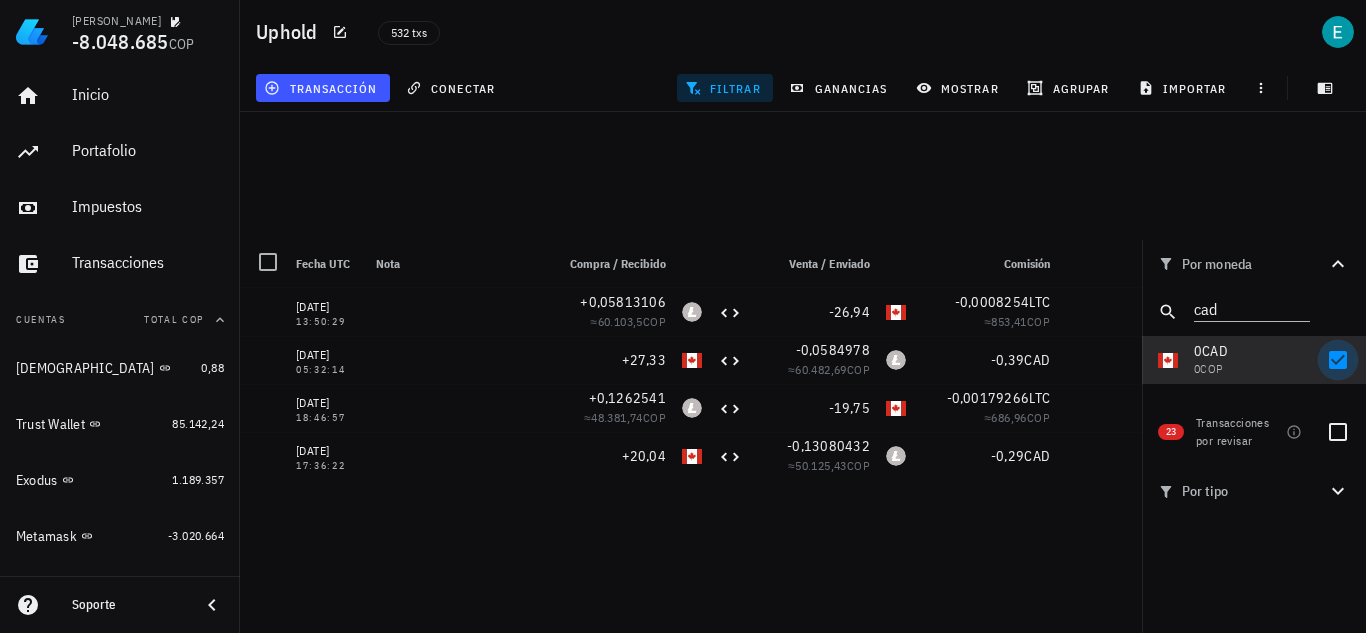 checkbox on "false" 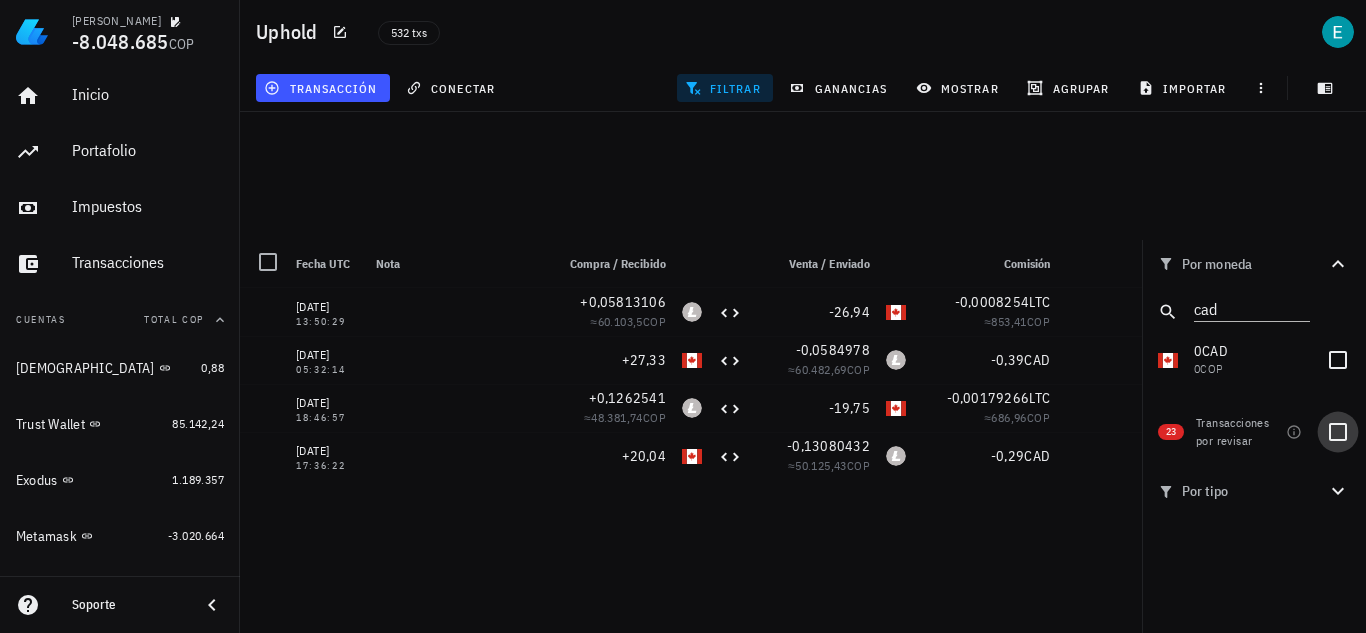 click at bounding box center (1338, 432) 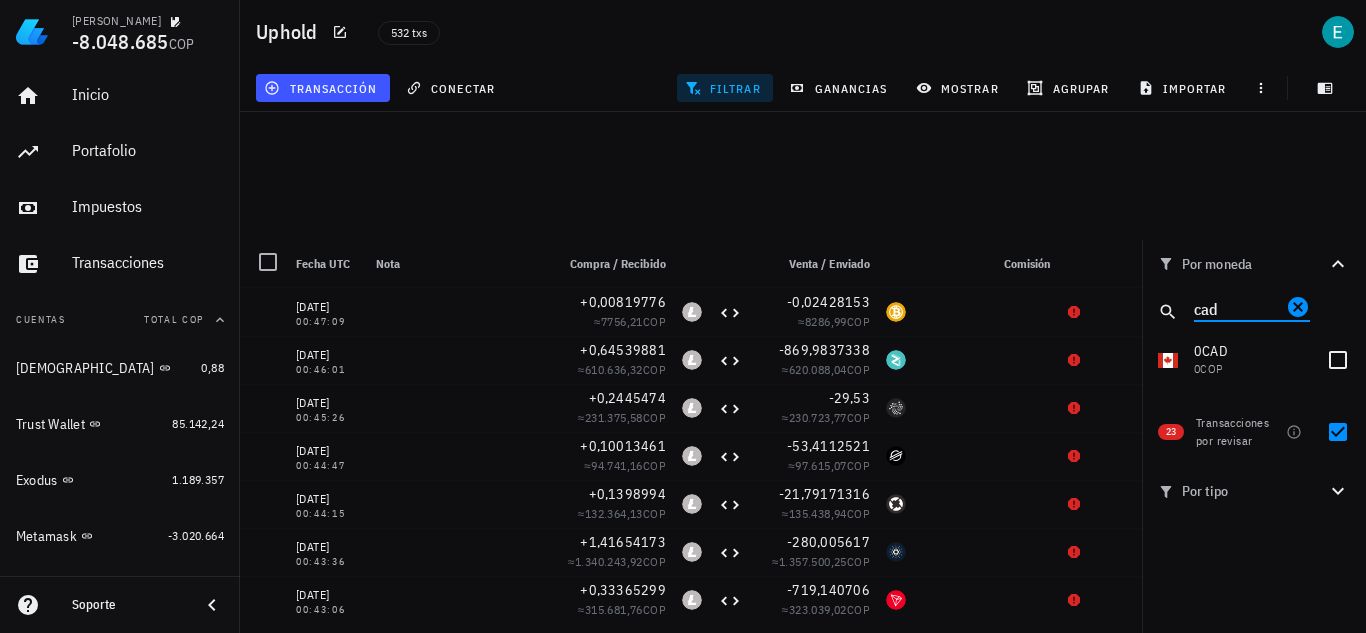 drag, startPoint x: 1220, startPoint y: 301, endPoint x: 1166, endPoint y: 308, distance: 54.451813 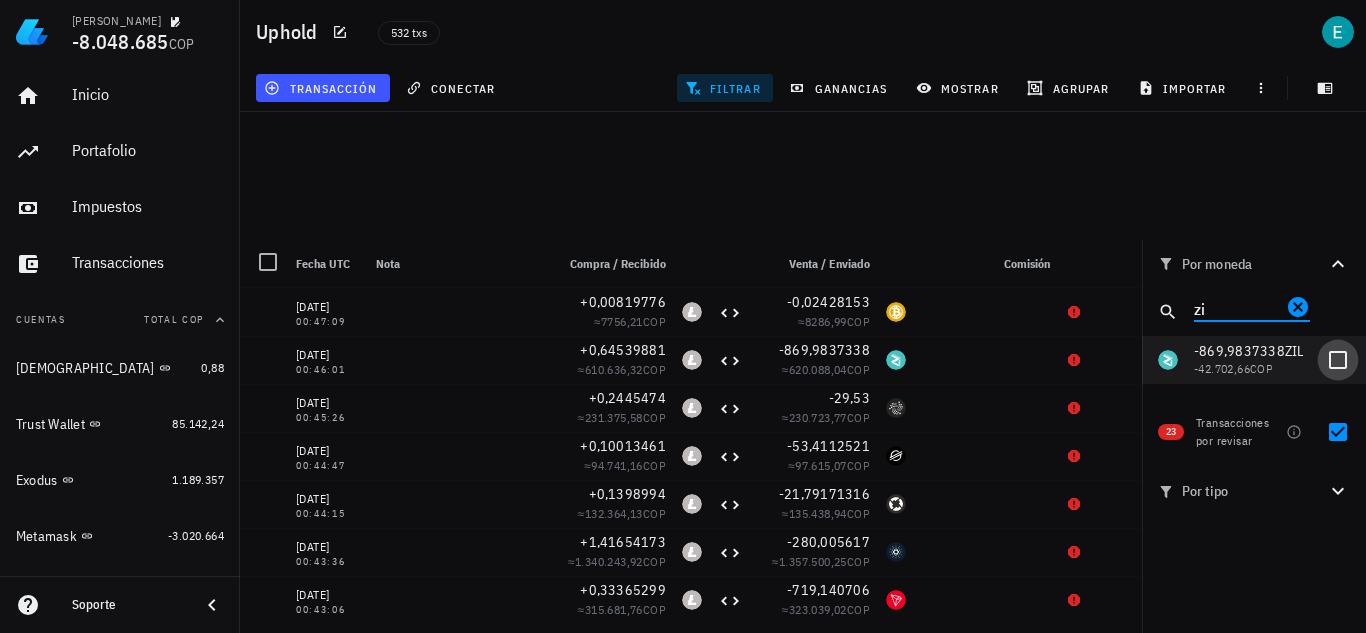 type on "zi" 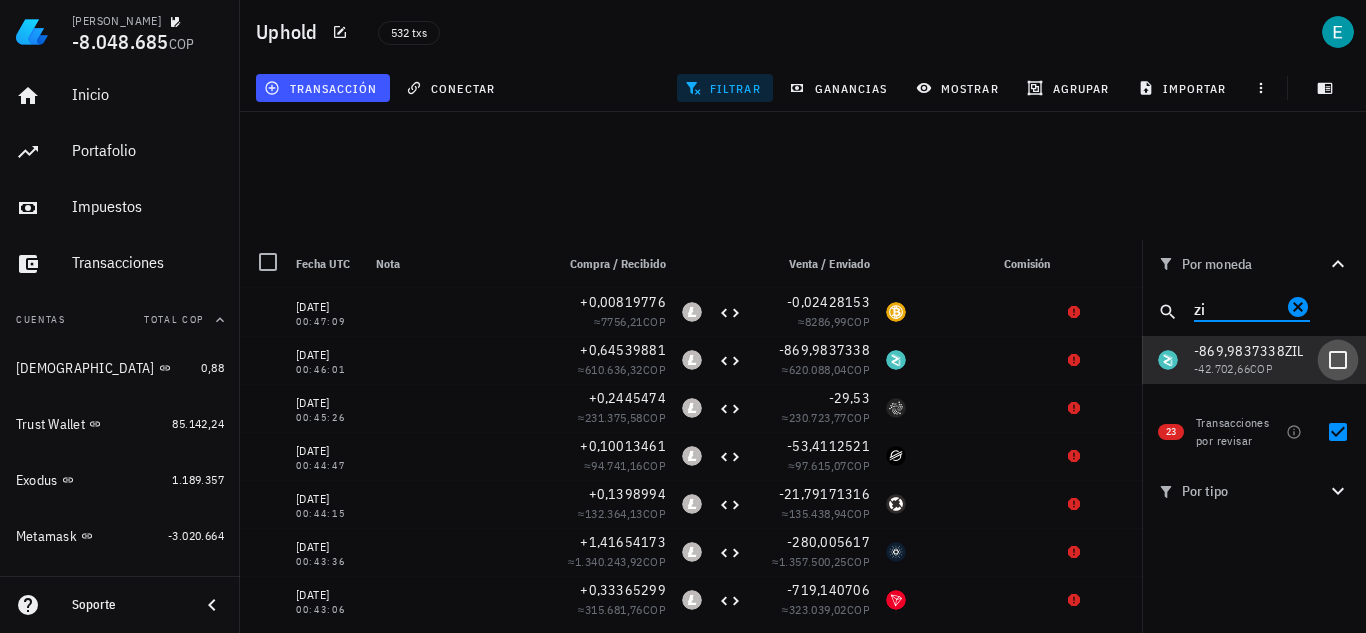 click at bounding box center (1338, 360) 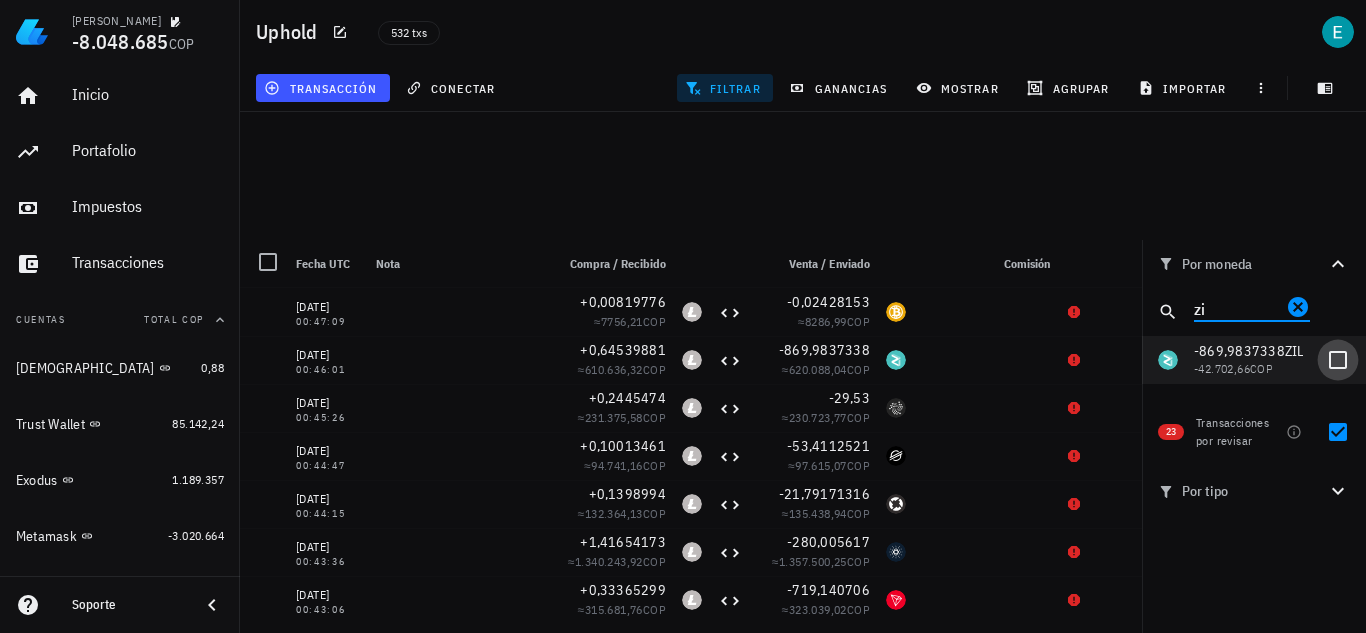 checkbox on "true" 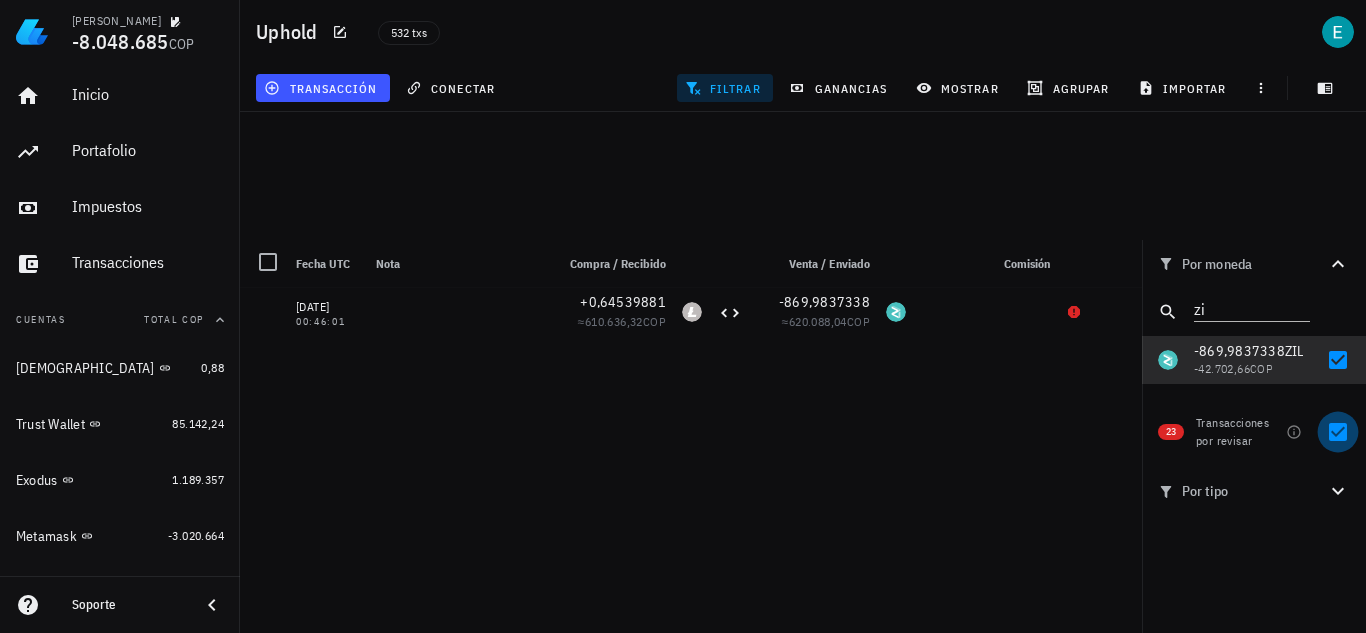 click at bounding box center [1338, 432] 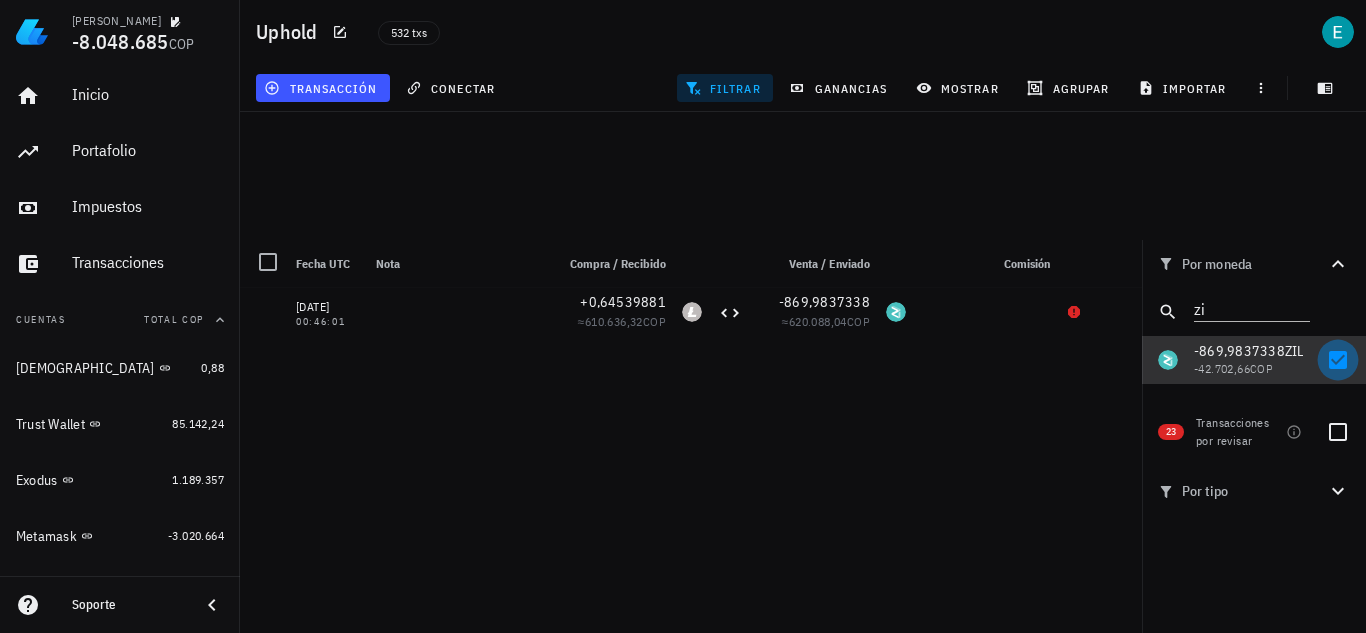 click at bounding box center (1338, 360) 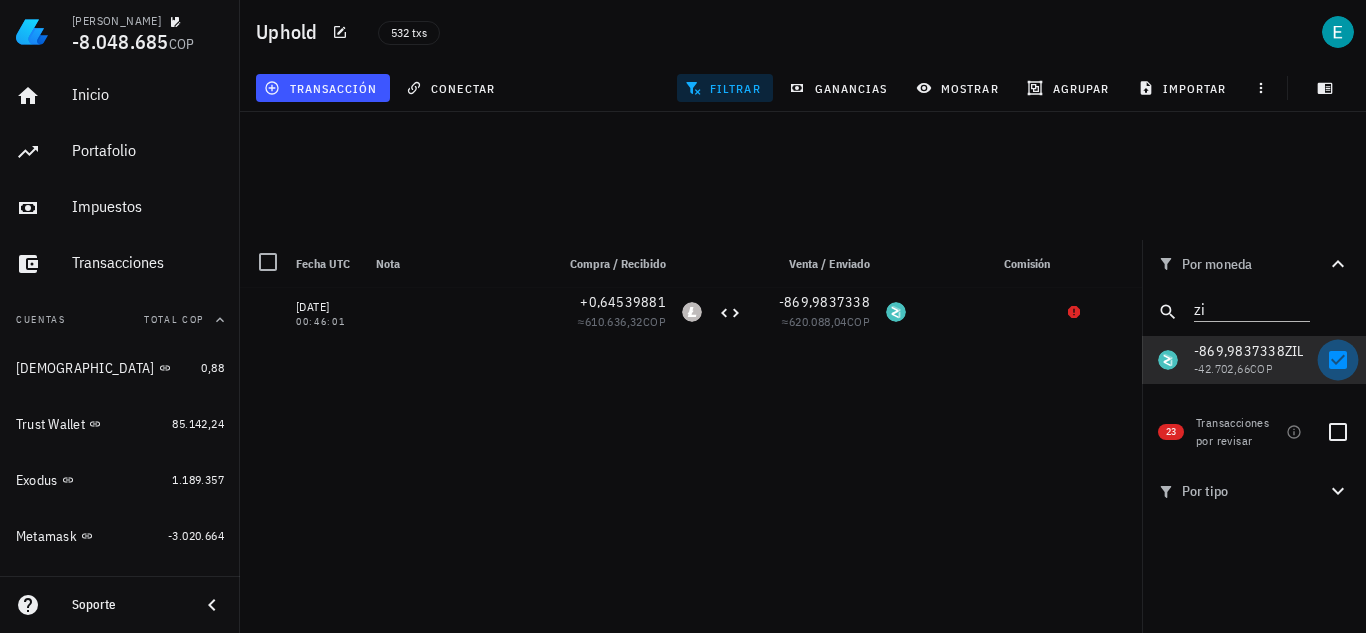 checkbox on "false" 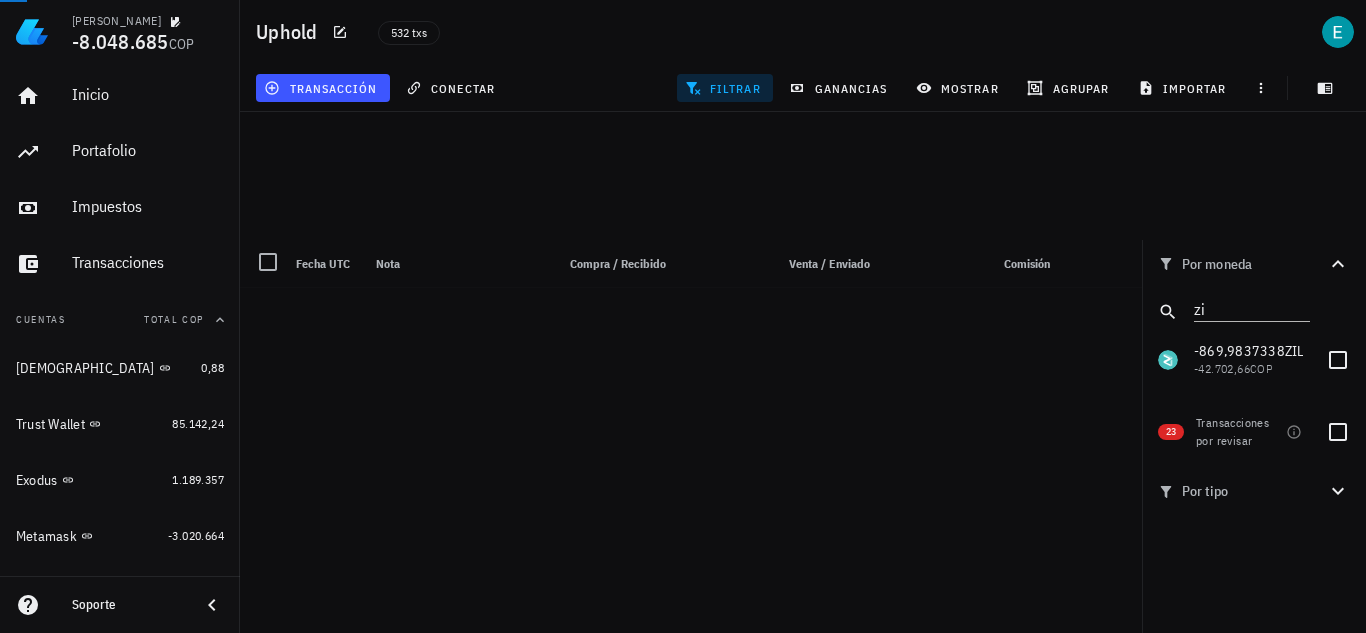 scroll, scrollTop: 6832, scrollLeft: 0, axis: vertical 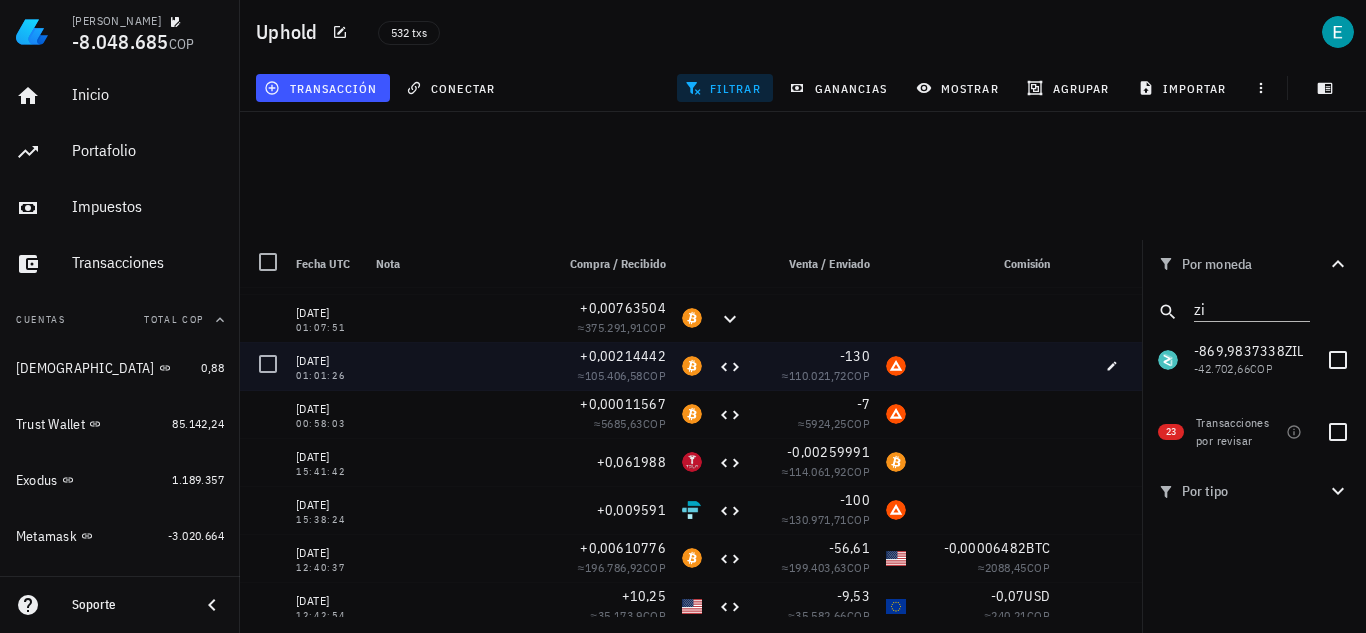 click at bounding box center [1116, 366] 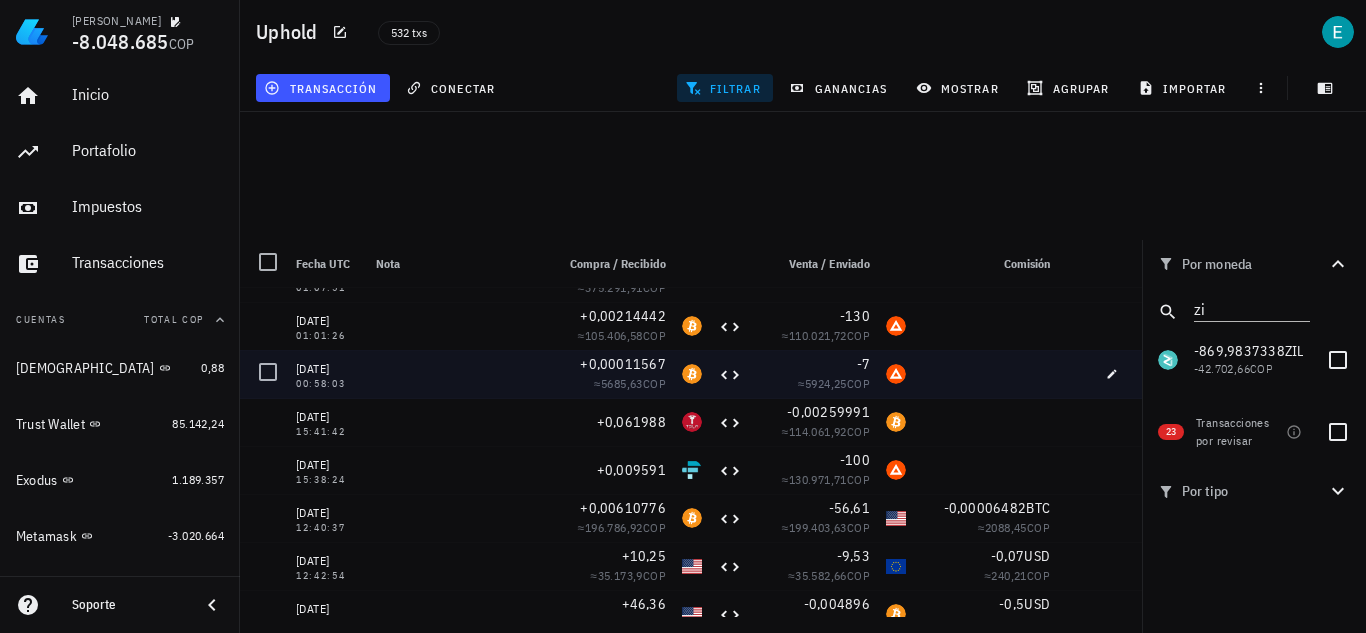 scroll, scrollTop: 3866, scrollLeft: 0, axis: vertical 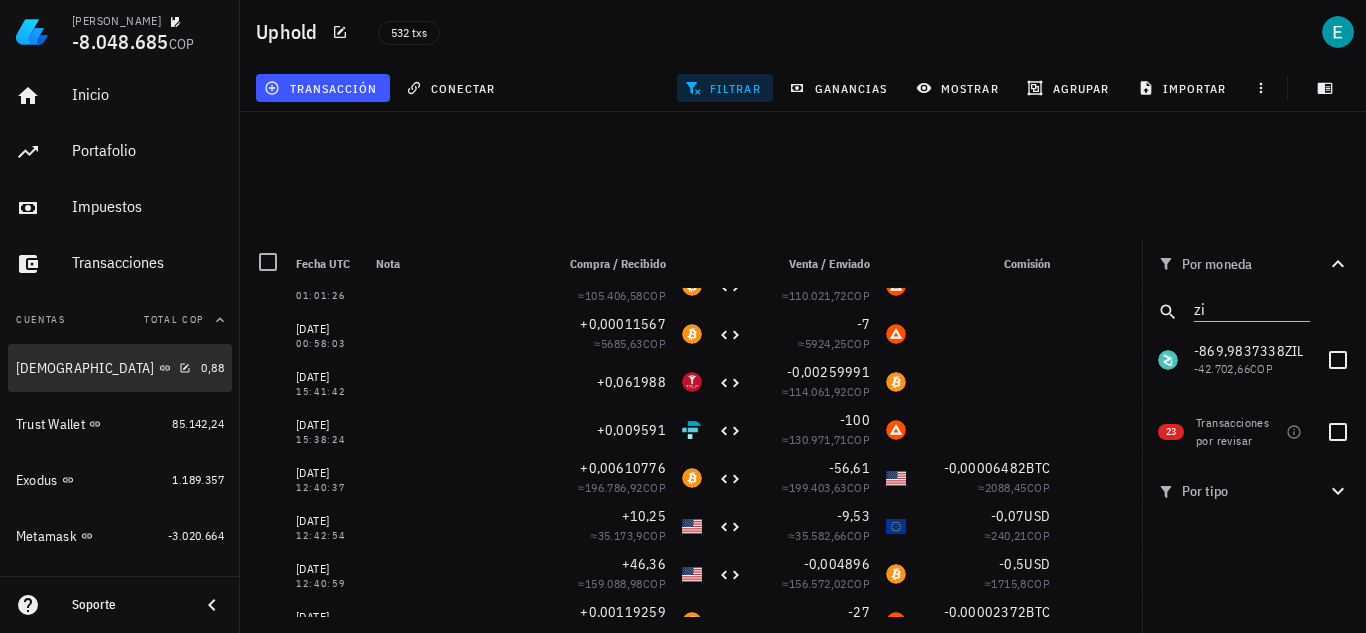 click on "[DEMOGRAPHIC_DATA]" at bounding box center (104, 368) 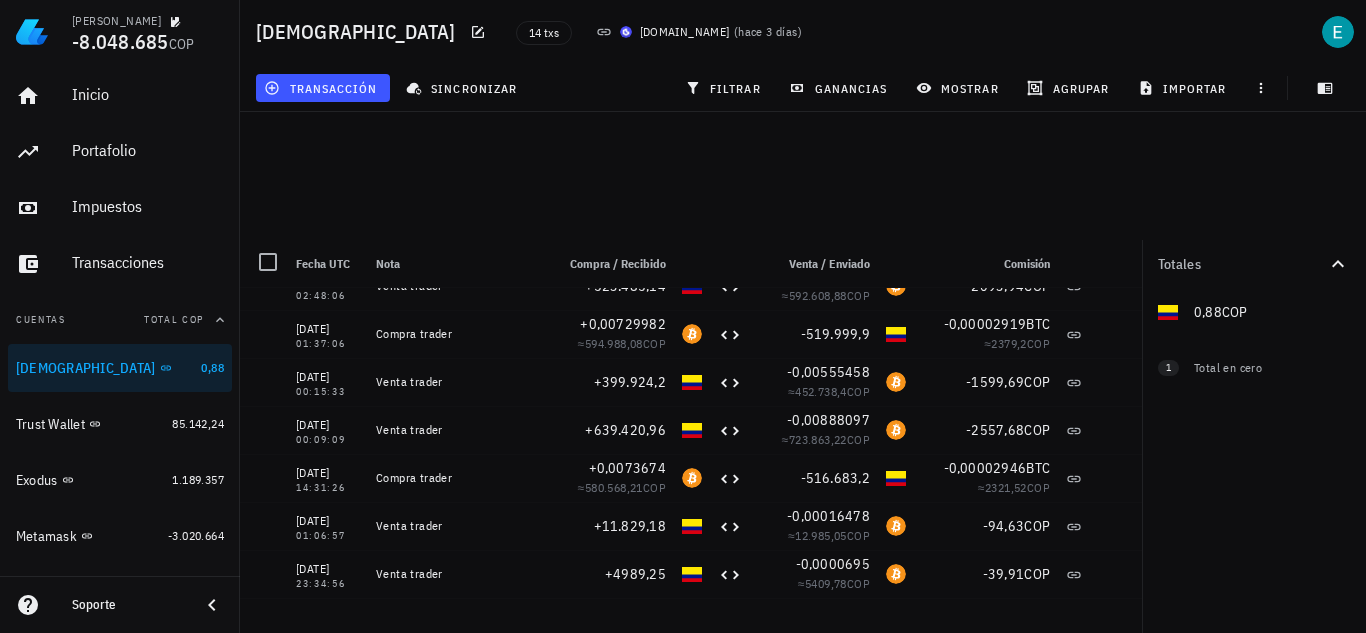 scroll, scrollTop: 0, scrollLeft: 0, axis: both 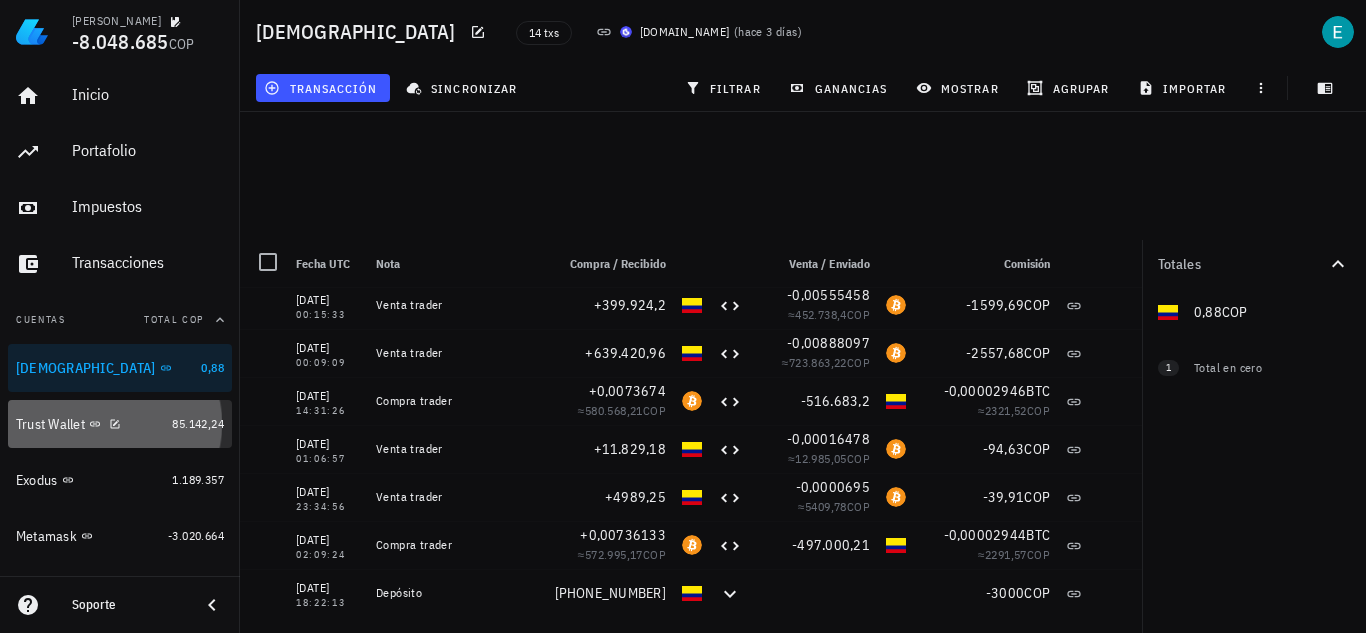 click on "Trust Wallet" at bounding box center [90, 424] 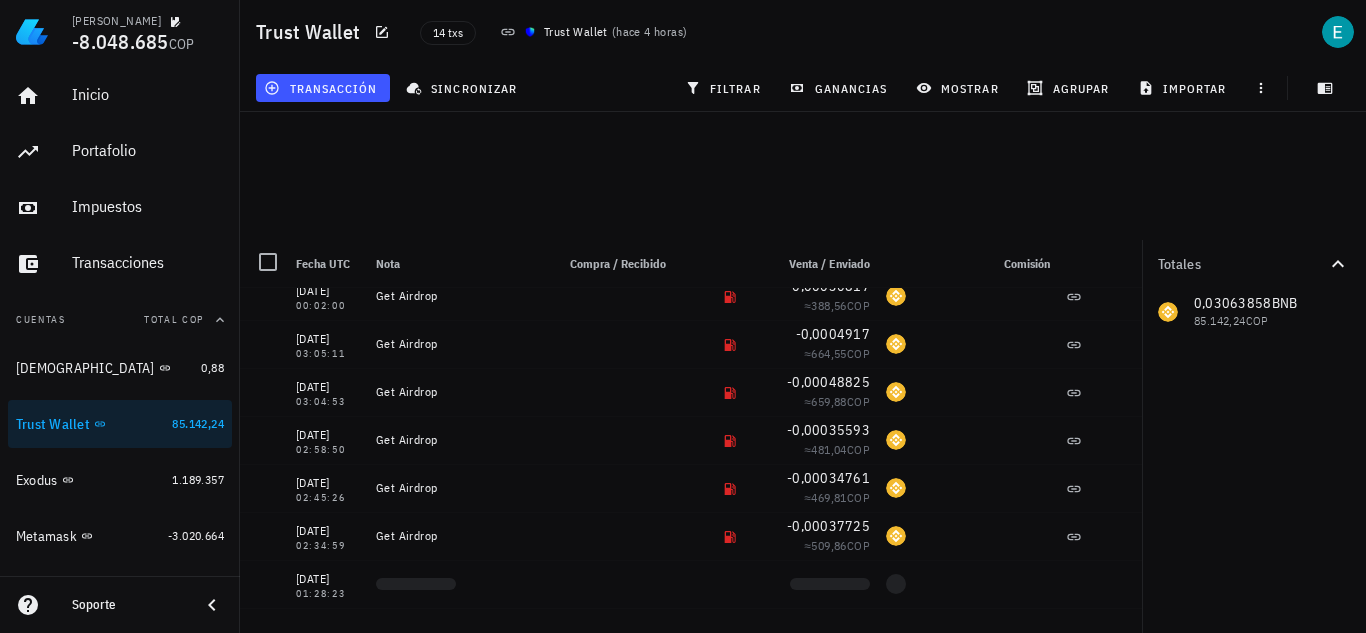 scroll, scrollTop: 343, scrollLeft: 0, axis: vertical 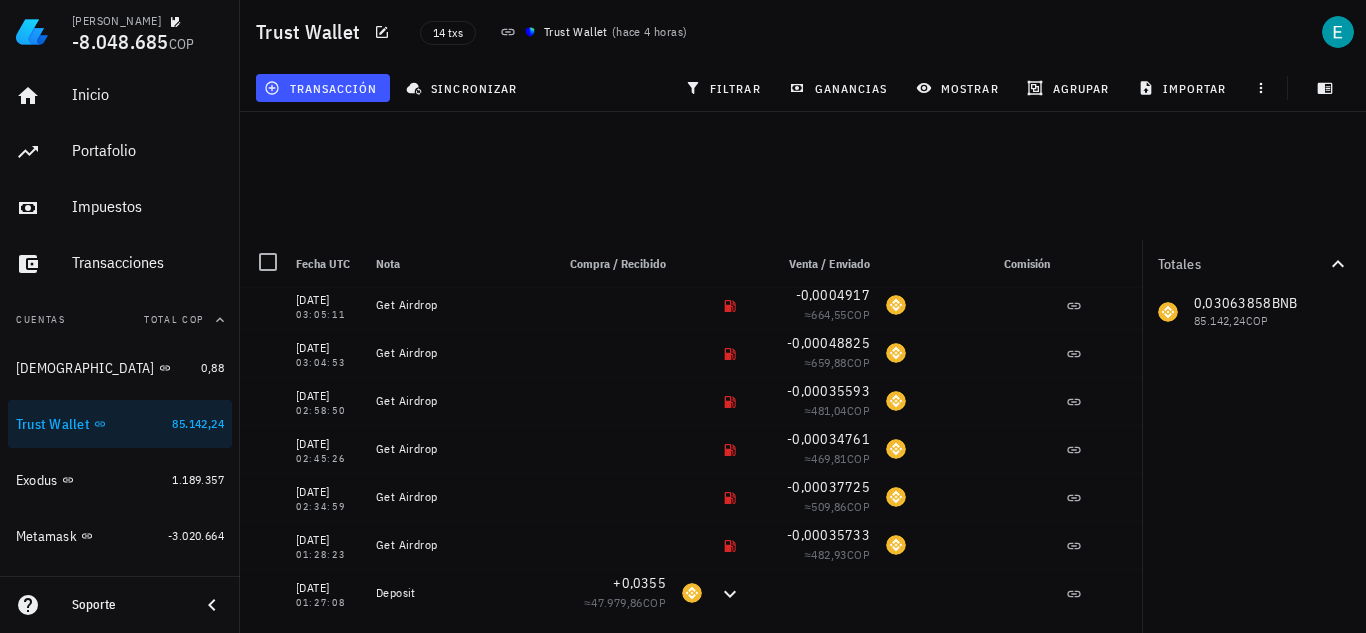 click on "Totales
0,03063858  BNB   85.142,24  COP" at bounding box center [1254, 436] 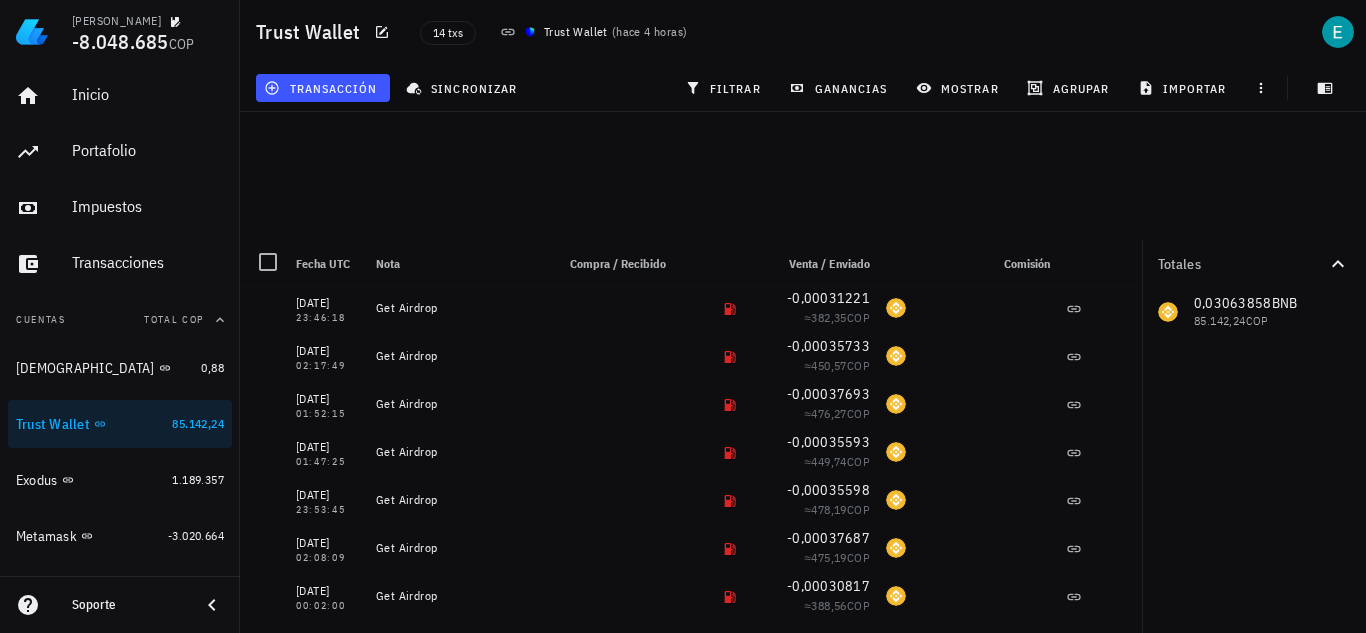 scroll, scrollTop: 0, scrollLeft: 0, axis: both 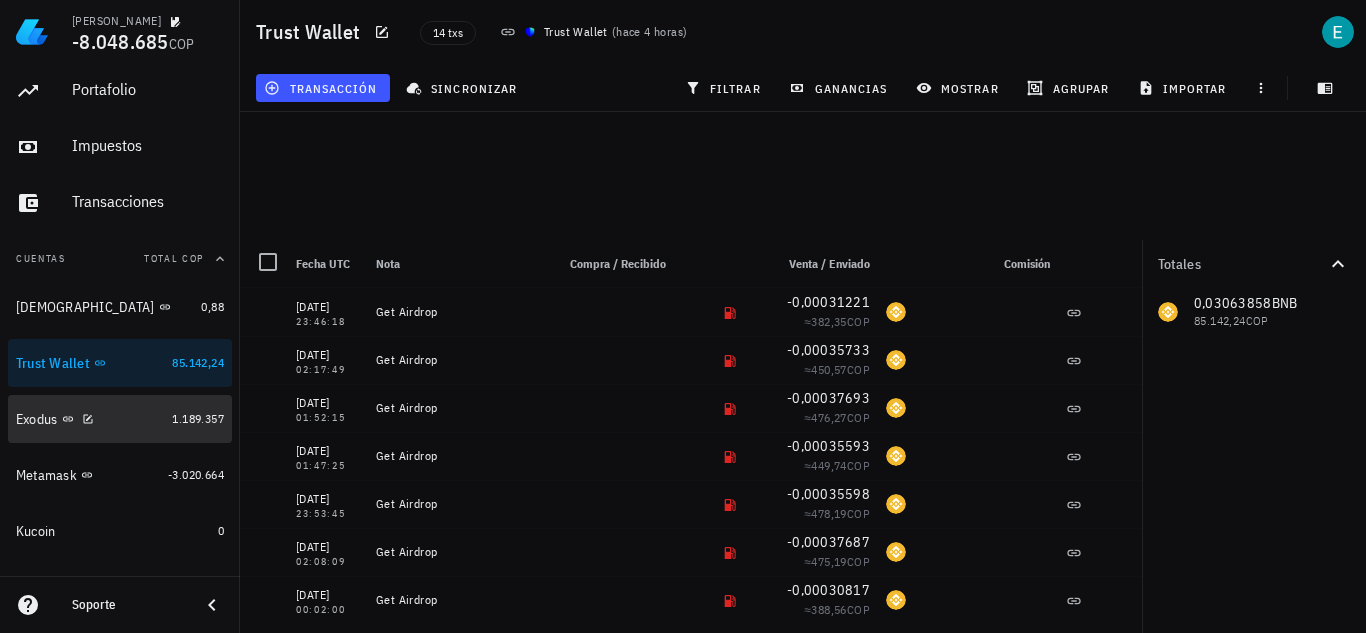 click on "Exodus" at bounding box center (90, 419) 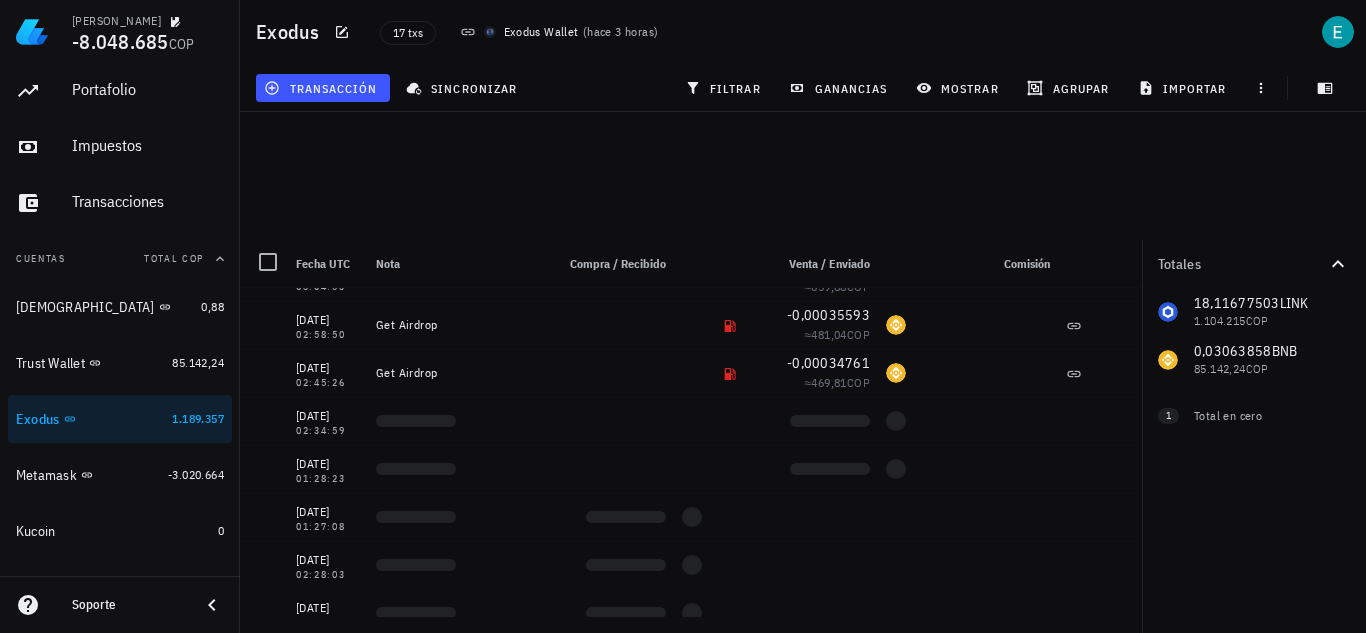 scroll, scrollTop: 487, scrollLeft: 0, axis: vertical 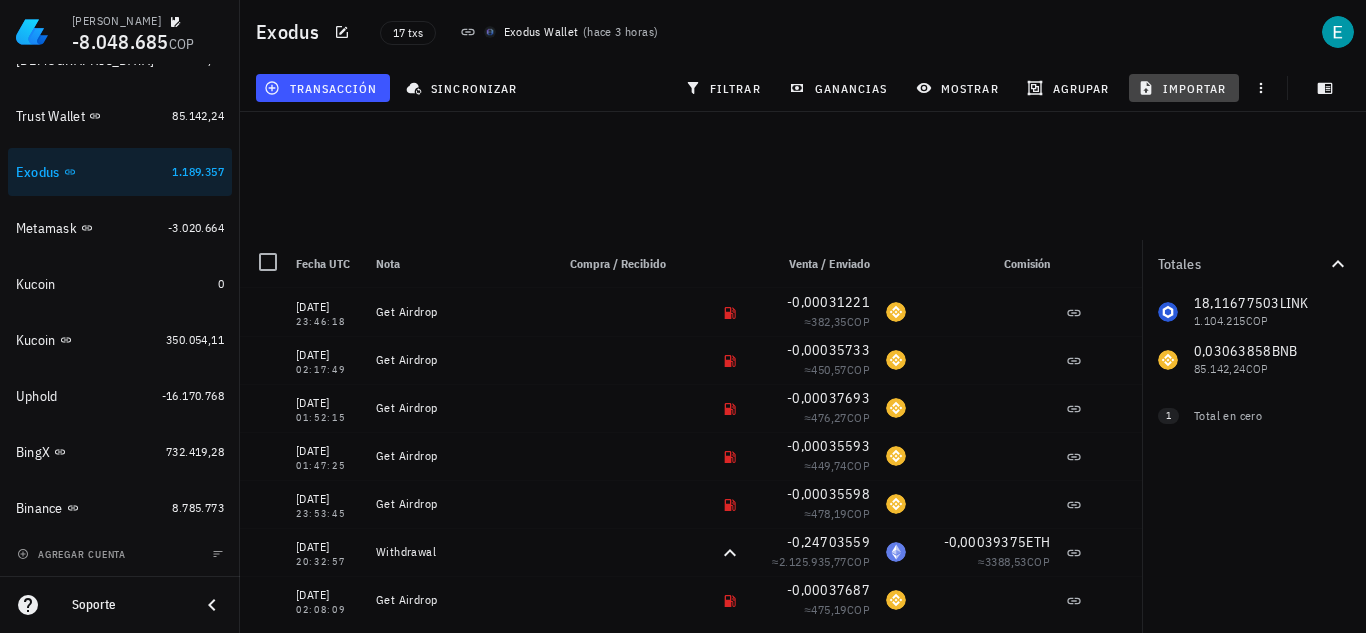 click on "importar" at bounding box center [1184, 88] 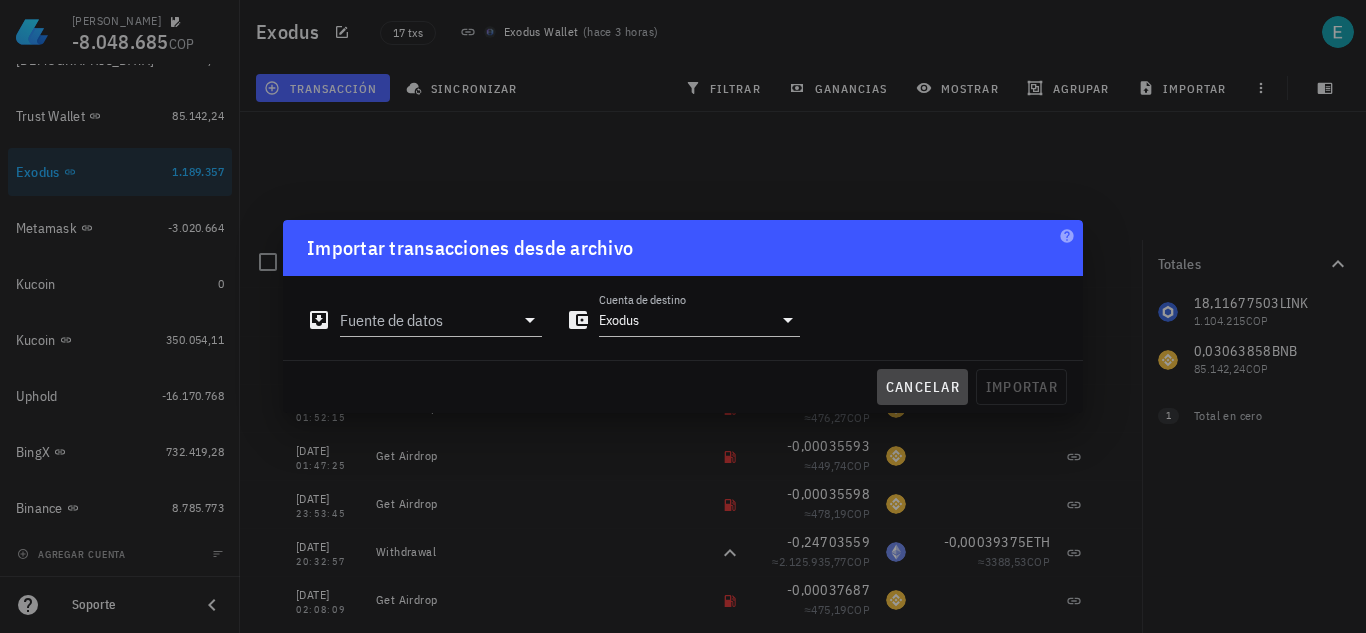 click on "cancelar" at bounding box center (922, 387) 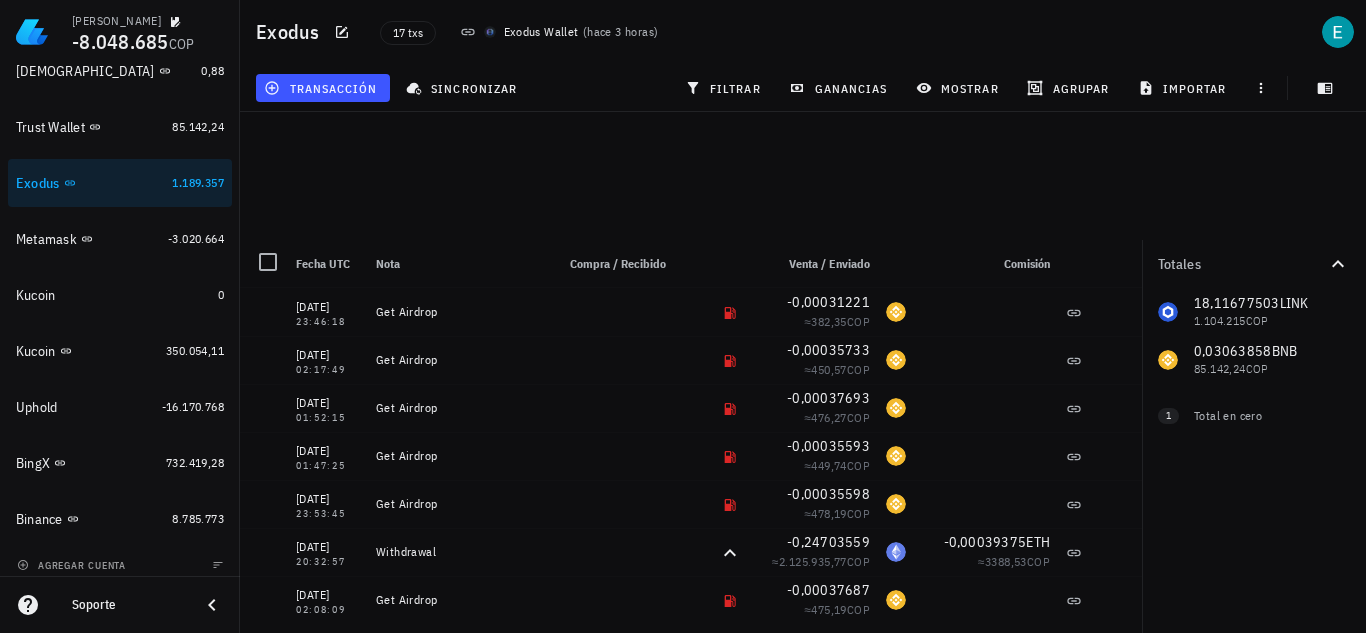 scroll, scrollTop: 308, scrollLeft: 0, axis: vertical 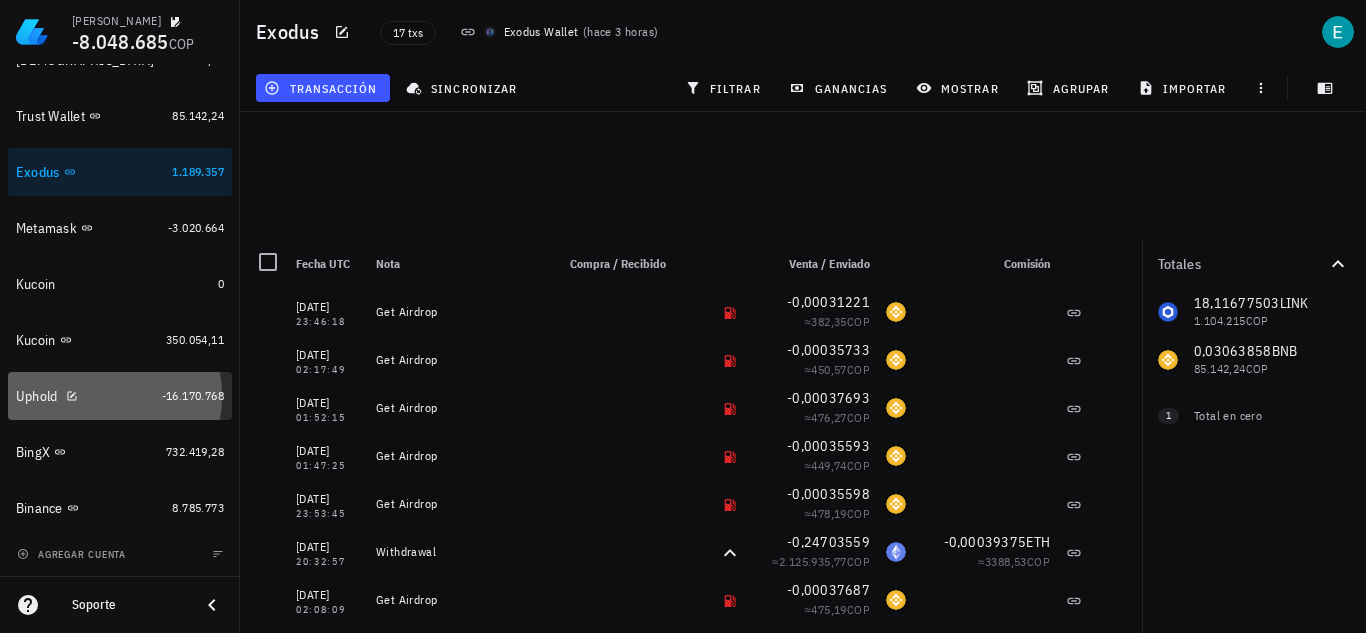 click on "Uphold" at bounding box center (85, 396) 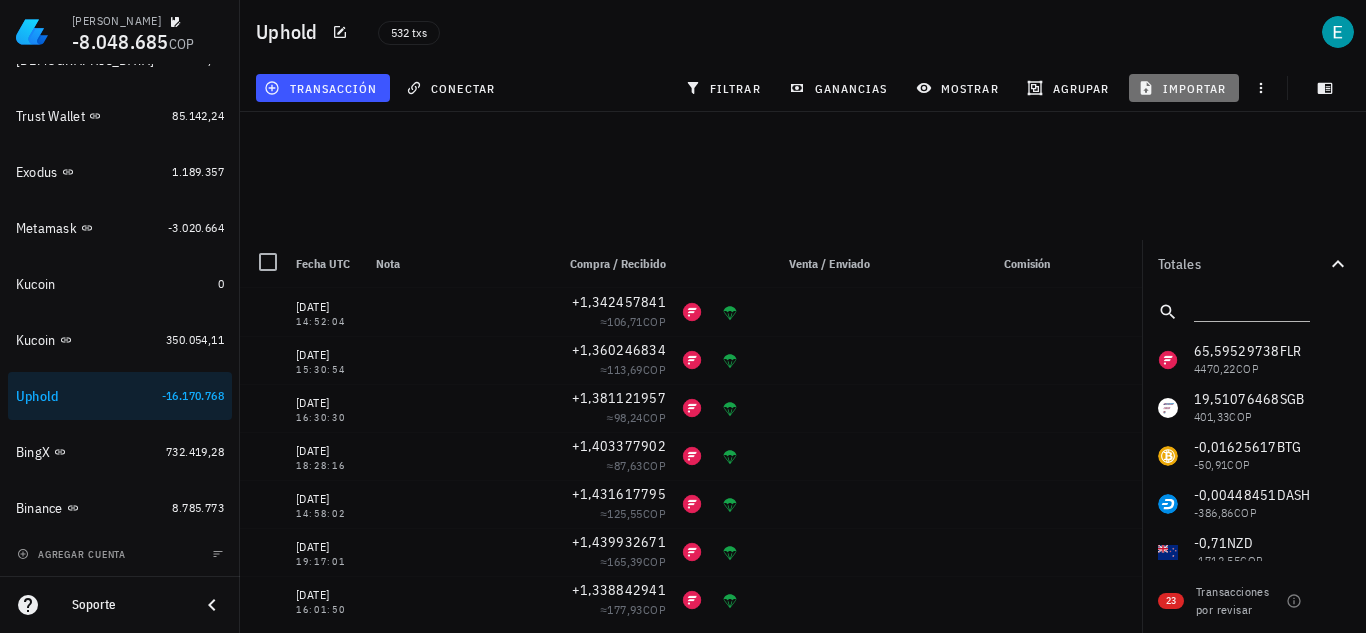 click on "importar" at bounding box center [1184, 88] 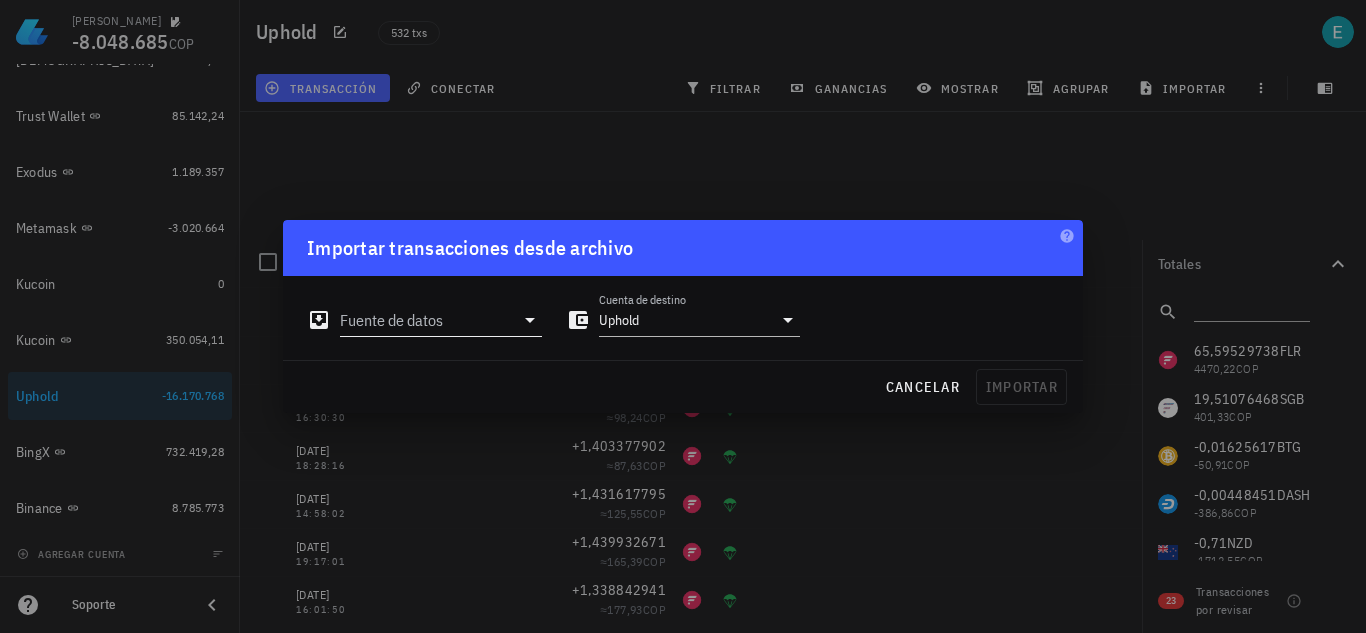click 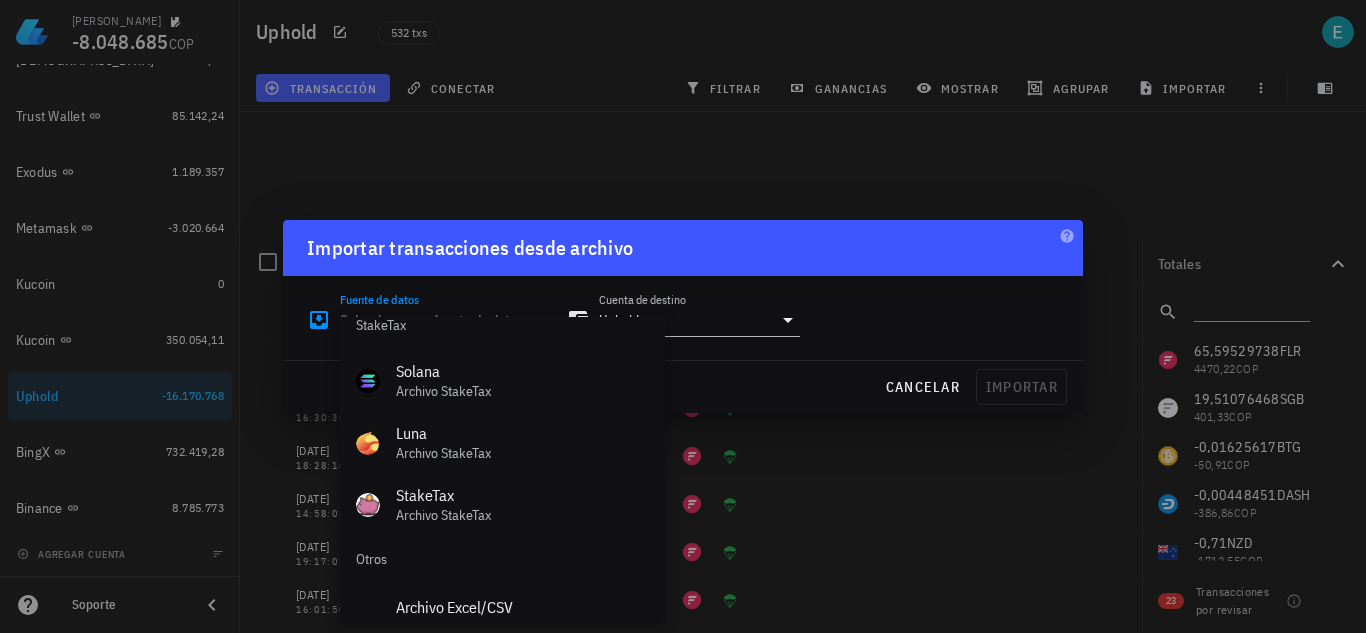 scroll, scrollTop: 834, scrollLeft: 0, axis: vertical 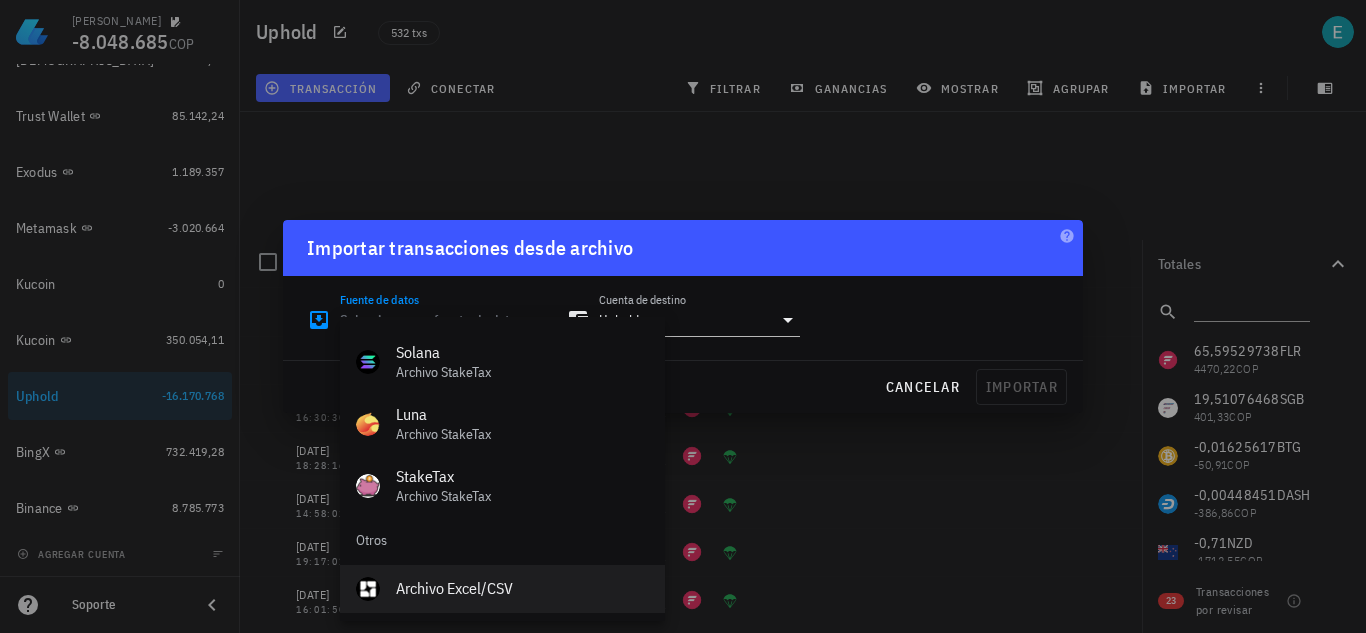 click on "Archivo Excel/CSV" at bounding box center [522, 588] 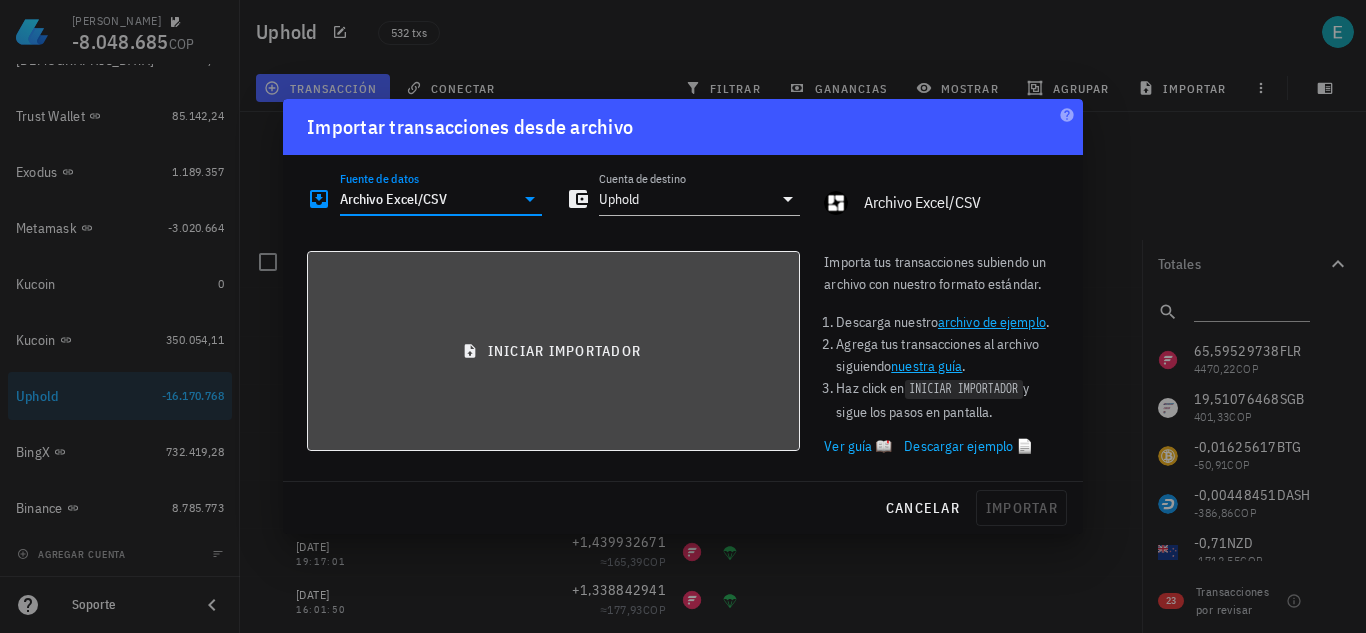 click on "iniciar importador" at bounding box center [553, 351] 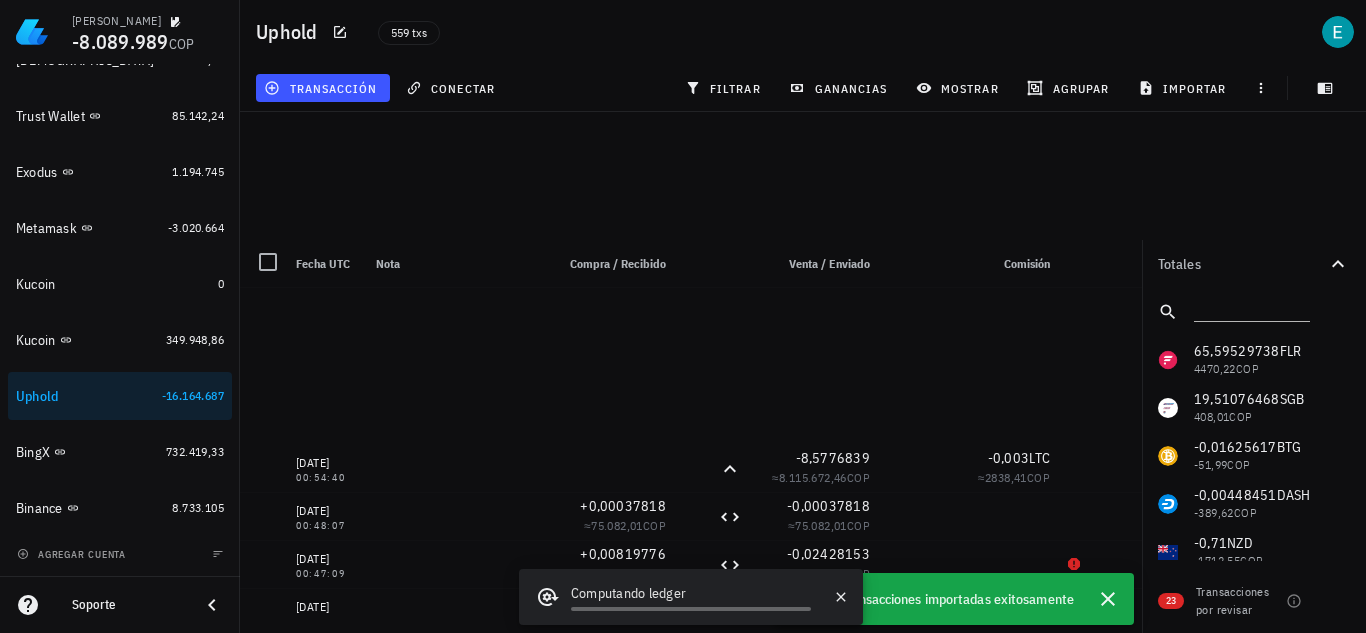 scroll, scrollTop: 4854, scrollLeft: 0, axis: vertical 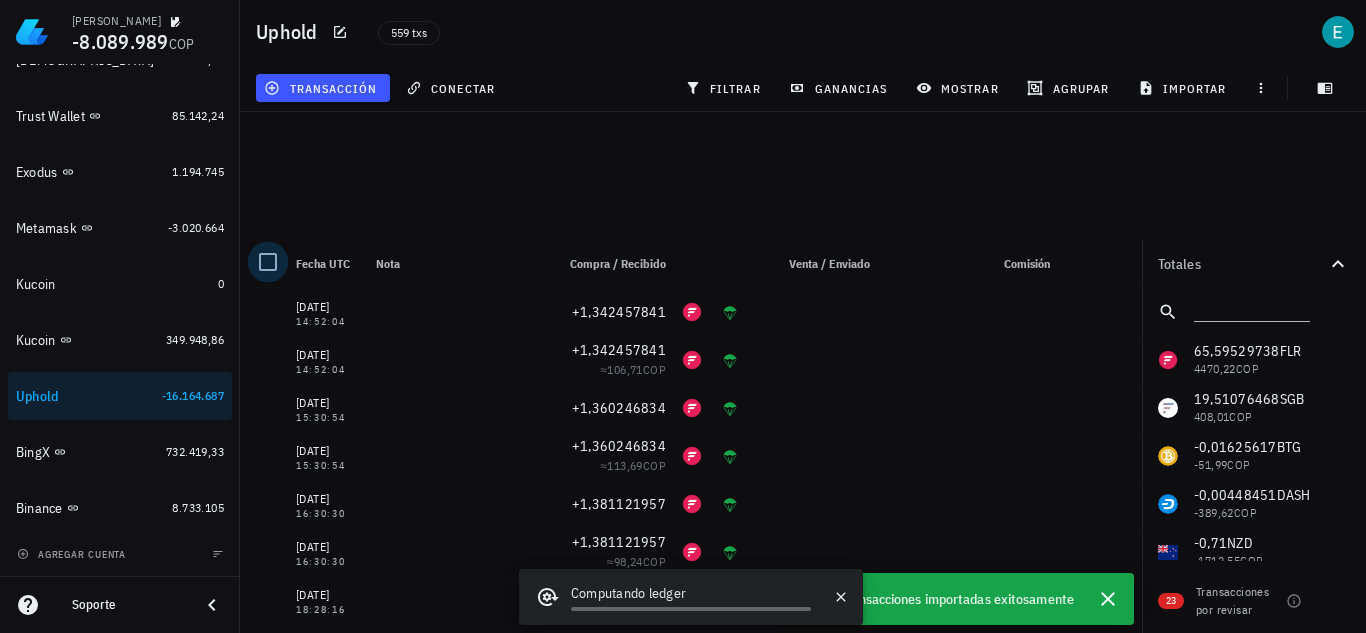 click at bounding box center [268, 262] 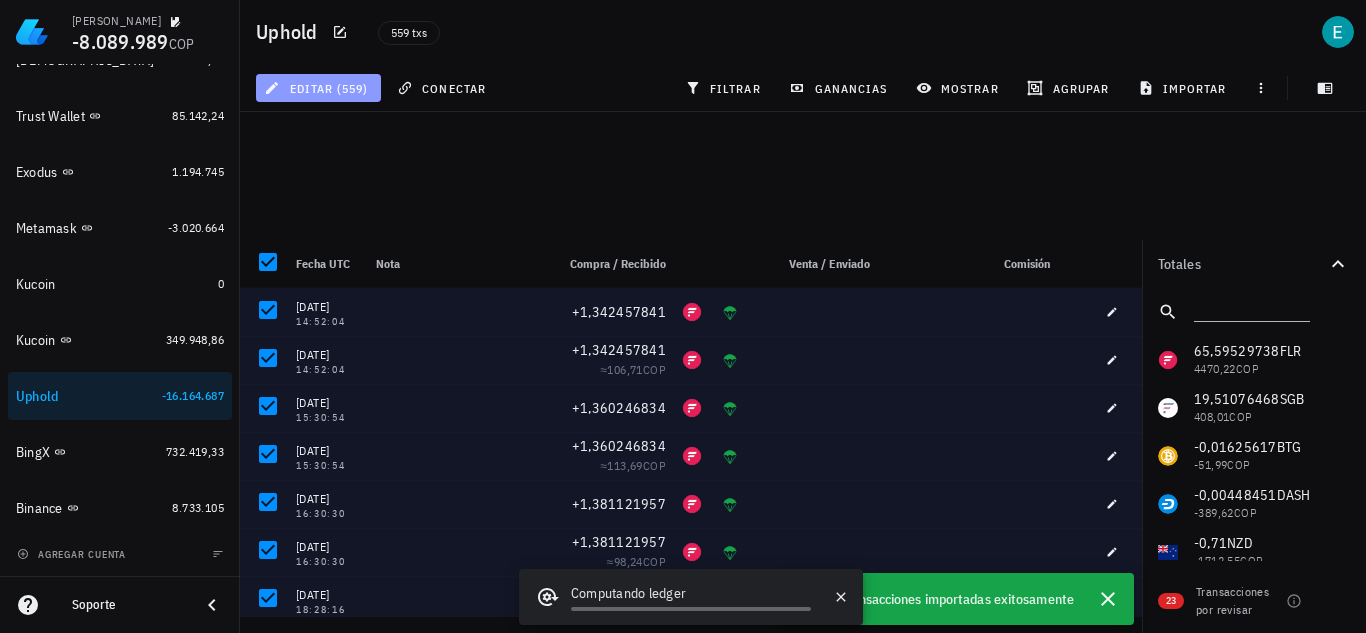 click on "editar (559)" at bounding box center [318, 88] 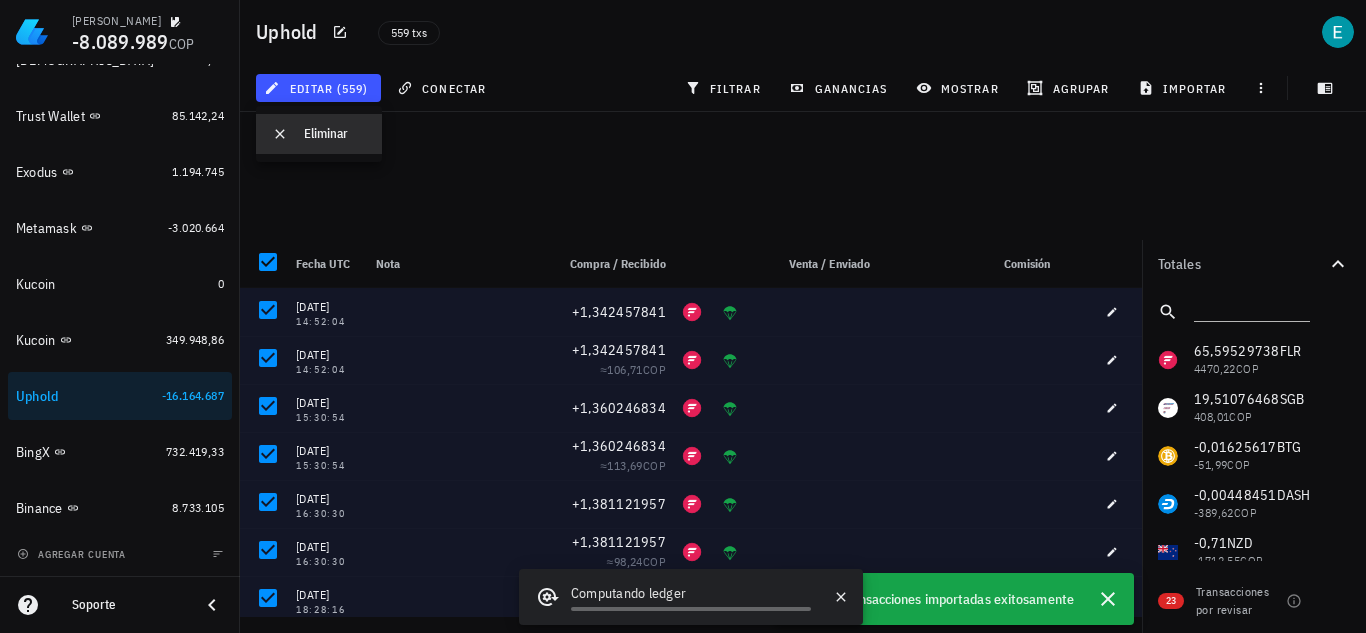 click on "Eliminar" at bounding box center (335, 134) 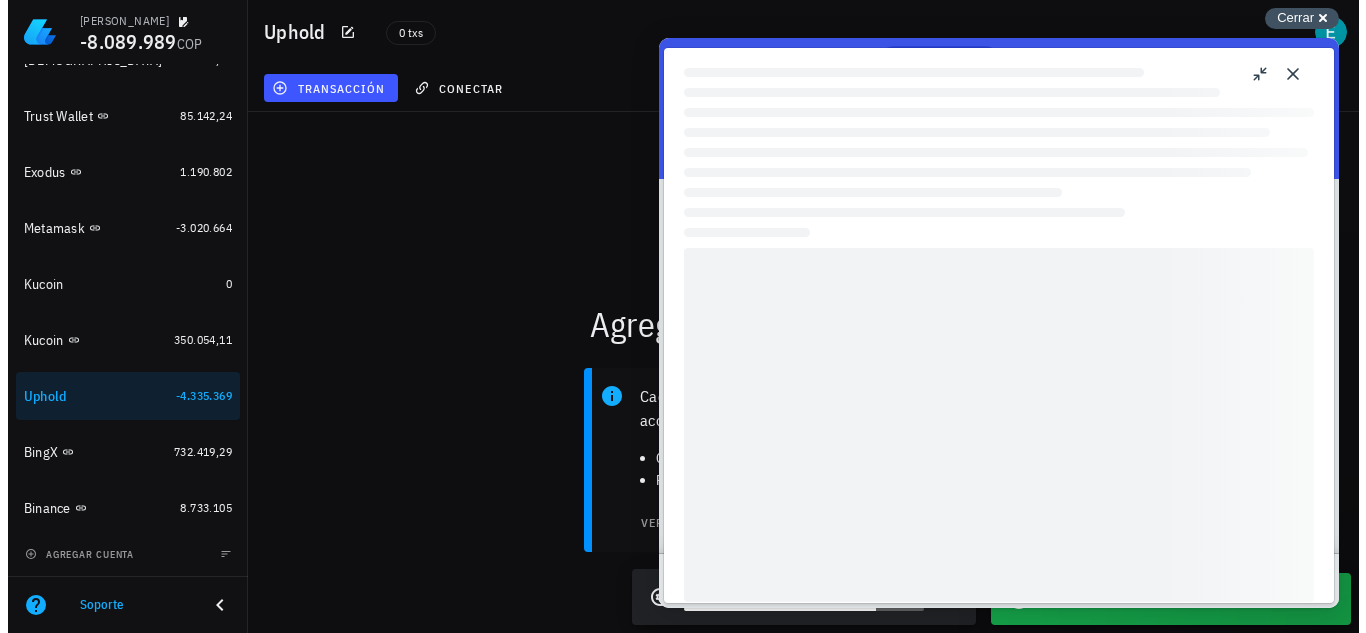 scroll, scrollTop: 0, scrollLeft: 0, axis: both 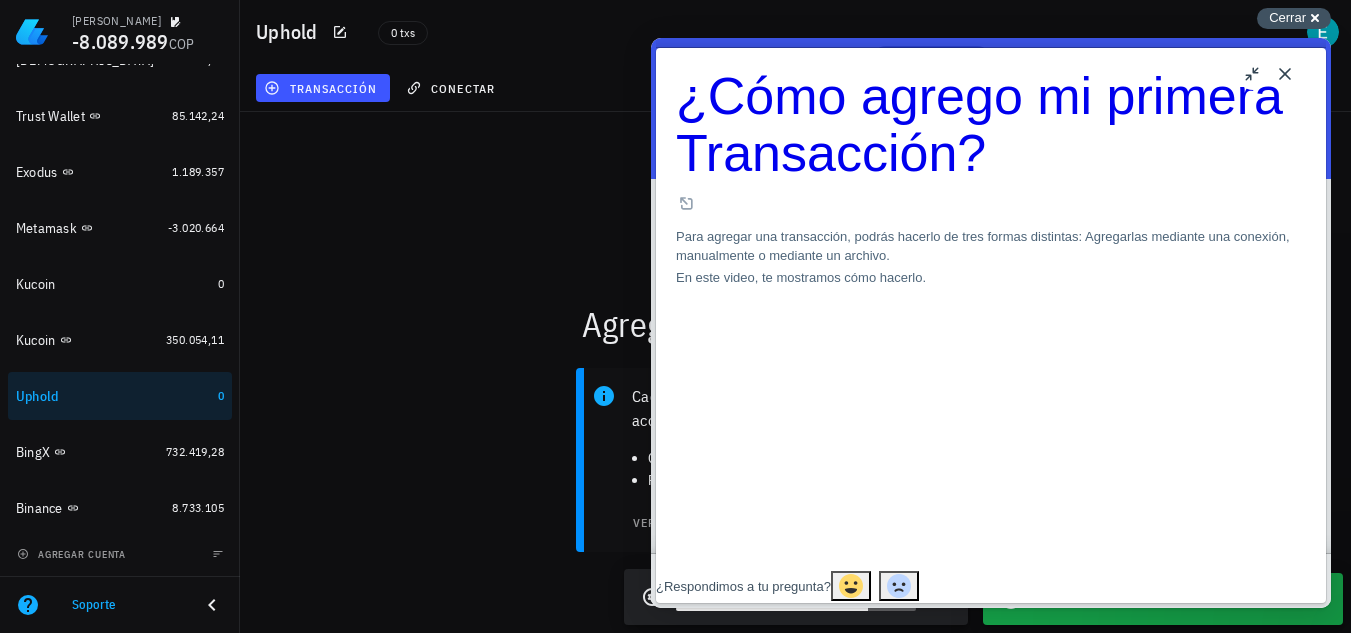 click on "Cerrar" at bounding box center (1287, 17) 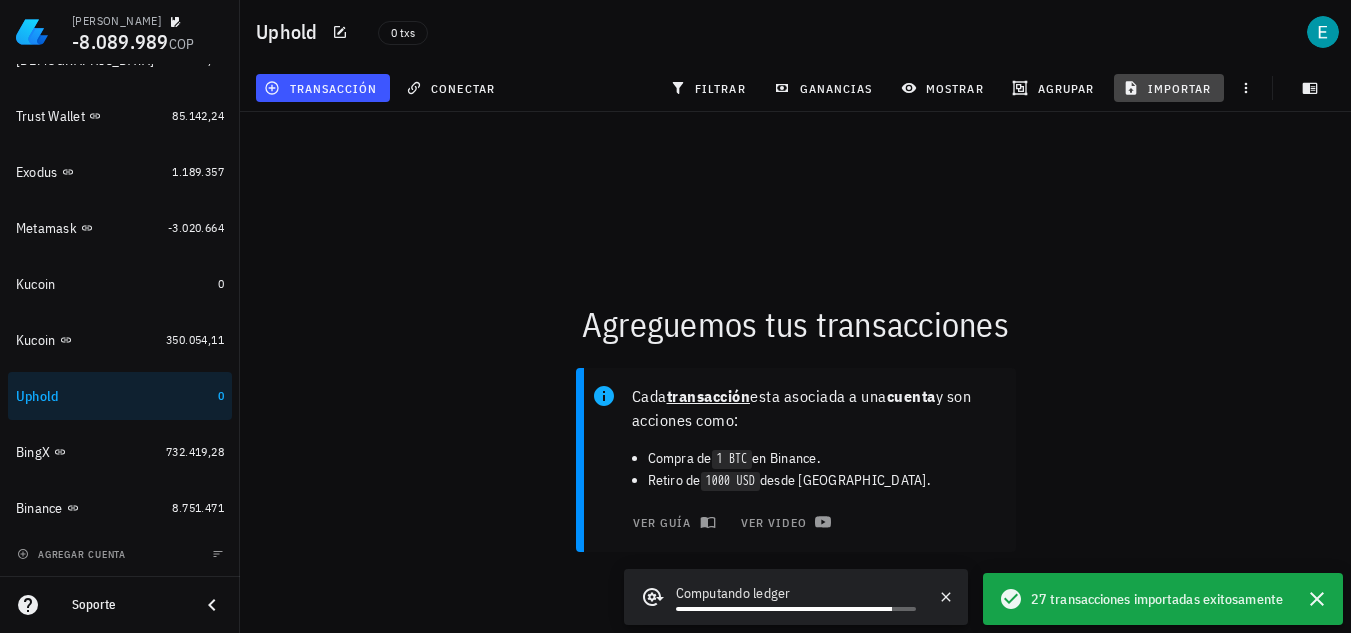 click on "importar" at bounding box center [1169, 88] 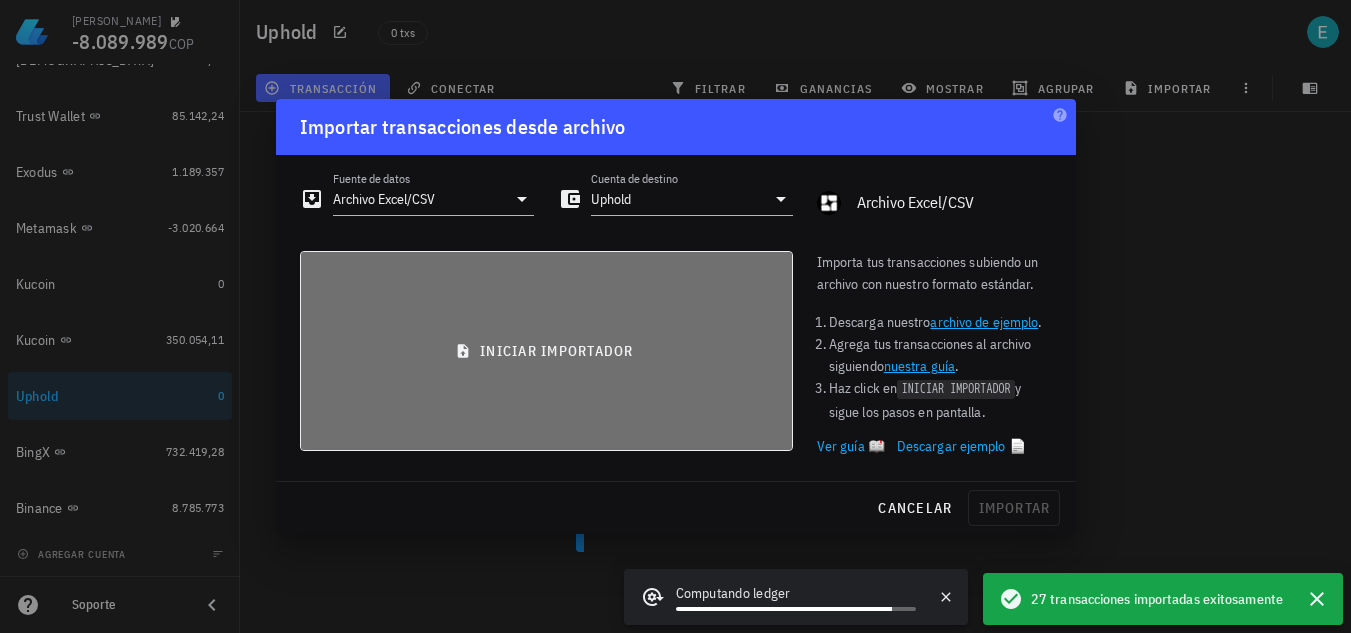 click on "iniciar importador" at bounding box center (546, 351) 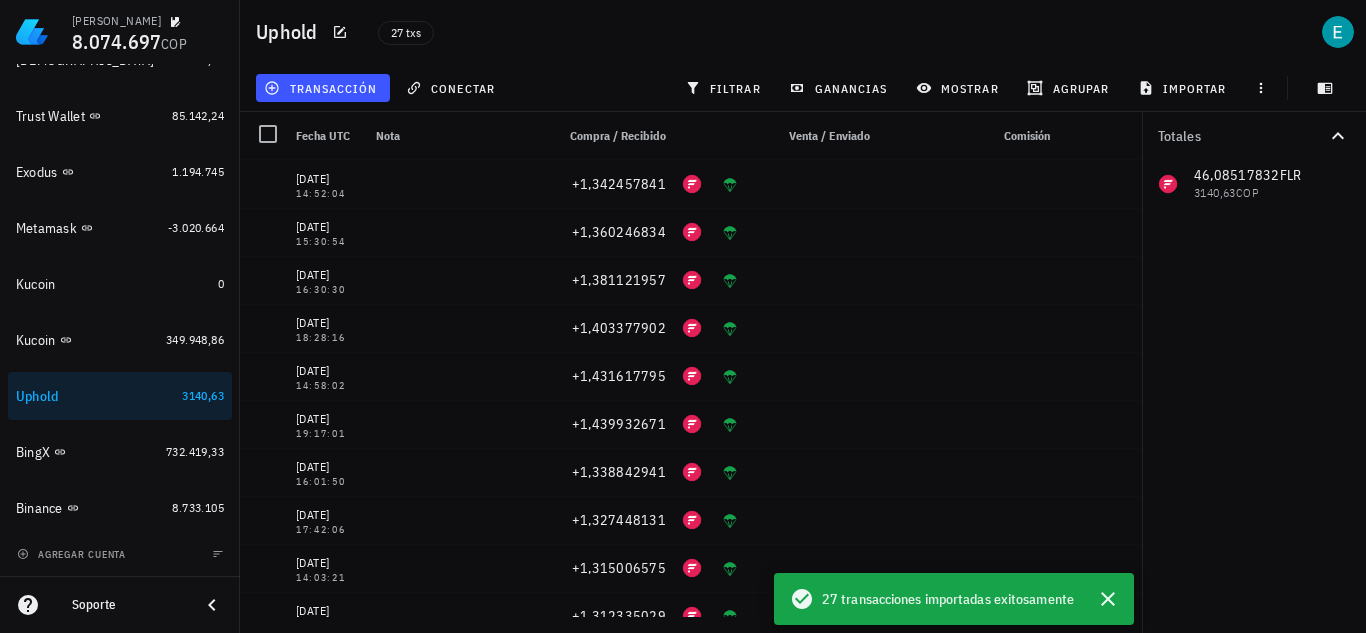 drag, startPoint x: 1142, startPoint y: 239, endPoint x: 1133, endPoint y: 513, distance: 274.14777 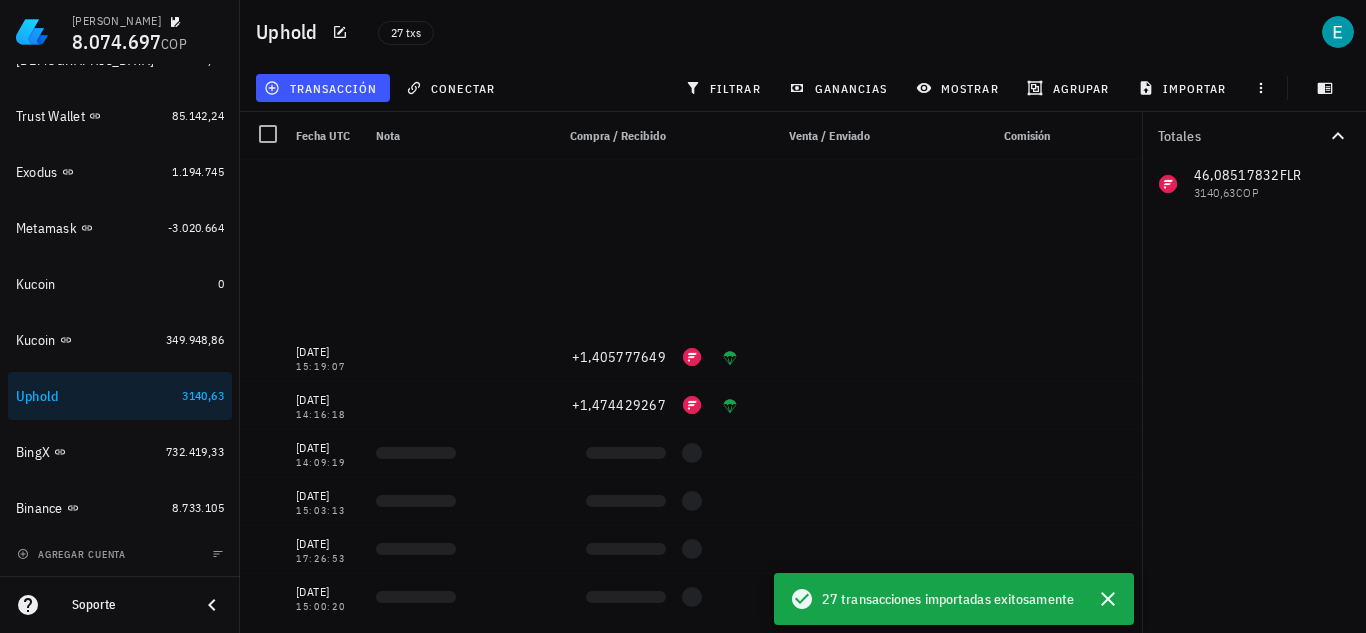 scroll, scrollTop: 822, scrollLeft: 0, axis: vertical 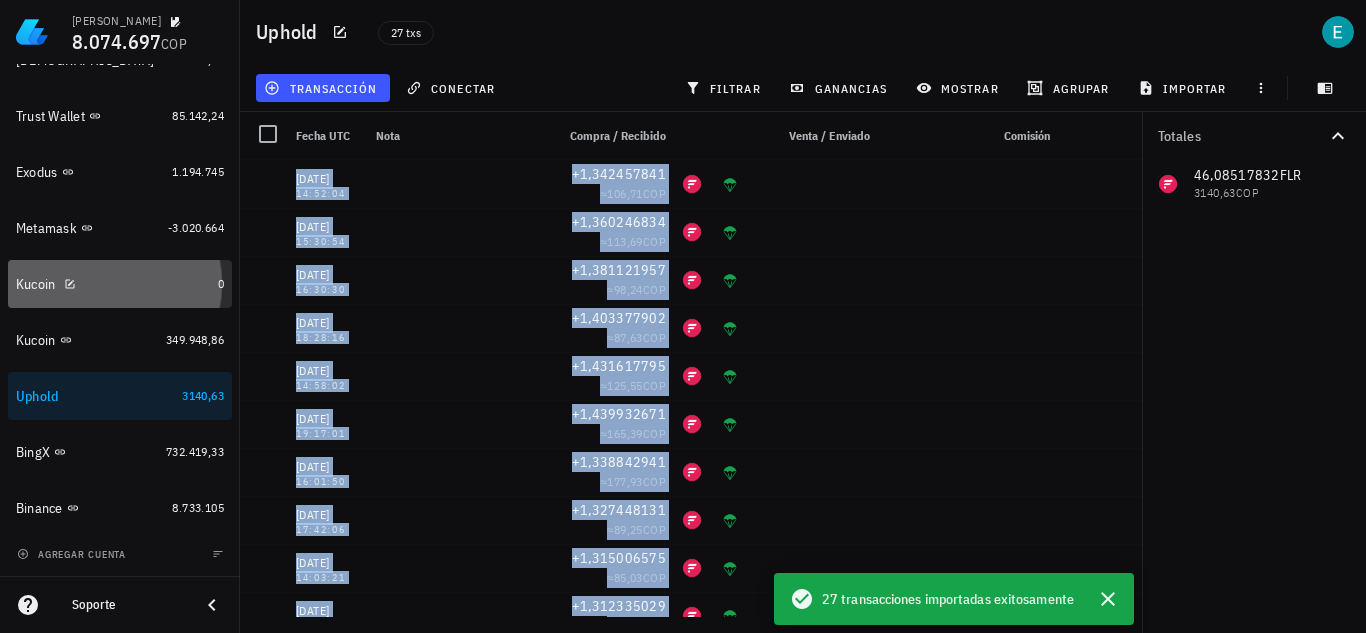 click on "Kucoin" at bounding box center (113, 284) 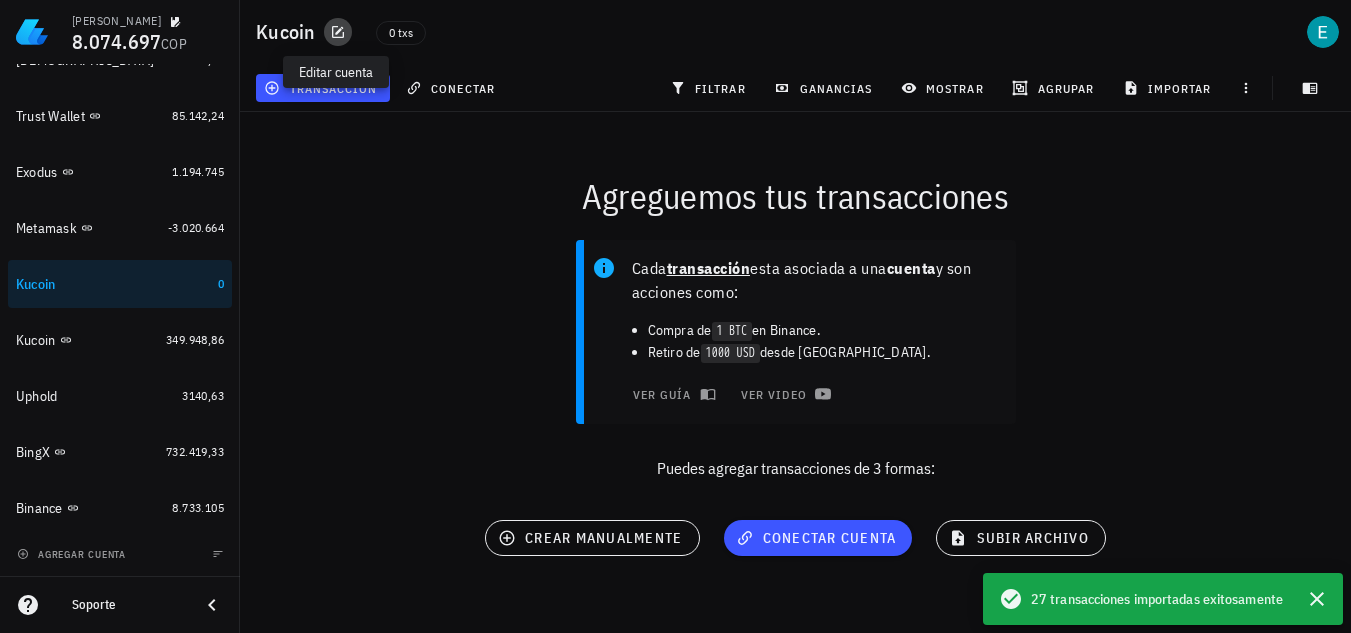 click 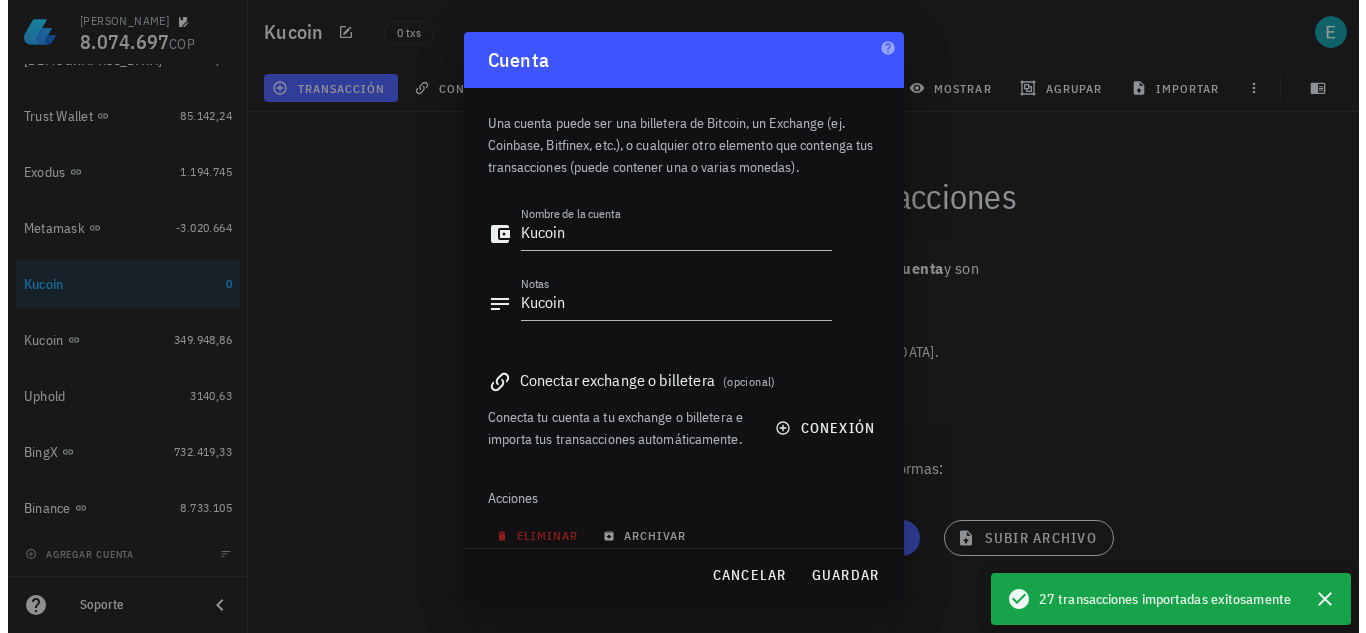 scroll, scrollTop: 43, scrollLeft: 0, axis: vertical 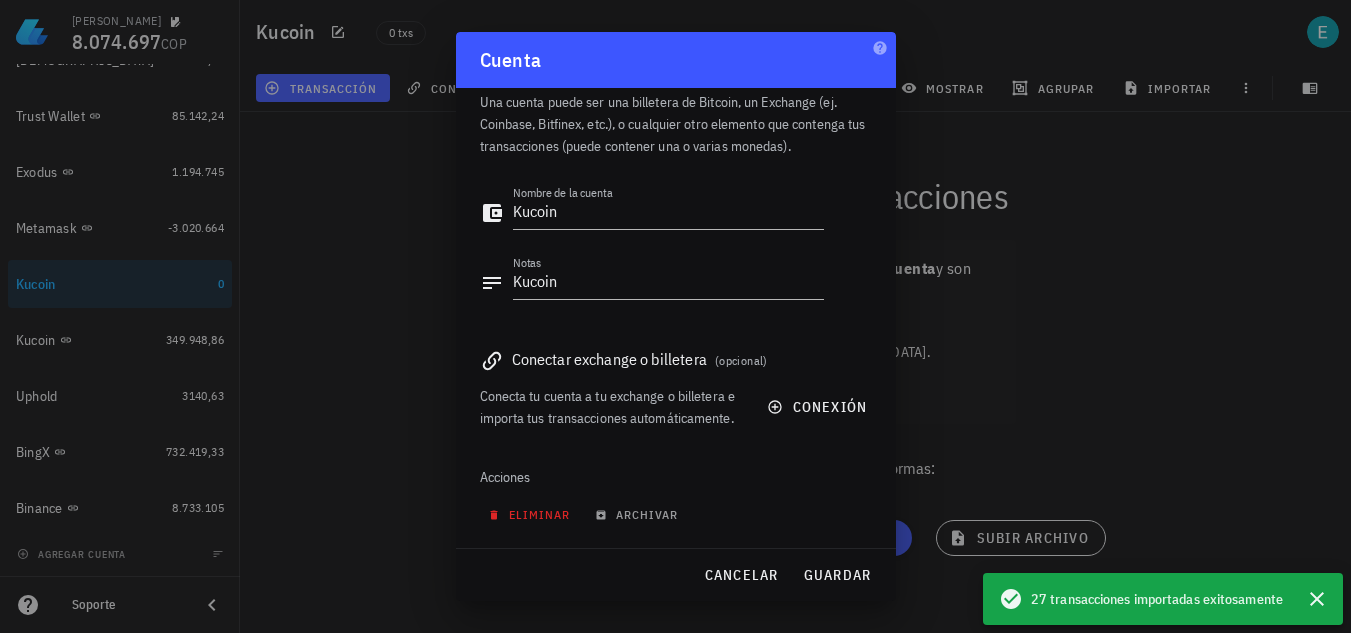 click on "eliminar" at bounding box center [531, 514] 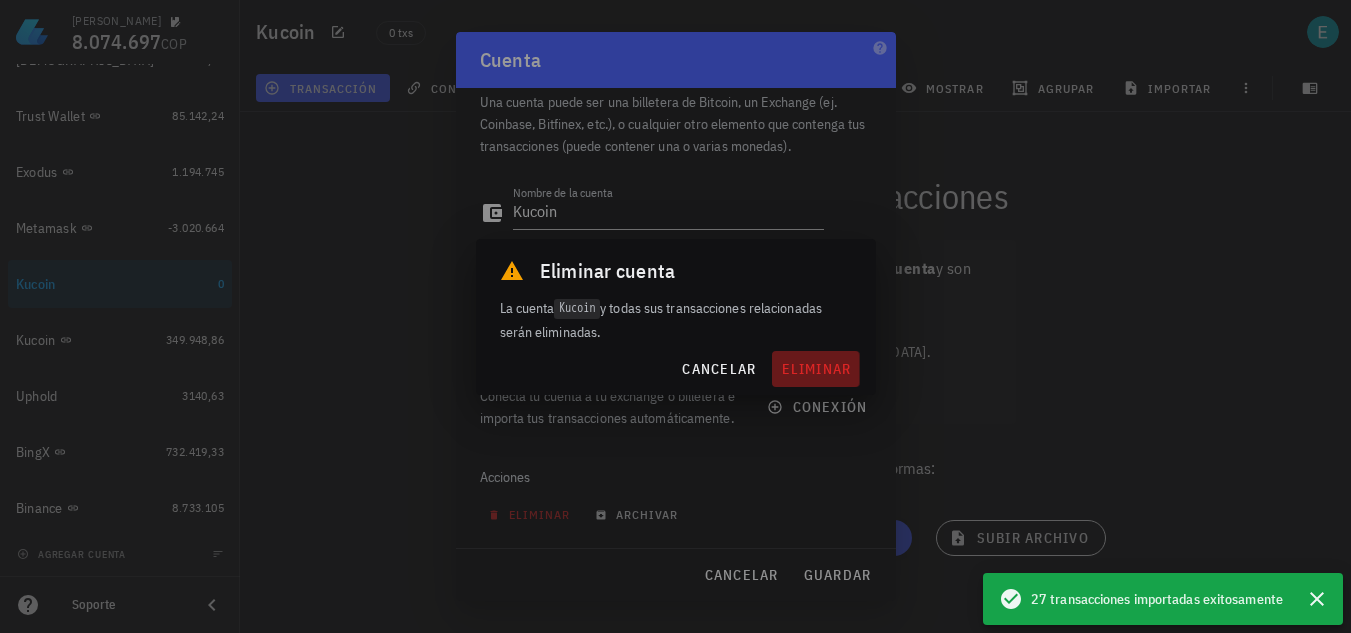 click on "eliminar" at bounding box center (815, 369) 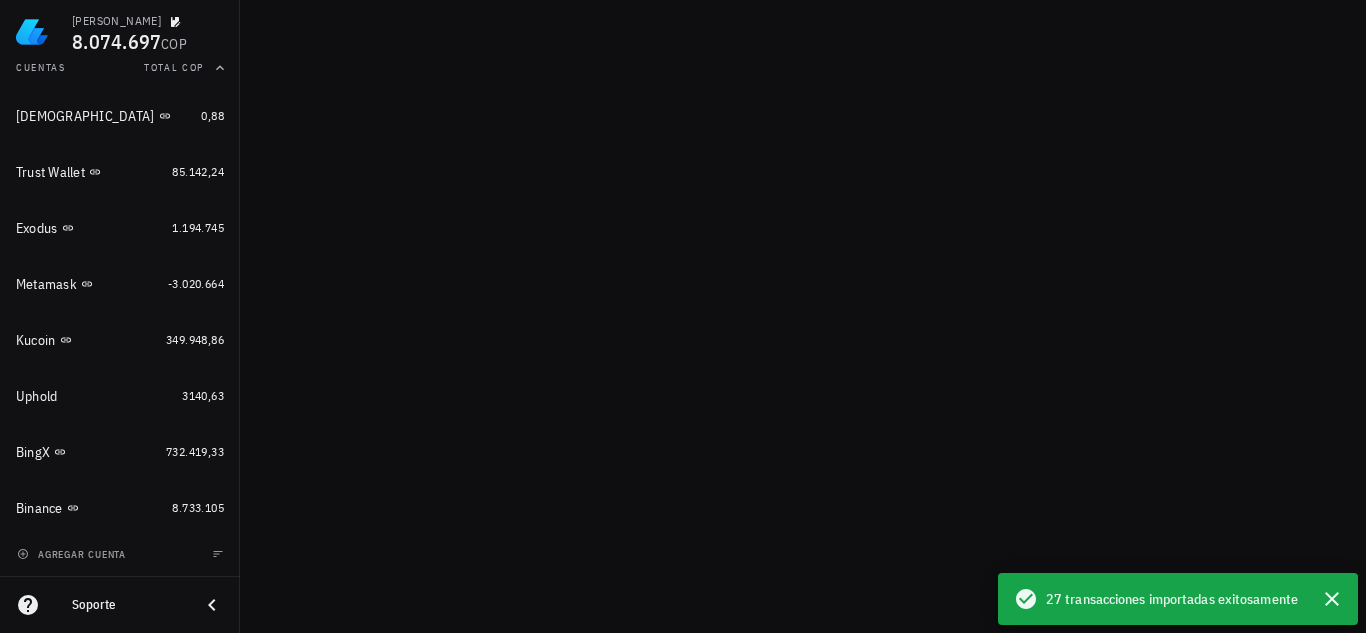 scroll, scrollTop: 252, scrollLeft: 0, axis: vertical 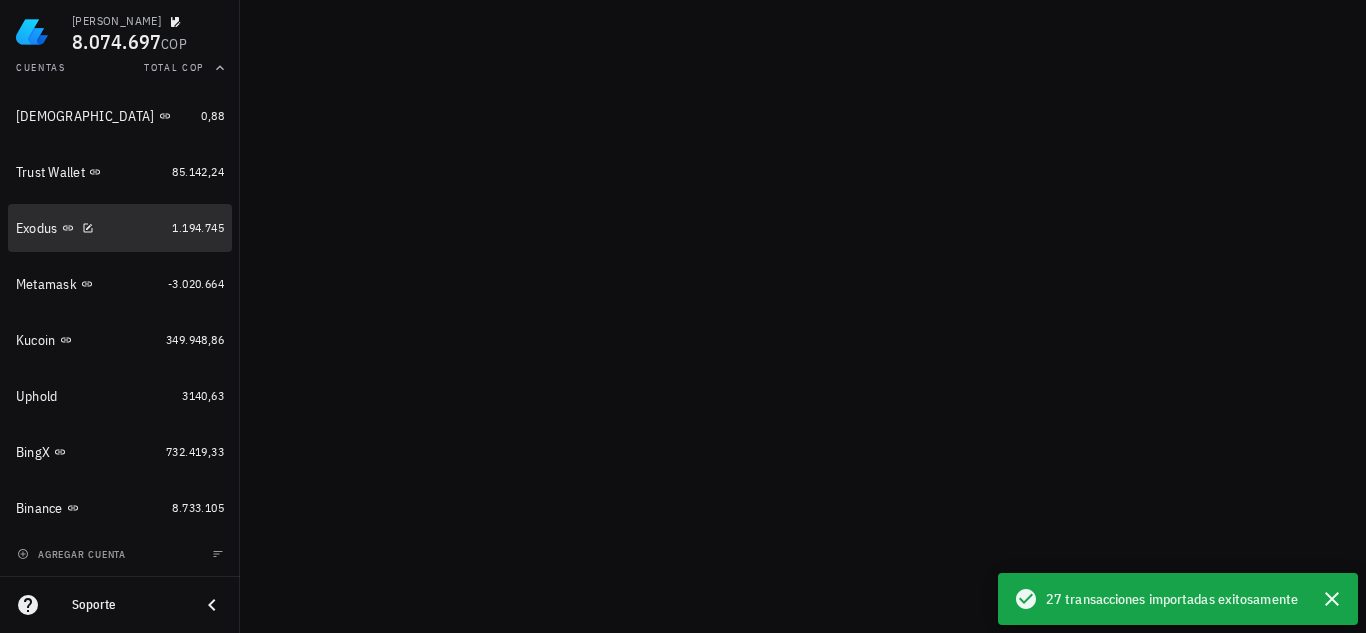 click on "Exodus" at bounding box center (90, 228) 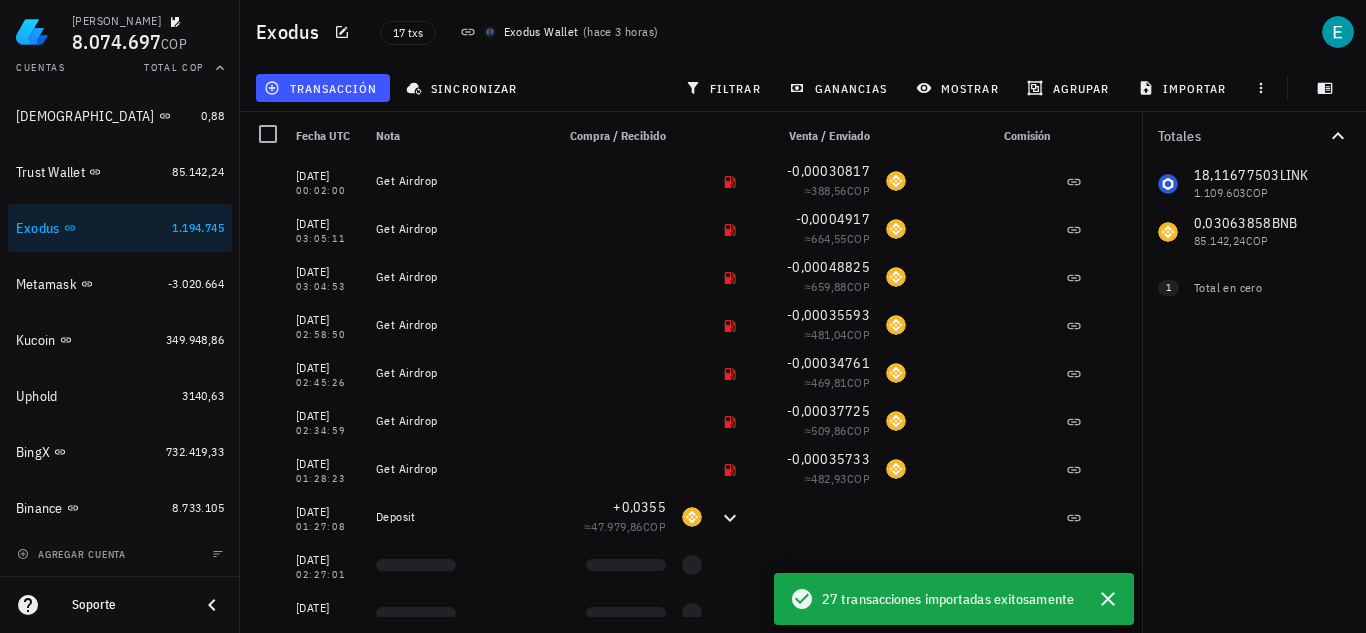 scroll, scrollTop: 359, scrollLeft: 0, axis: vertical 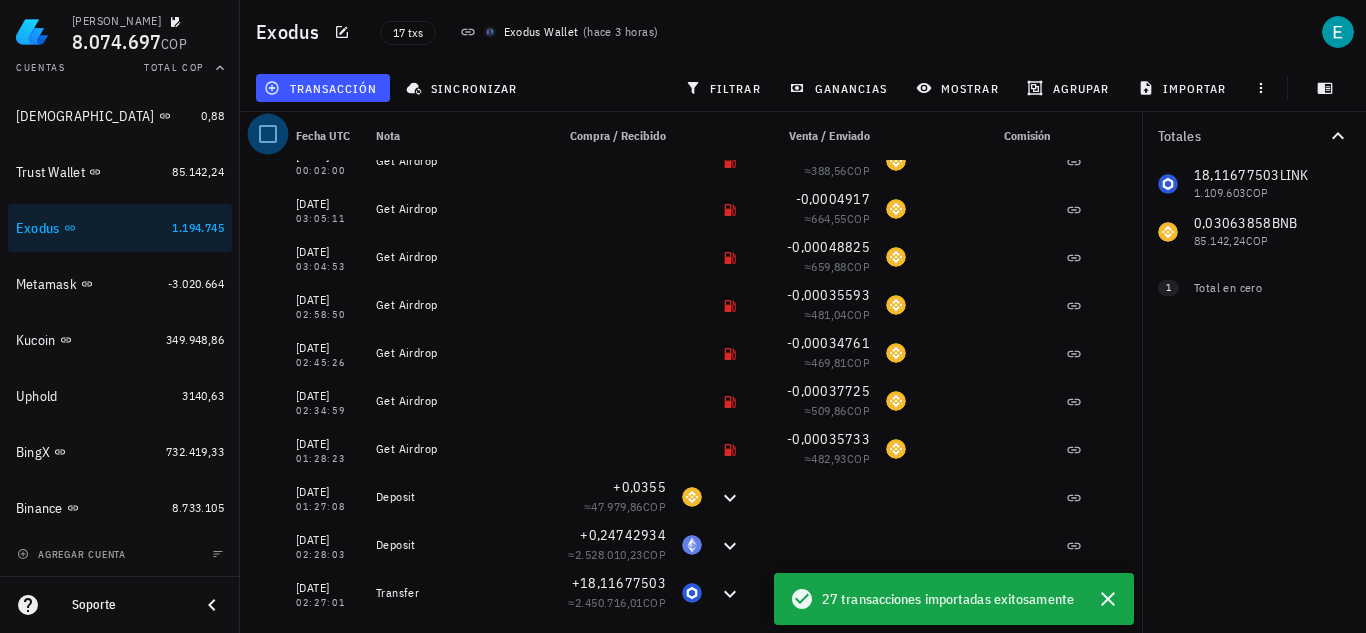 click at bounding box center [268, 134] 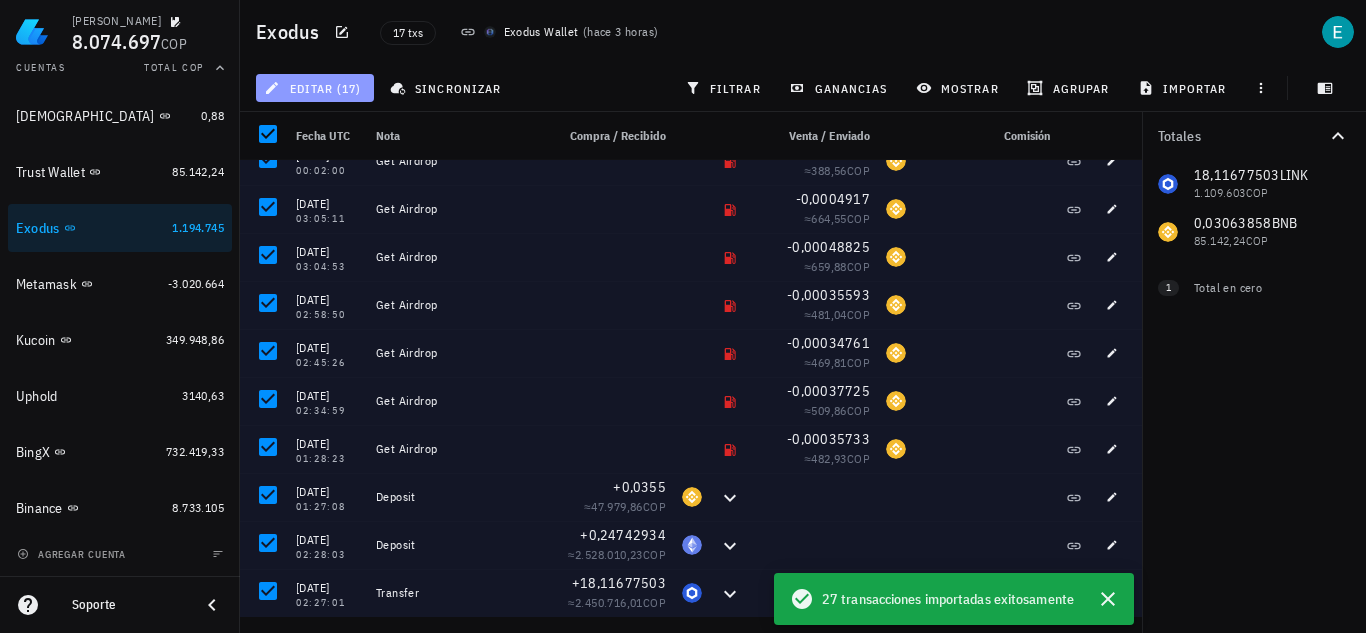 click on "editar (17)" at bounding box center (314, 88) 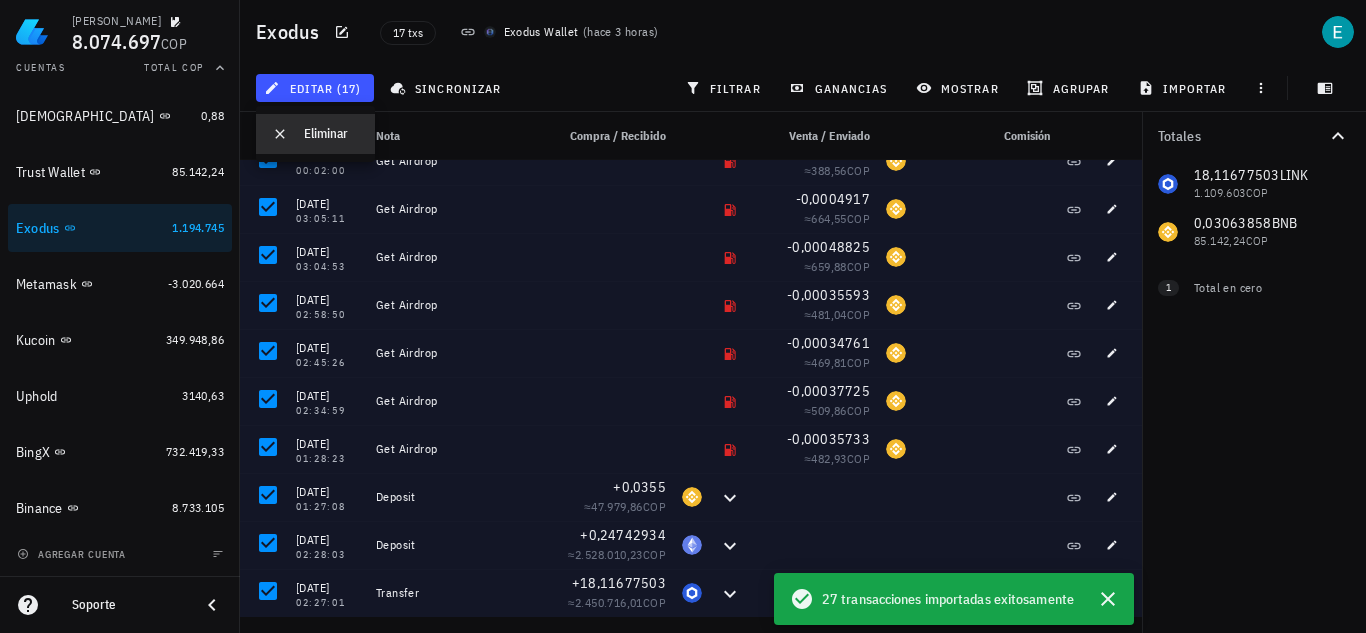 click on "Eliminar" at bounding box center [331, 134] 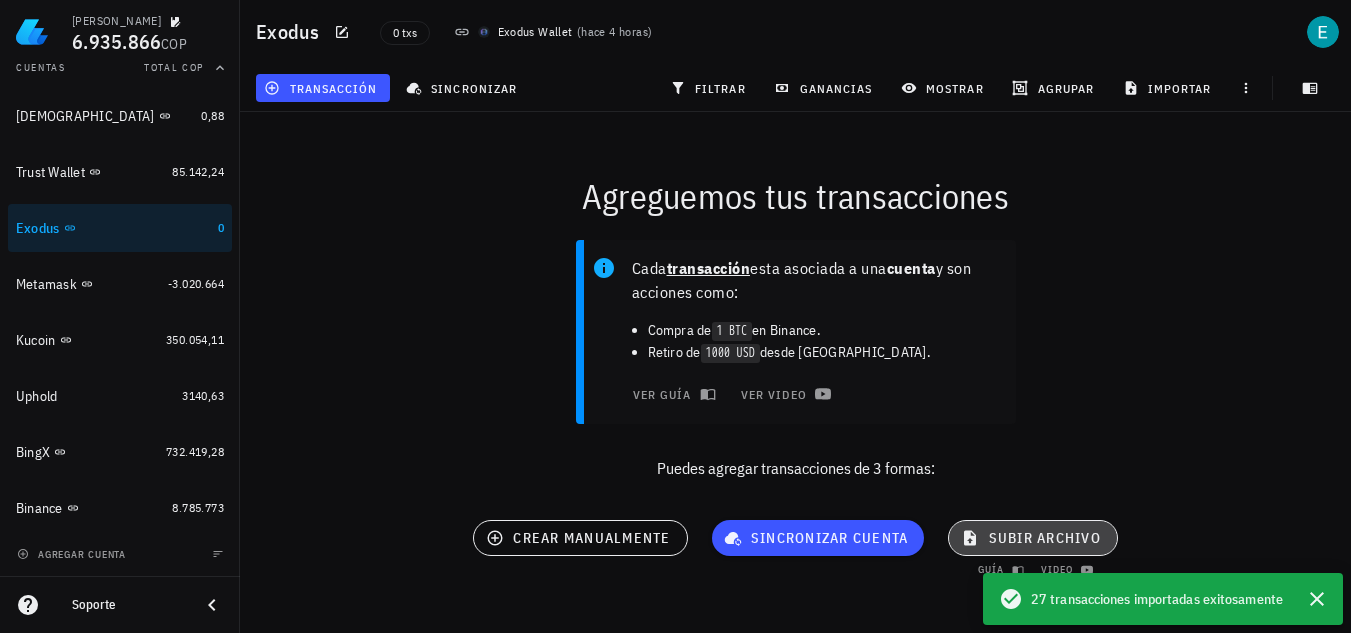 click on "subir archivo" at bounding box center (1032, 538) 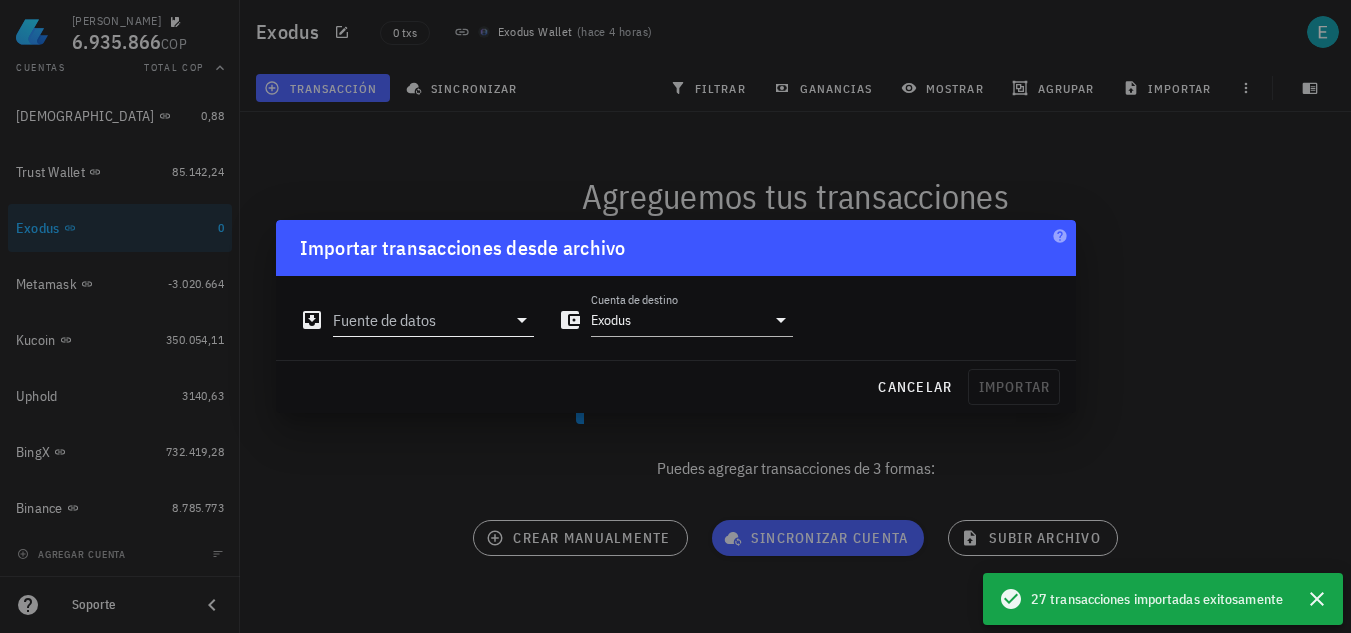 click 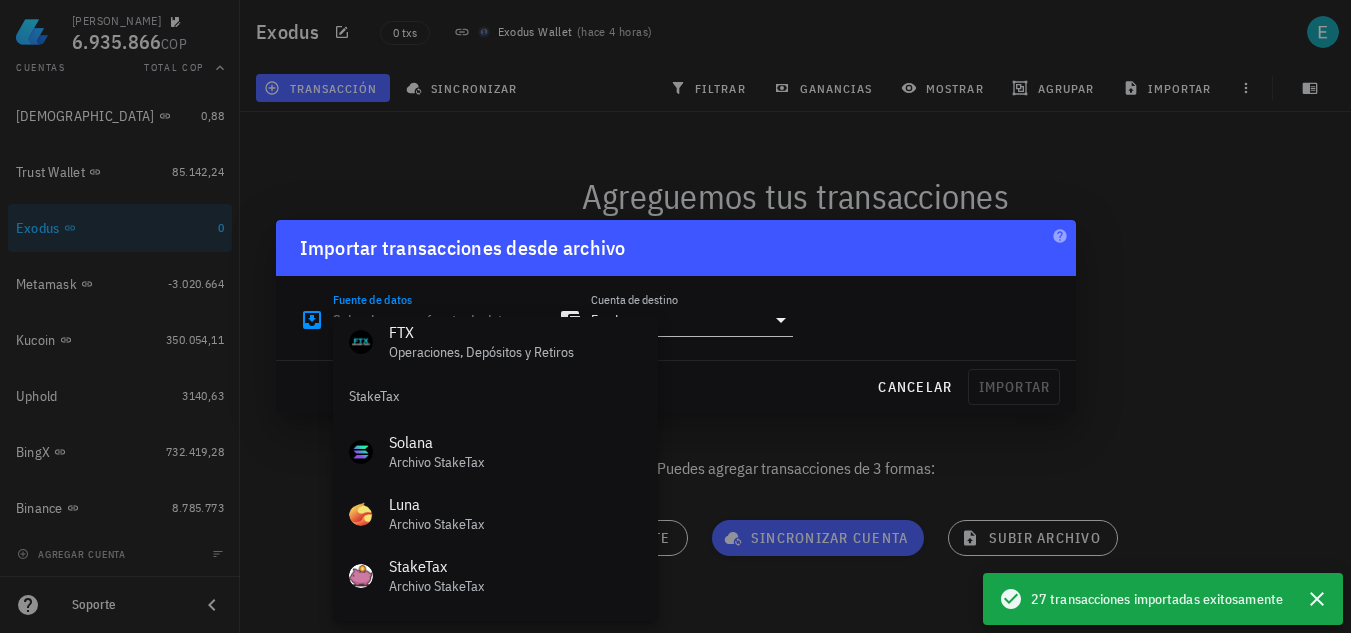 scroll, scrollTop: 834, scrollLeft: 0, axis: vertical 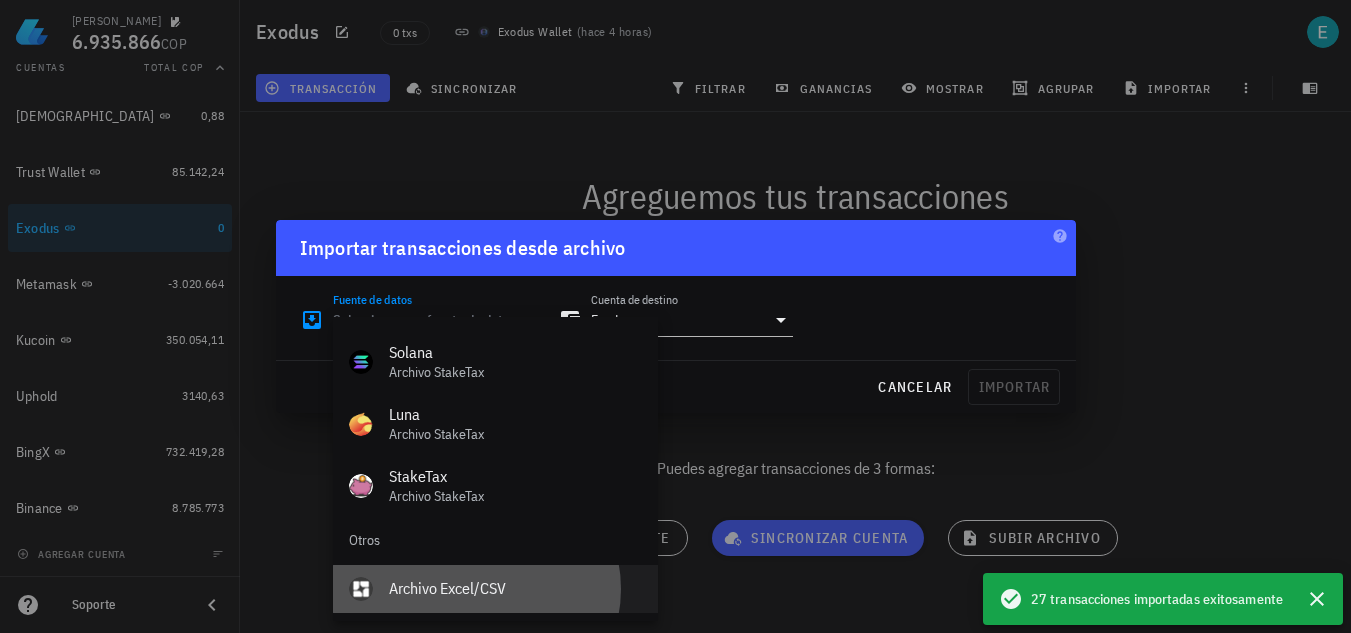 click on "Archivo Excel/CSV" at bounding box center (515, 588) 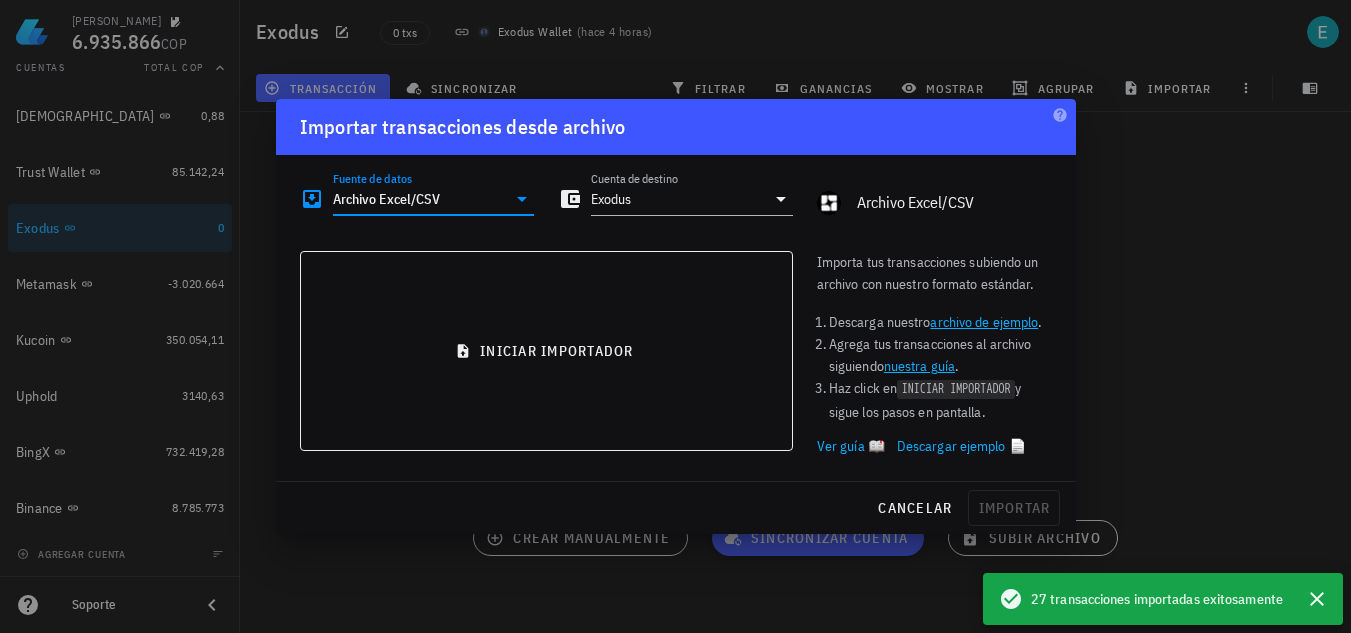click on "nuestra guía" at bounding box center [919, 366] 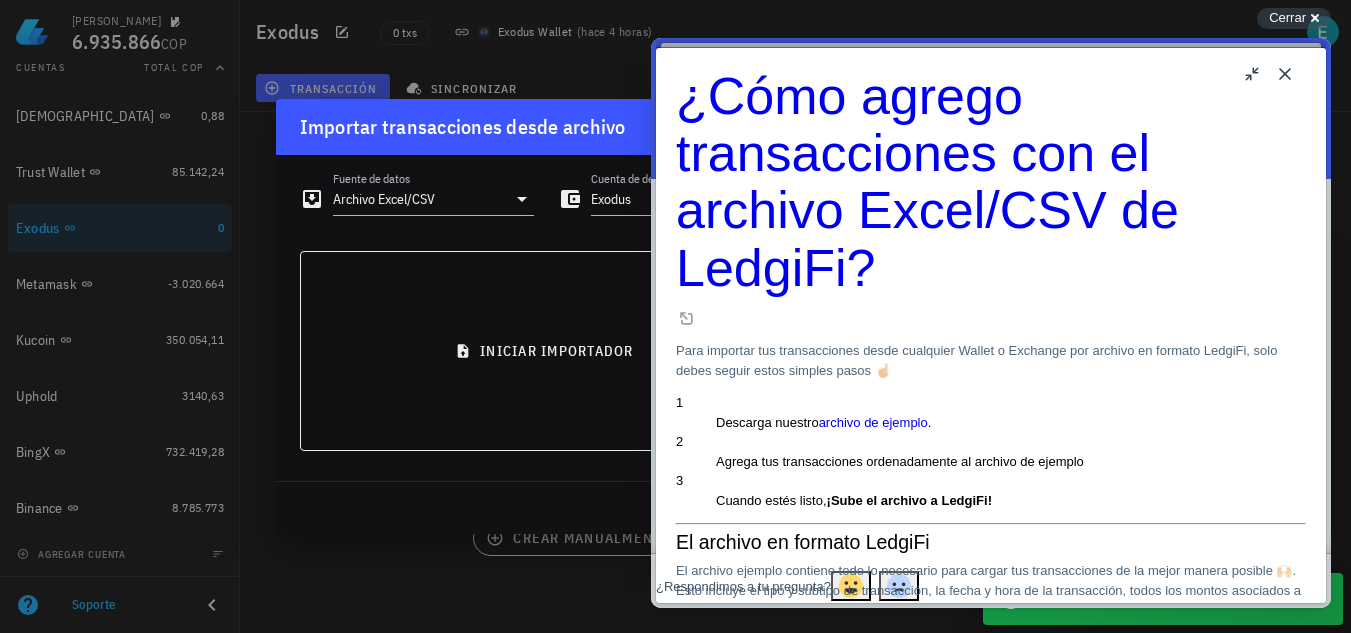 click on "¿Cómo agrego transacciones con el archivo Excel/CSV de LedgiFi? ¿Cómo agrego transacciones con el archivo Excel/CSV de LedgiFi? Open in a new window Para importar tus transacciones desde cualquier Wallet o Exchange por archivo en formato LedgiFi, solo debes seguir estos simples pasos ☝🏻
1
Descarga nuestro  archivo de ejemplo .
2
Agrega tus transacciones ordenadamente al archivo de ejemplo
3
Cuando estés listo,  ¡Sube el archivo a LedgiFi!
El archivo en formato LedgiFi
El archivo ejemplo contiene todo lo necesario para cargar tus transacciones de la mejor manera posible 🙌🏻. Esto incluye el tipo y subtipo de transacción, la fecha y hora de la transacción, todos los montos asociados a la transacción (incluyendo si tuviste que pagar comisión) y notas opcionales.
Así se verá el archivo ejemplo cuando lo descargues" at bounding box center [991, 309] 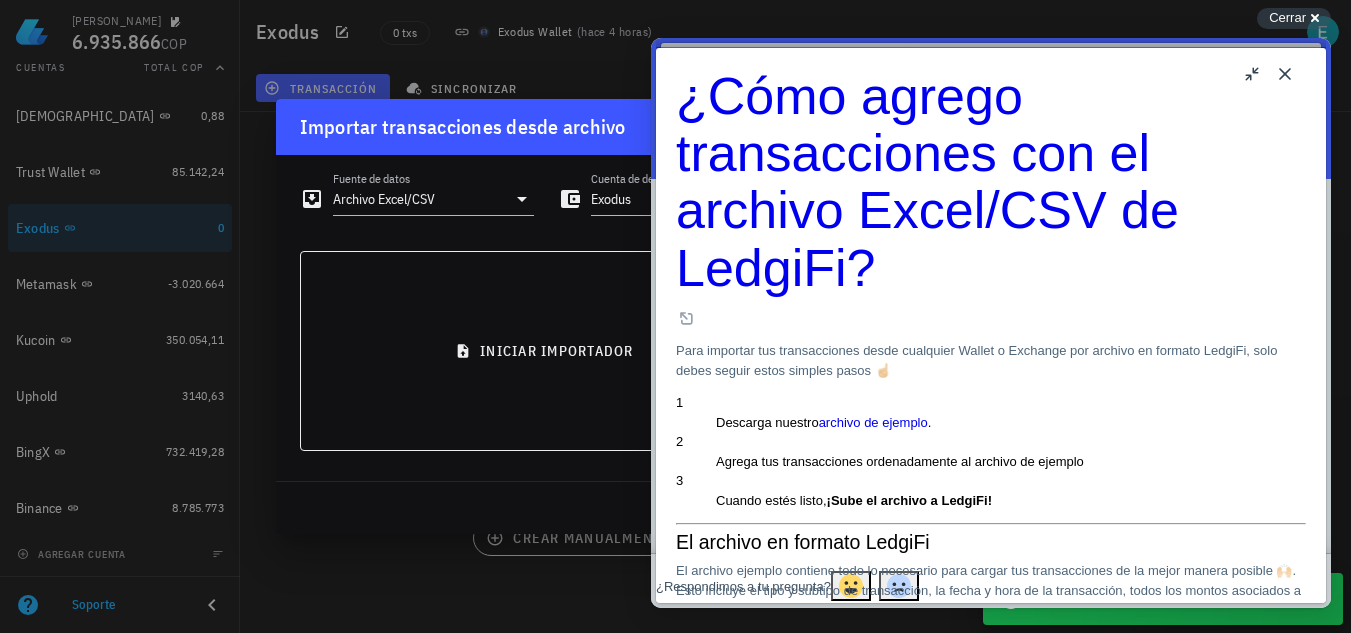 scroll, scrollTop: 2345, scrollLeft: 0, axis: vertical 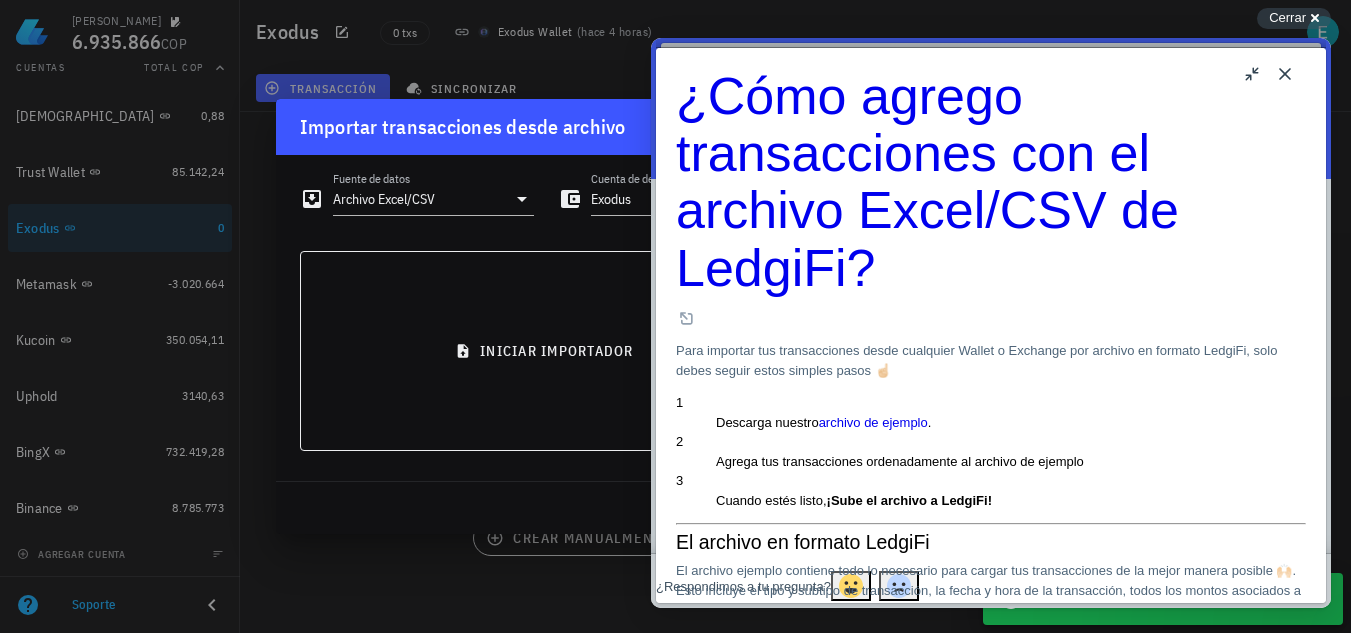 copy on "TRANSFER" 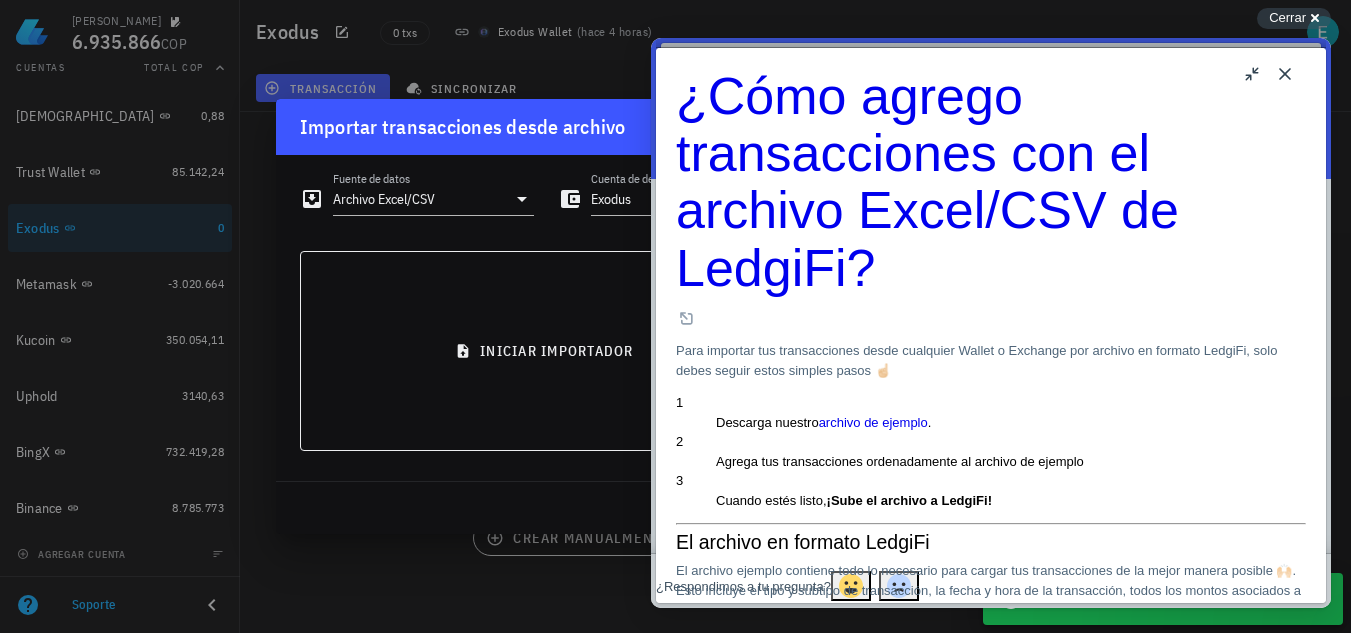 drag, startPoint x: 1096, startPoint y: 415, endPoint x: 1239, endPoint y: 405, distance: 143.34923 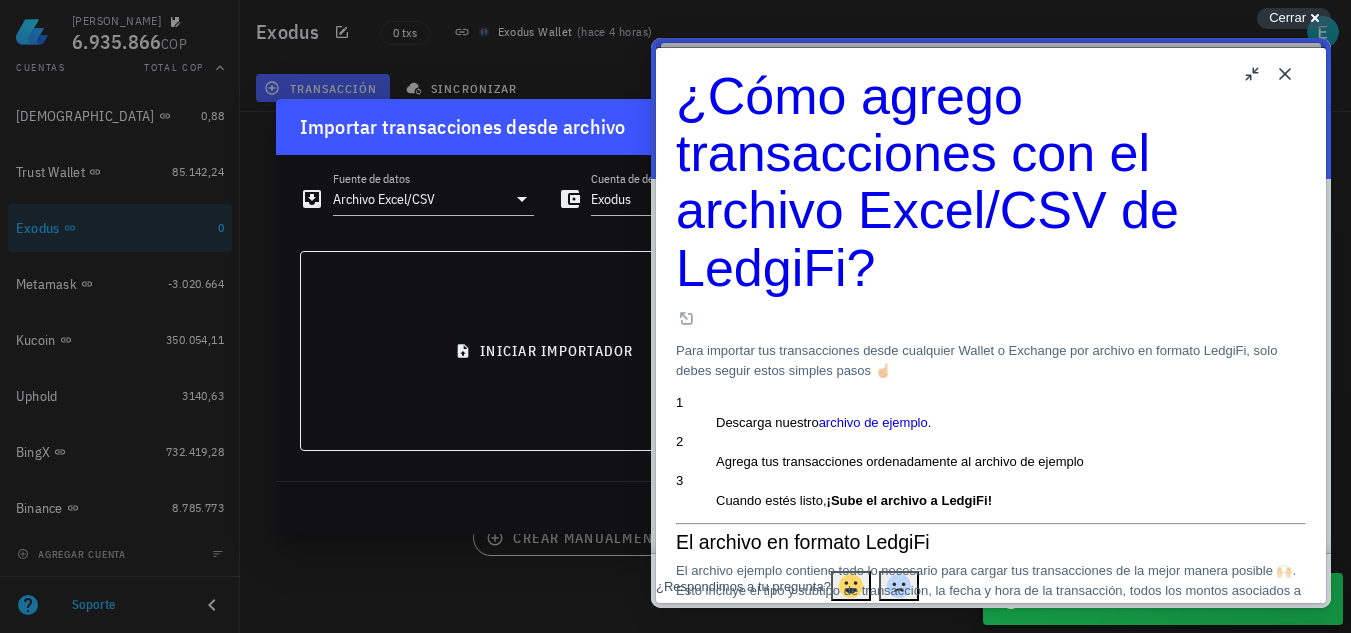 drag, startPoint x: 992, startPoint y: 289, endPoint x: 920, endPoint y: 292, distance: 72.06247 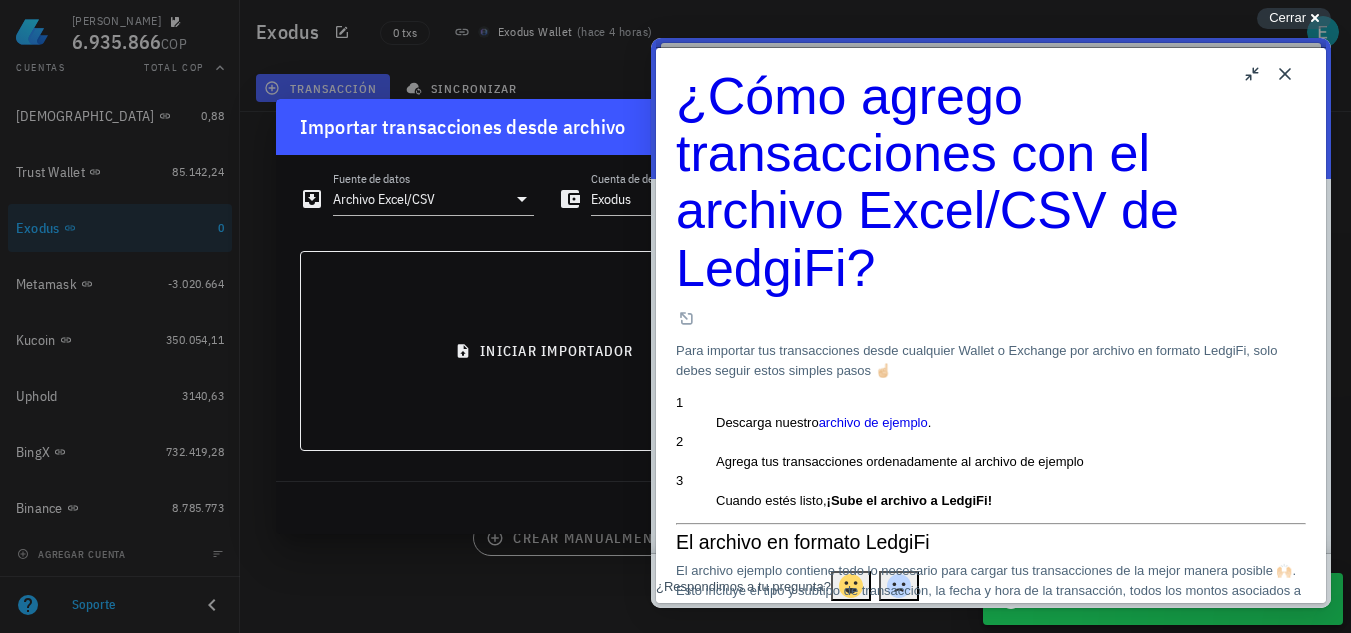 drag, startPoint x: 1155, startPoint y: 291, endPoint x: 1093, endPoint y: 291, distance: 62 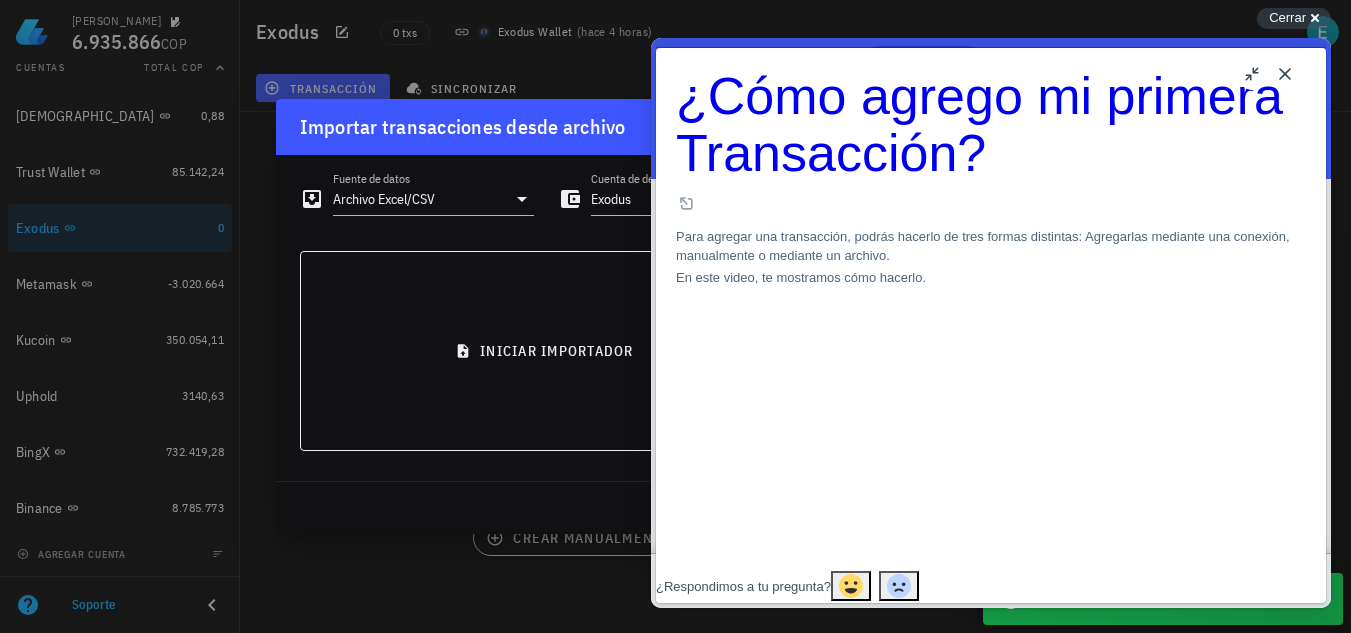 click on "Close" at bounding box center (1285, 74) 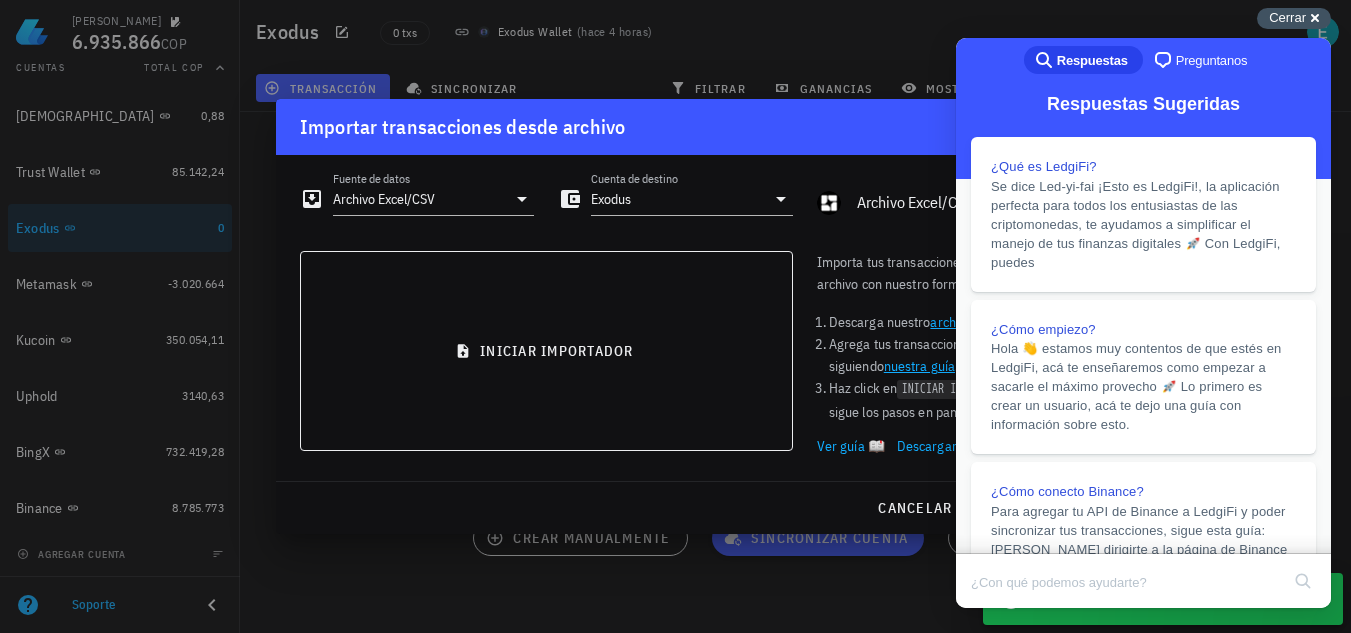 click on "Cerrar" at bounding box center (1287, 17) 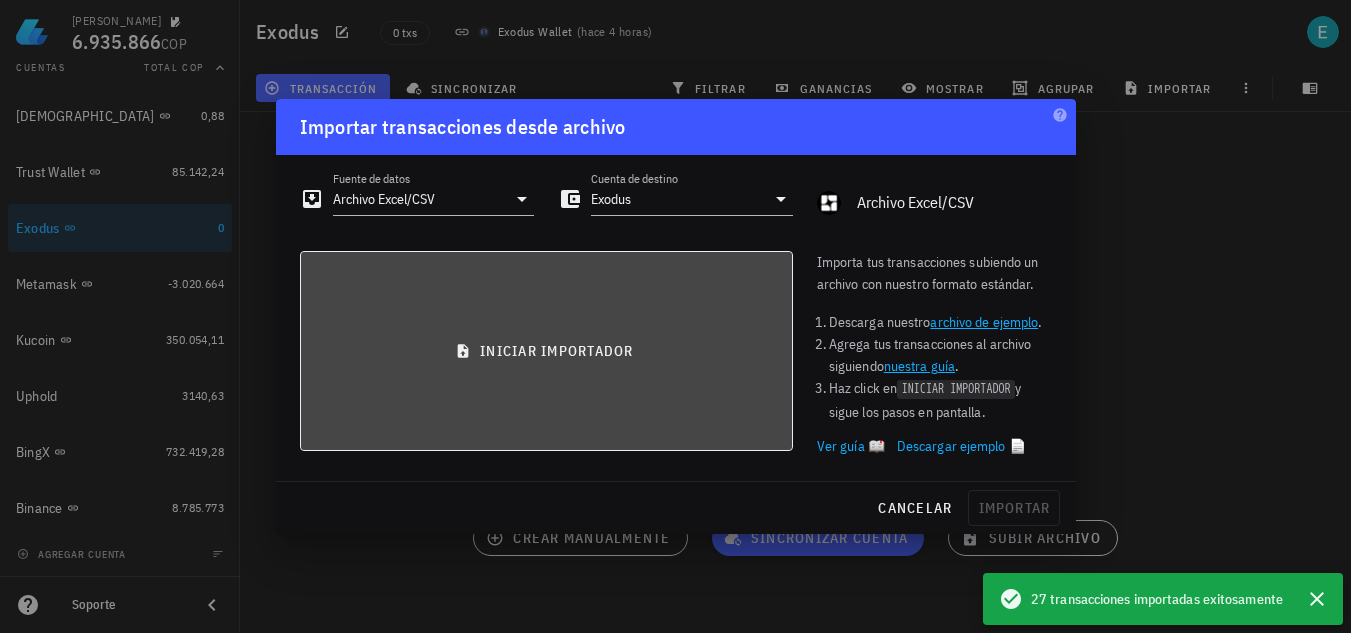 click on "iniciar importador" at bounding box center [546, 351] 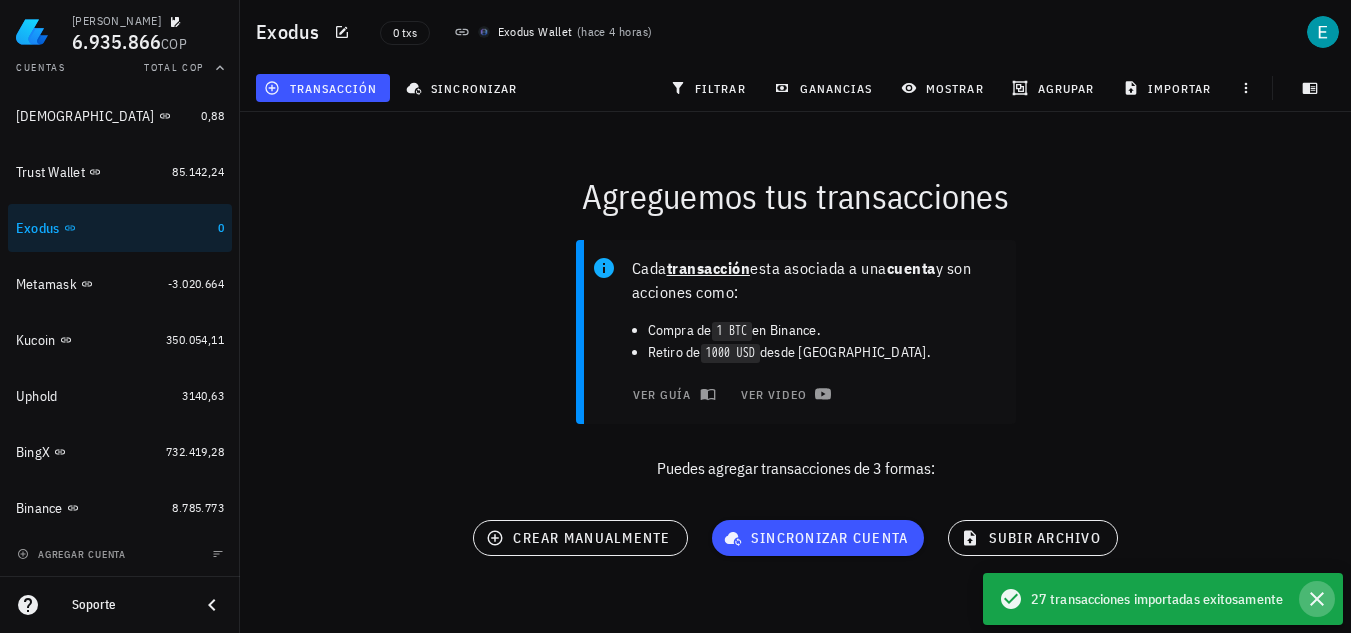 click 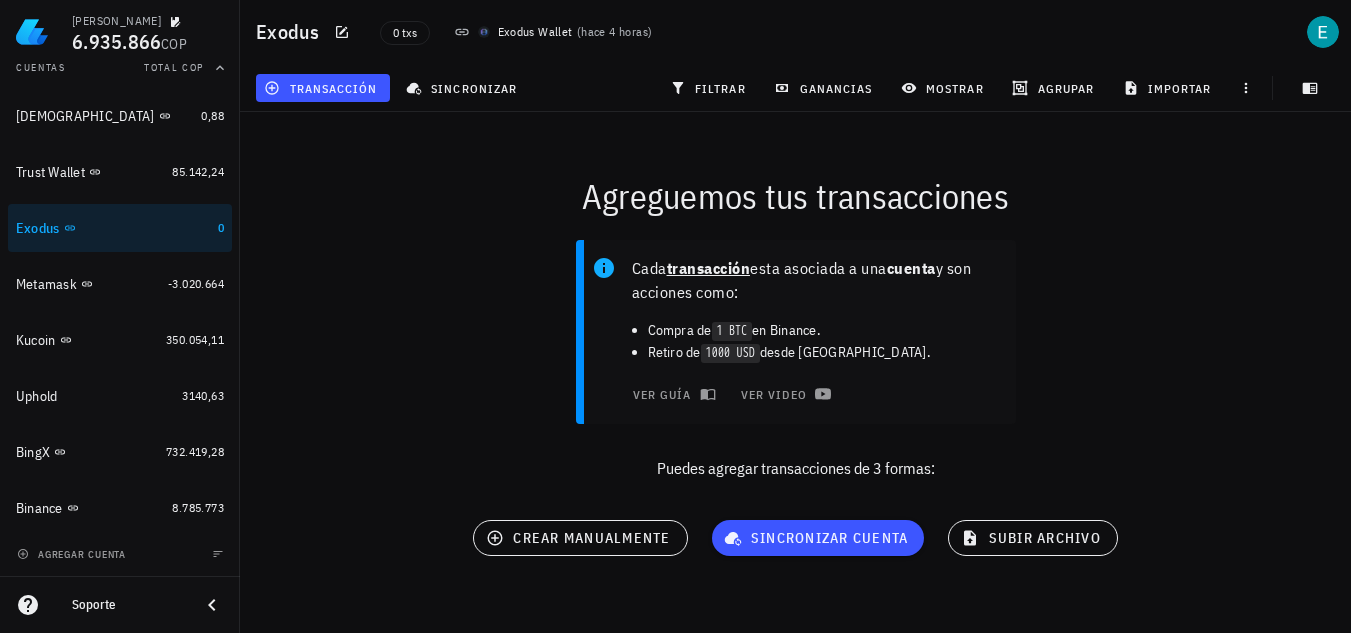 scroll, scrollTop: 9, scrollLeft: 0, axis: vertical 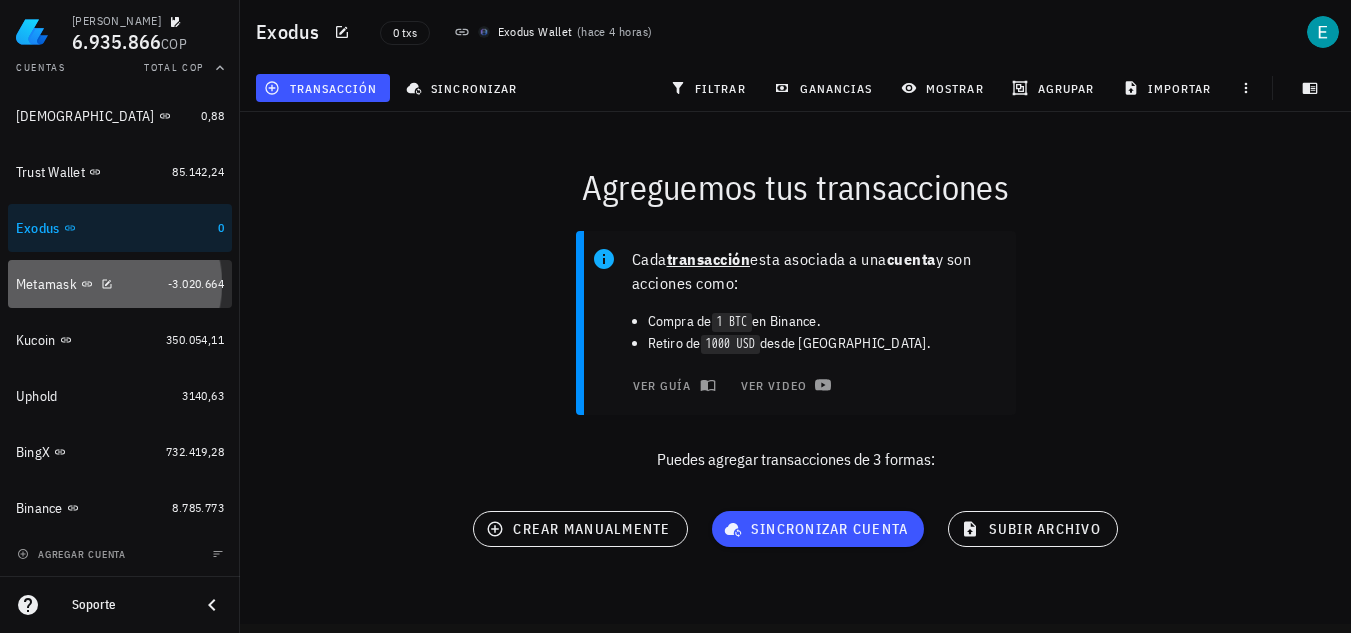 click on "Metamask" at bounding box center [46, 284] 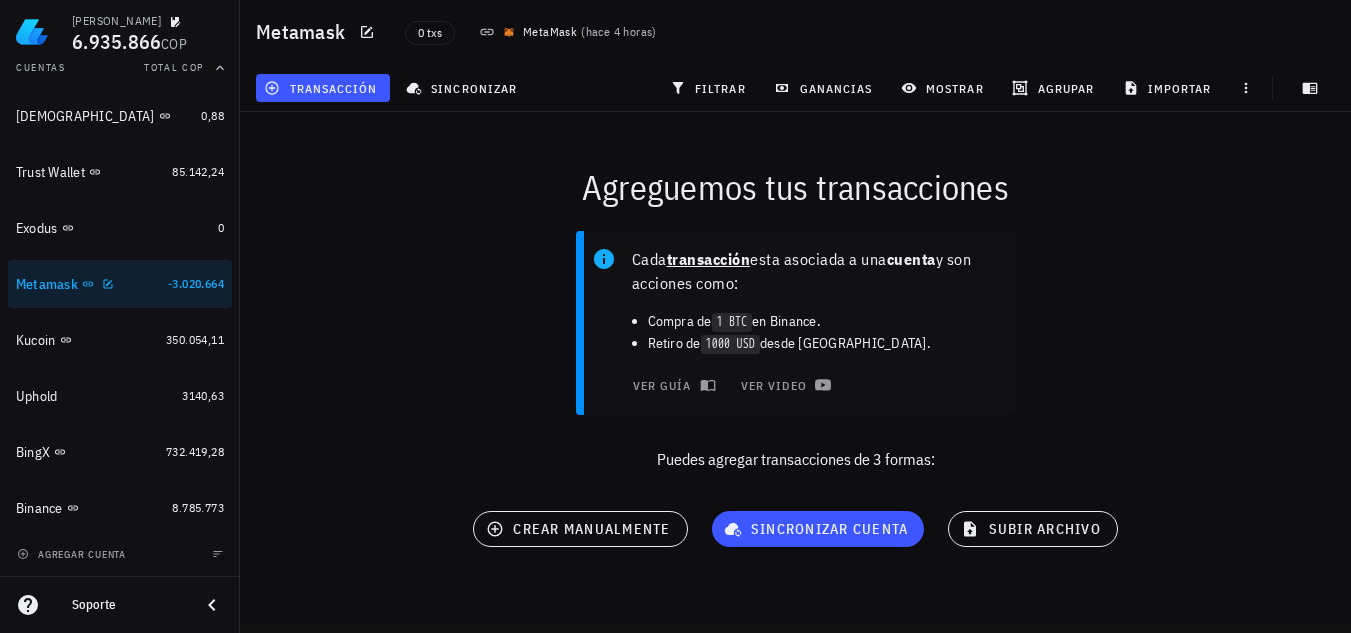 scroll, scrollTop: 0, scrollLeft: 0, axis: both 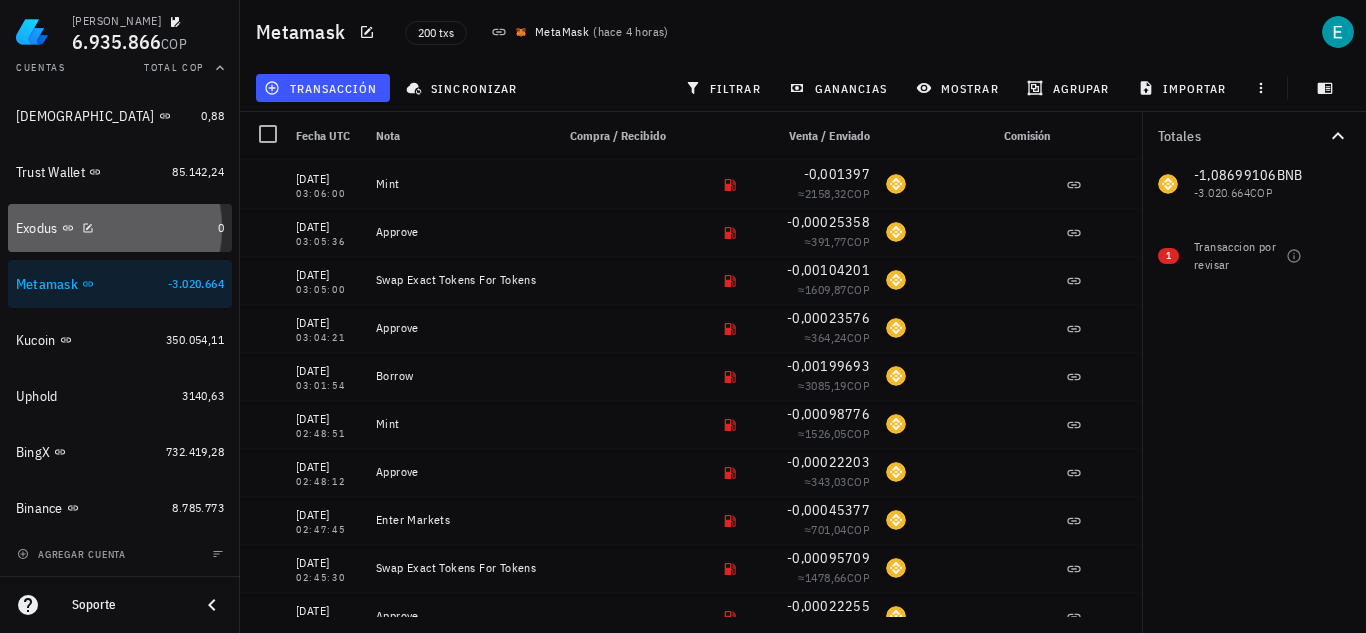 click on "Exodus" at bounding box center (113, 228) 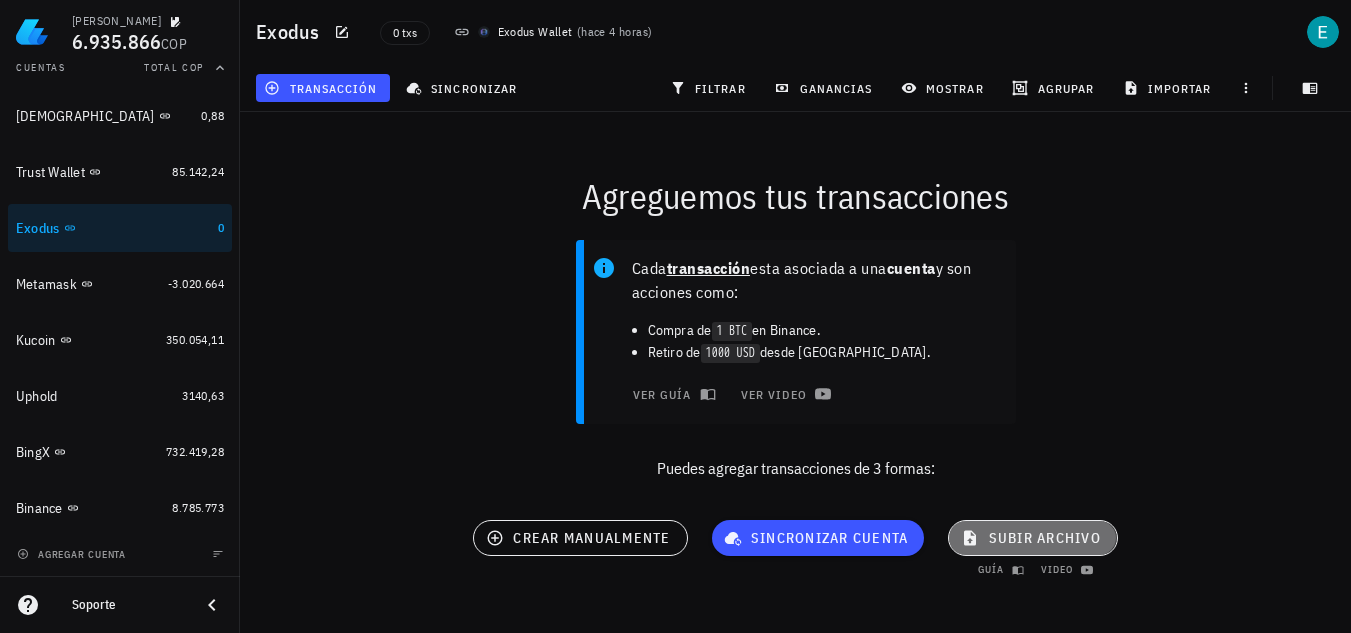 click on "subir archivo" at bounding box center [1032, 538] 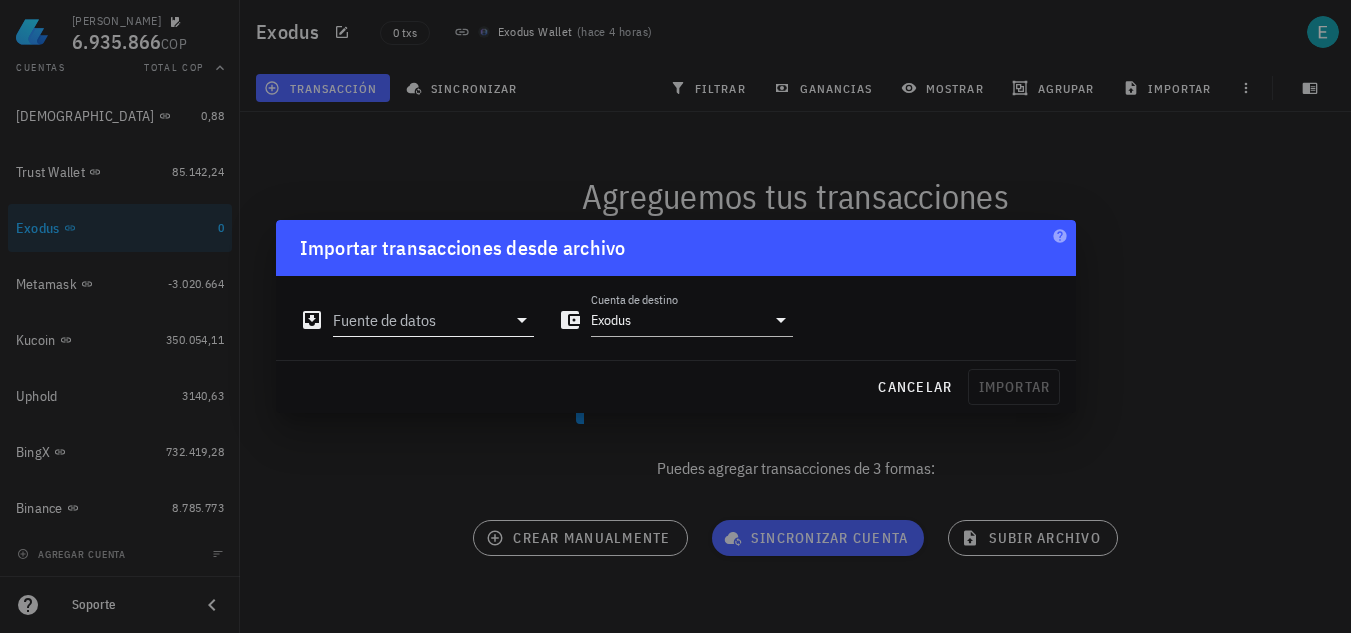 click 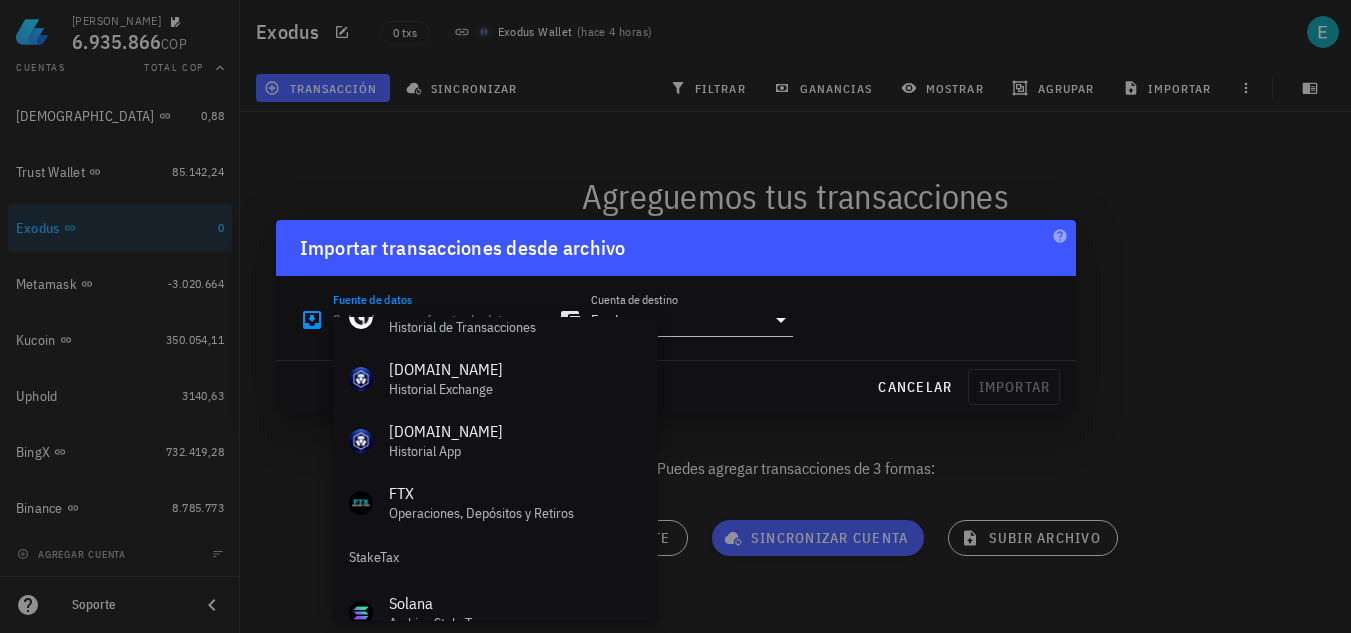 scroll, scrollTop: 834, scrollLeft: 0, axis: vertical 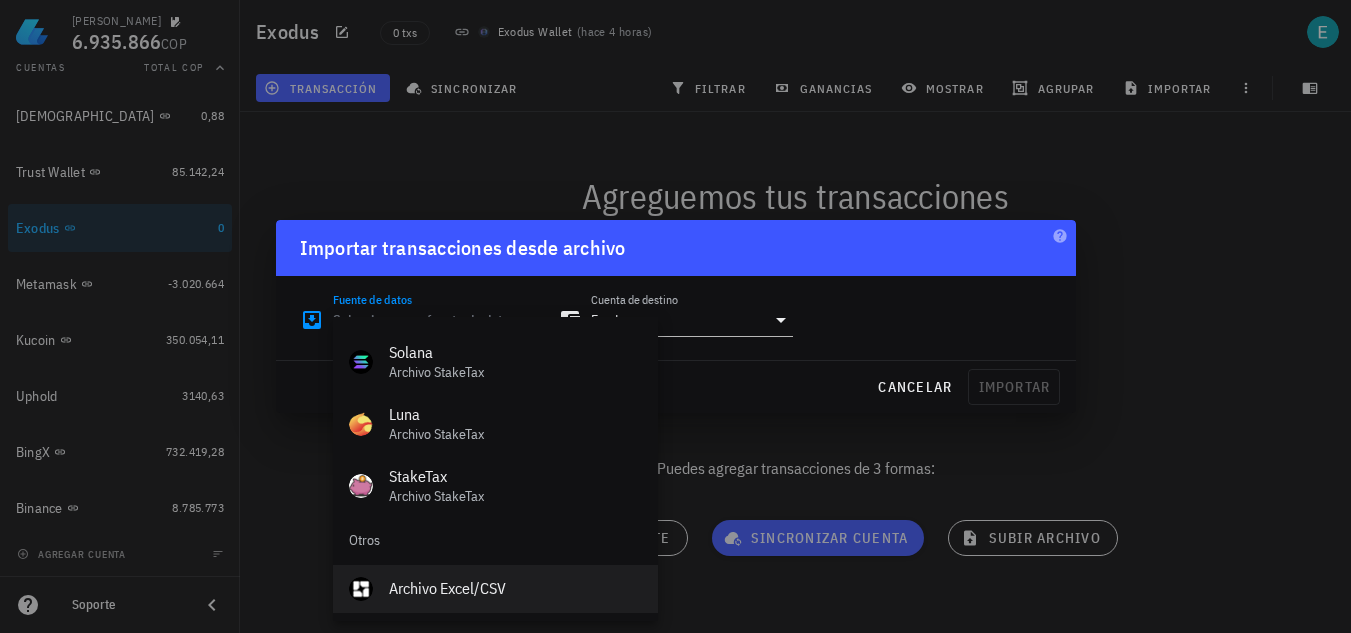 click on "Archivo Excel/CSV" at bounding box center [515, 588] 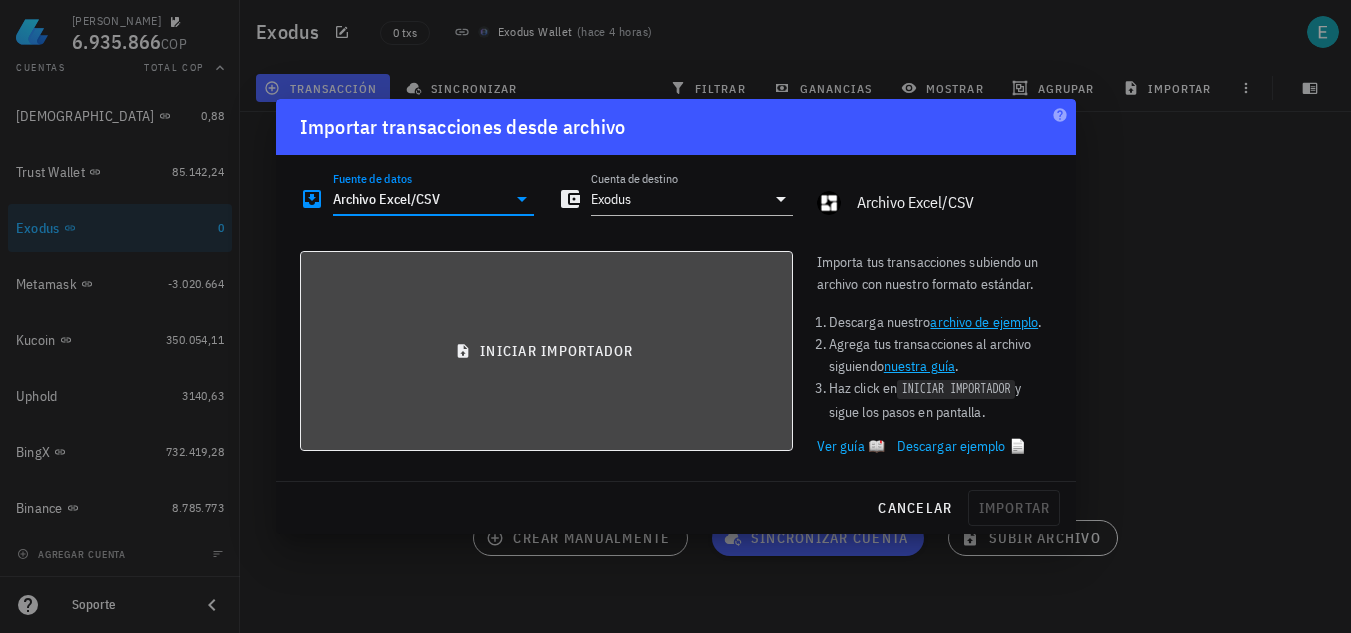 click on "iniciar importador" at bounding box center (546, 351) 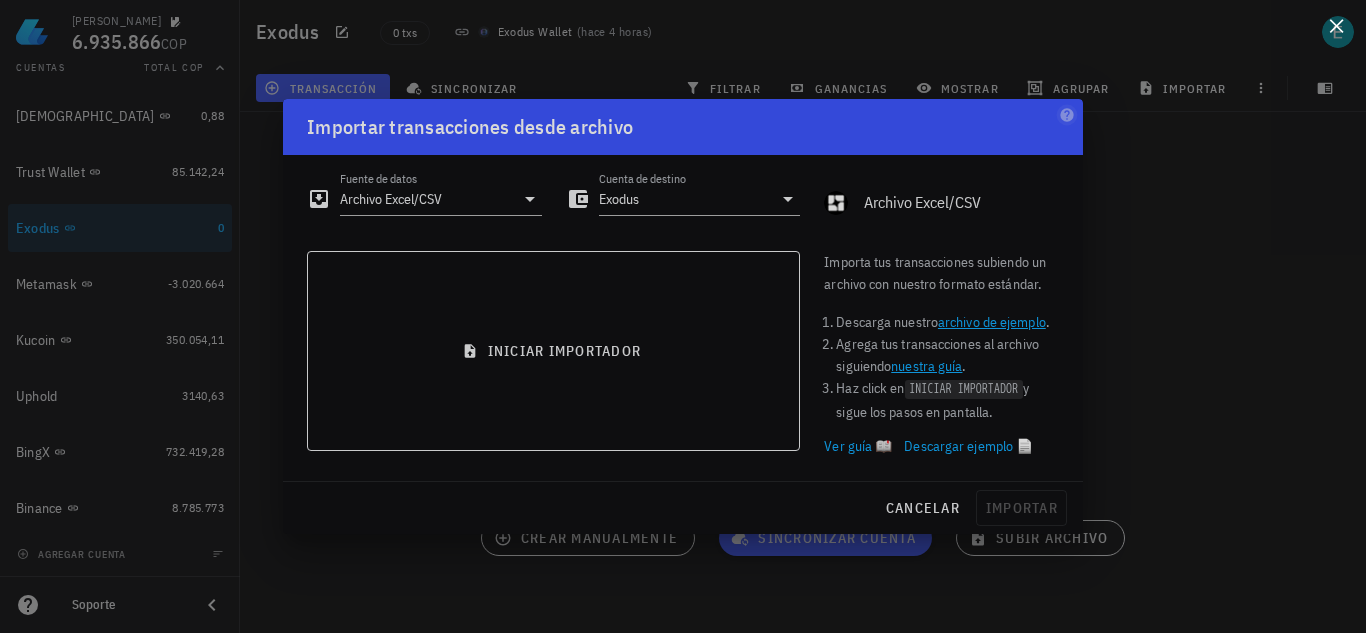 click at bounding box center (1336, 25) 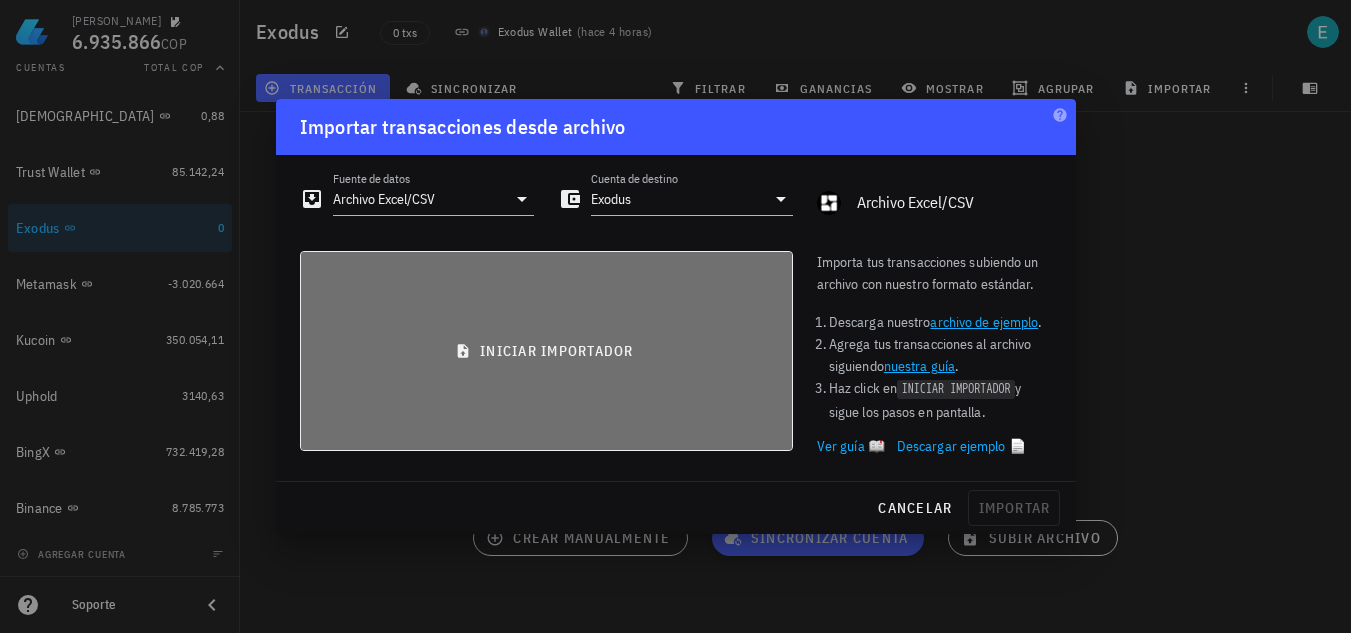 click on "iniciar importador" at bounding box center (546, 351) 